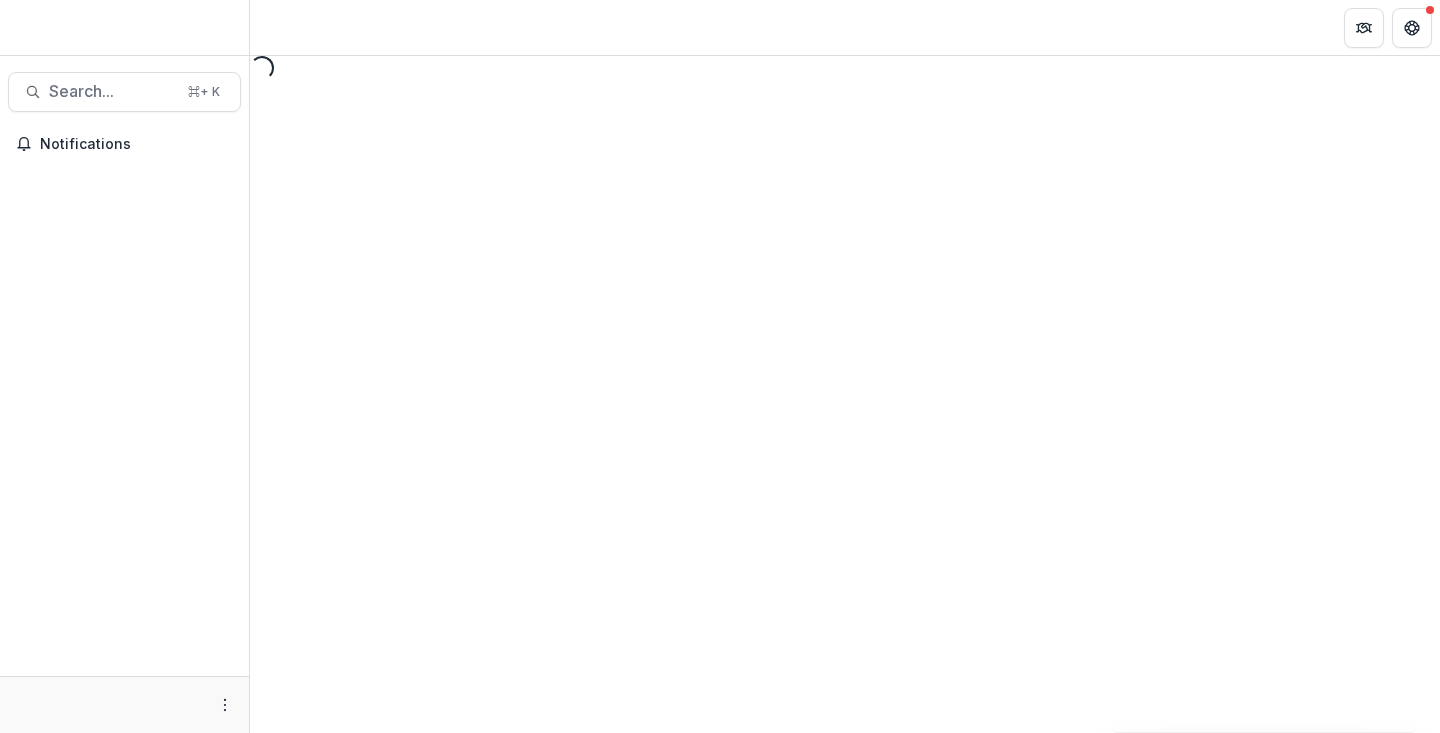 scroll, scrollTop: 0, scrollLeft: 0, axis: both 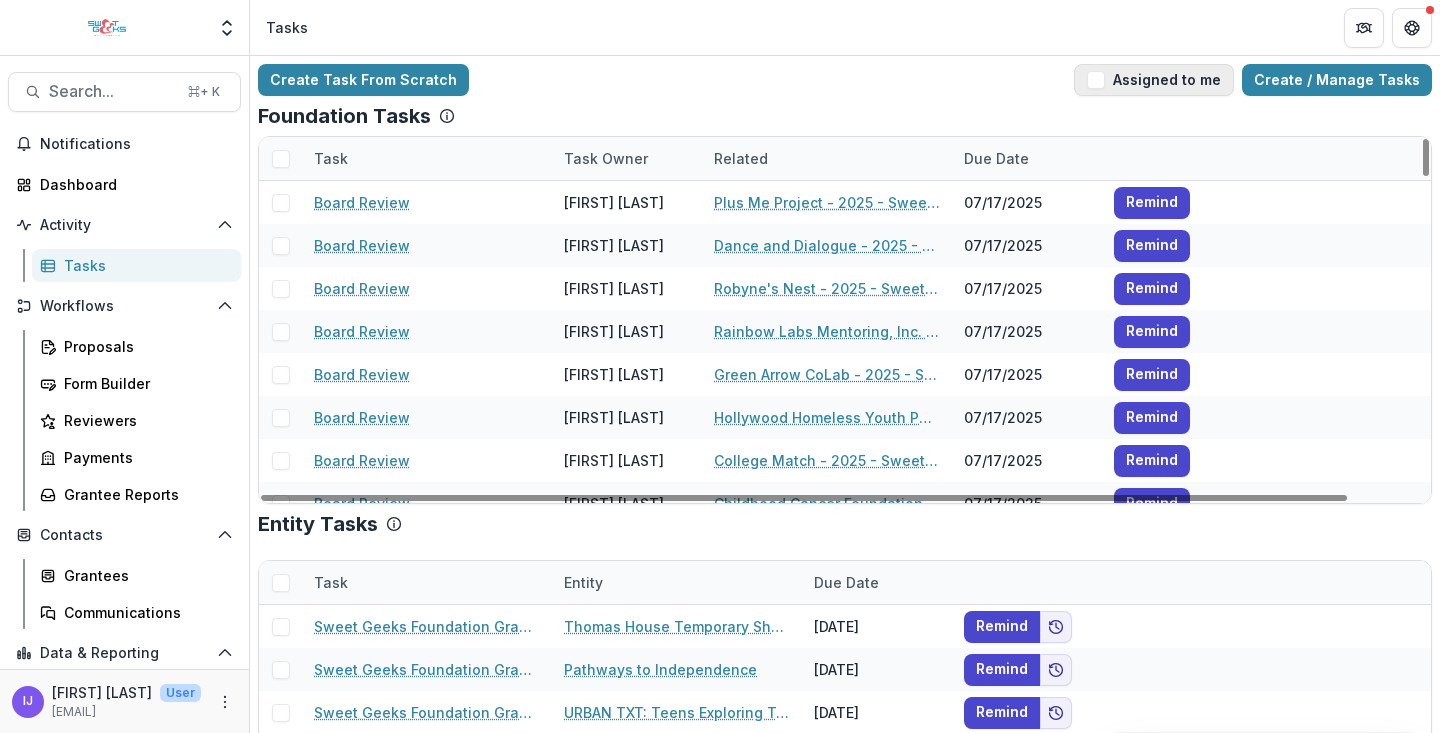 click at bounding box center (1096, 80) 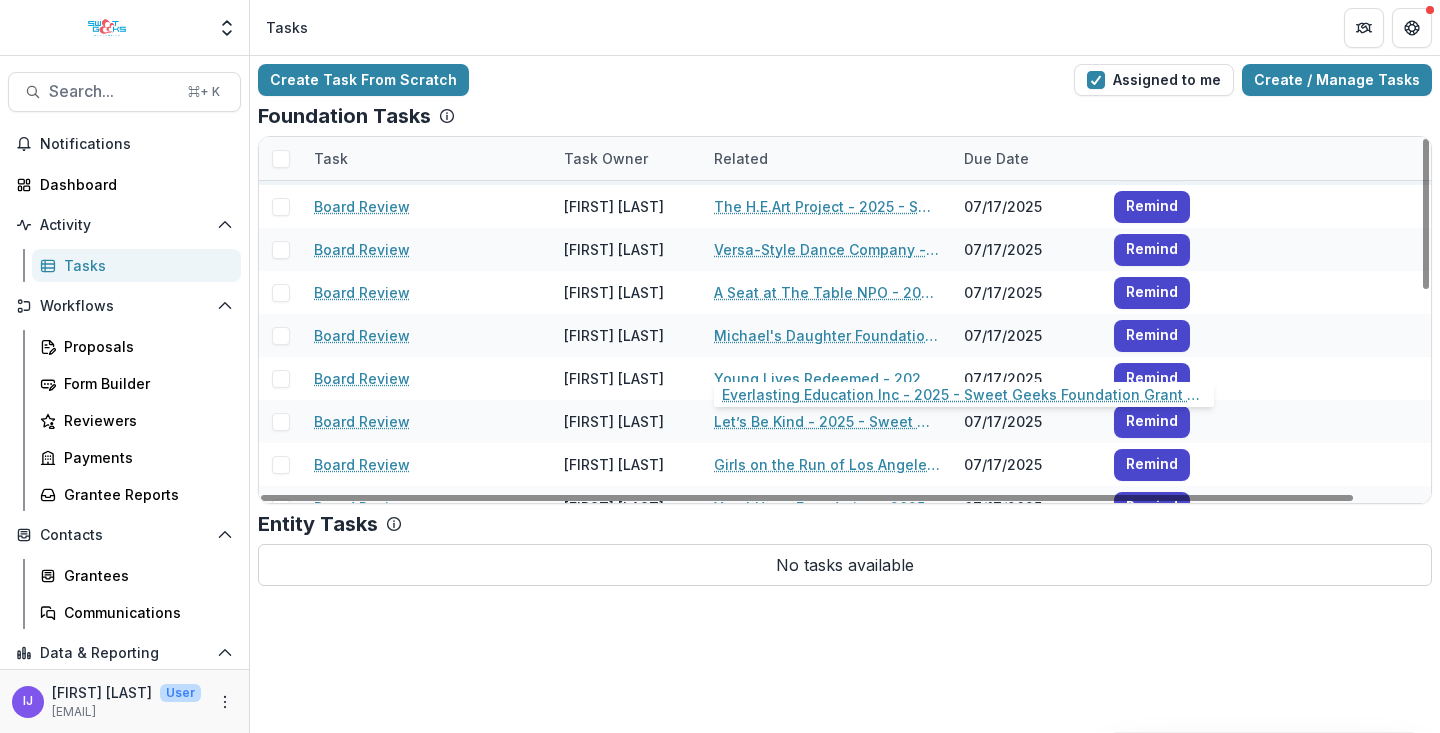 scroll, scrollTop: 0, scrollLeft: 0, axis: both 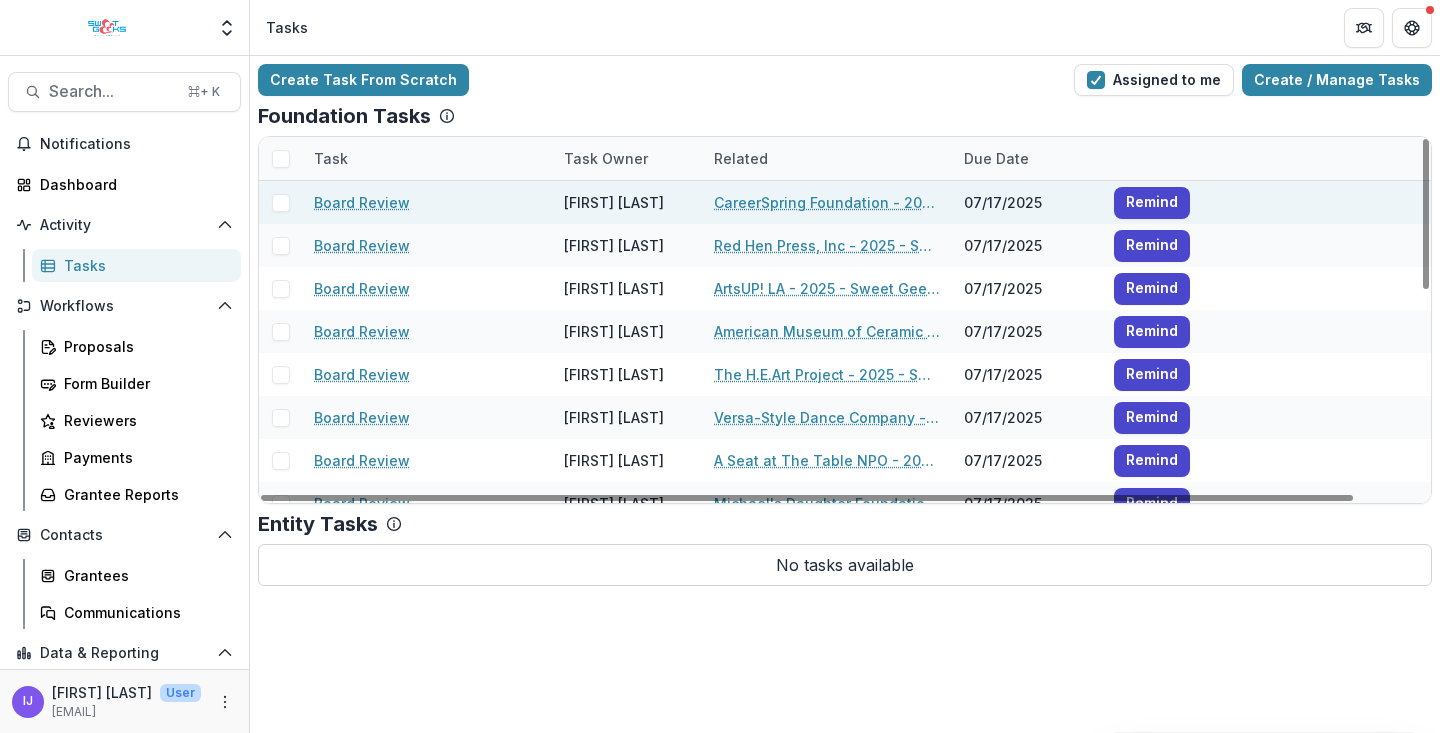 click on "CareerSpring Foundation - 2025 - Sweet Geeks Foundation Grant Application" at bounding box center [827, 202] 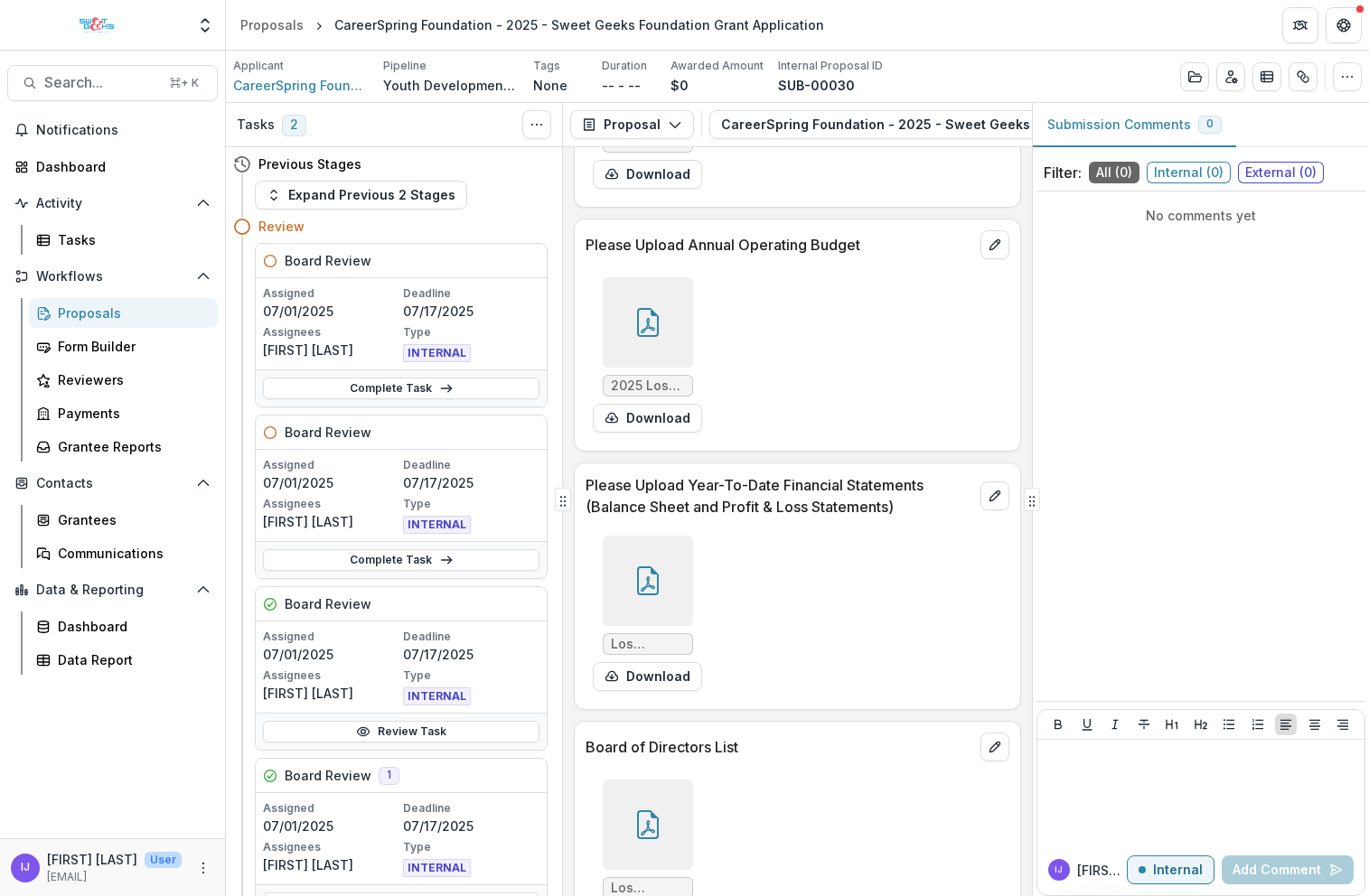 scroll, scrollTop: 7139, scrollLeft: 0, axis: vertical 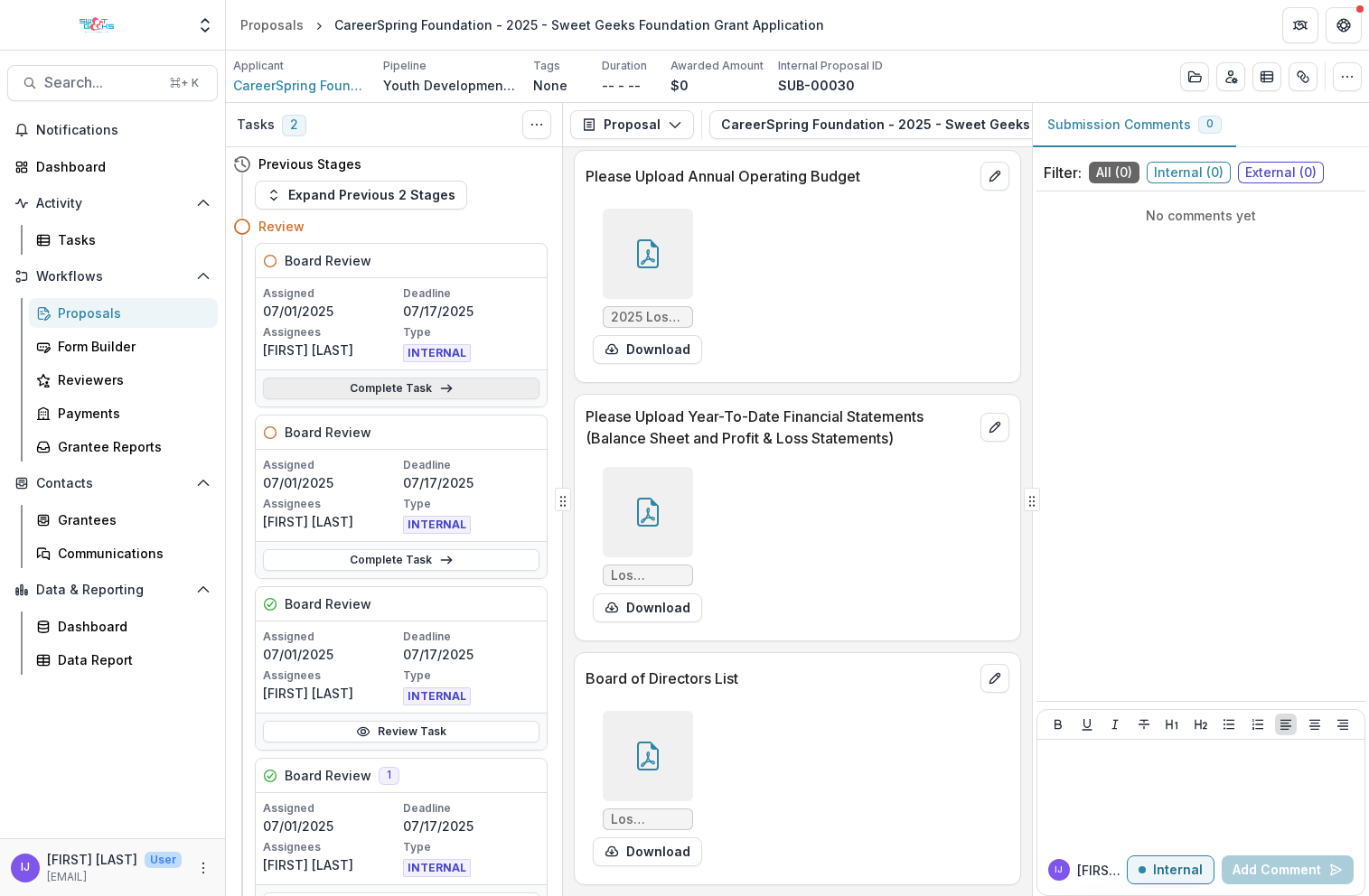 click on "Complete Task" at bounding box center [401, 388] 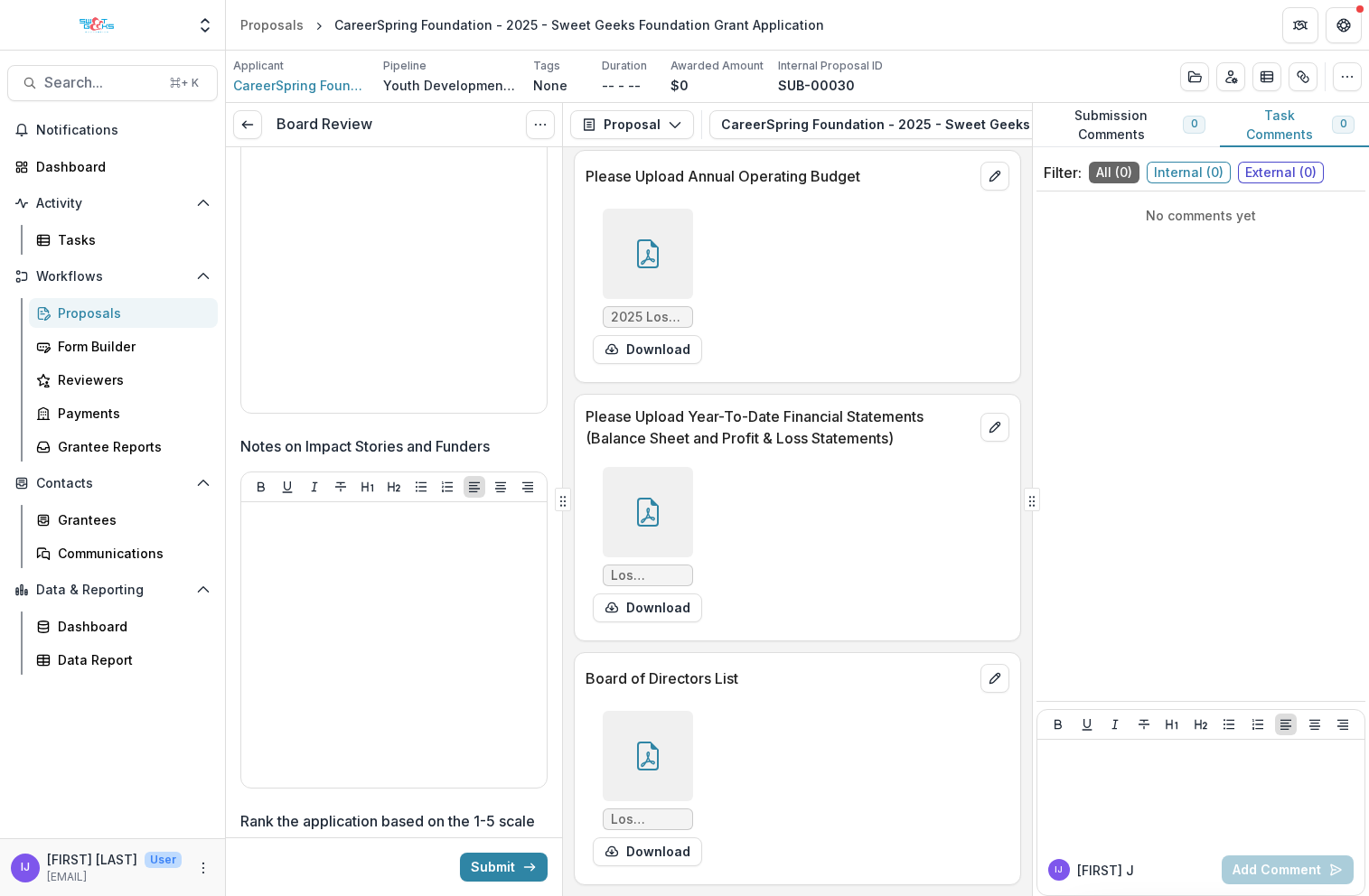 scroll, scrollTop: 2789, scrollLeft: 0, axis: vertical 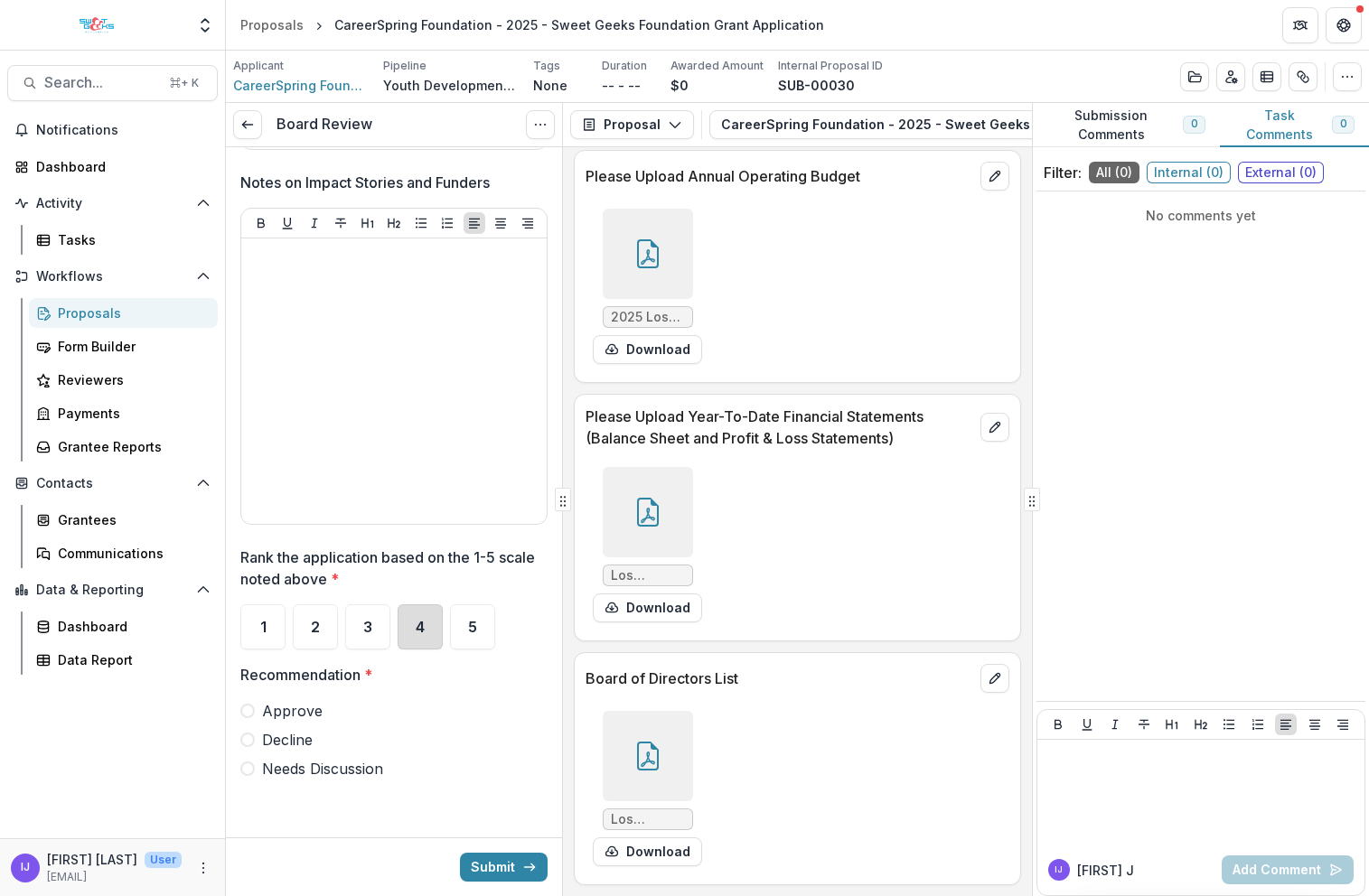 drag, startPoint x: 408, startPoint y: 620, endPoint x: 346, endPoint y: 689, distance: 92.763139 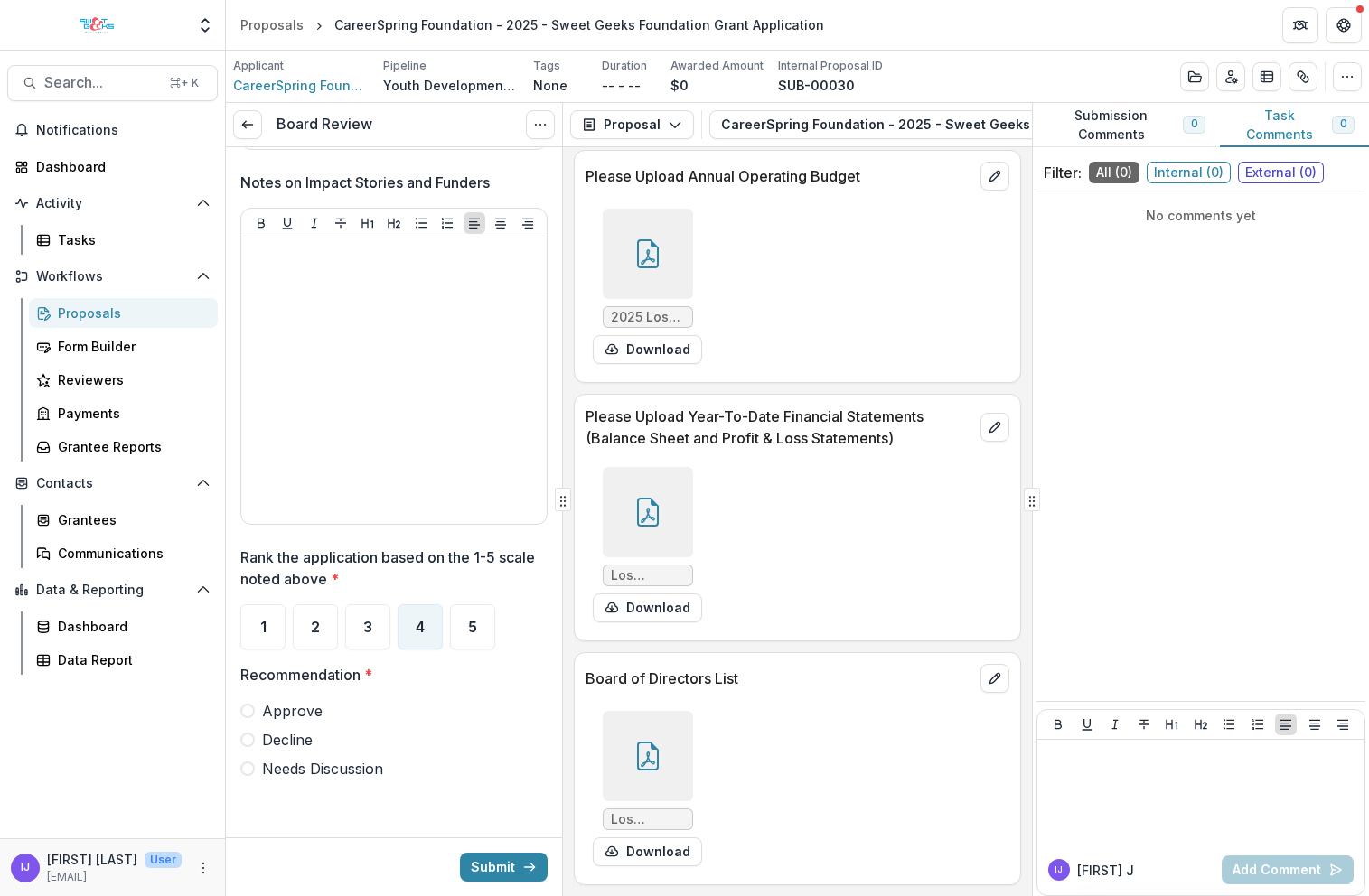 click at bounding box center [248, 711] 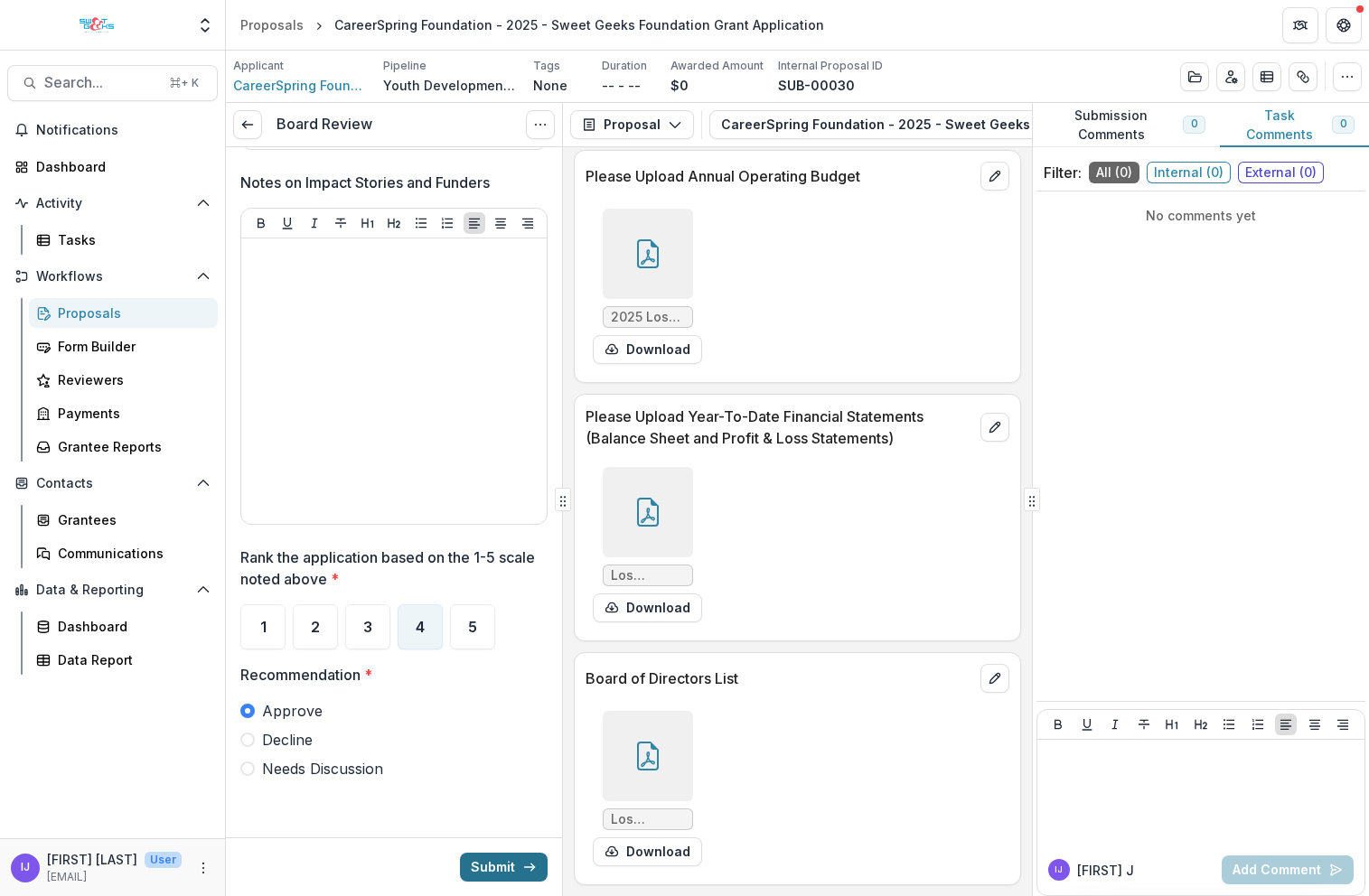 click on "Submit" at bounding box center [503, 867] 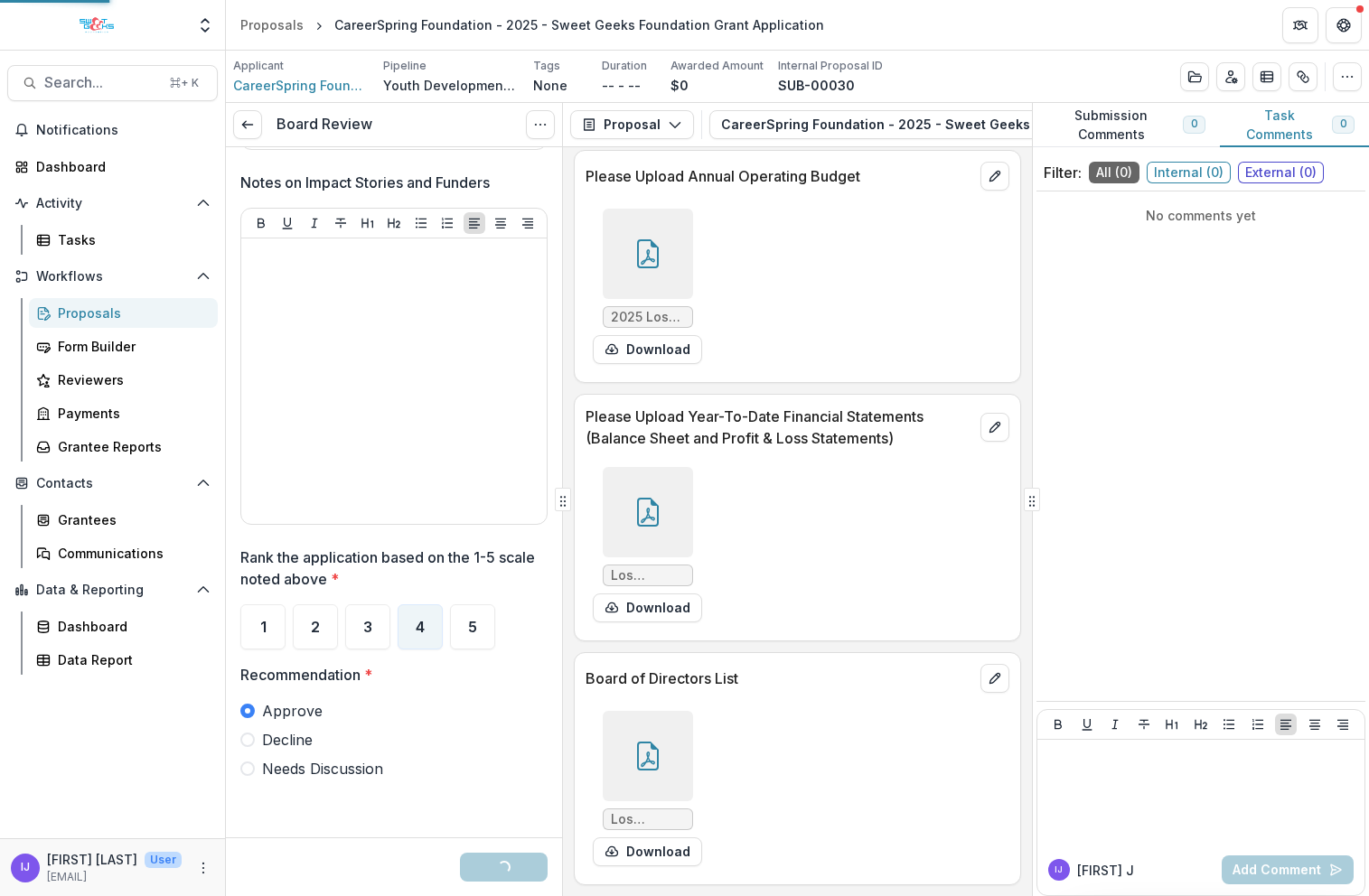 scroll, scrollTop: 2760, scrollLeft: 0, axis: vertical 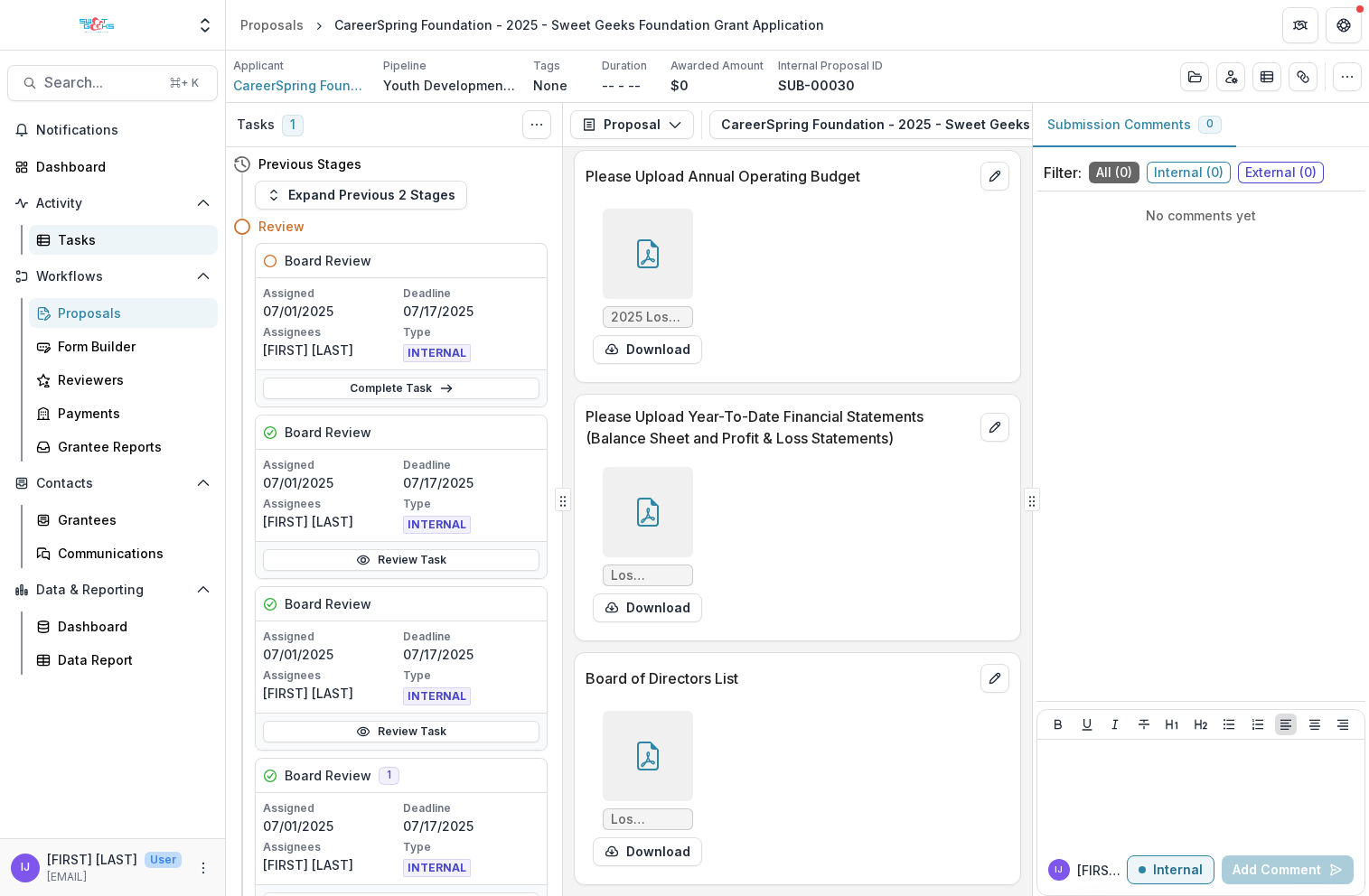 click on "Tasks" at bounding box center (130, 239) 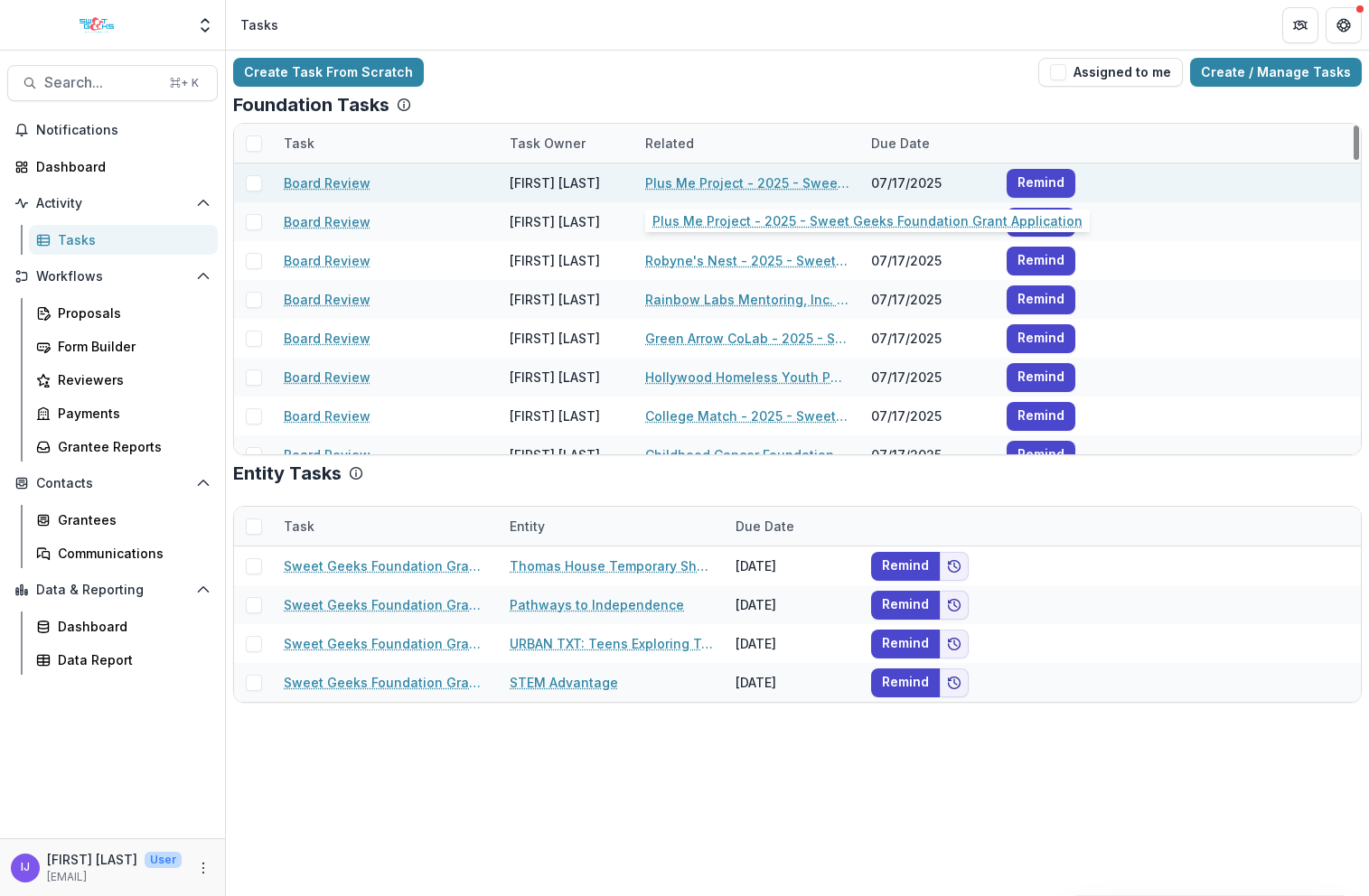 click on "Plus Me Project - 2025 - Sweet Geeks Foundation Grant Application" at bounding box center [747, 182] 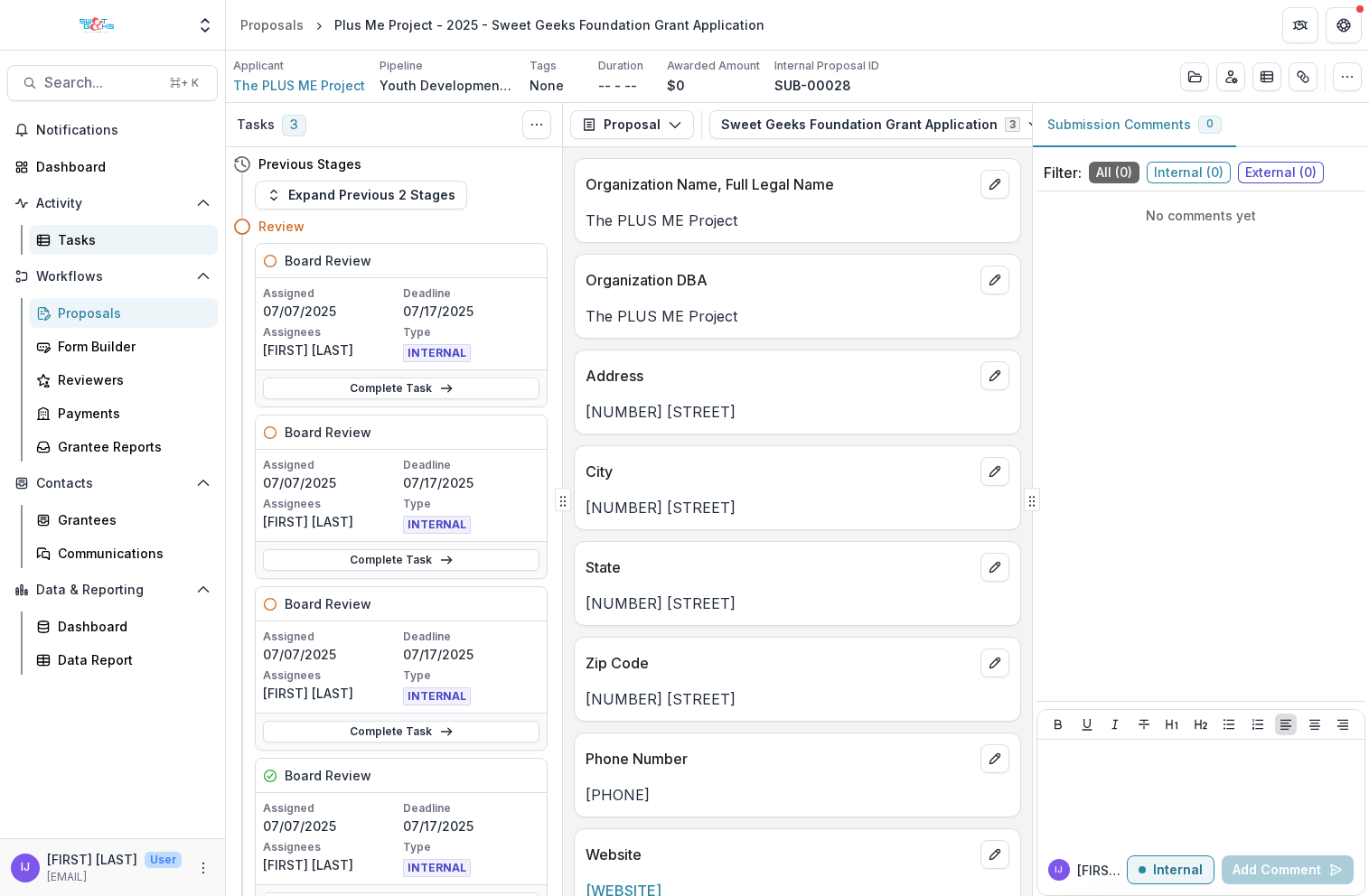 click on "Tasks" at bounding box center (130, 239) 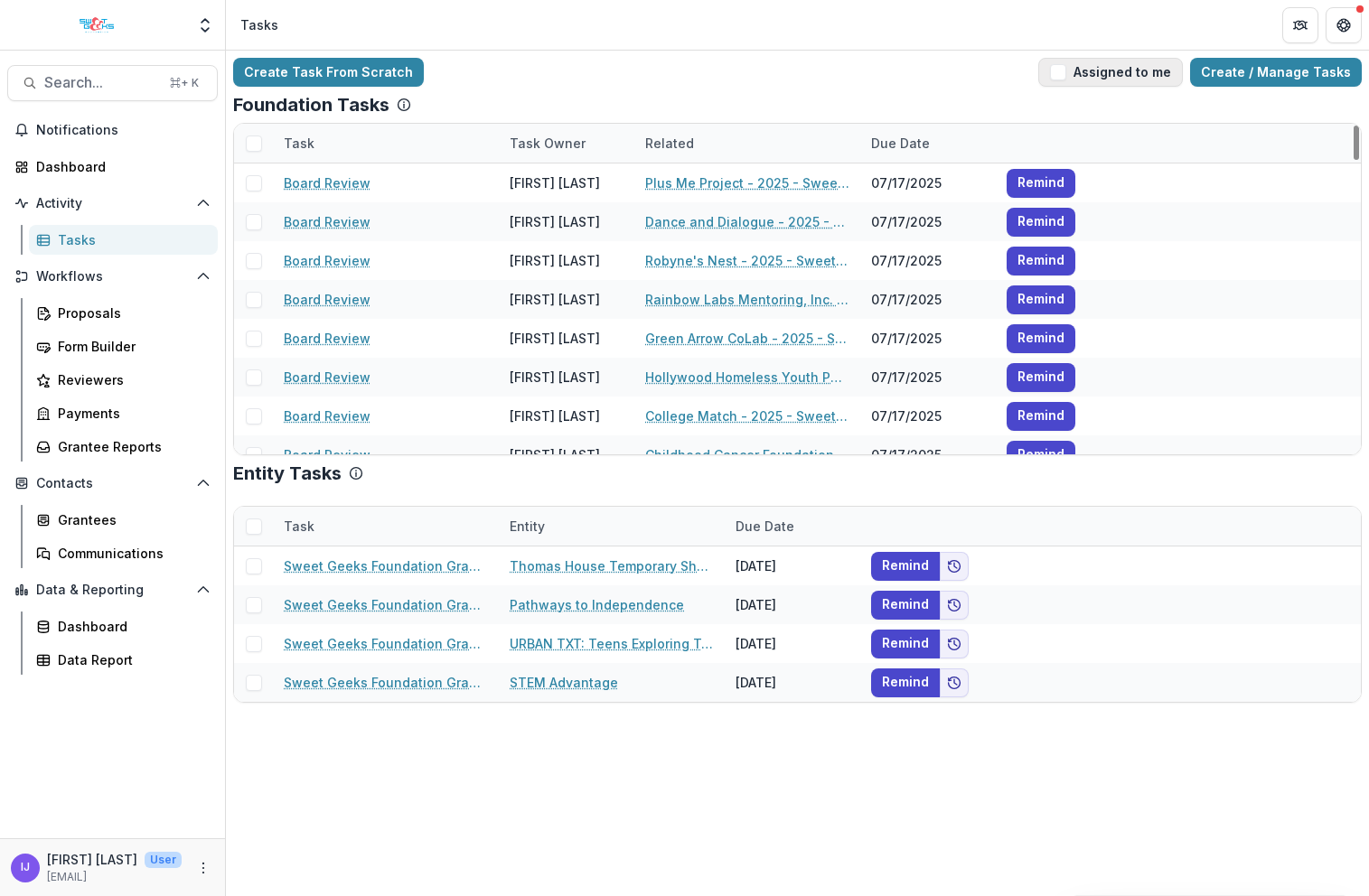 click on "Assigned to me" at bounding box center [1111, 72] 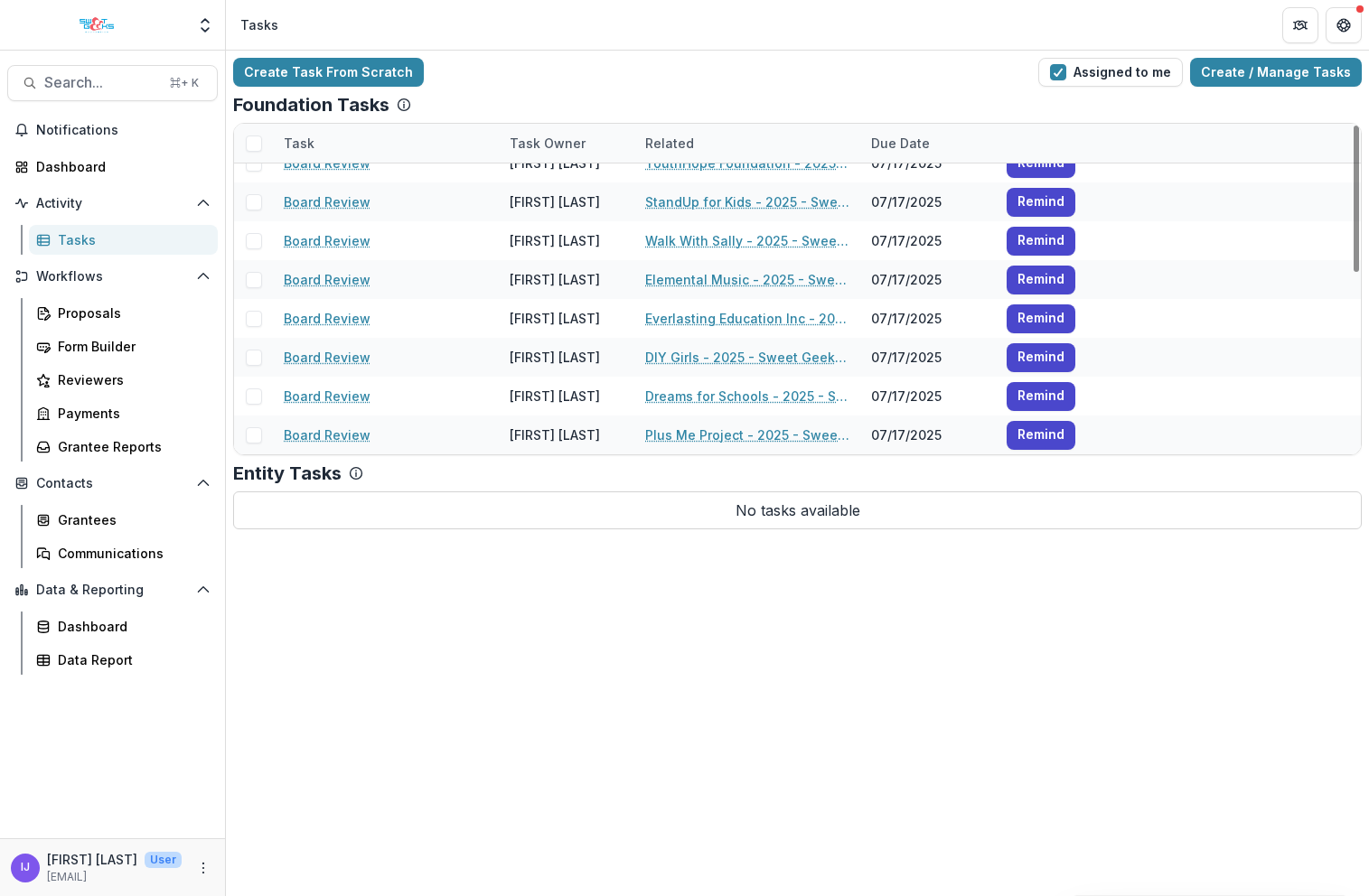 scroll, scrollTop: 0, scrollLeft: 0, axis: both 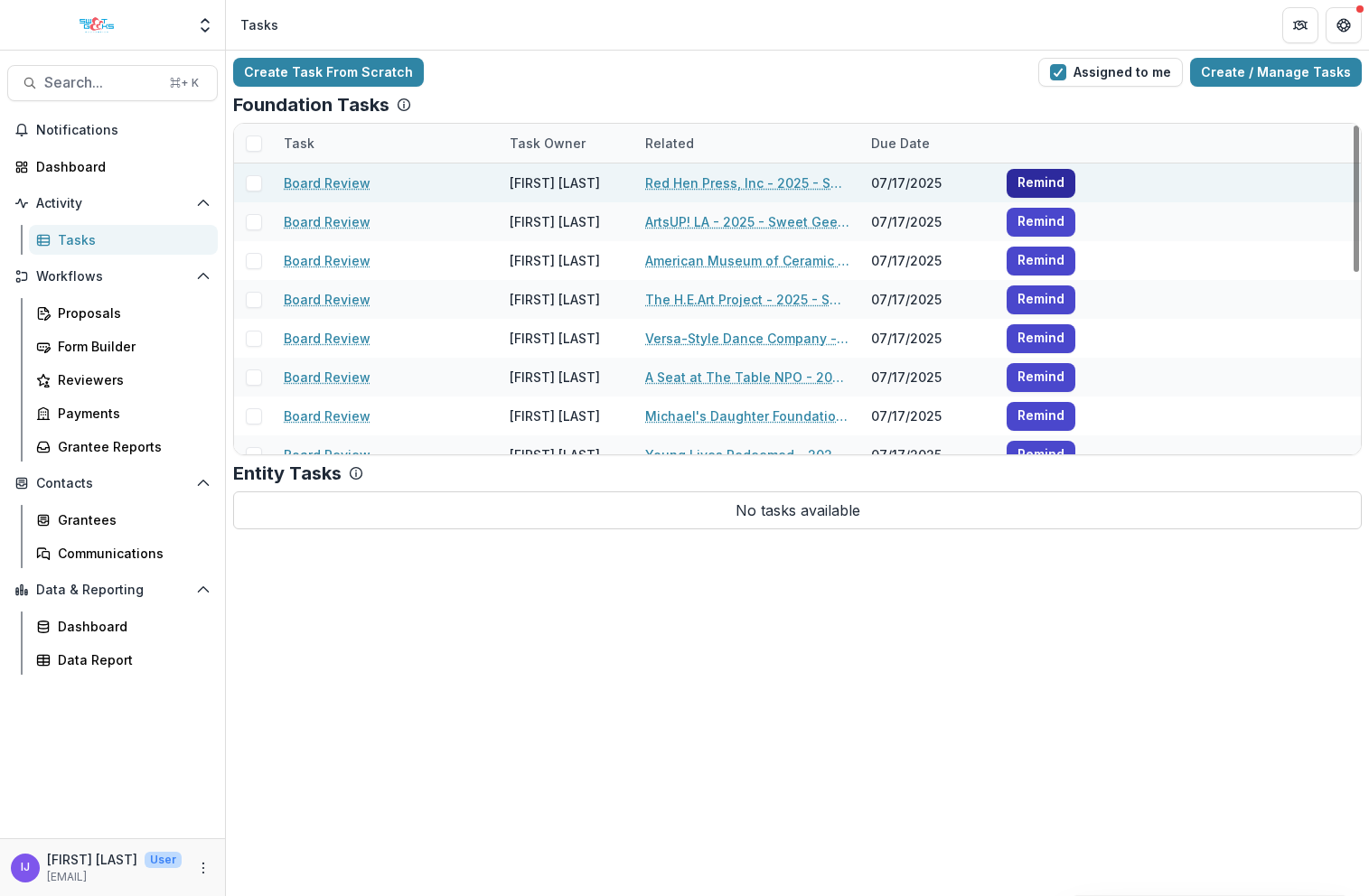 click on "Remind" at bounding box center [1041, 183] 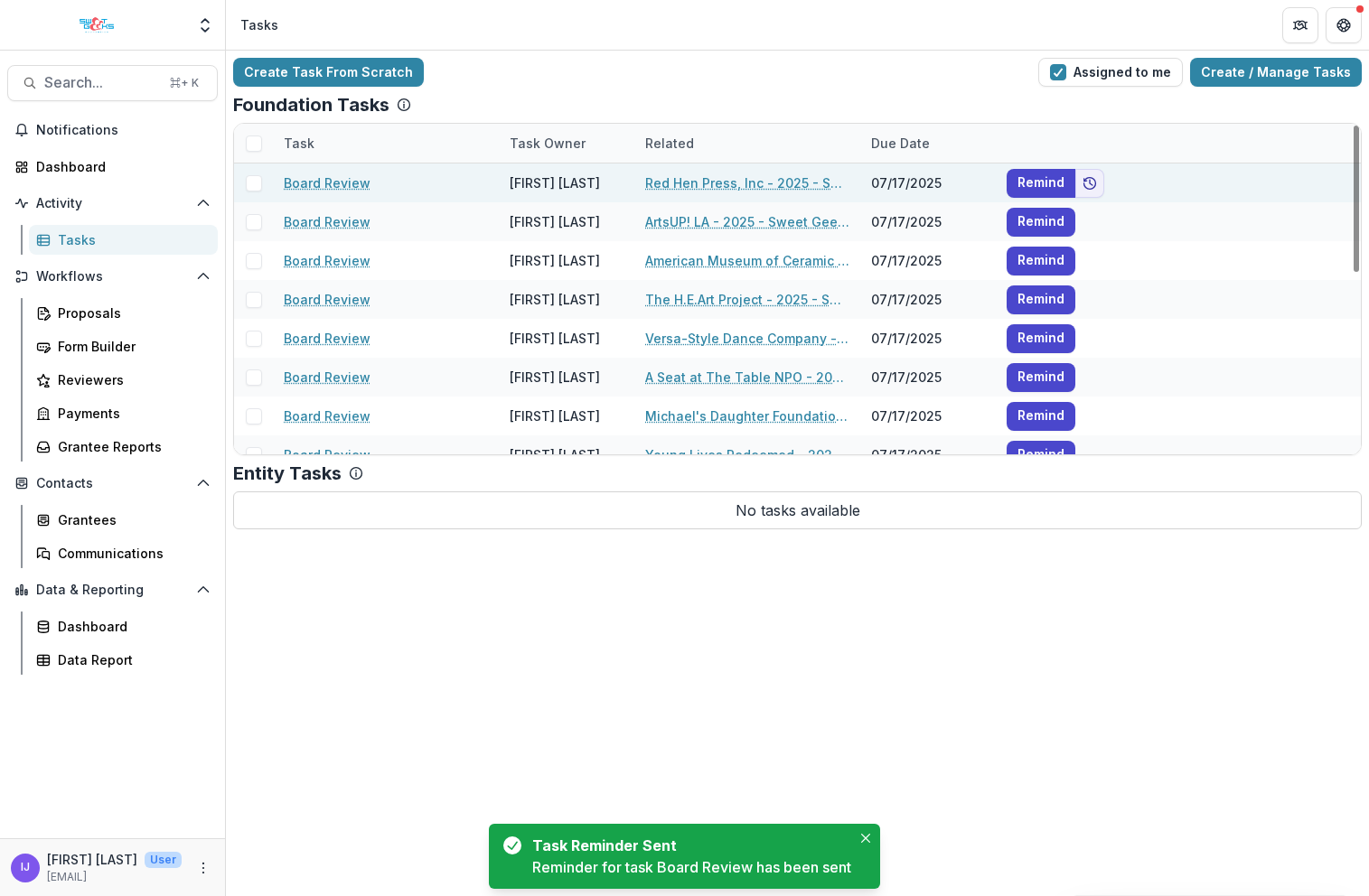 click on "Red Hen Press, Inc - 2025 - Sweet Geeks Foundation Grant Application" at bounding box center (747, 182) 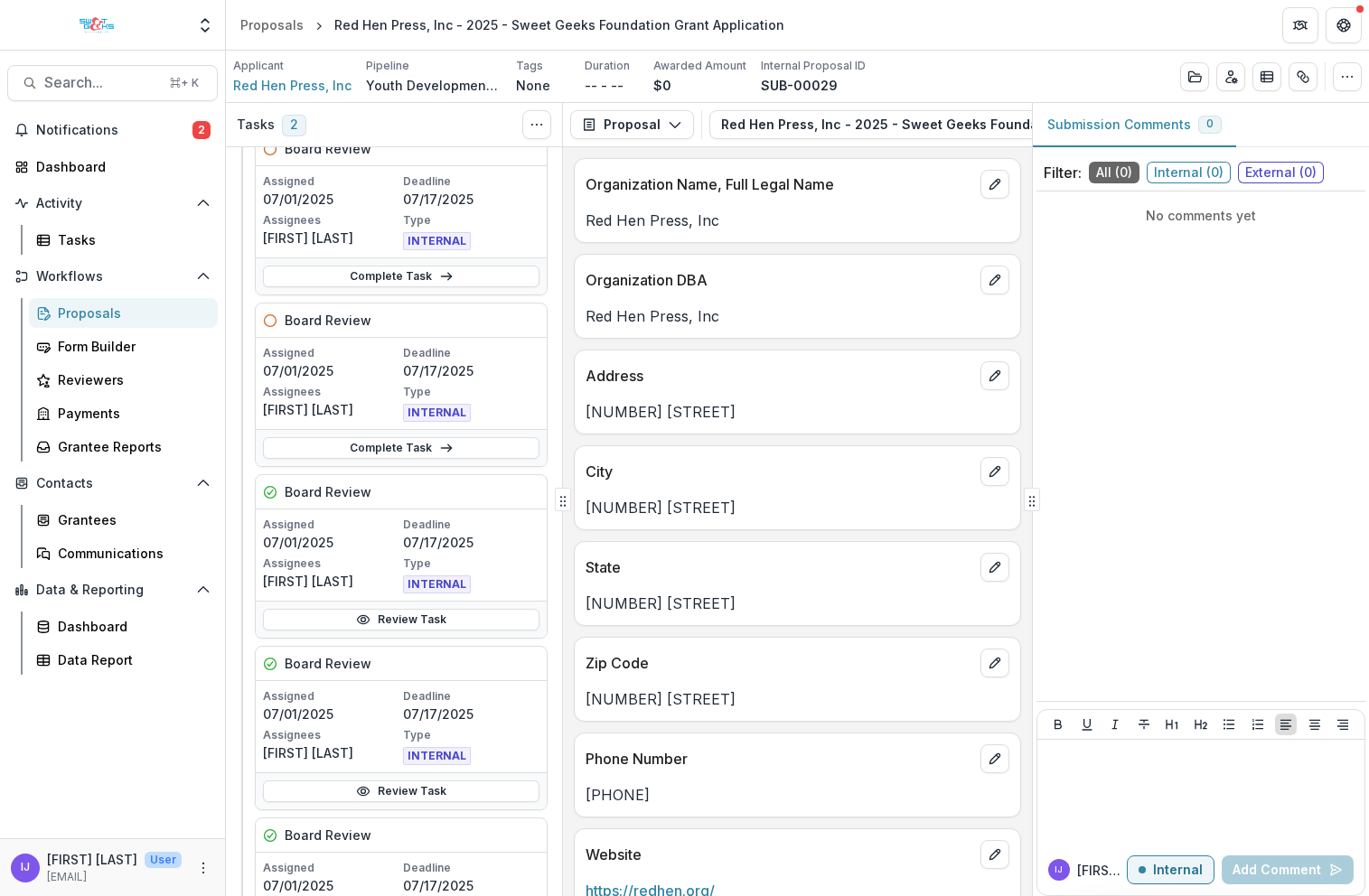 scroll, scrollTop: 0, scrollLeft: 0, axis: both 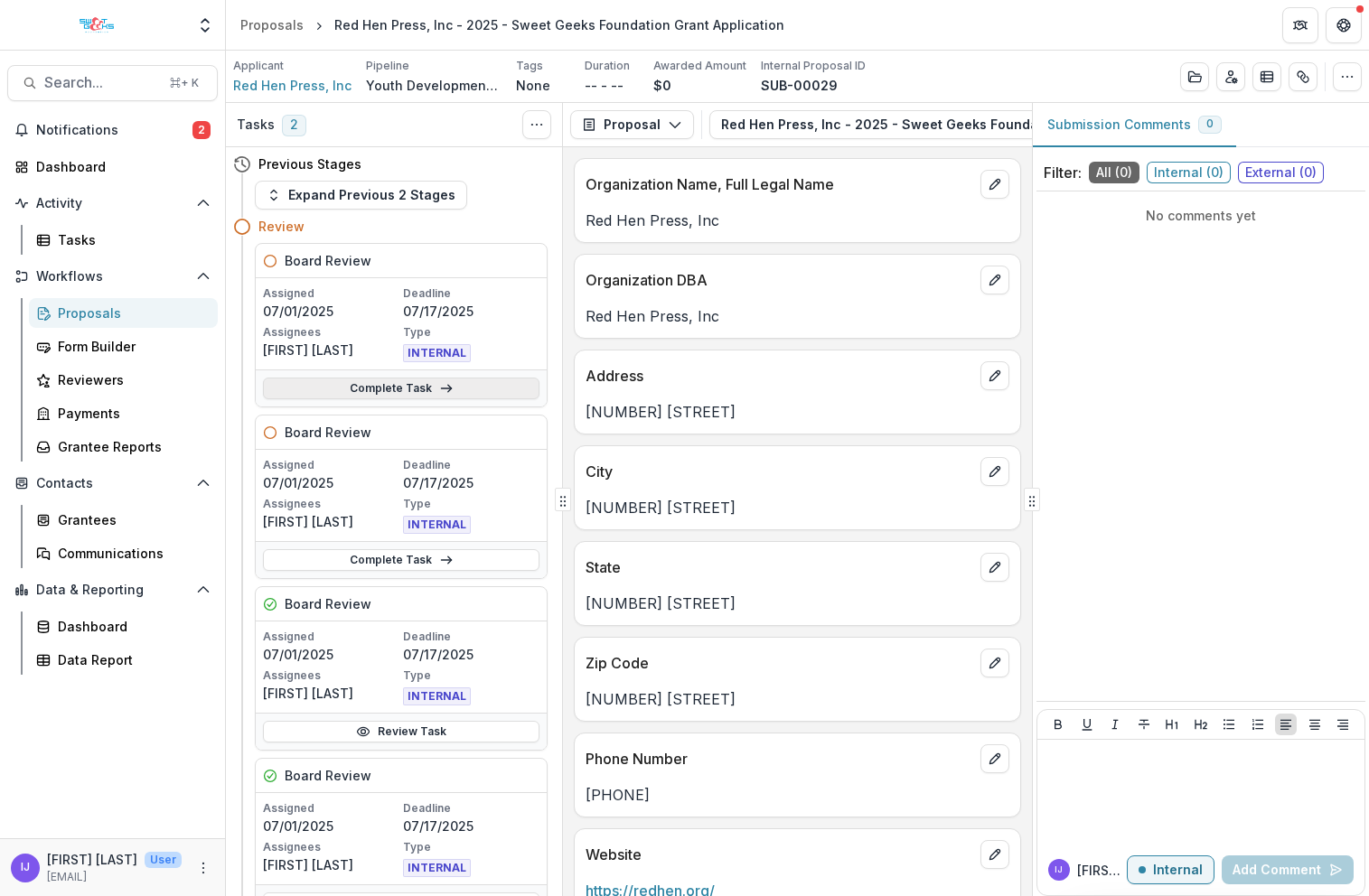 click on "Complete Task" at bounding box center [401, 388] 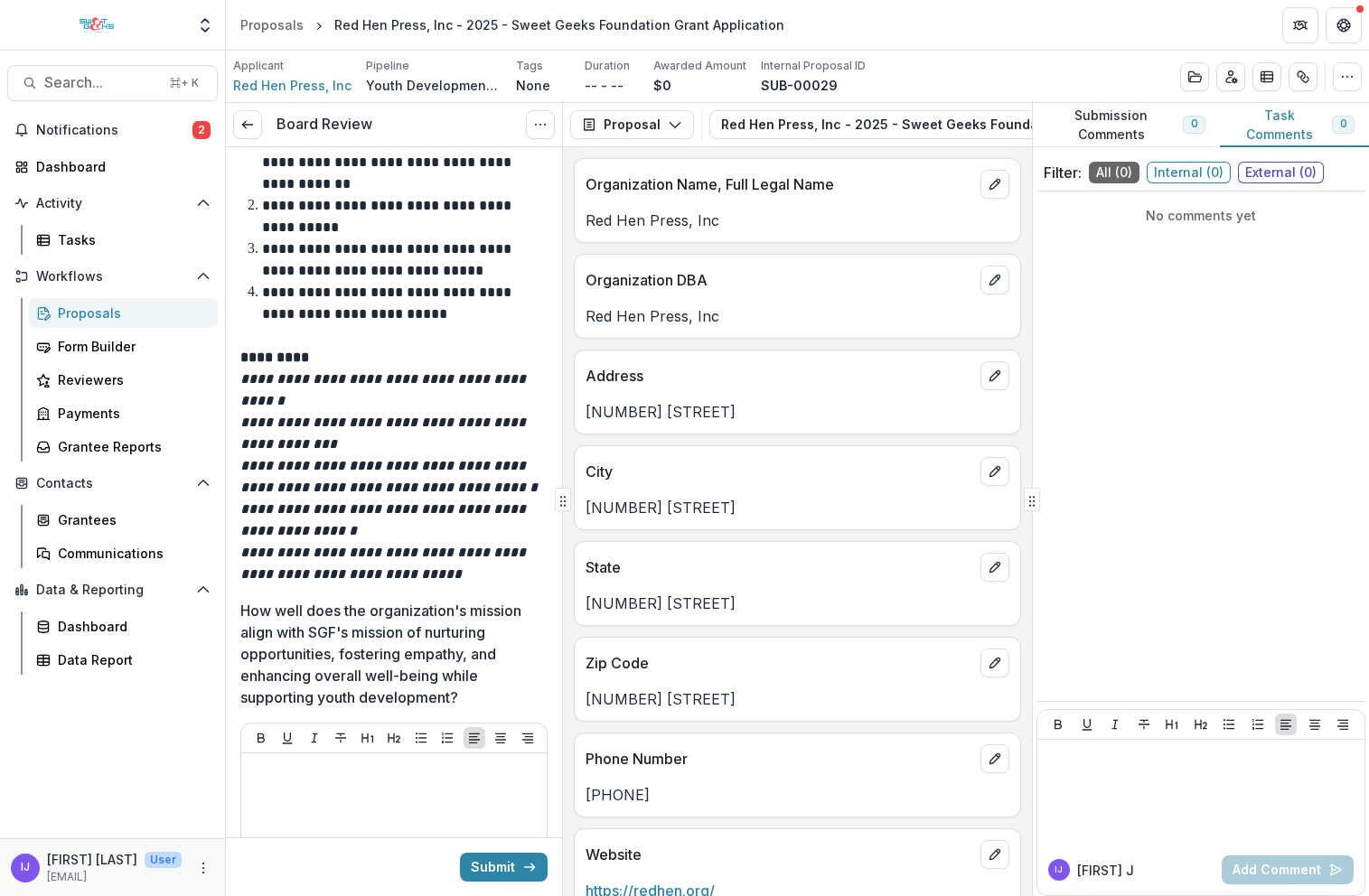 scroll, scrollTop: 0, scrollLeft: 0, axis: both 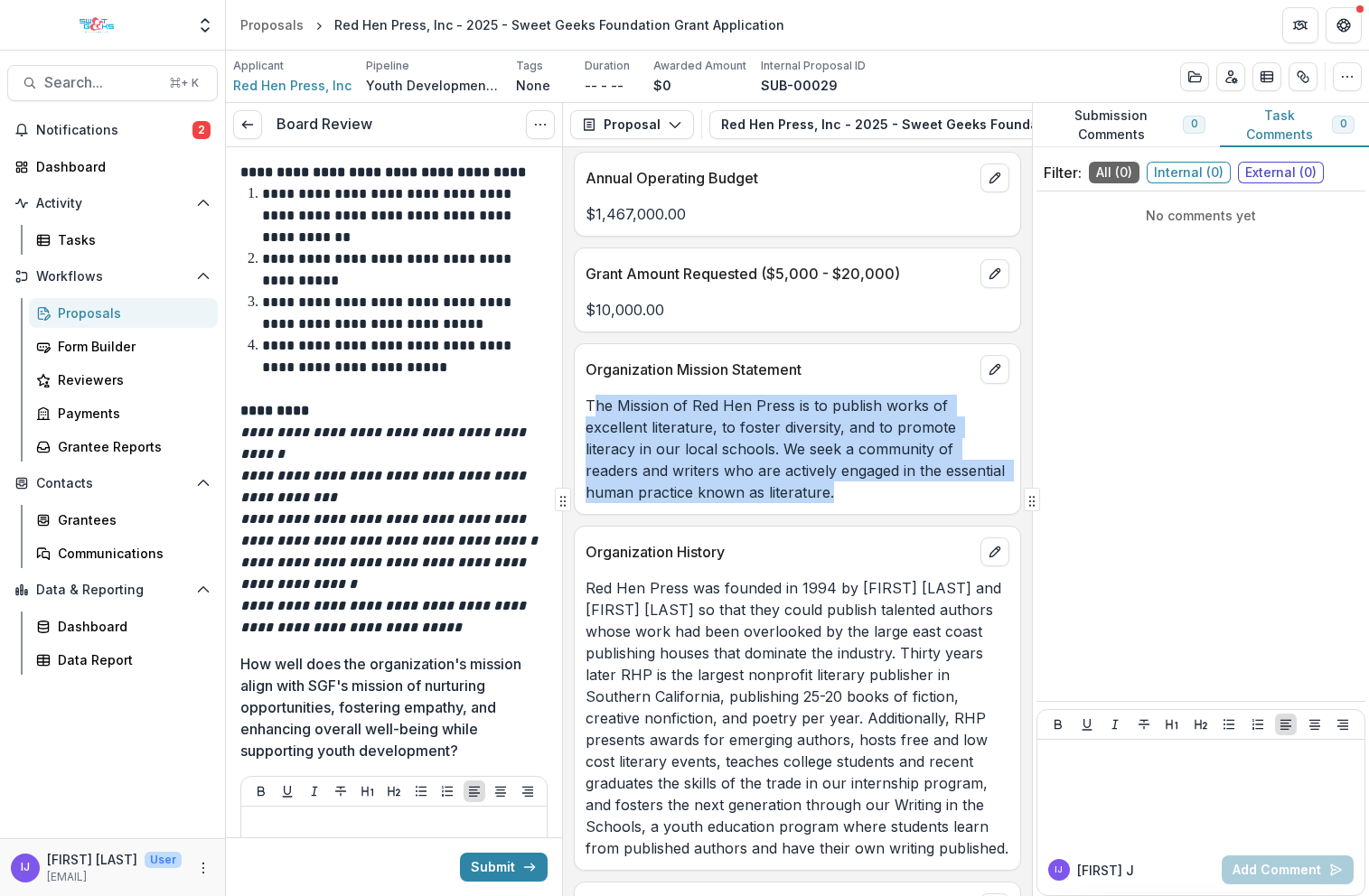 drag, startPoint x: 591, startPoint y: 408, endPoint x: 918, endPoint y: 488, distance: 336.6437 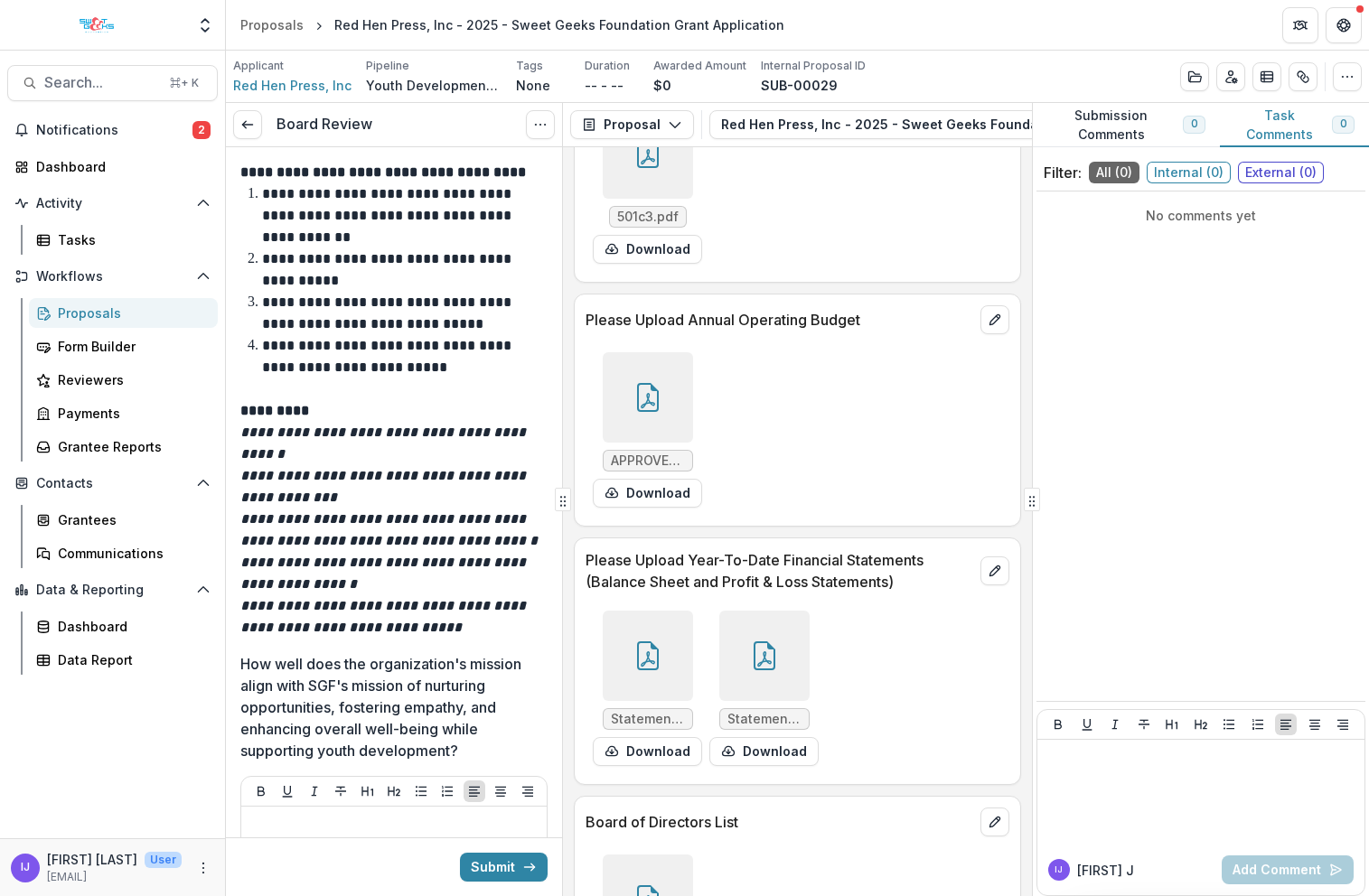 scroll, scrollTop: 6424, scrollLeft: 0, axis: vertical 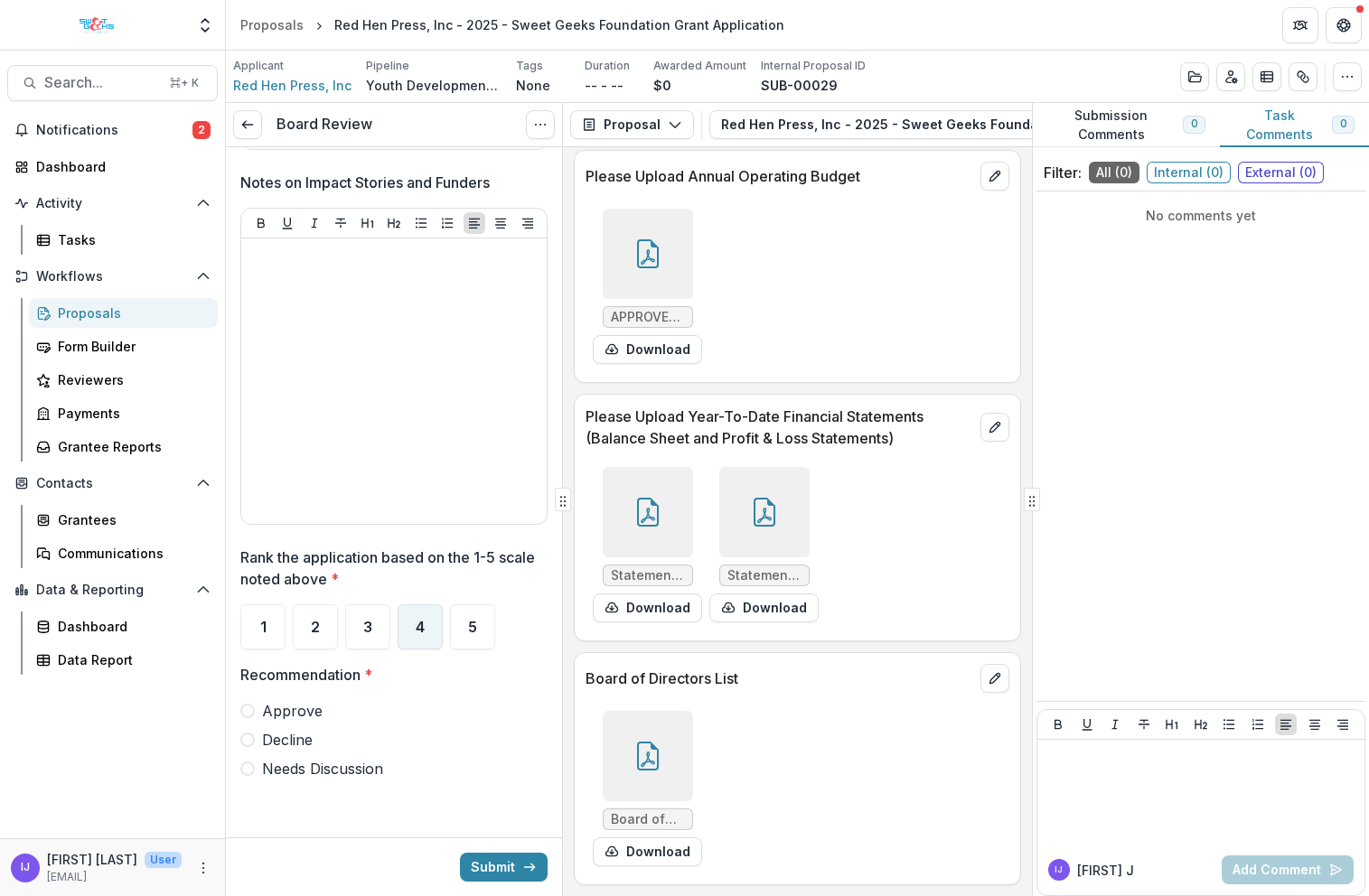 click on "4" at bounding box center [420, 627] 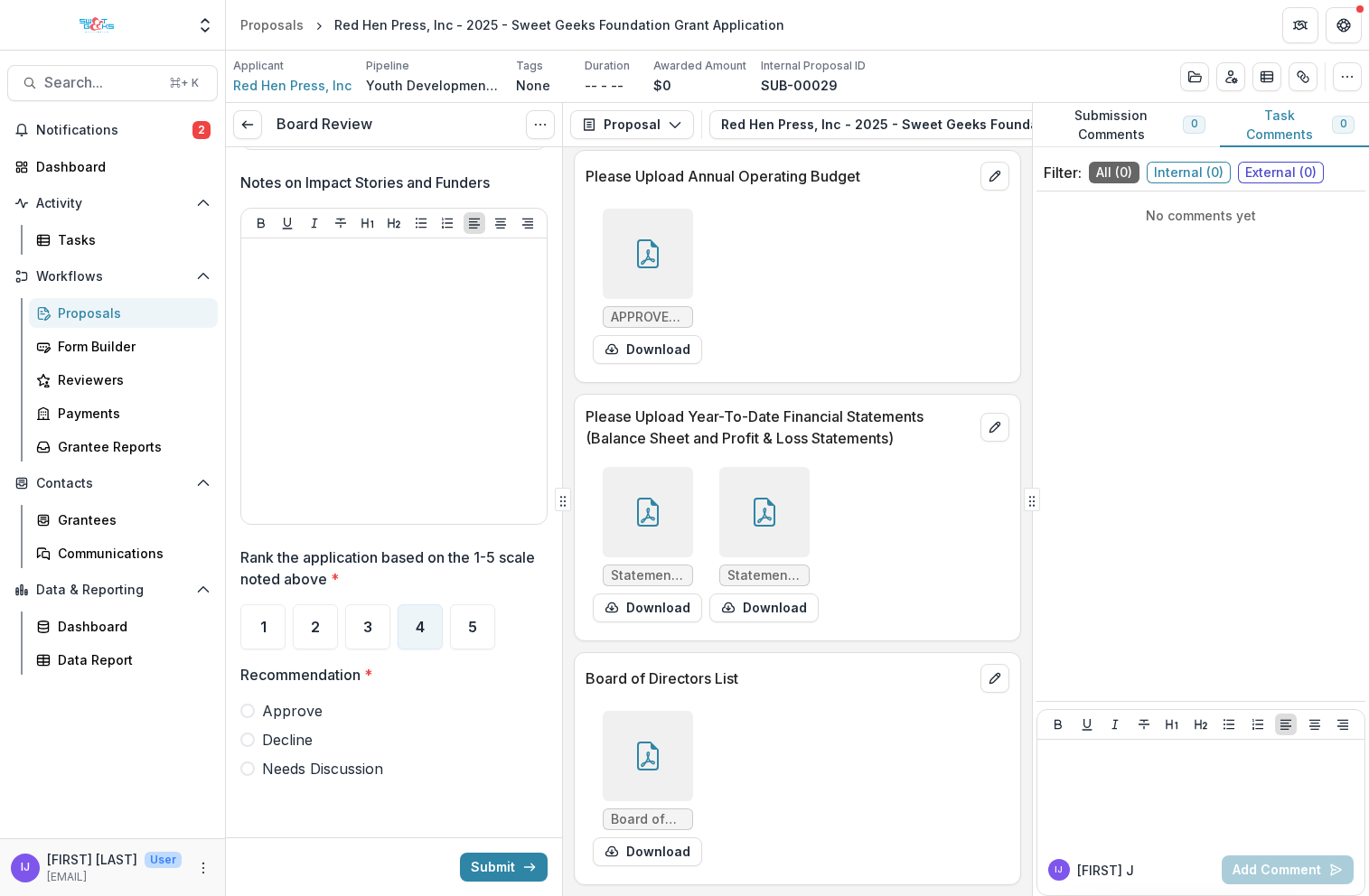 drag, startPoint x: 248, startPoint y: 710, endPoint x: 276, endPoint y: 722, distance: 30.463092 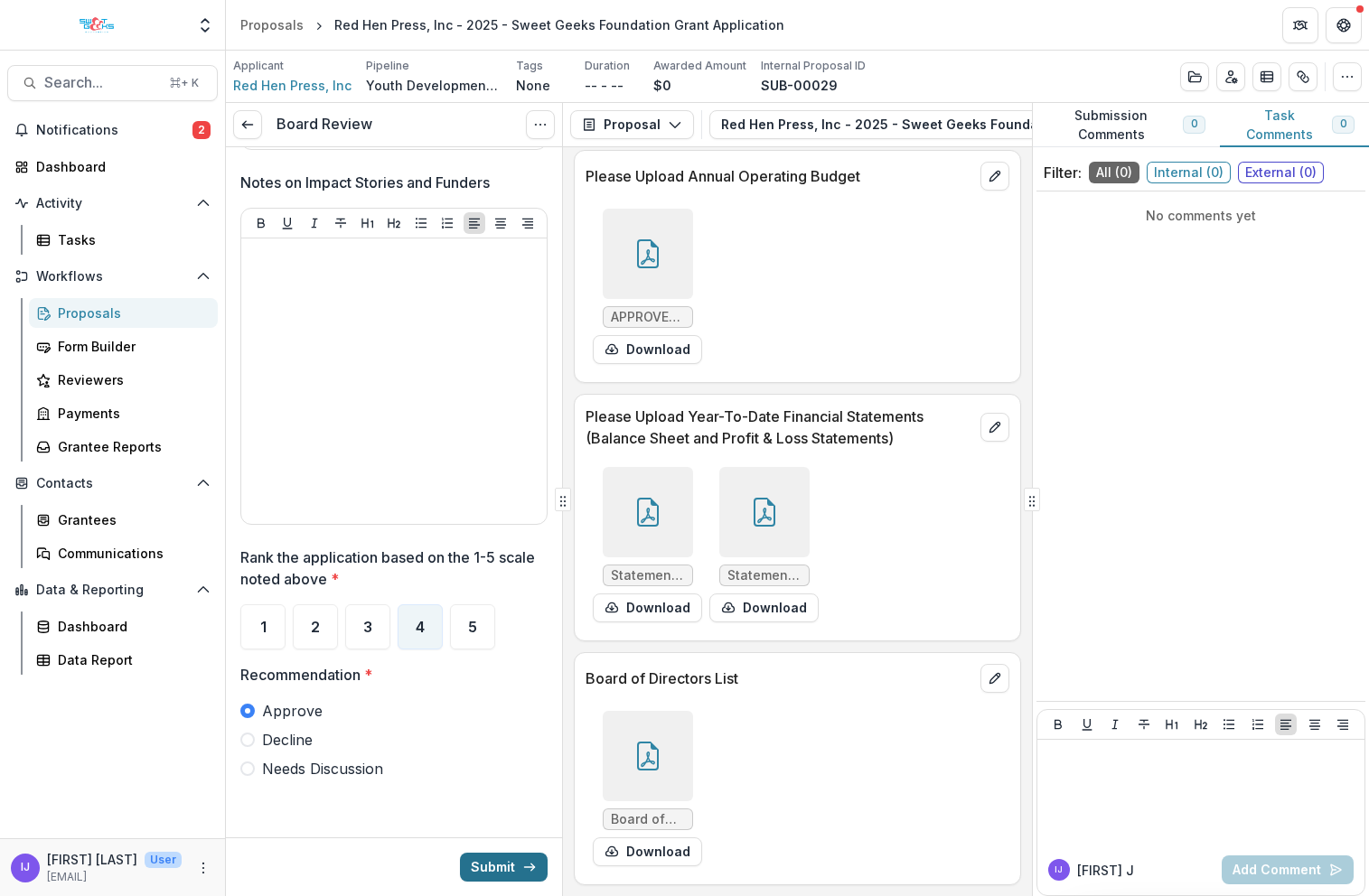 click on "Submit" at bounding box center [503, 867] 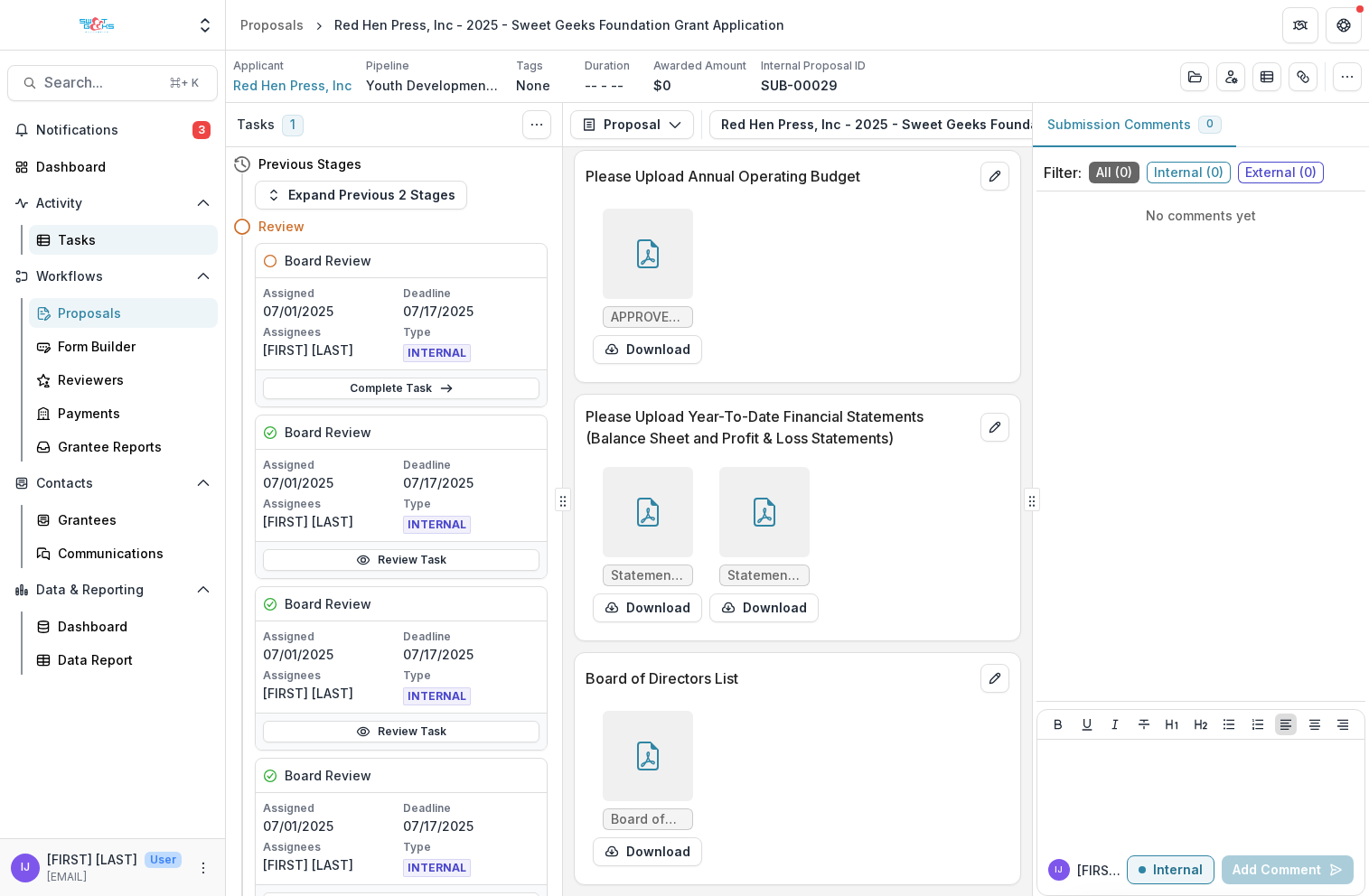 click on "Tasks" at bounding box center (130, 239) 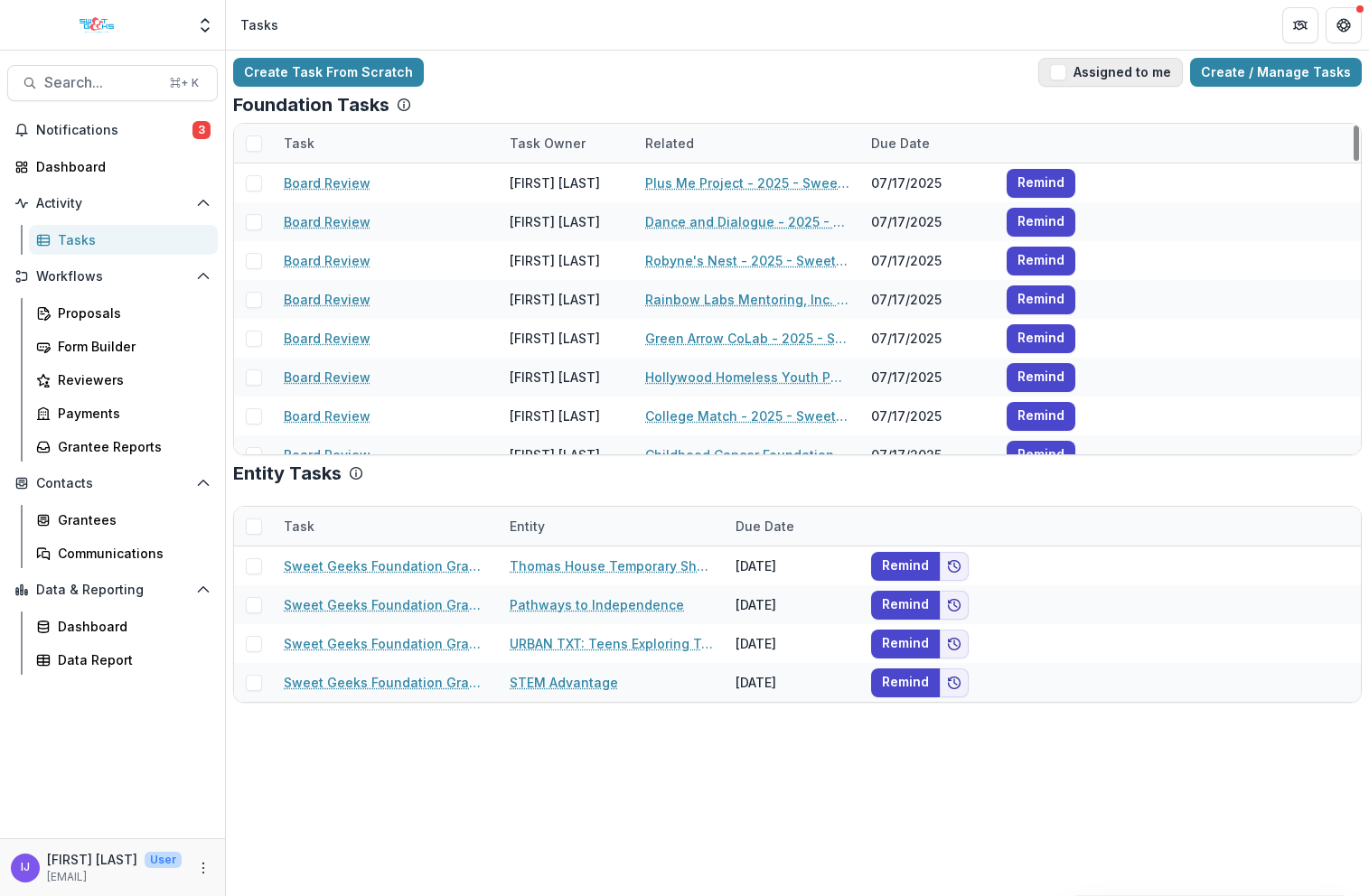 click at bounding box center [1058, 72] 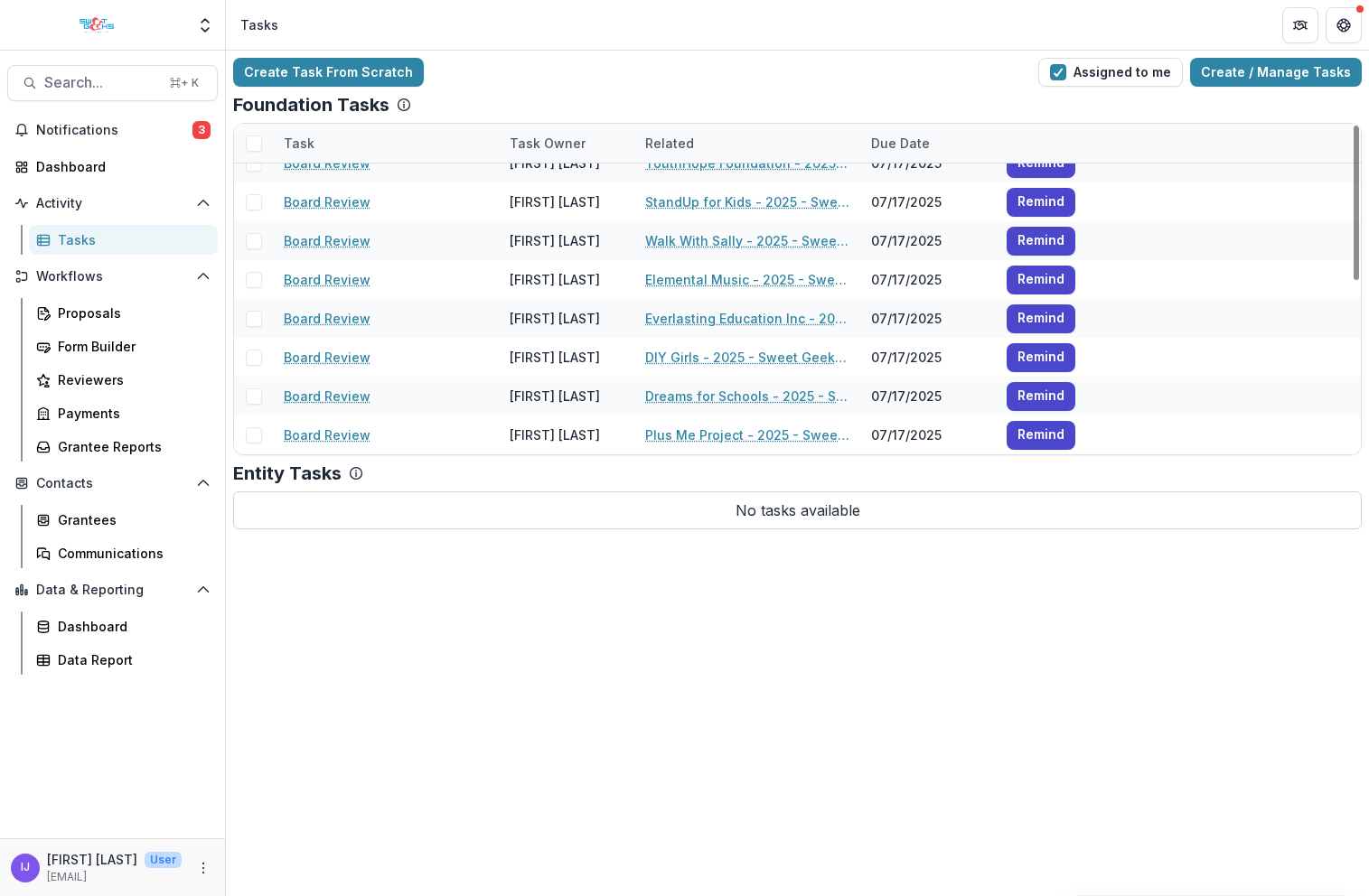 scroll, scrollTop: 0, scrollLeft: 0, axis: both 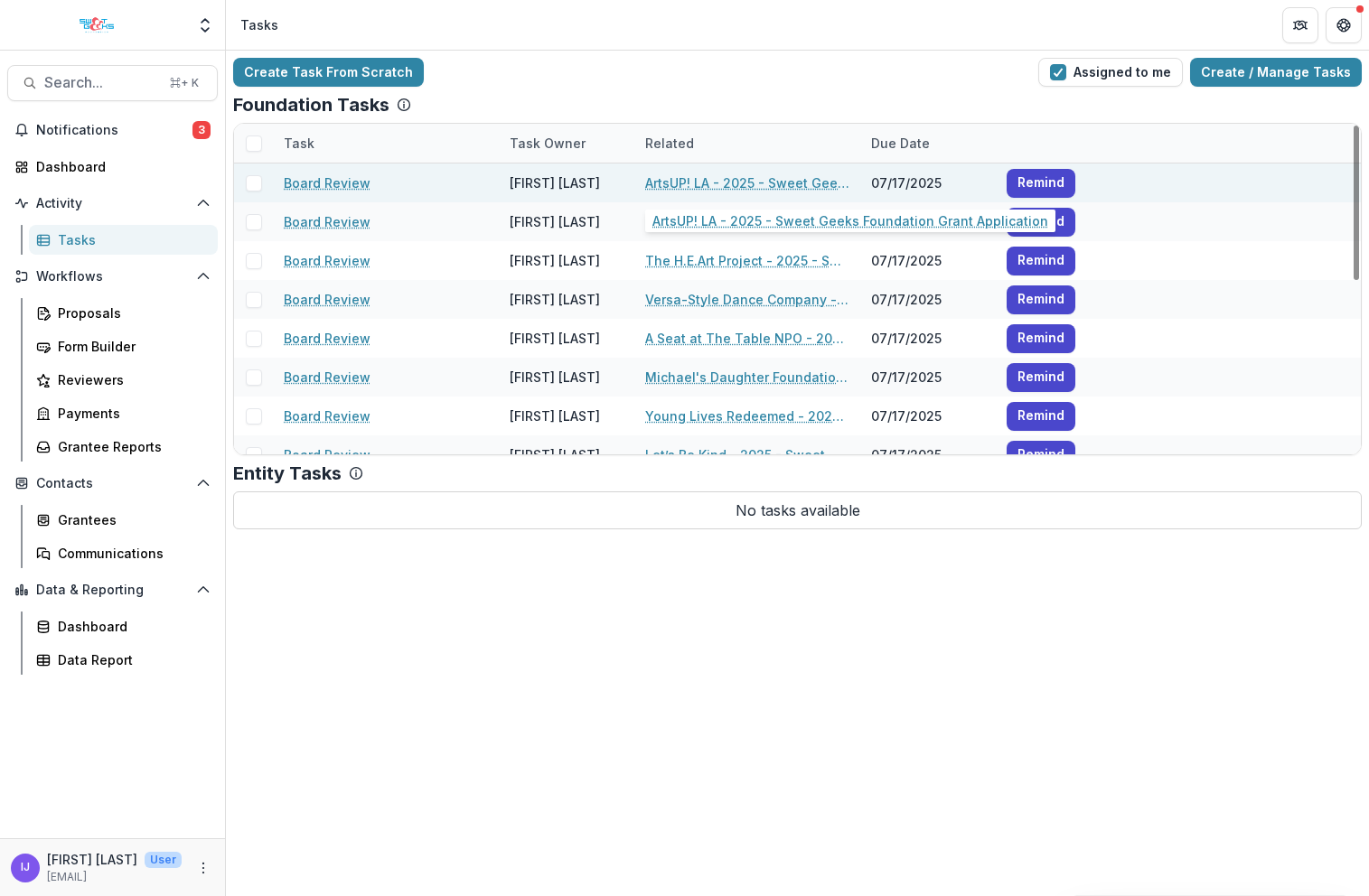 click on "ArtsUP! LA - 2025 - Sweet Geeks Foundation Grant Application" at bounding box center [747, 182] 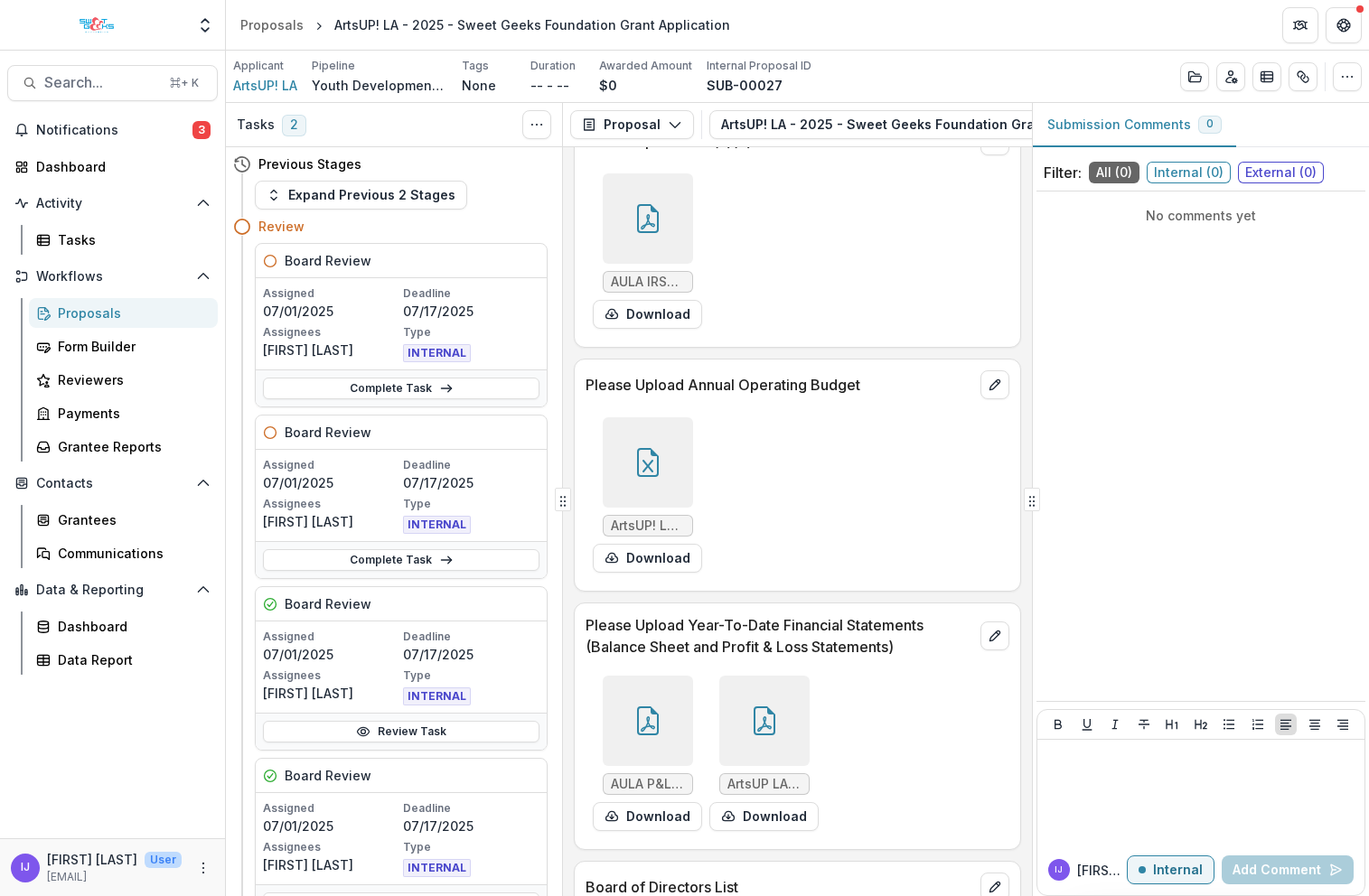 scroll, scrollTop: 7226, scrollLeft: 0, axis: vertical 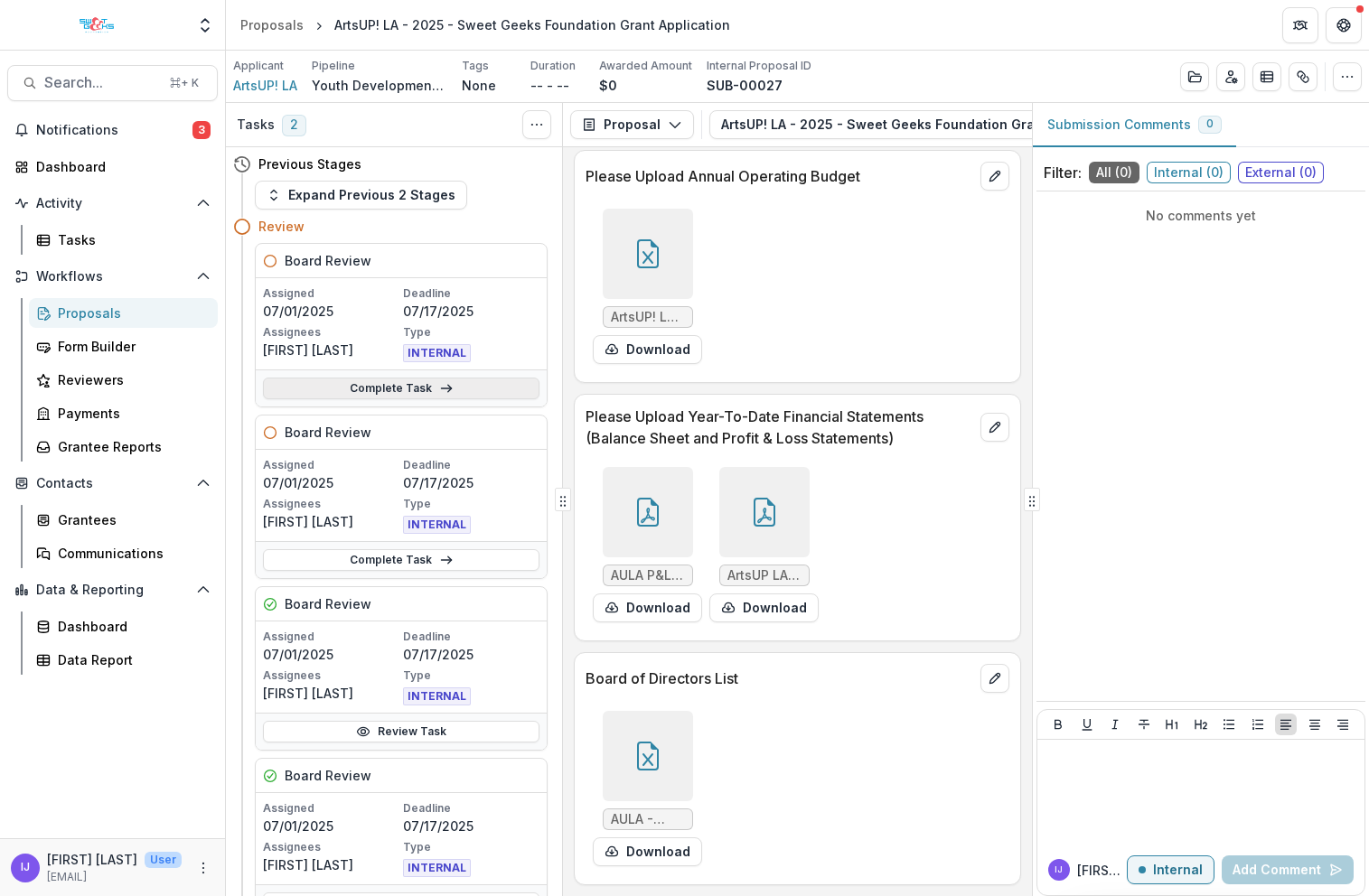 click on "Complete Task" at bounding box center (401, 388) 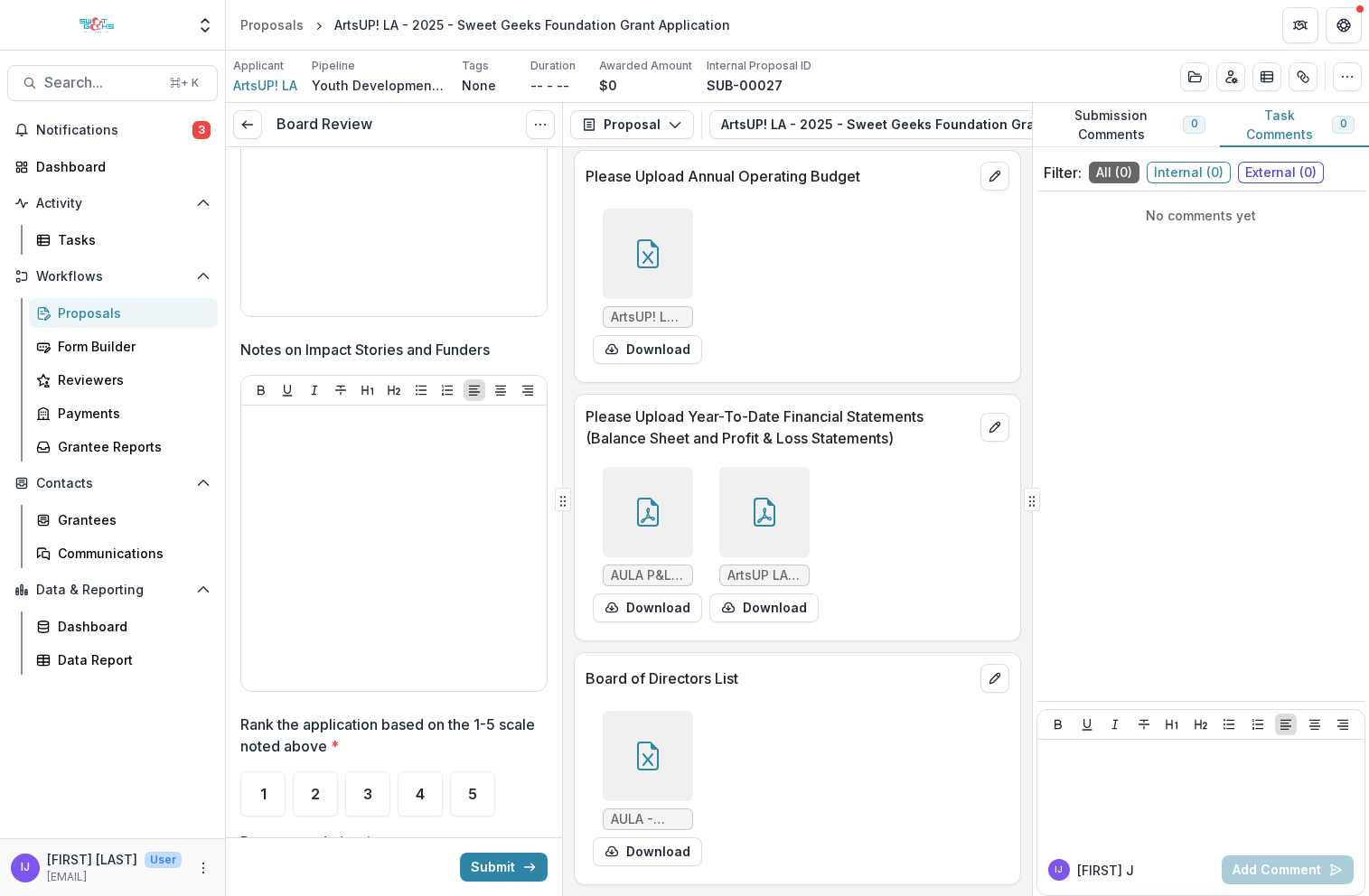 scroll, scrollTop: 2789, scrollLeft: 0, axis: vertical 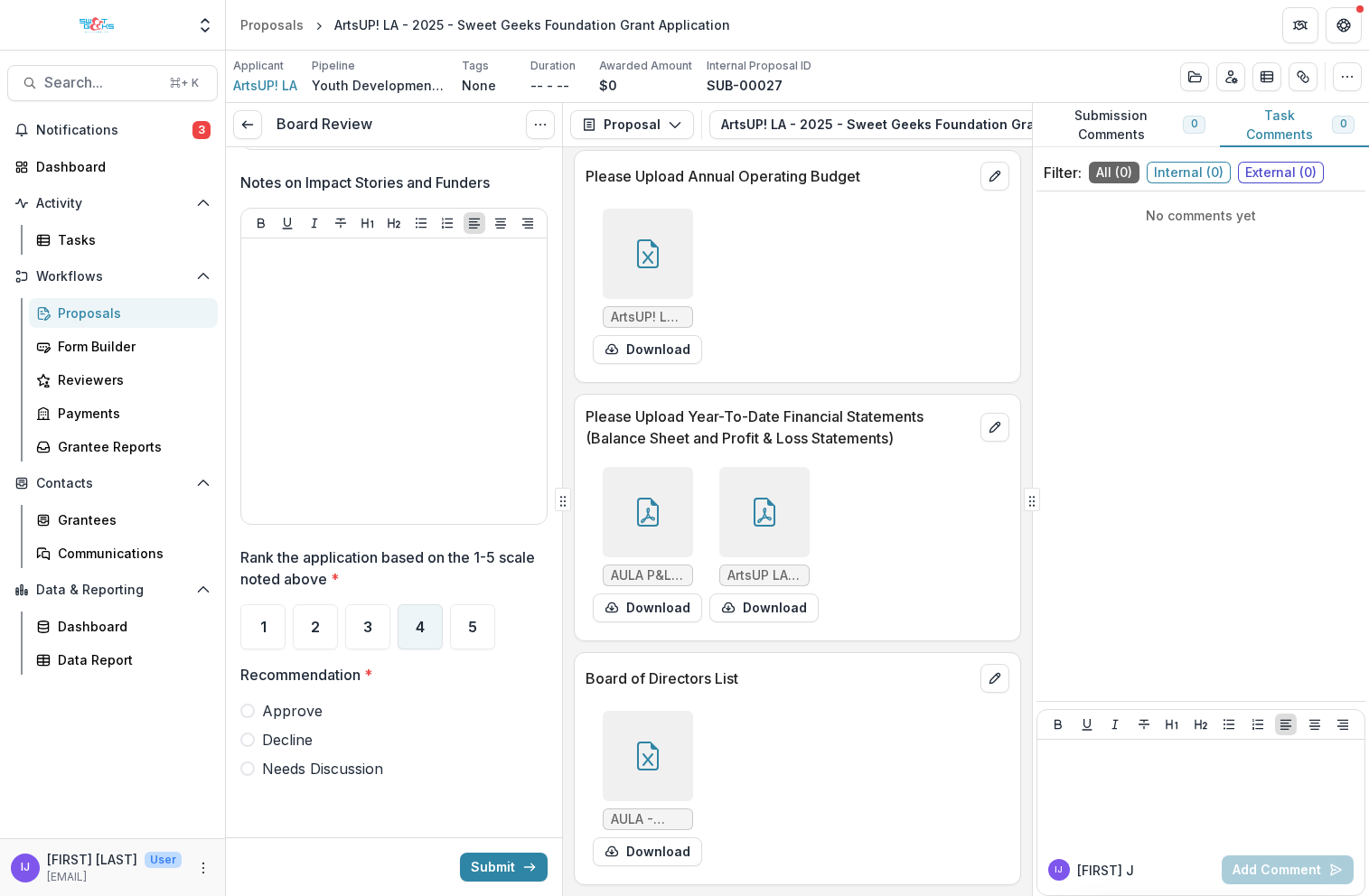 click on "4" at bounding box center (420, 627) 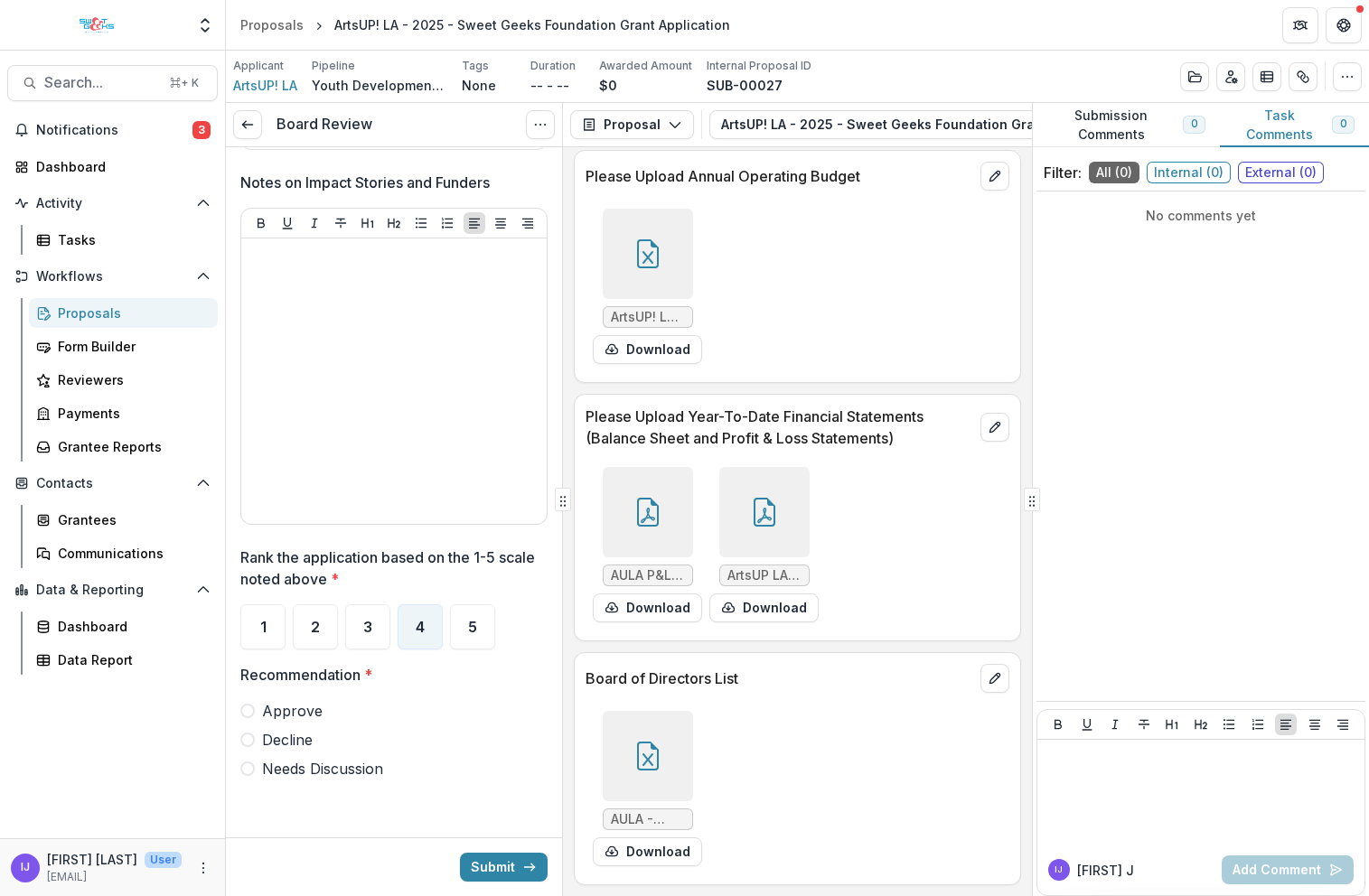 click at bounding box center [248, 711] 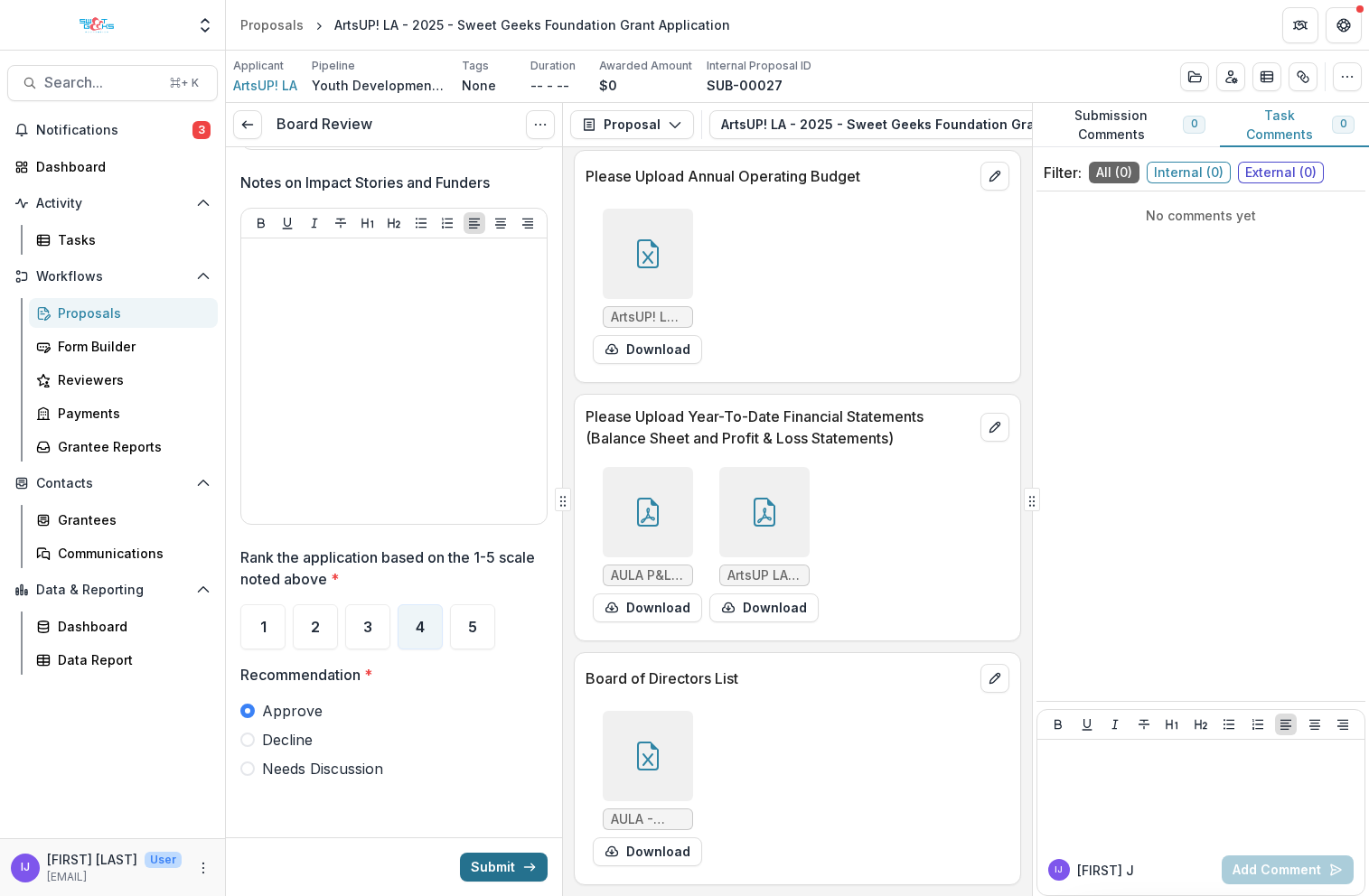 click on "Submit" at bounding box center (503, 867) 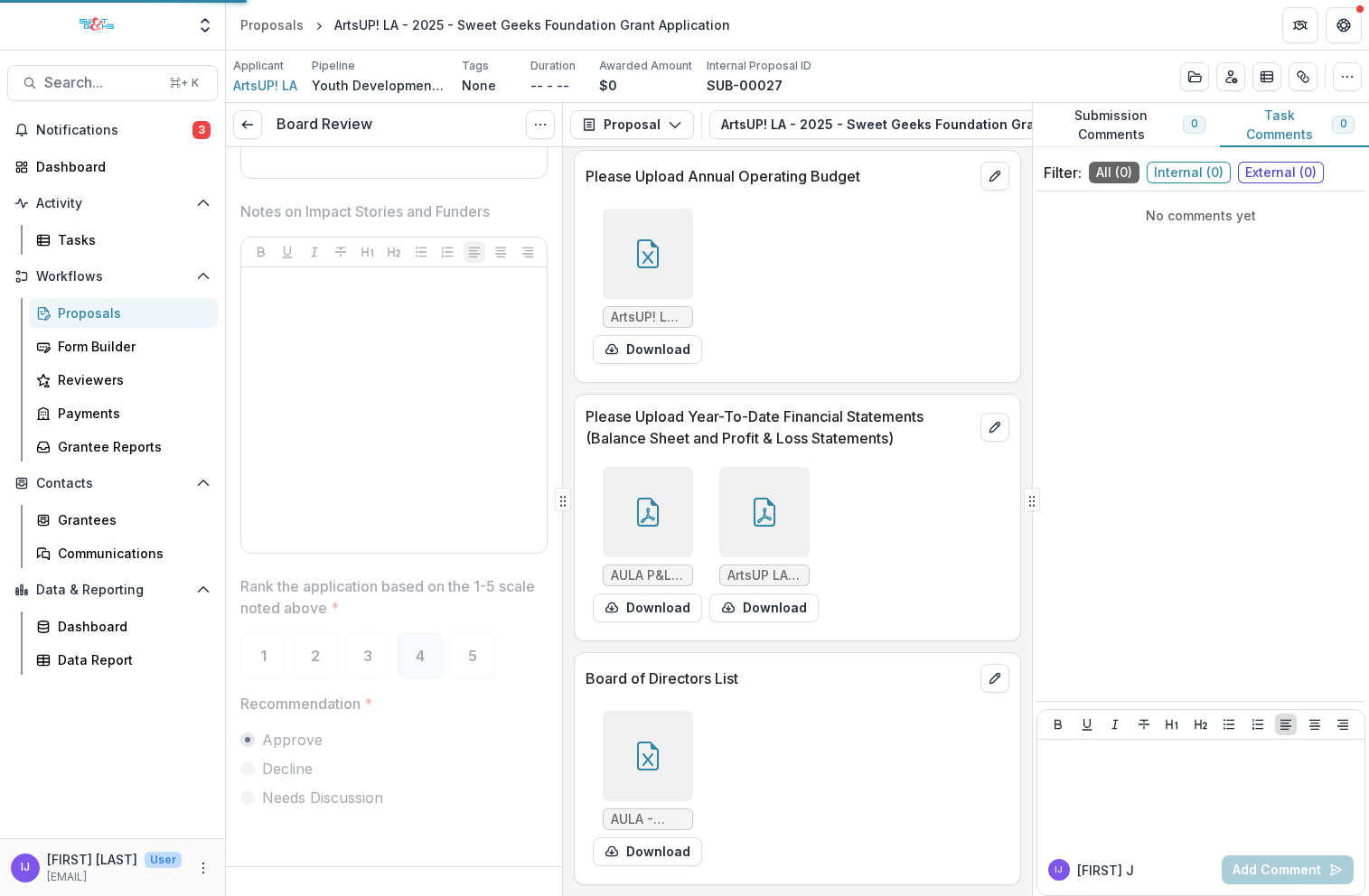 scroll, scrollTop: 2760, scrollLeft: 0, axis: vertical 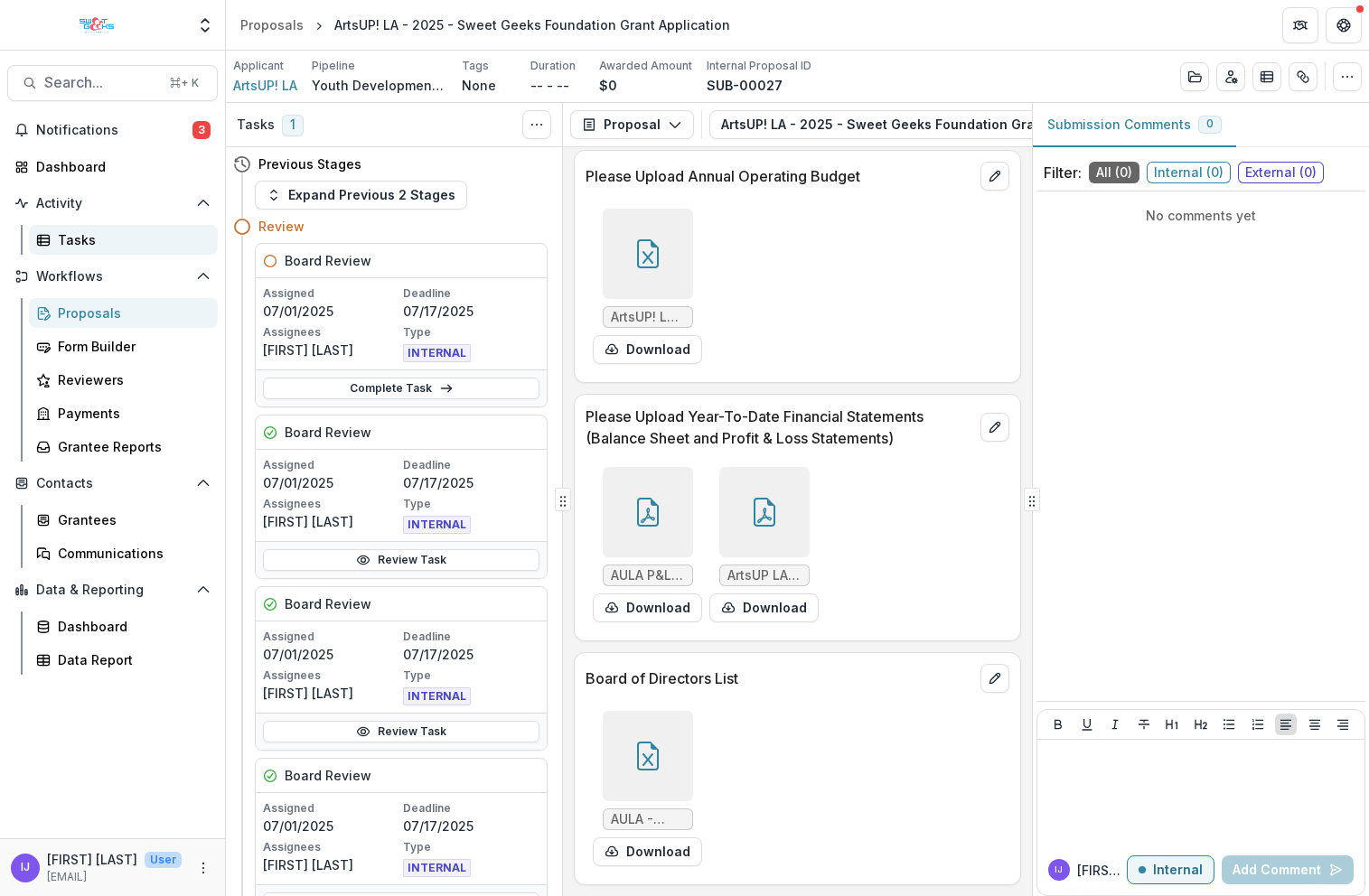 click on "Tasks" at bounding box center [123, 239] 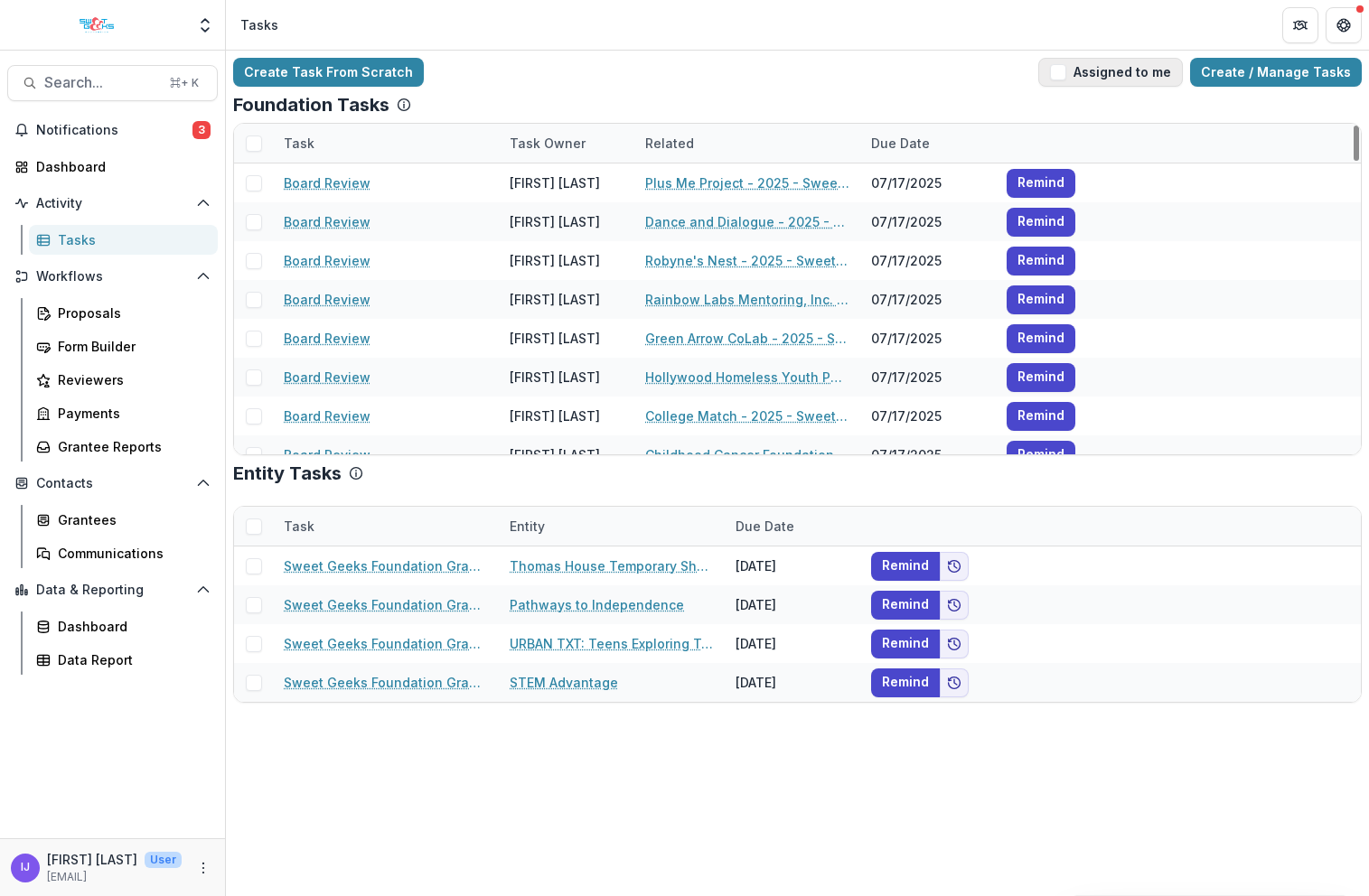 click at bounding box center (1058, 72) 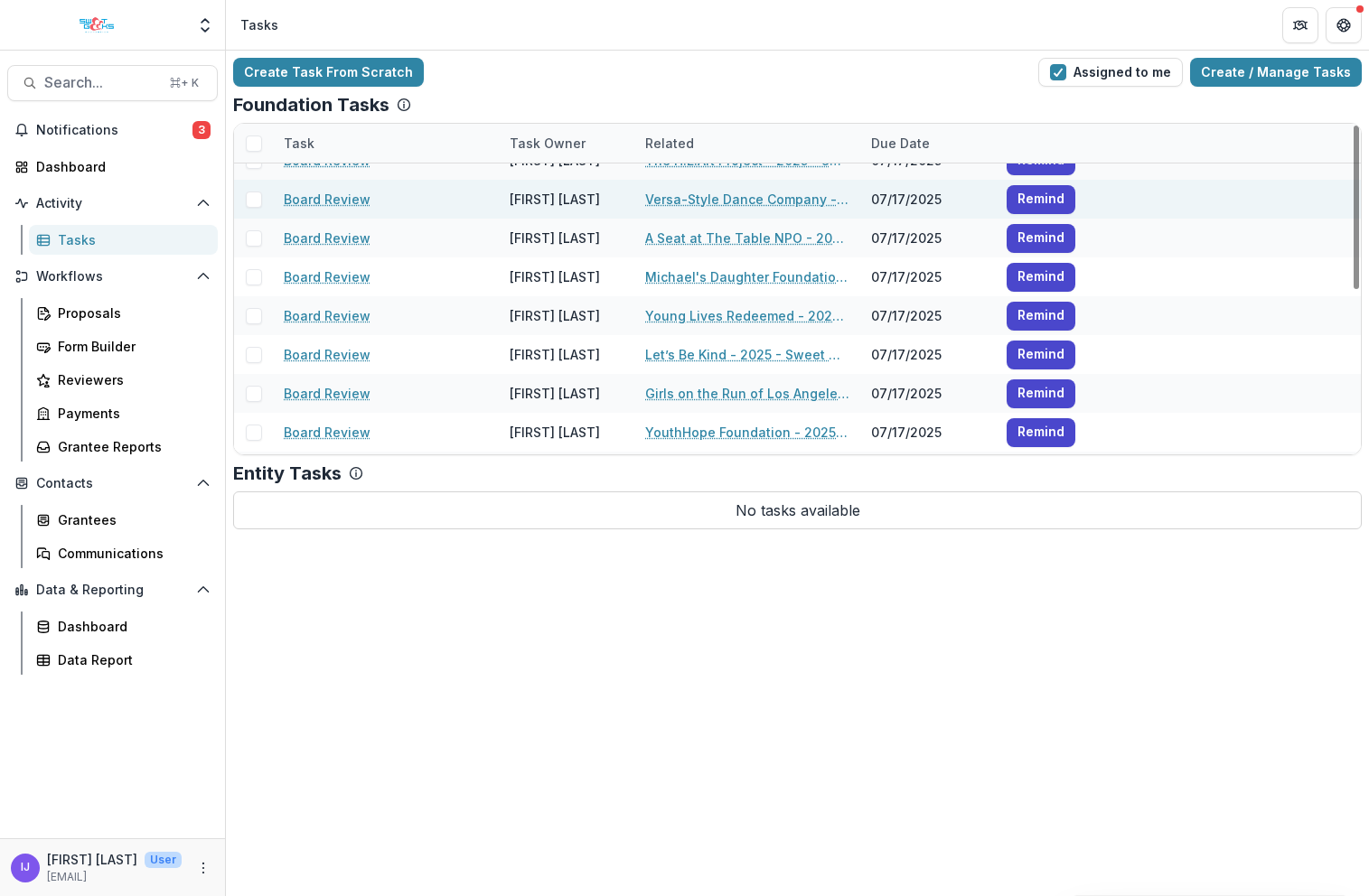 scroll, scrollTop: 0, scrollLeft: 0, axis: both 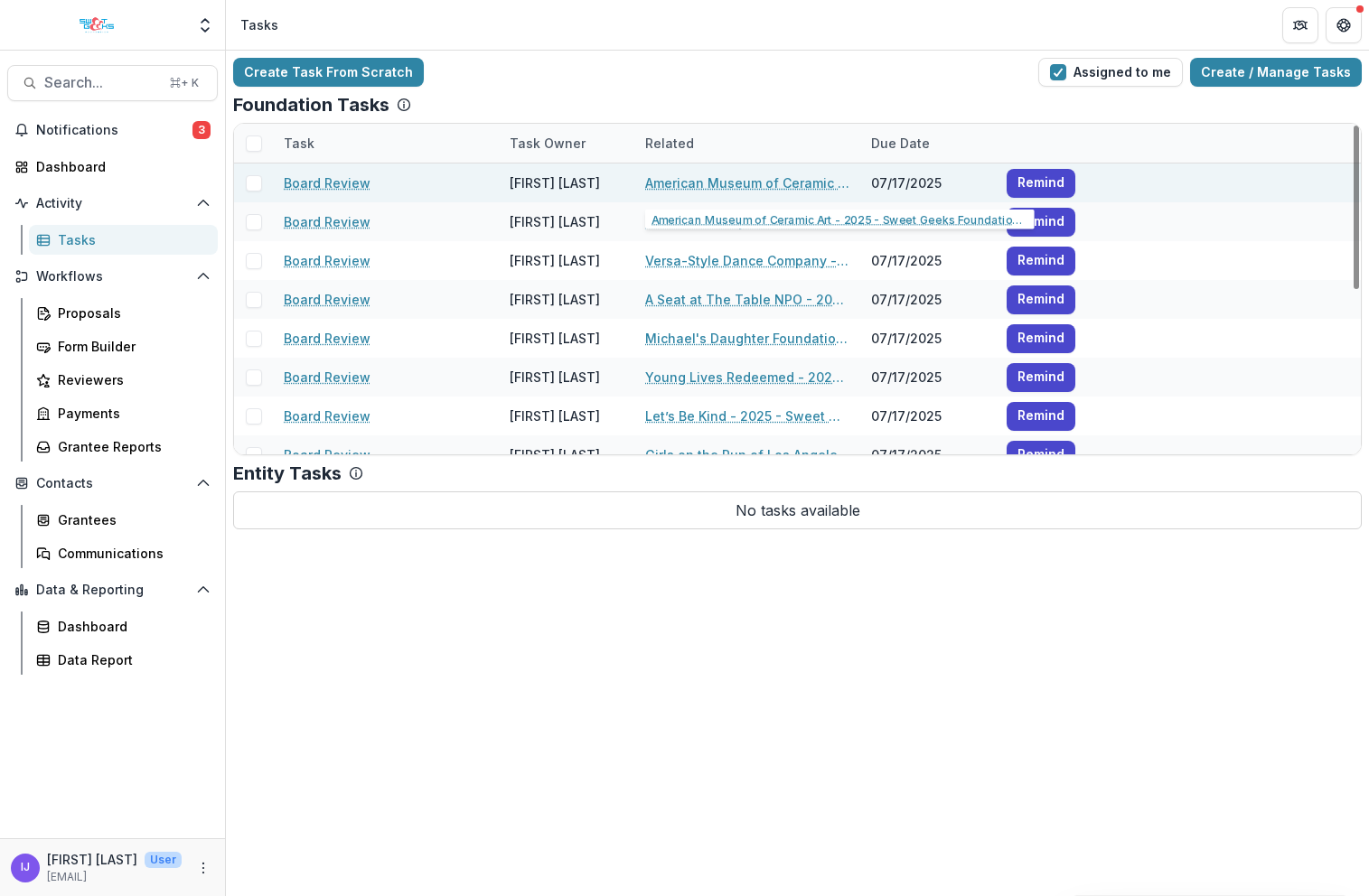 click on "American Museum of Ceramic Art - 2025 - Sweet Geeks Foundation Grant Application" at bounding box center (747, 182) 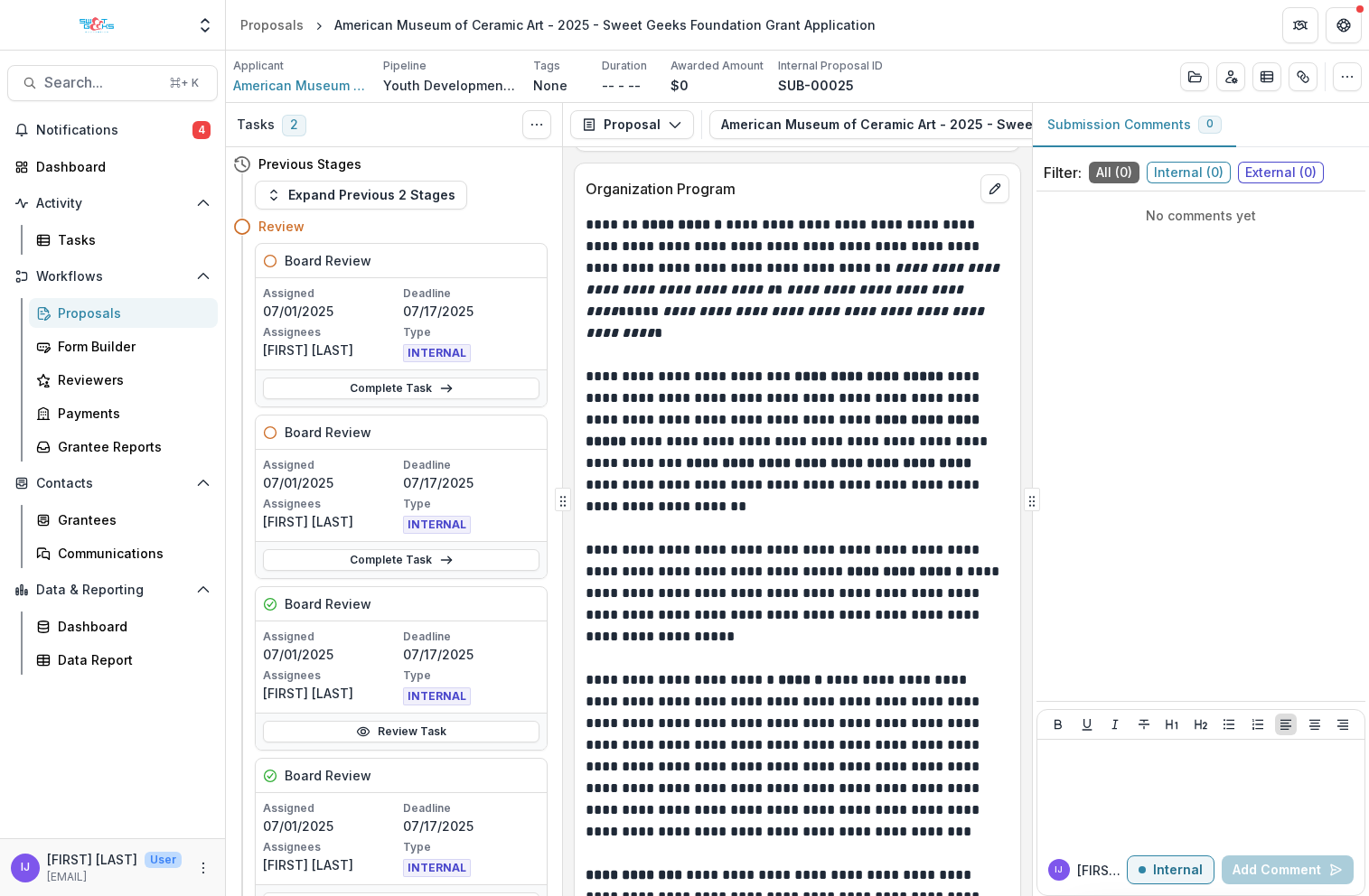 scroll, scrollTop: 3788, scrollLeft: 0, axis: vertical 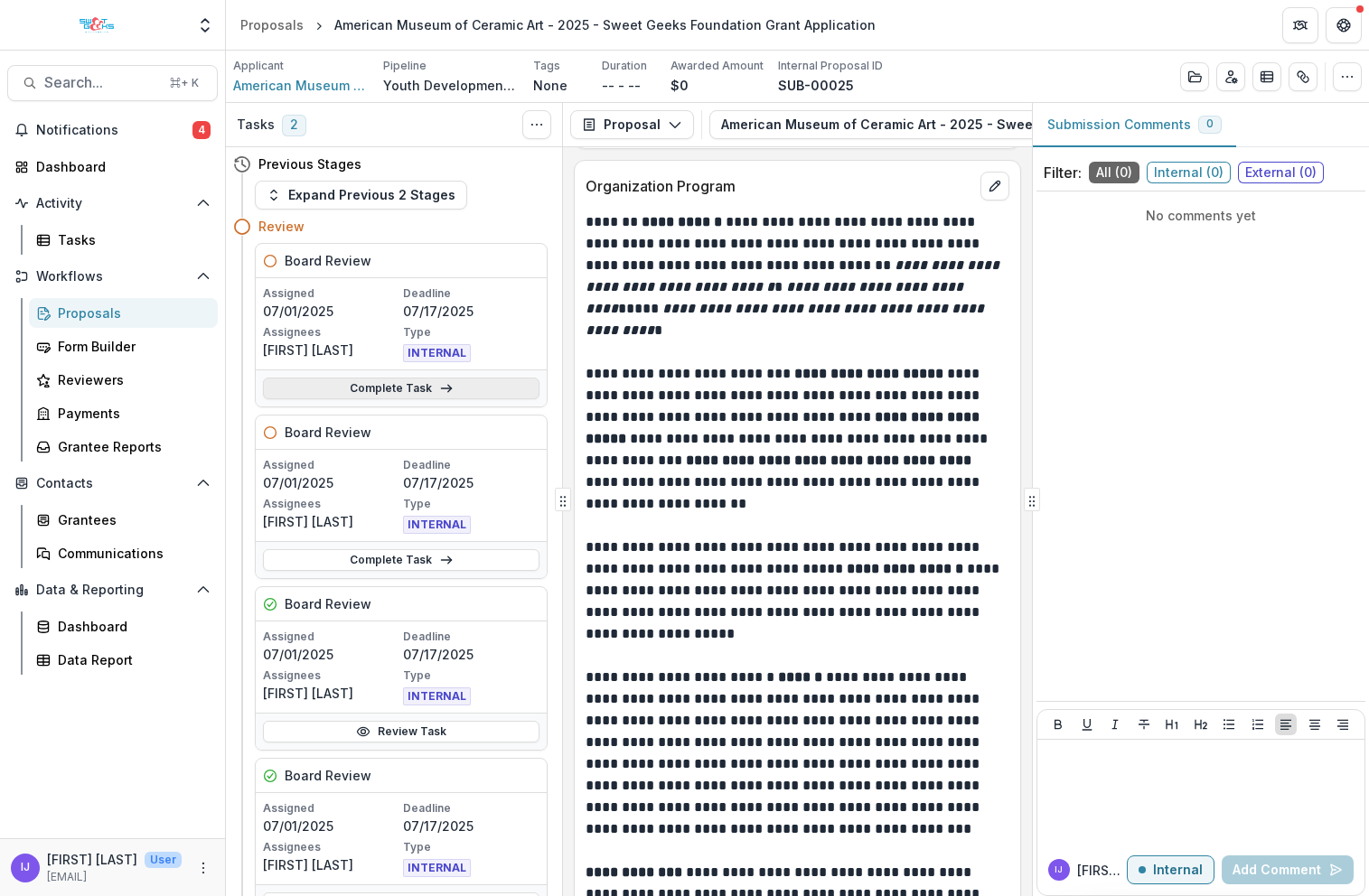 click on "Complete Task" at bounding box center [401, 388] 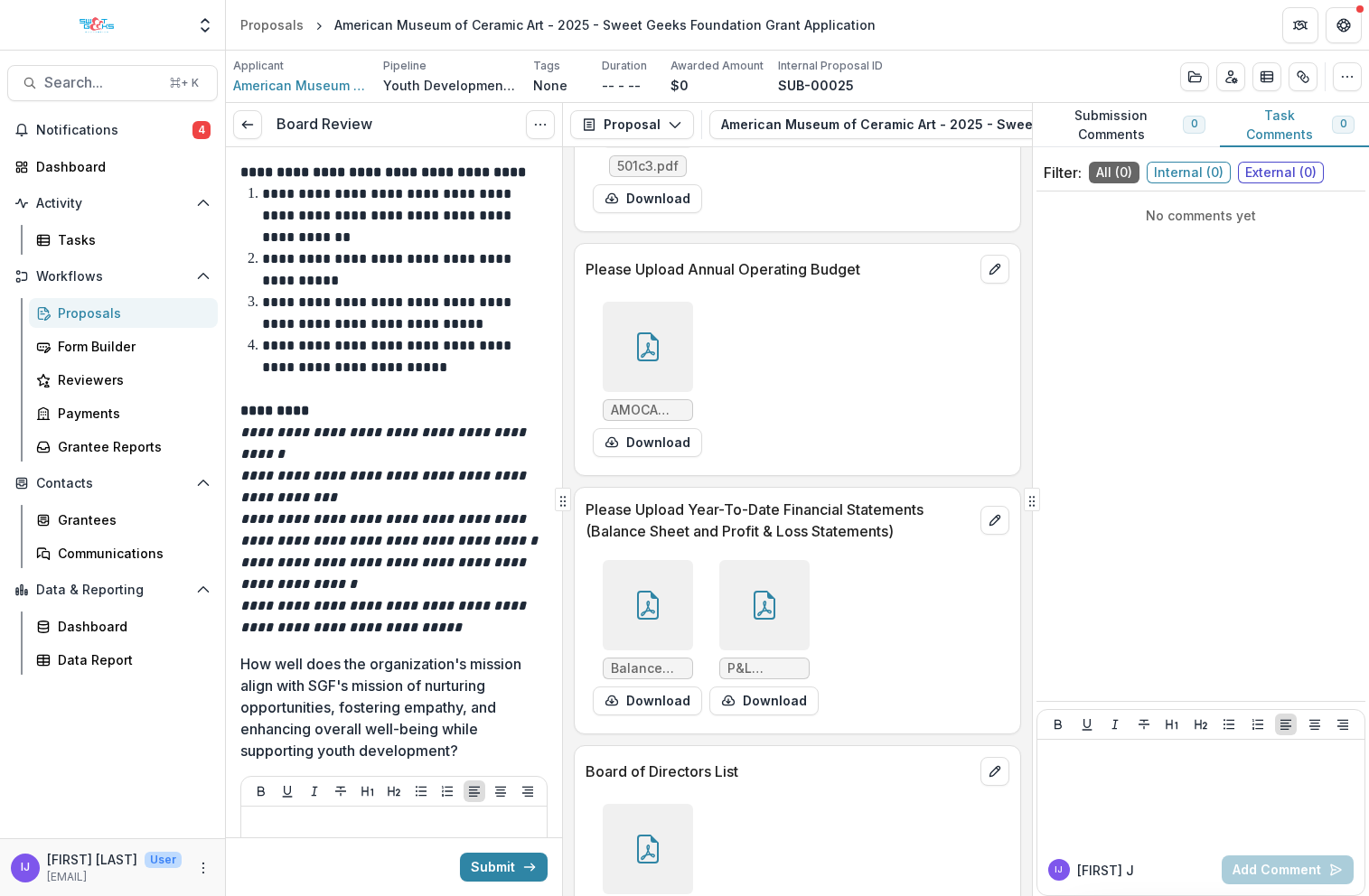 scroll, scrollTop: 7833, scrollLeft: 0, axis: vertical 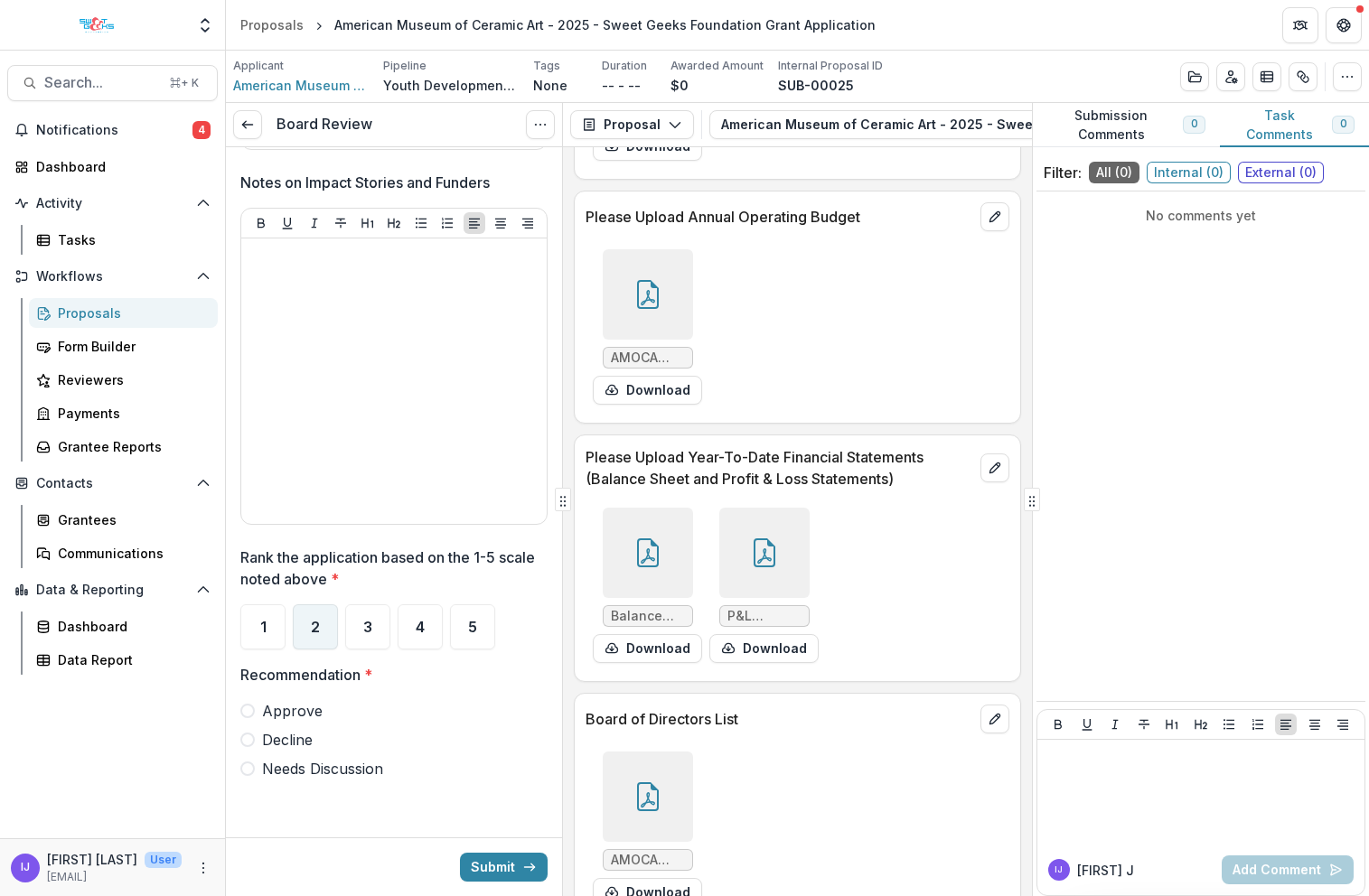 click on "2" at bounding box center (315, 627) 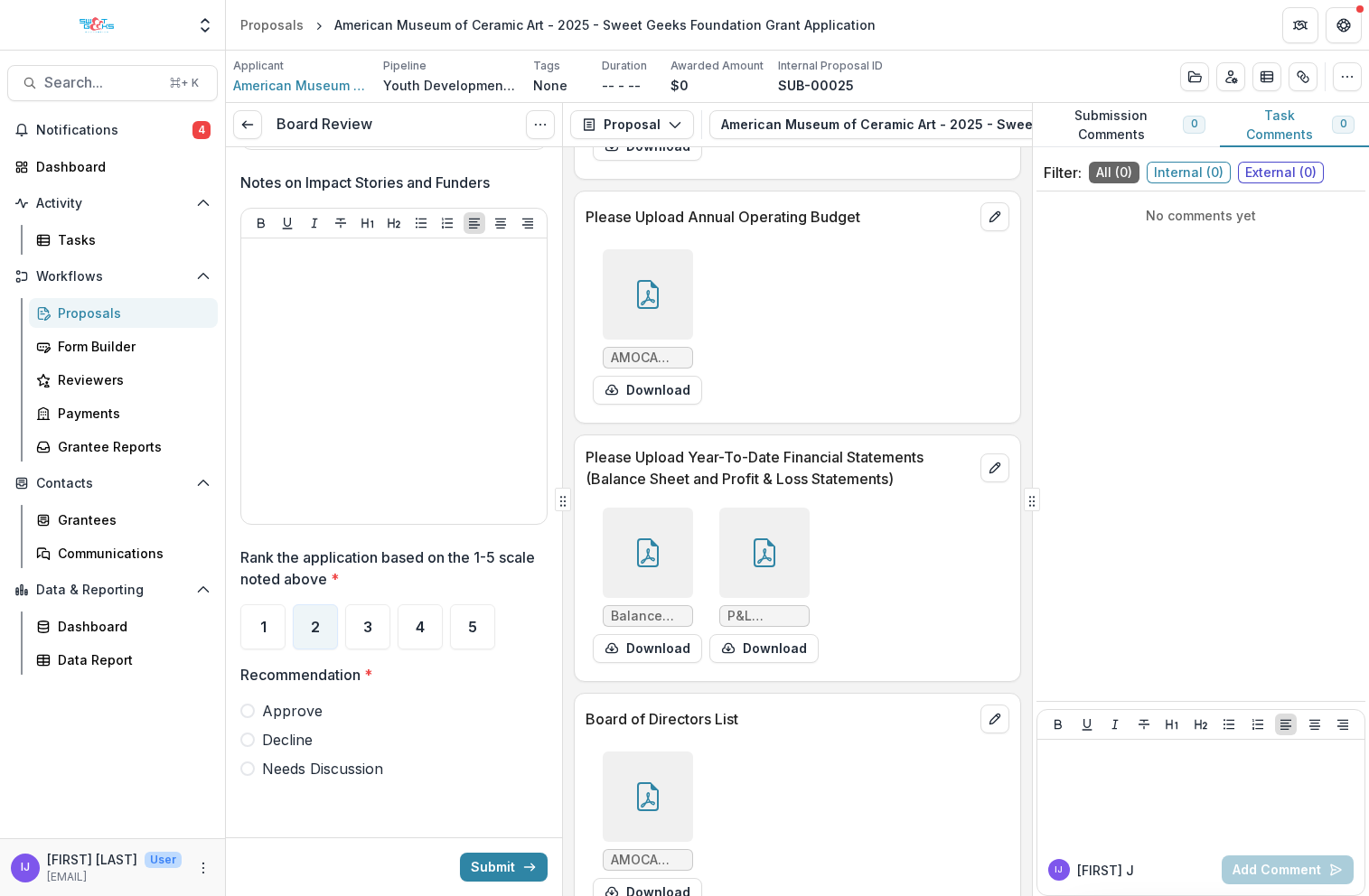 click at bounding box center (248, 740) 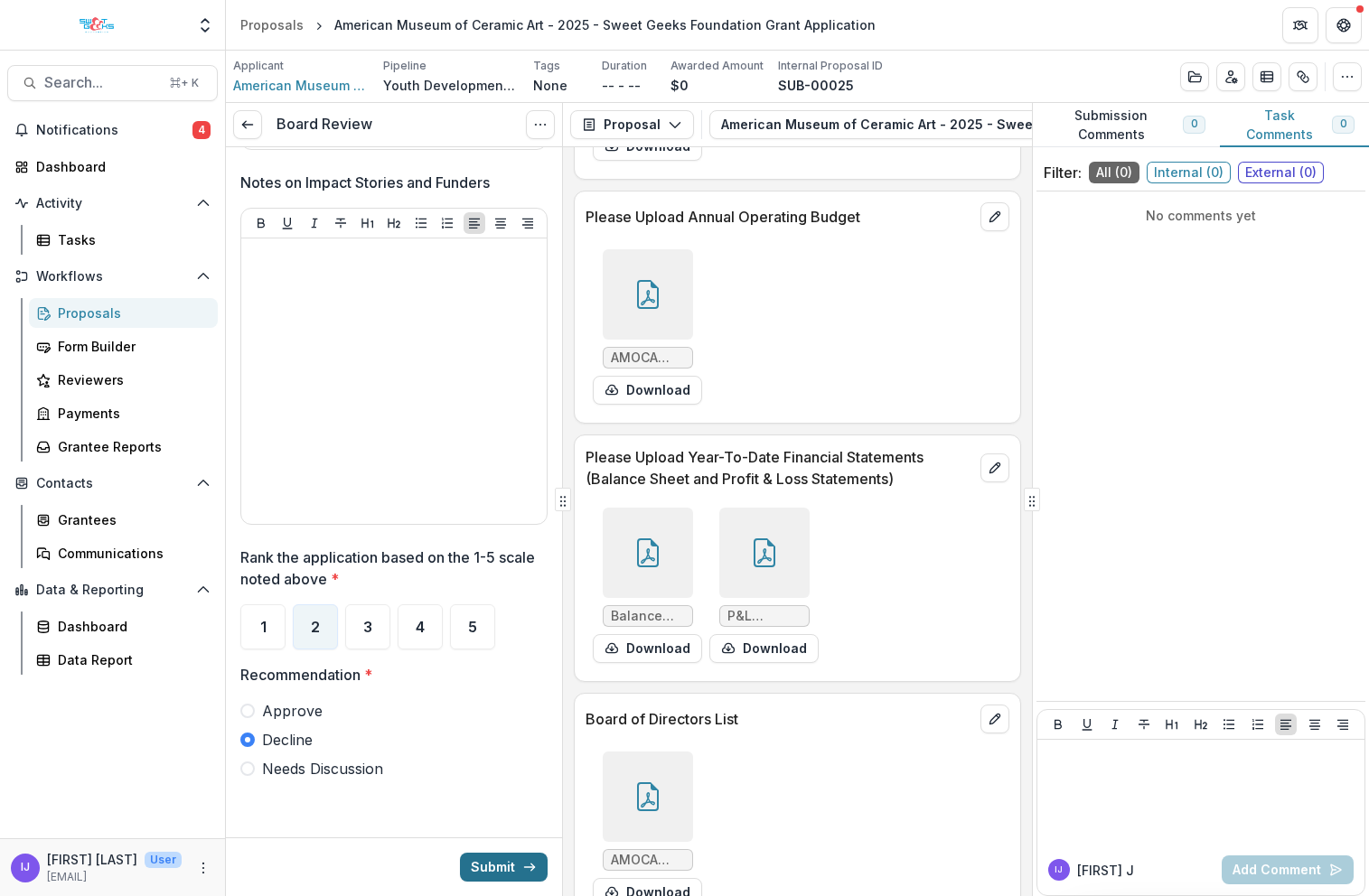 click on "Submit" at bounding box center (503, 867) 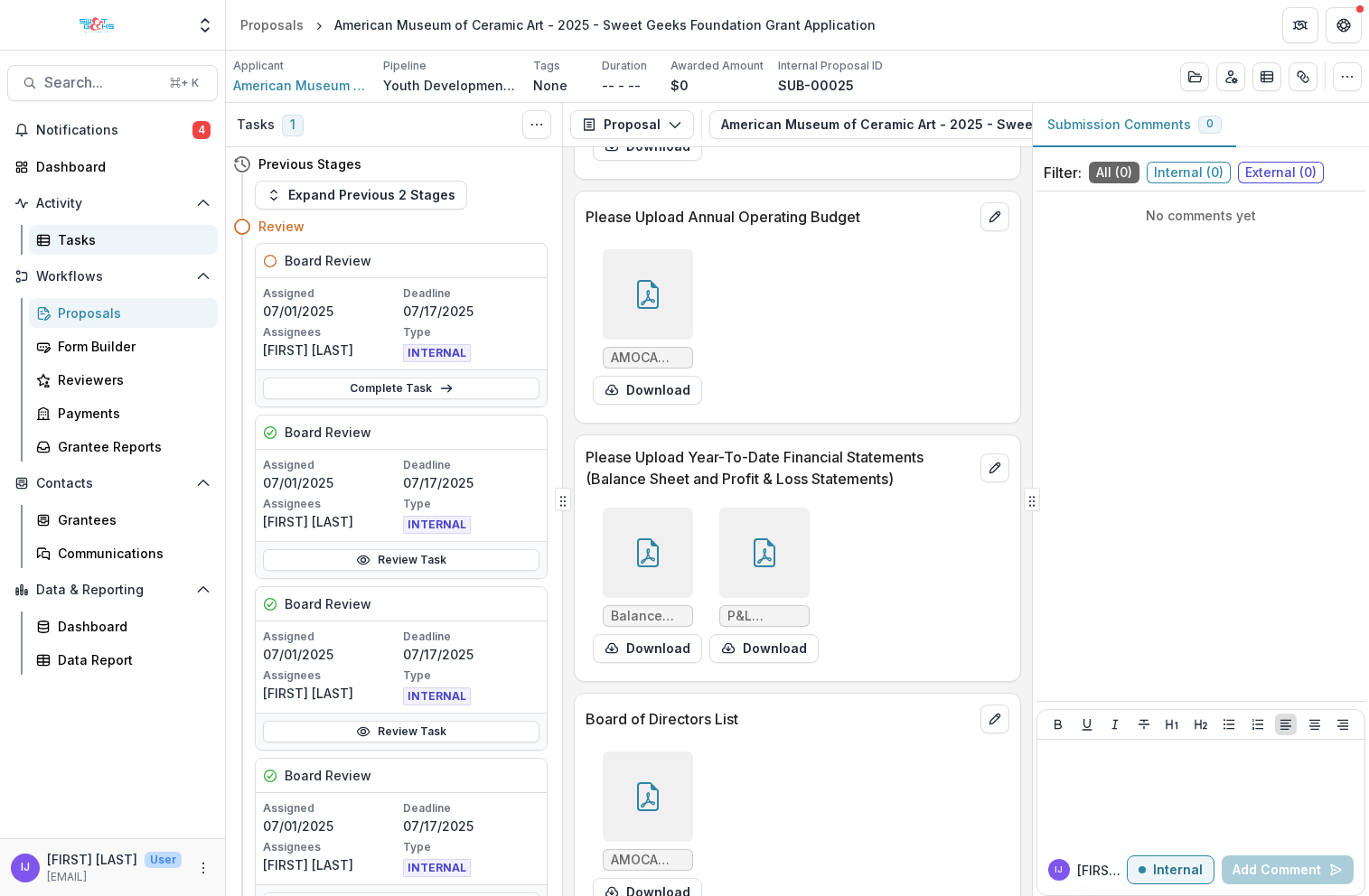 click on "Tasks" at bounding box center [130, 239] 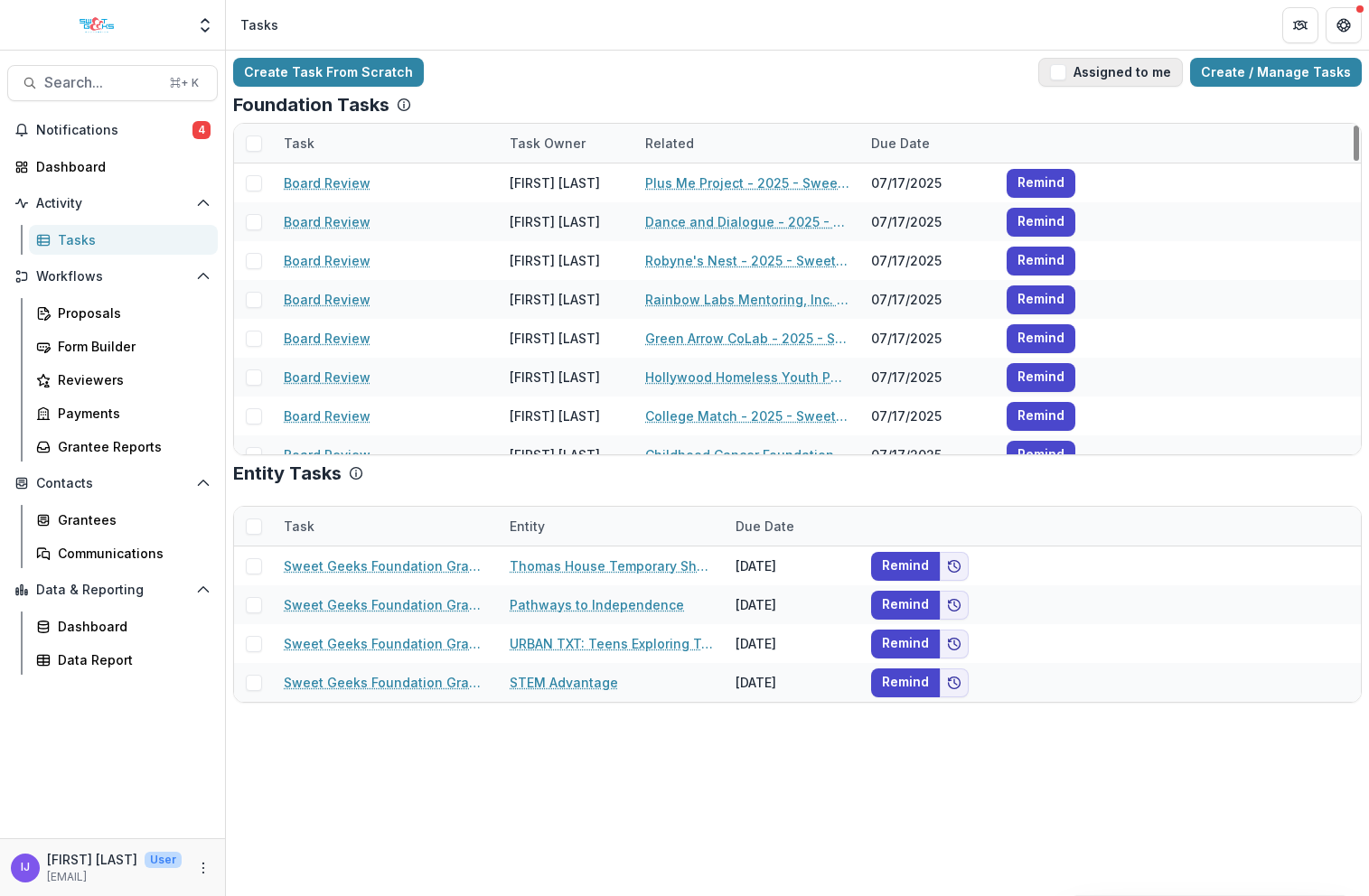 click on "Assigned to me" at bounding box center (1111, 72) 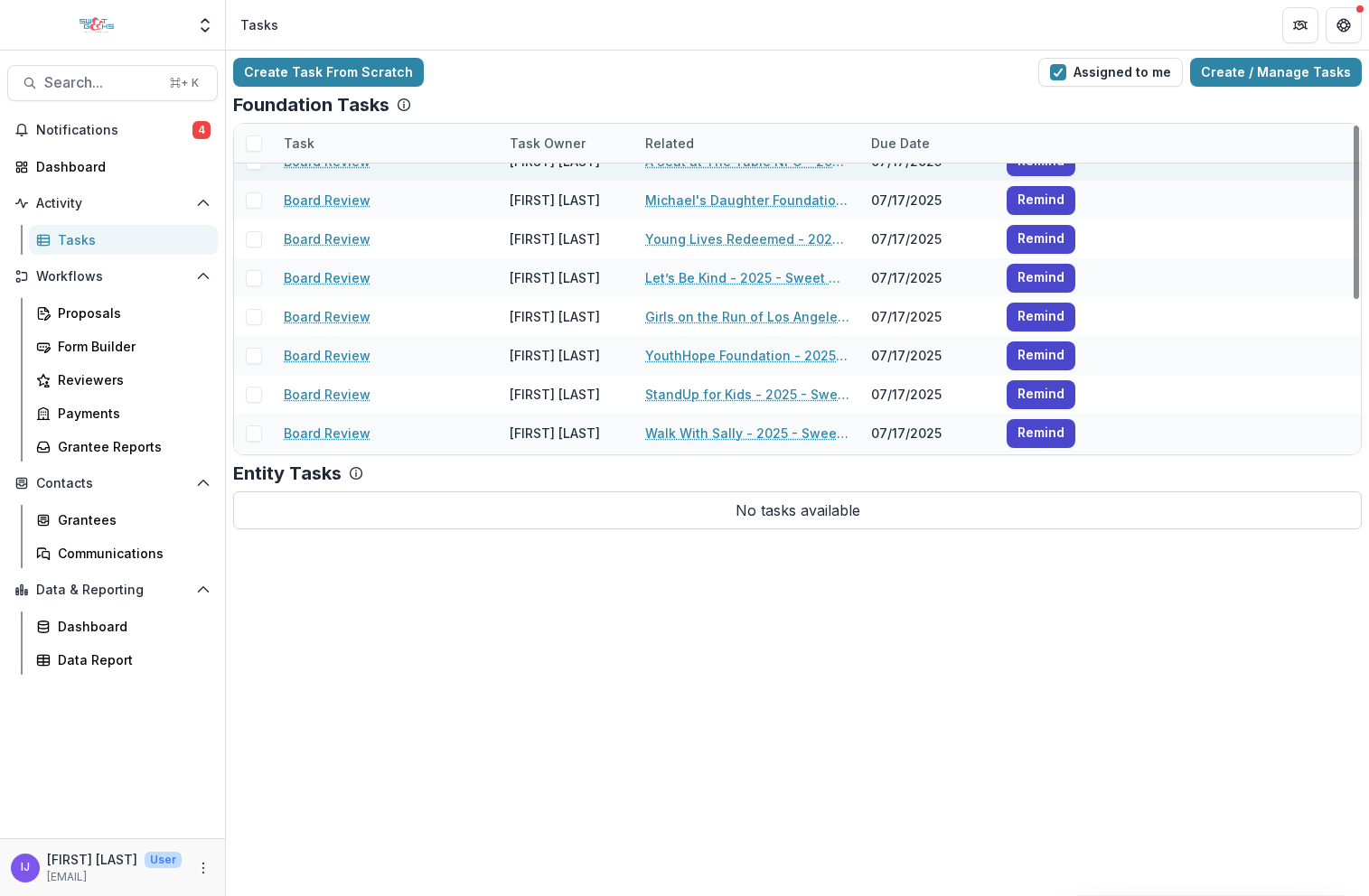 scroll, scrollTop: 0, scrollLeft: 0, axis: both 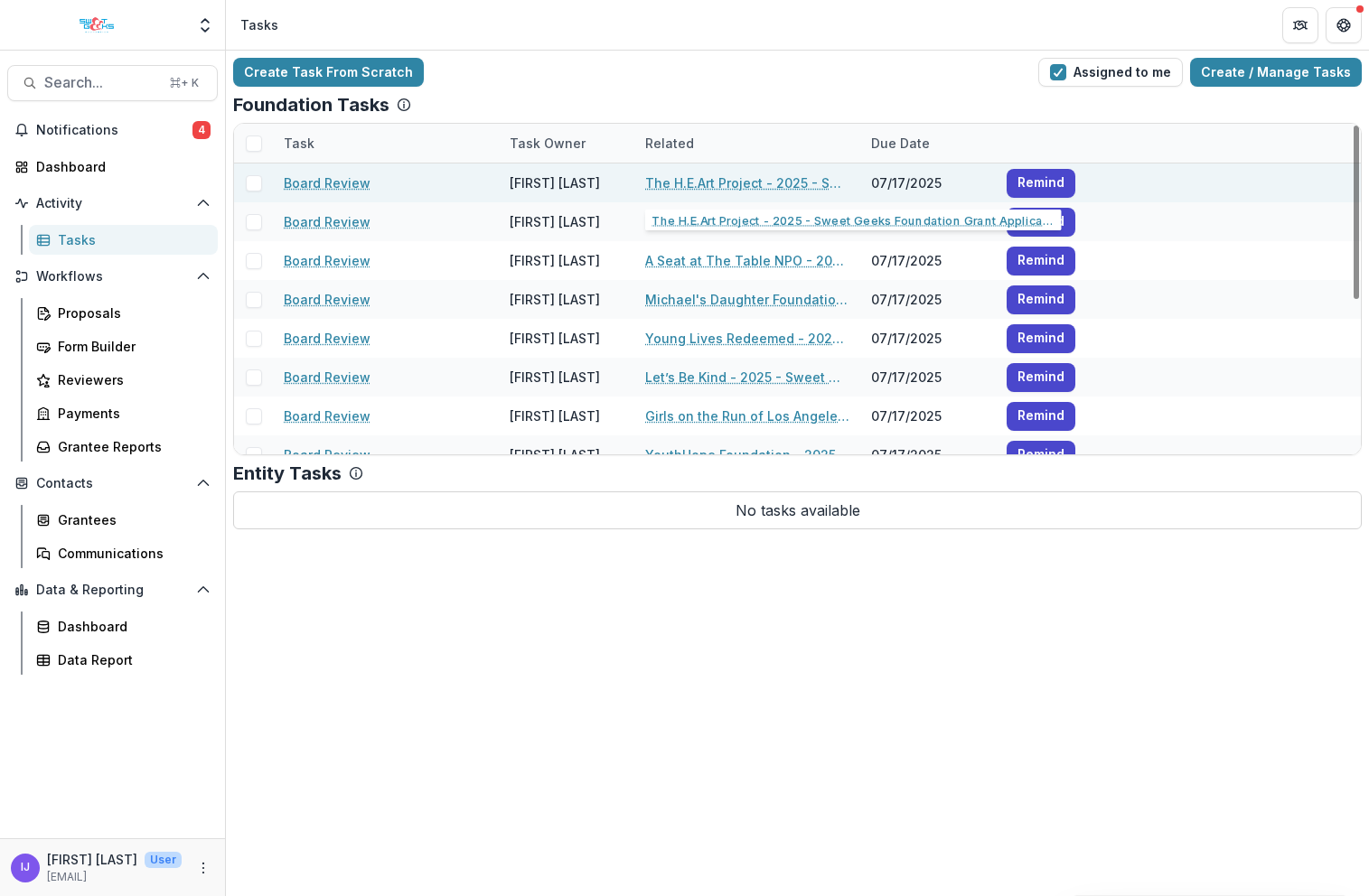 click on "The H.E.Art Project - 2025 - Sweet Geeks Foundation Grant Application" at bounding box center (747, 182) 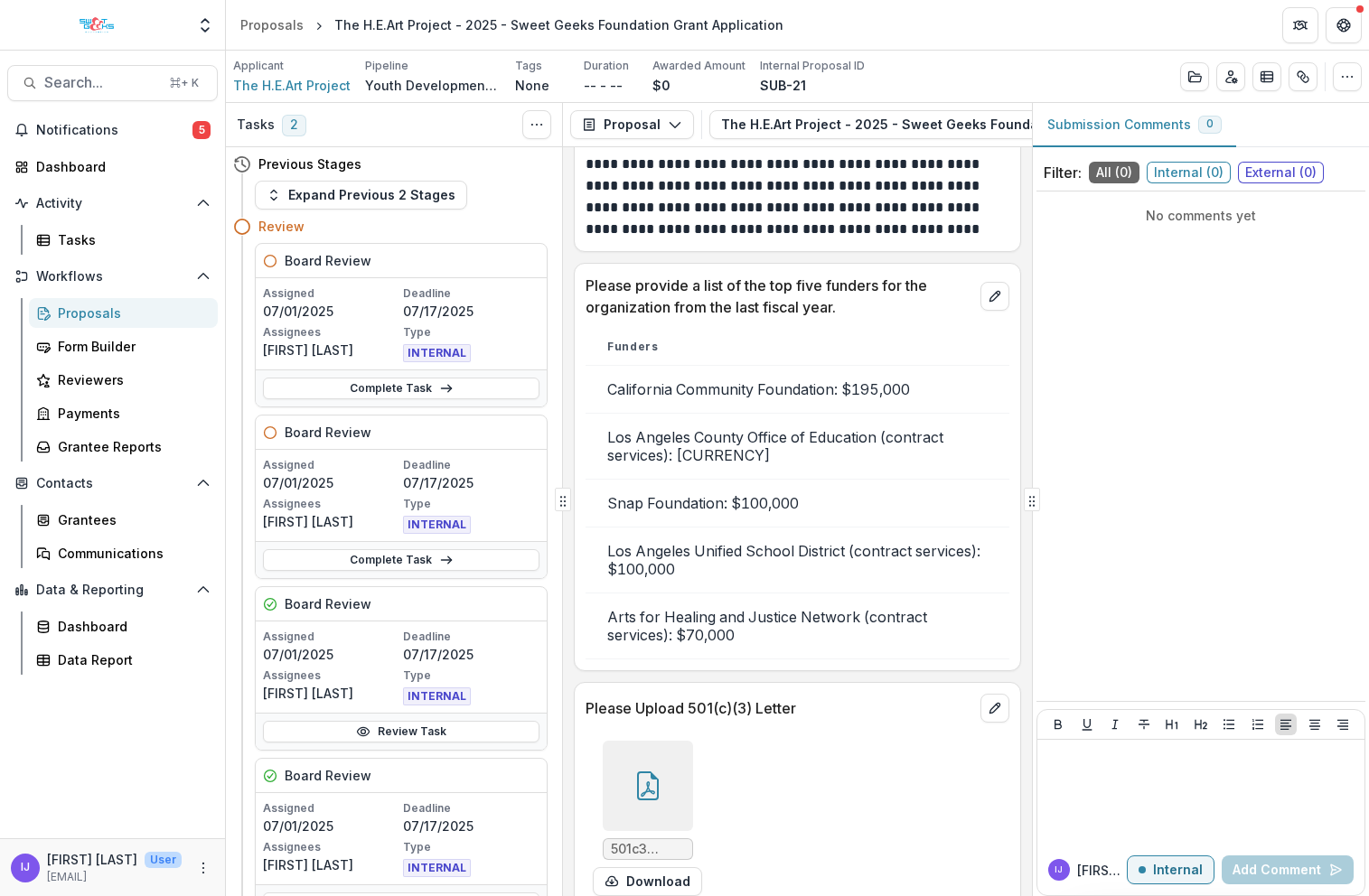 scroll, scrollTop: 7302, scrollLeft: 0, axis: vertical 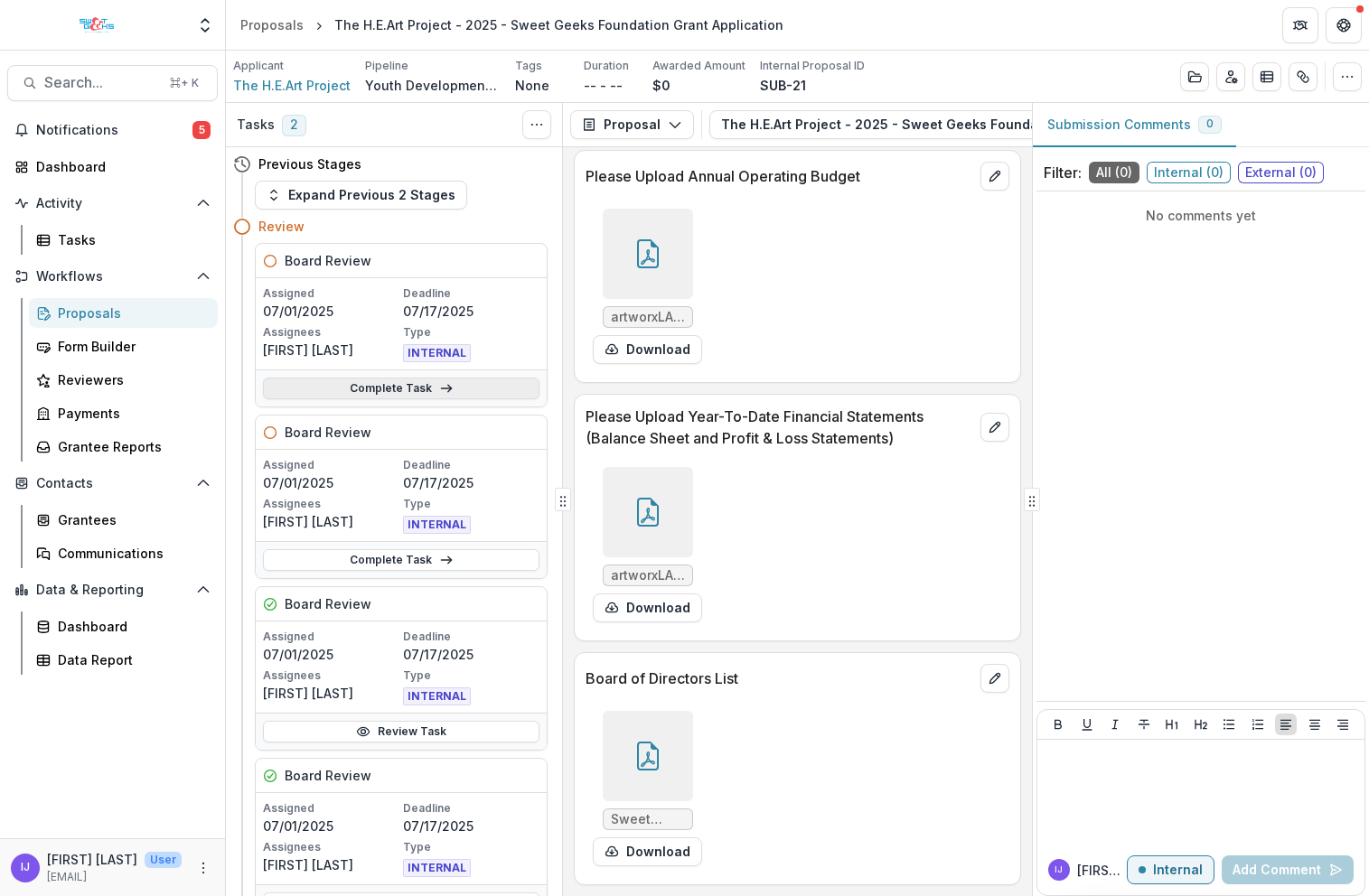 click on "Complete Task" at bounding box center (401, 388) 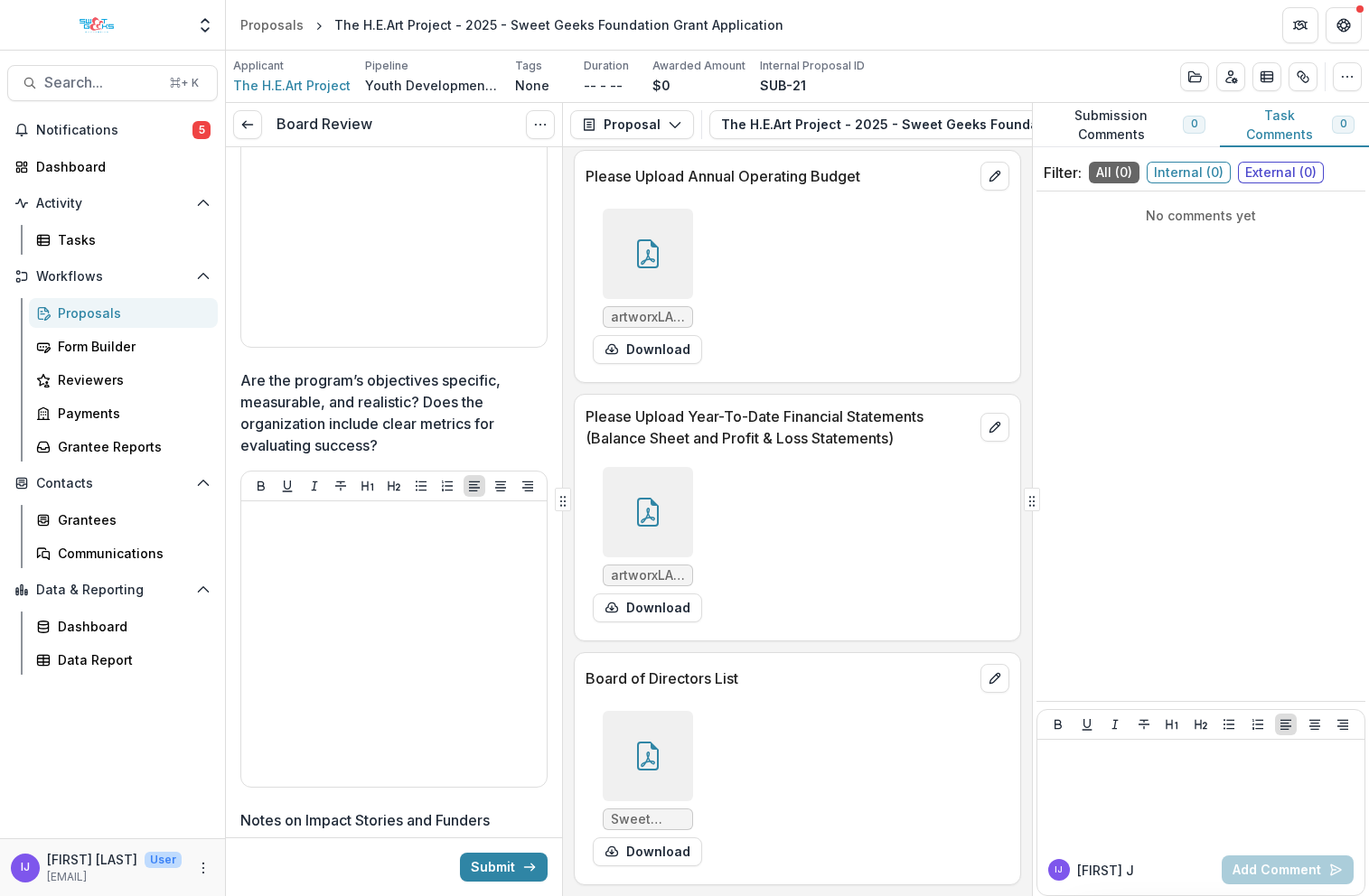 scroll, scrollTop: 2789, scrollLeft: 0, axis: vertical 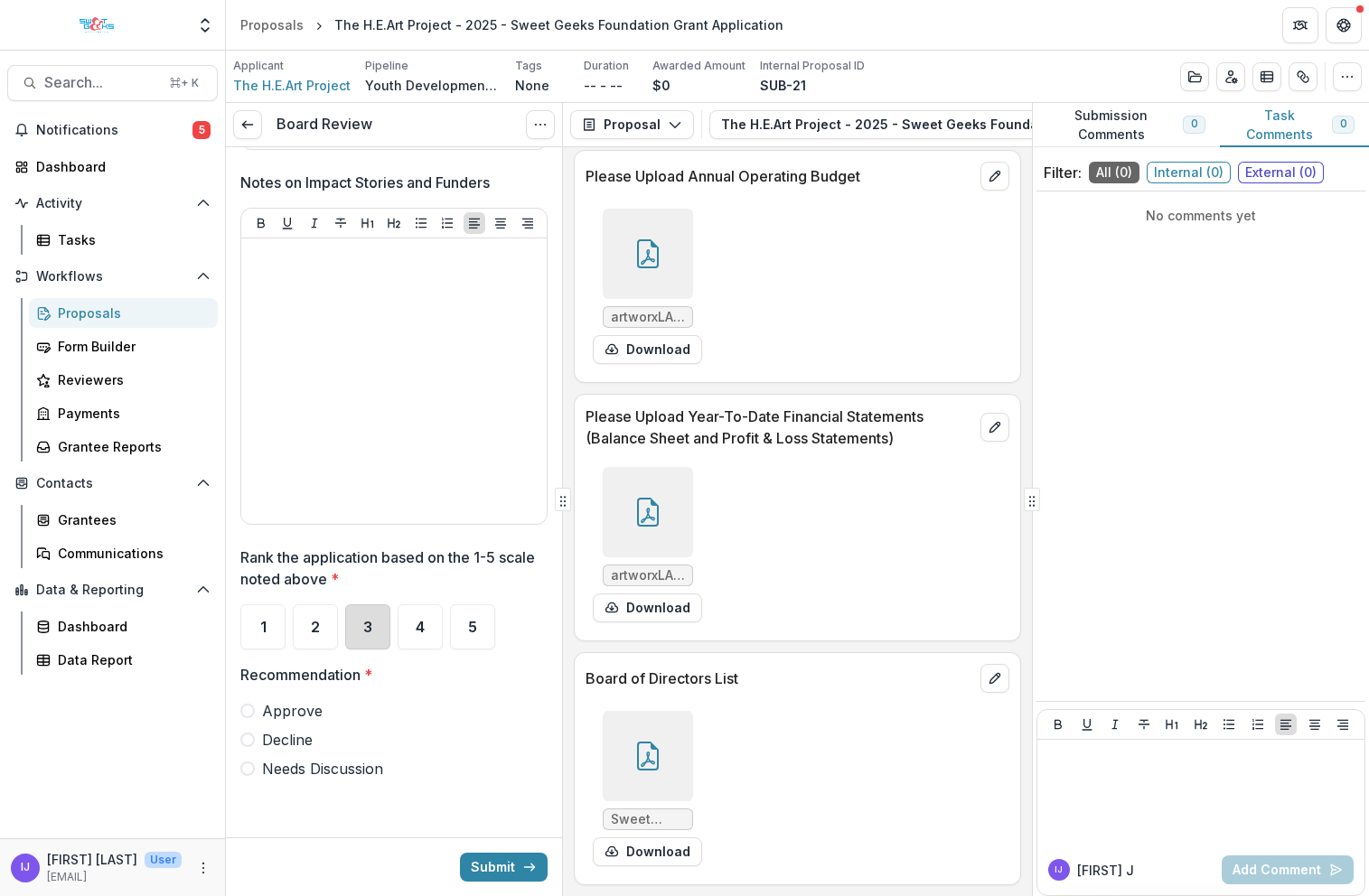 click on "3" at bounding box center [368, 627] 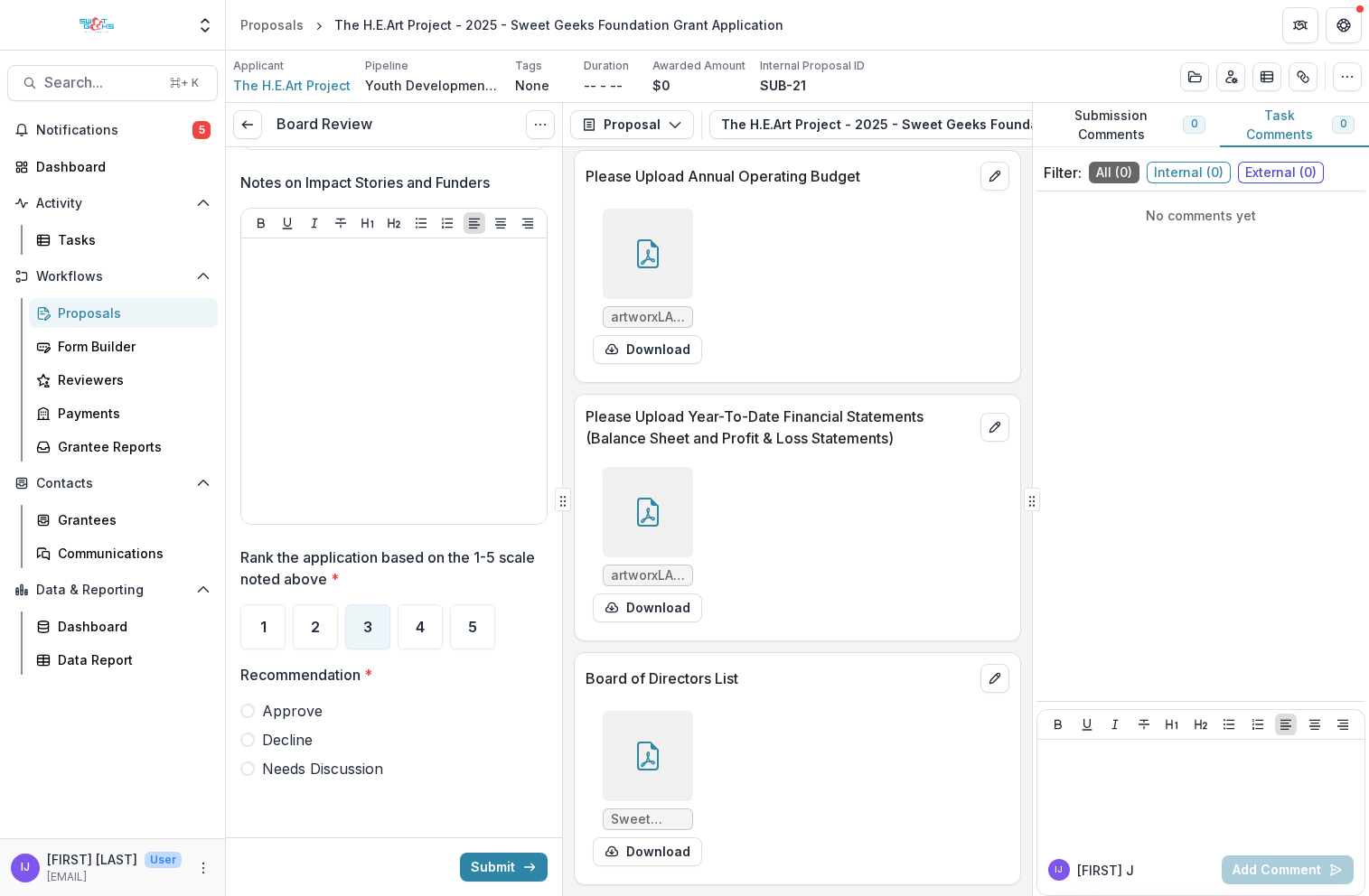 click at bounding box center (248, 711) 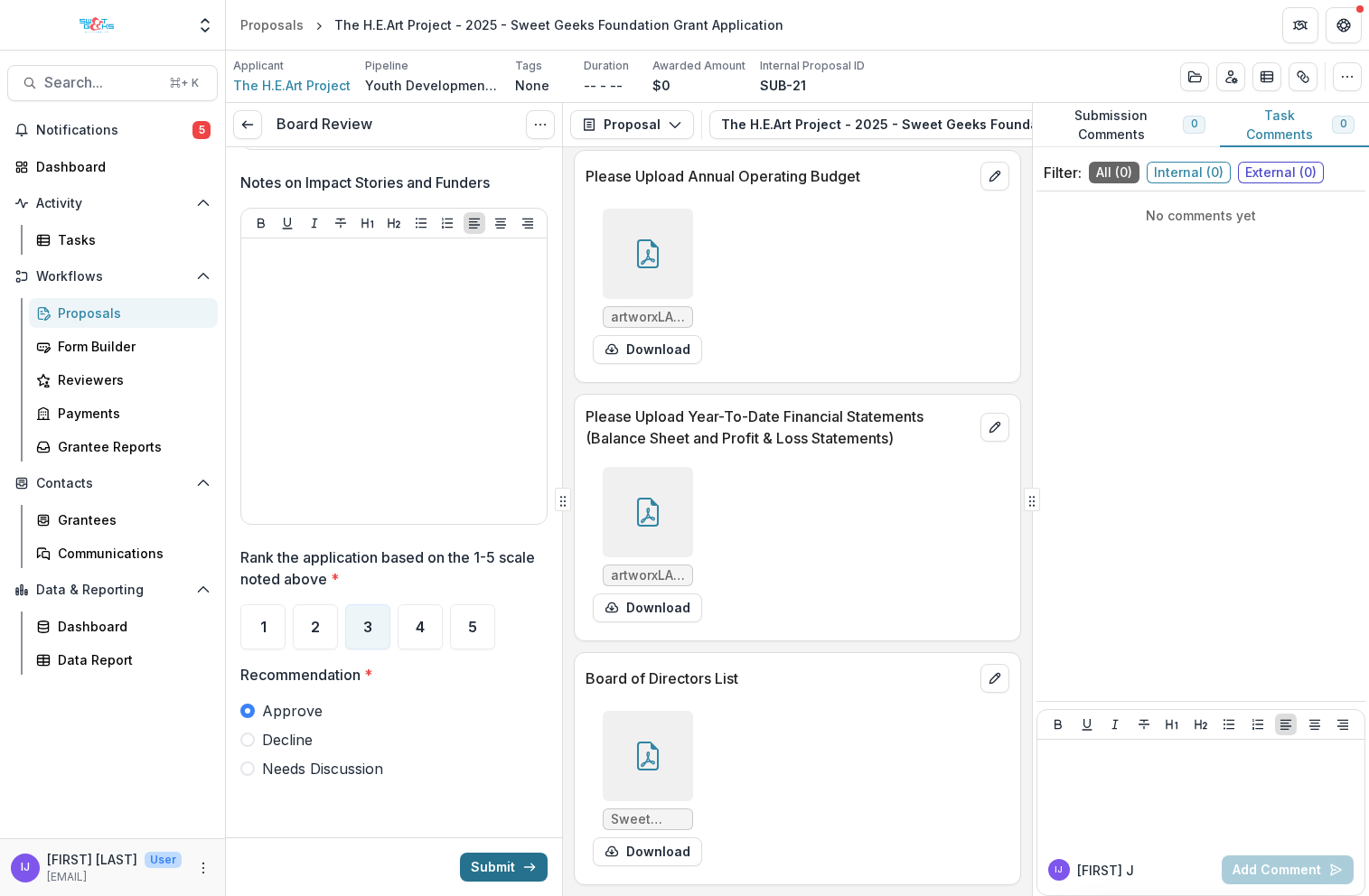 click on "Submit" at bounding box center (503, 867) 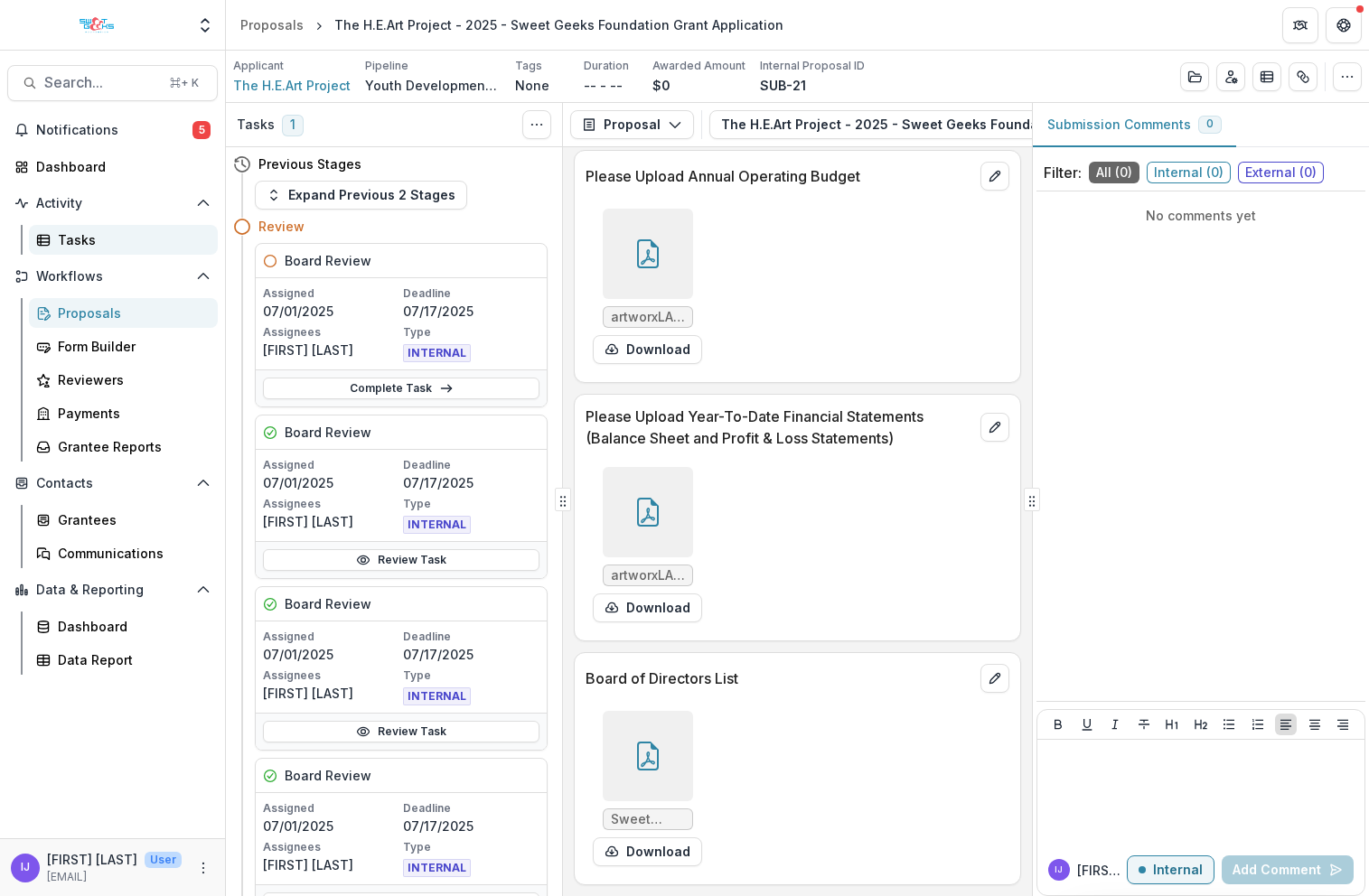 click on "Tasks" at bounding box center (130, 239) 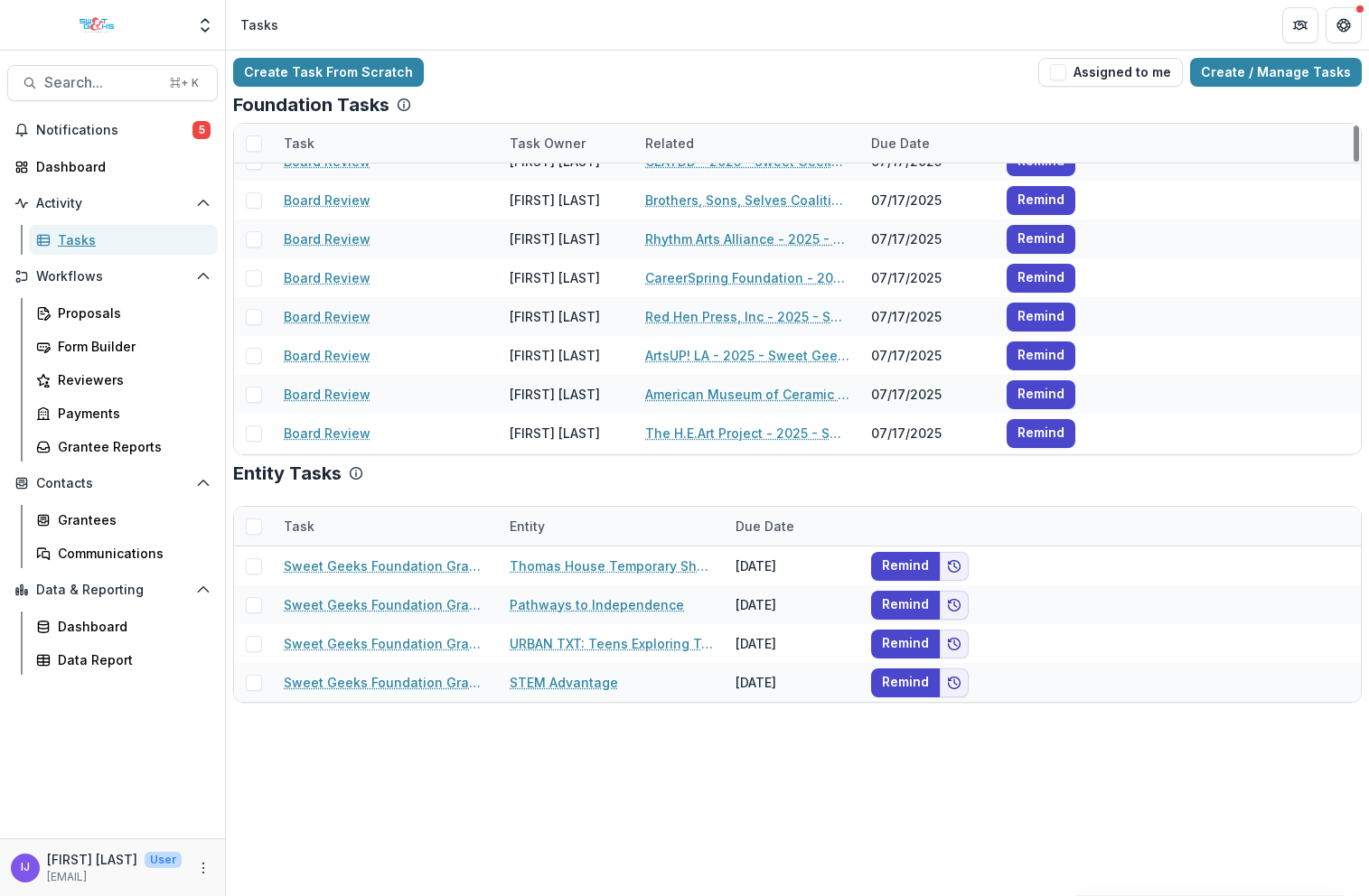 scroll, scrollTop: 0, scrollLeft: 0, axis: both 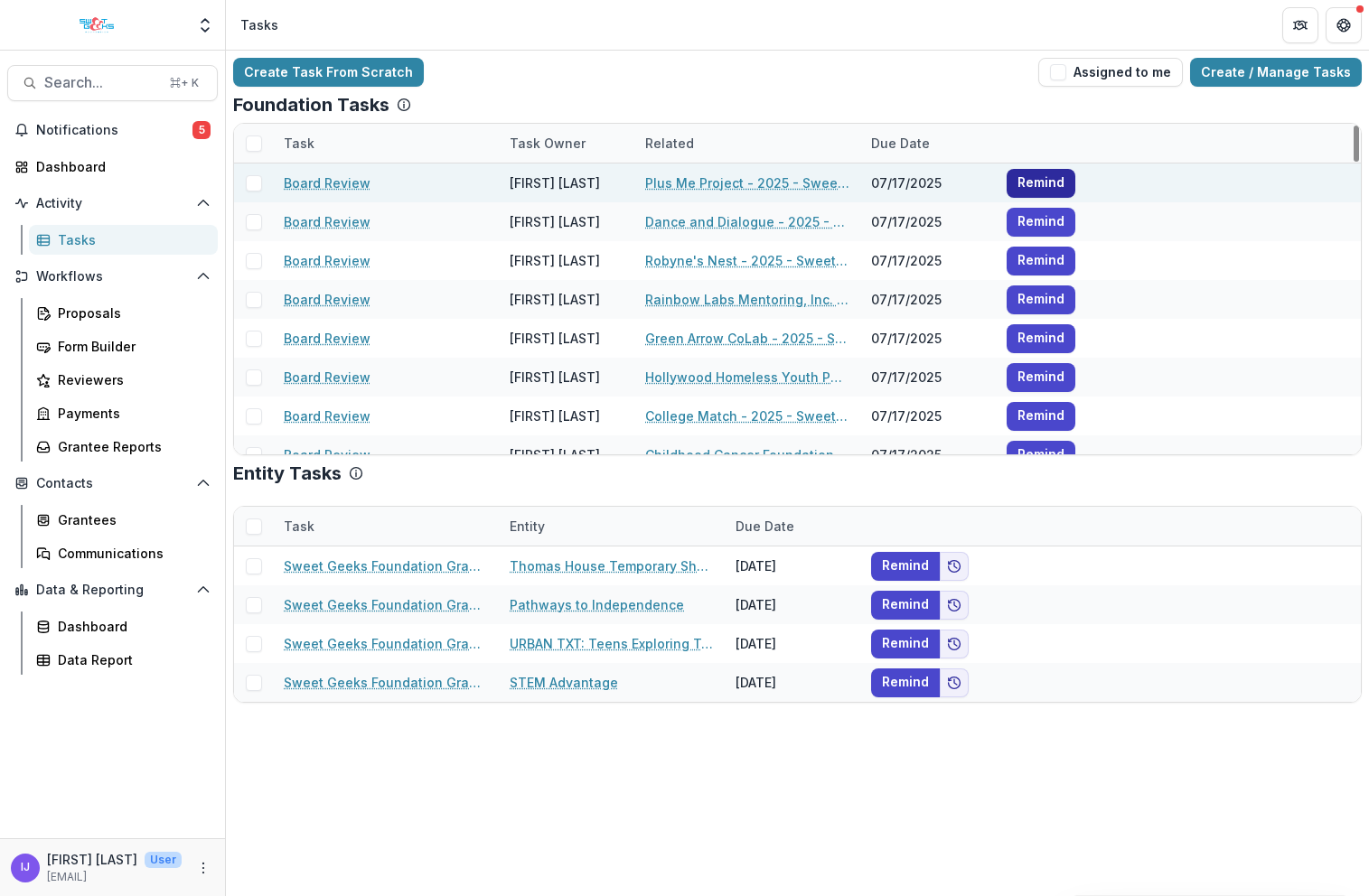 click on "Remind" at bounding box center [1041, 183] 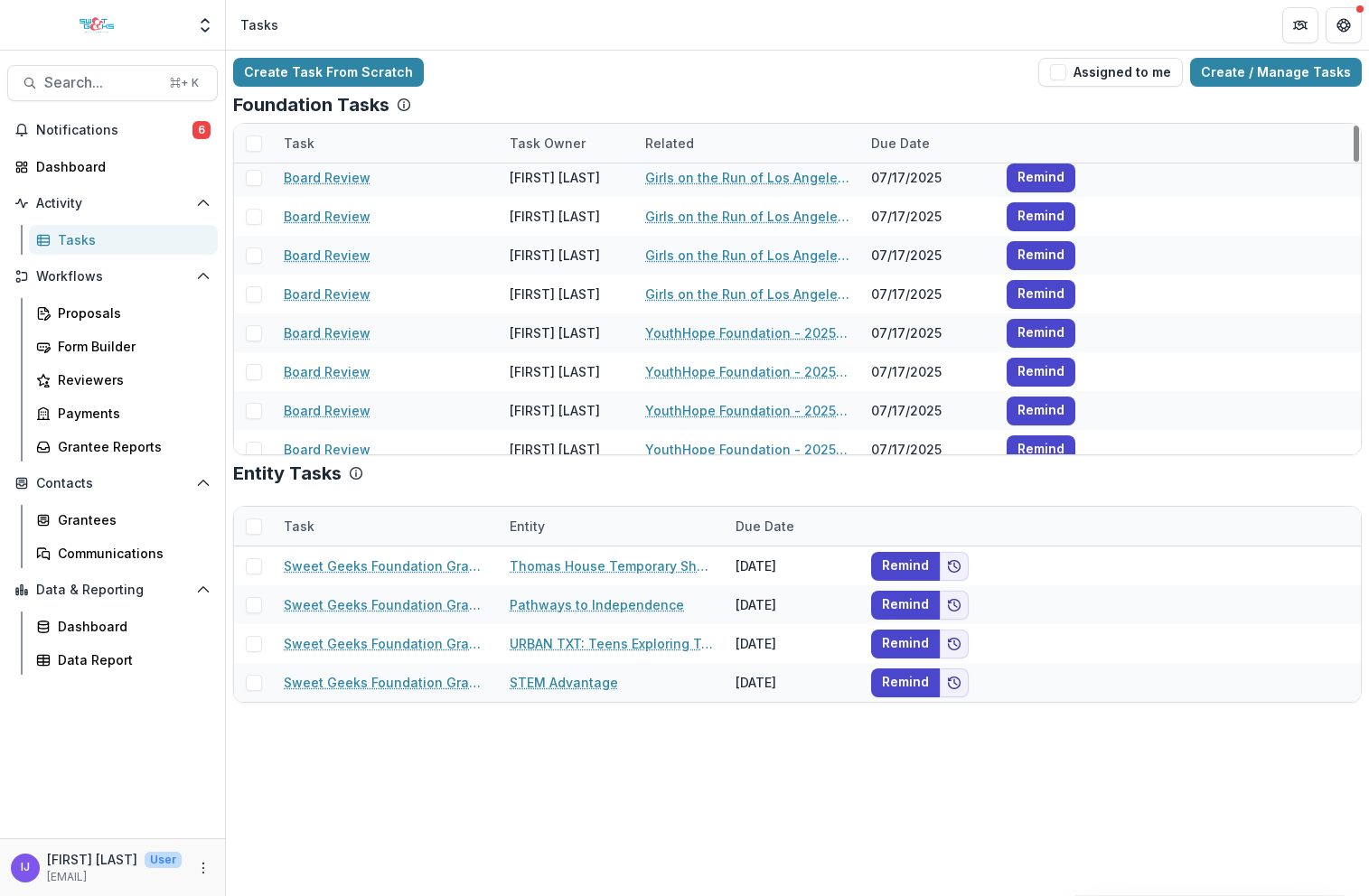 scroll, scrollTop: 1535, scrollLeft: 0, axis: vertical 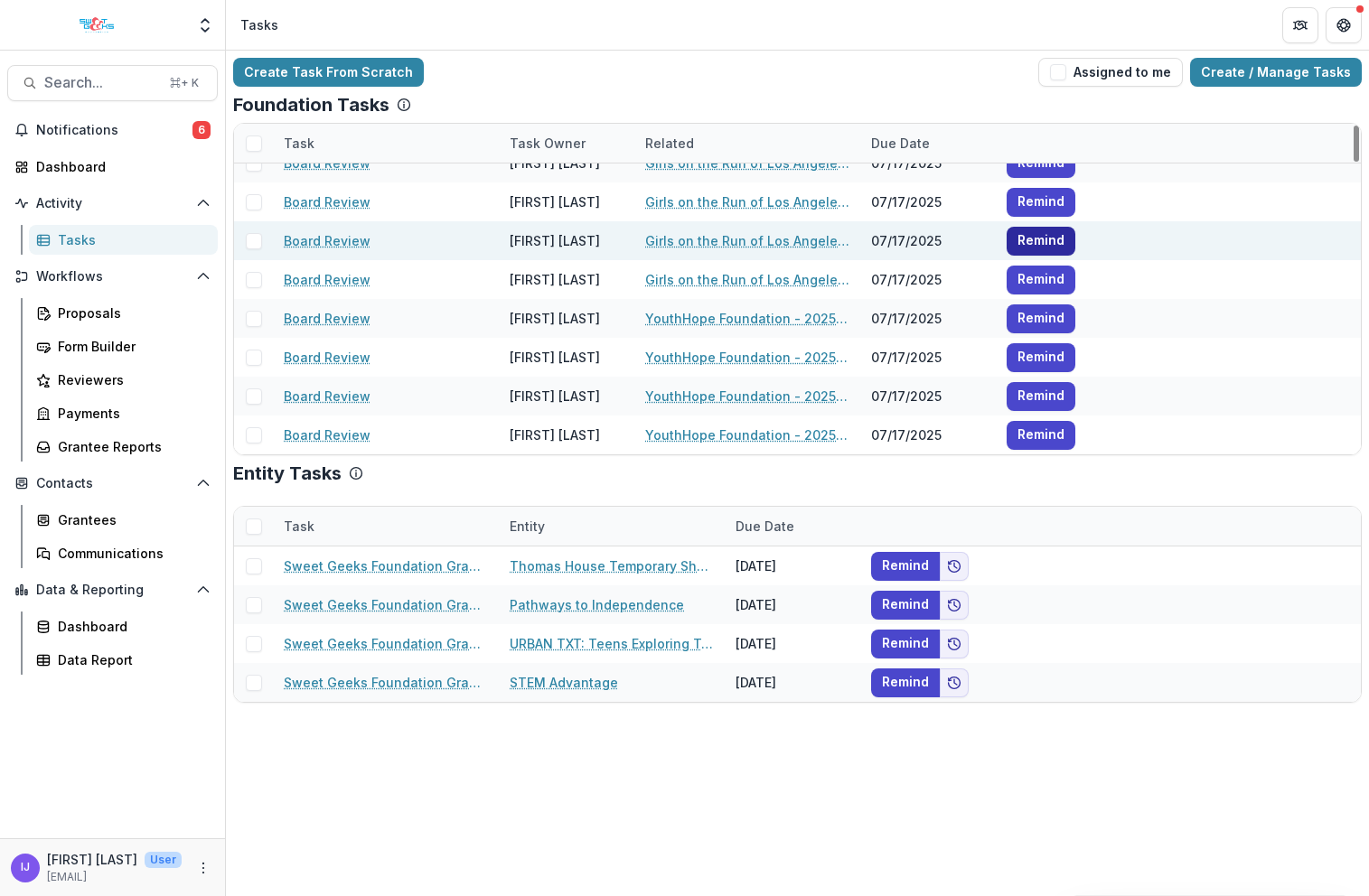 click on "Remind" at bounding box center [1041, 241] 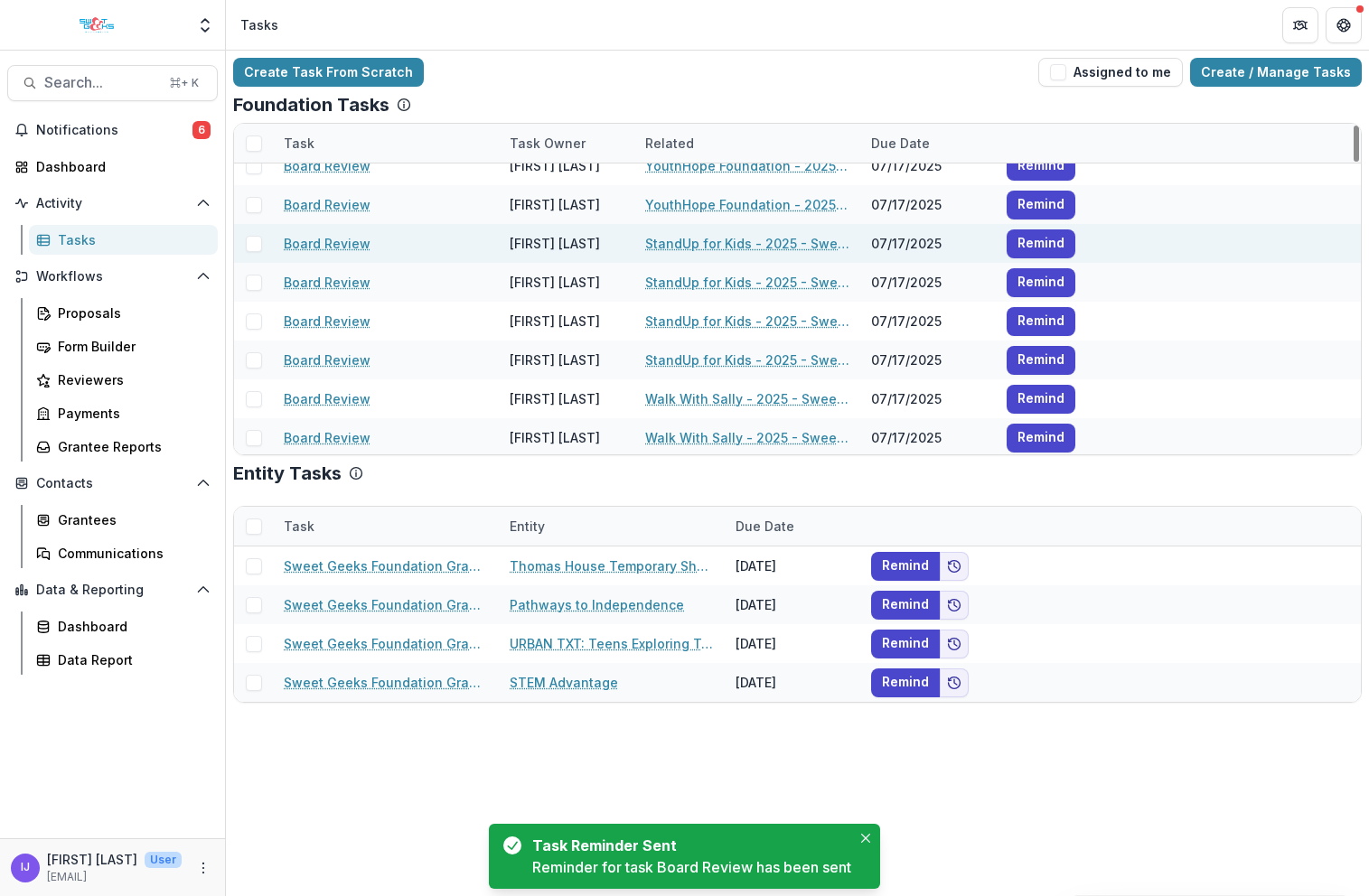 scroll, scrollTop: 1745, scrollLeft: 0, axis: vertical 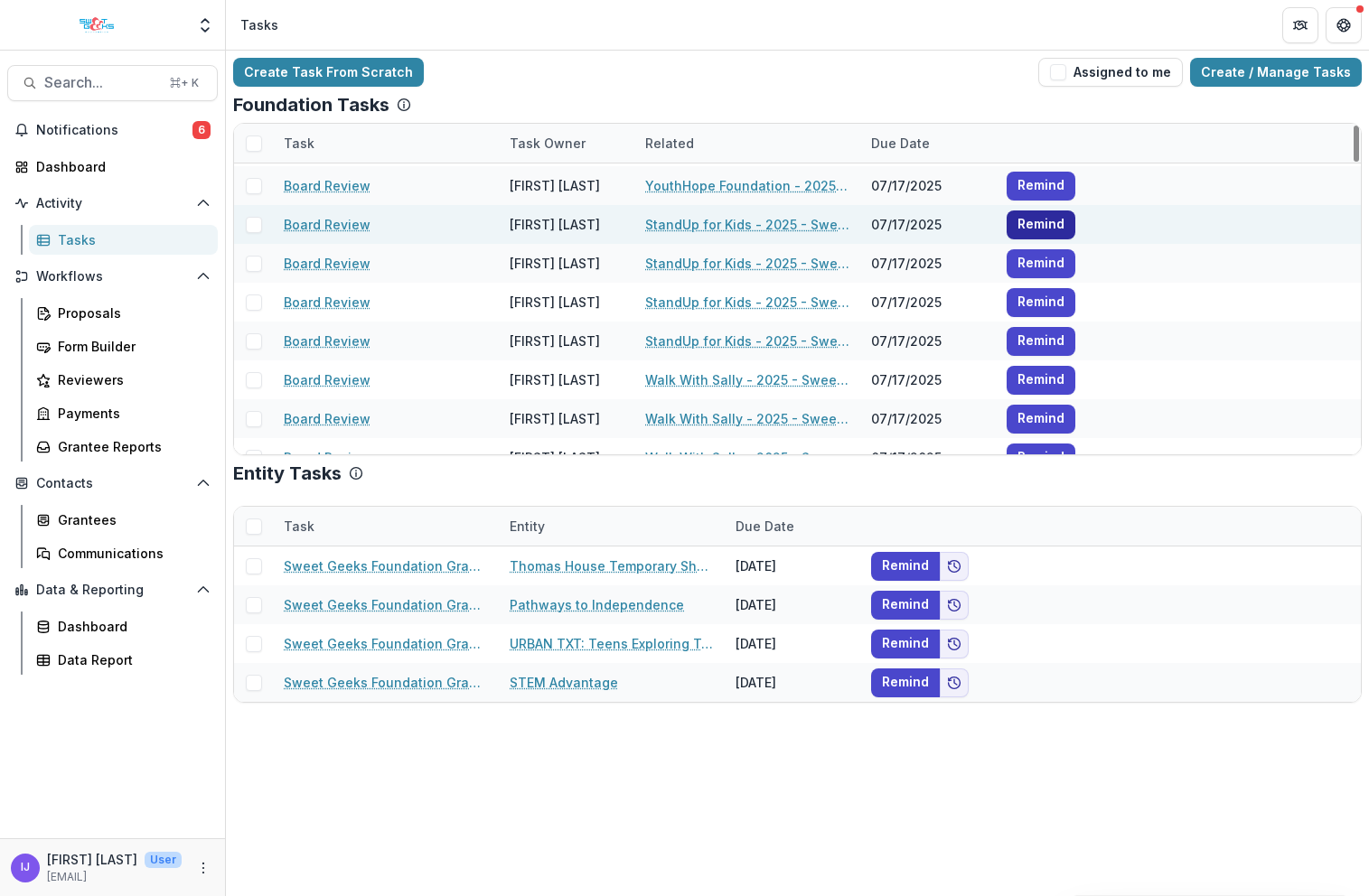 click on "Remind" at bounding box center [1041, 225] 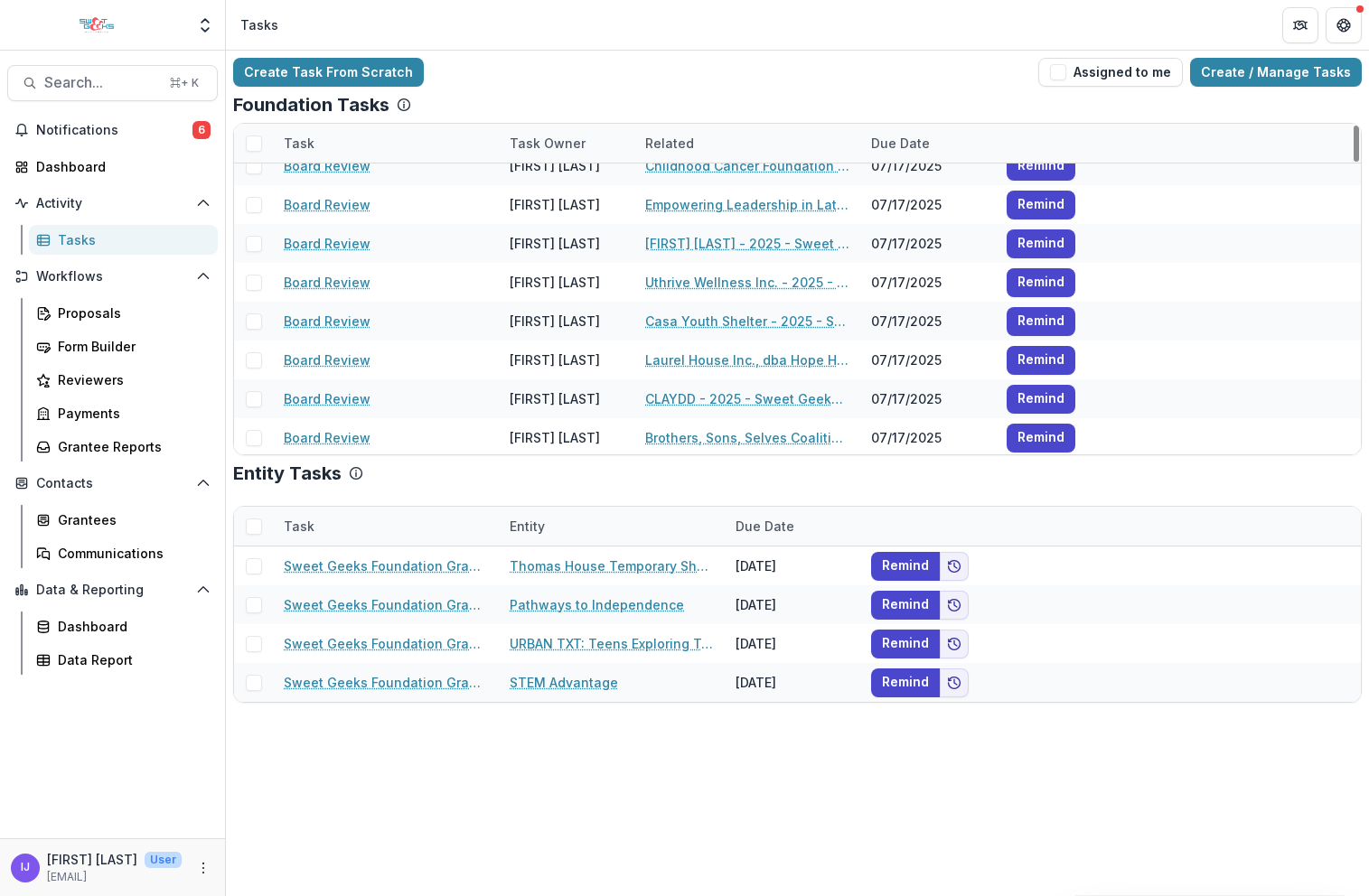 scroll, scrollTop: 0, scrollLeft: 0, axis: both 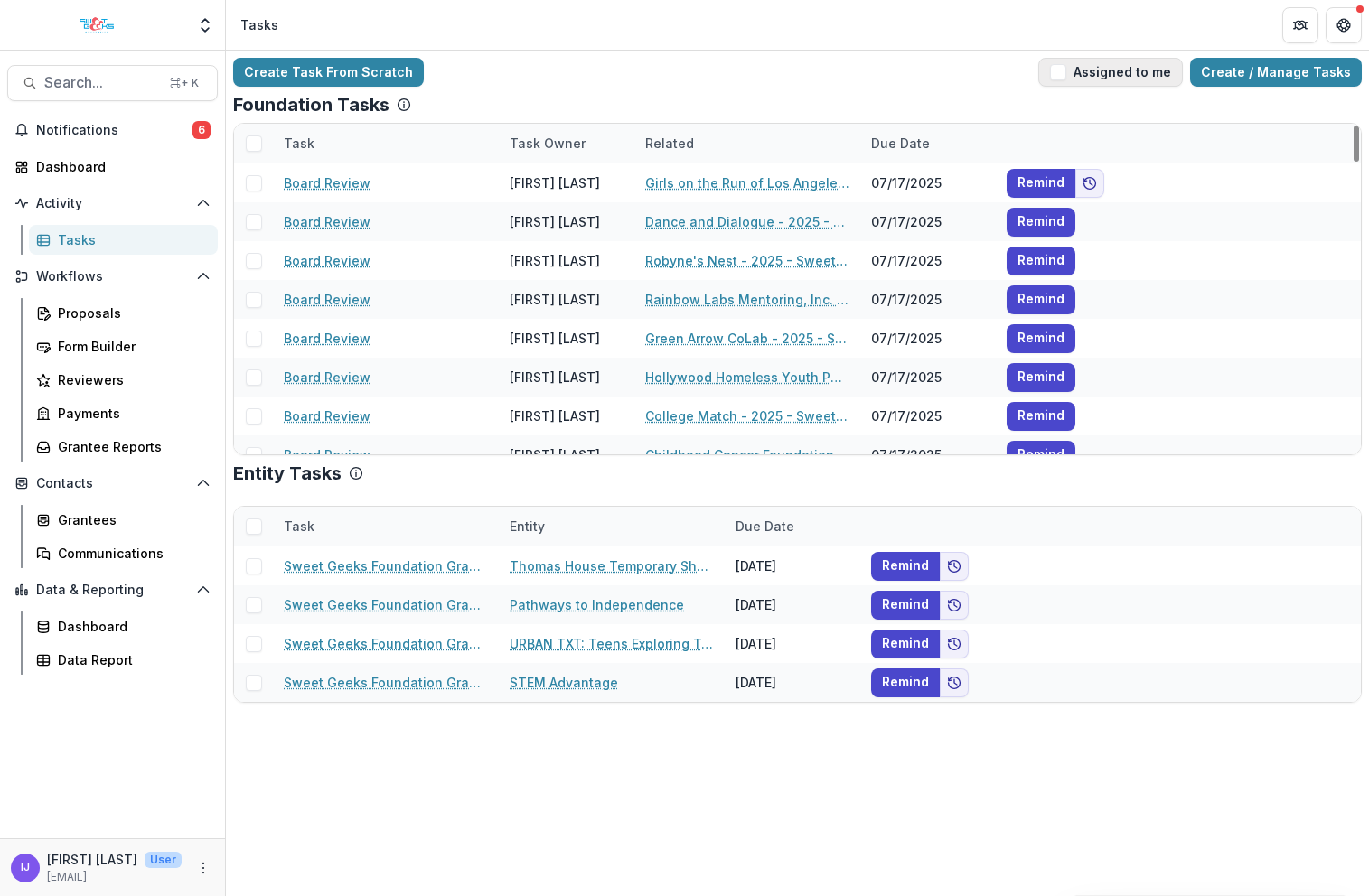 click at bounding box center (1058, 72) 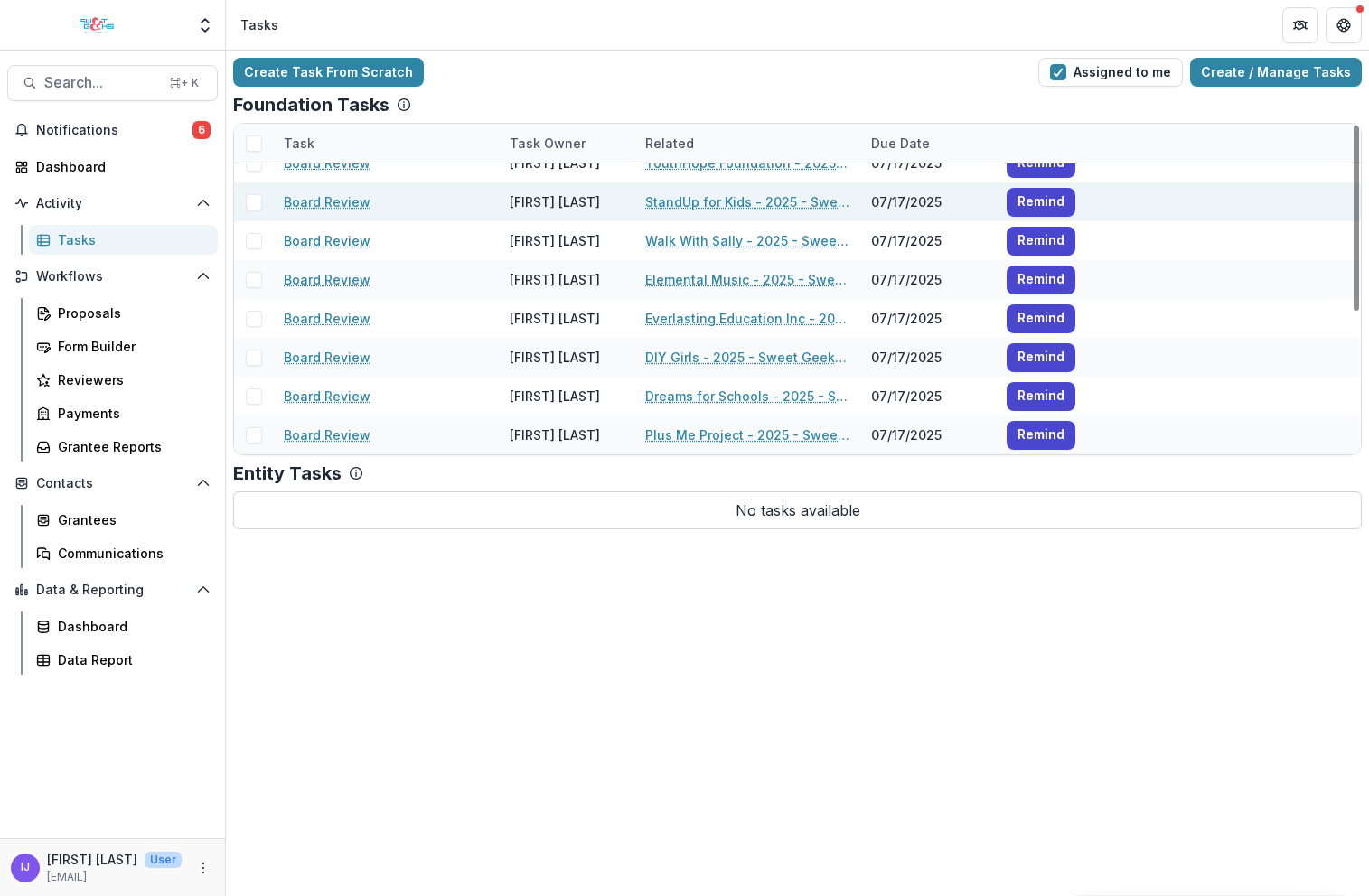 scroll, scrollTop: 0, scrollLeft: 0, axis: both 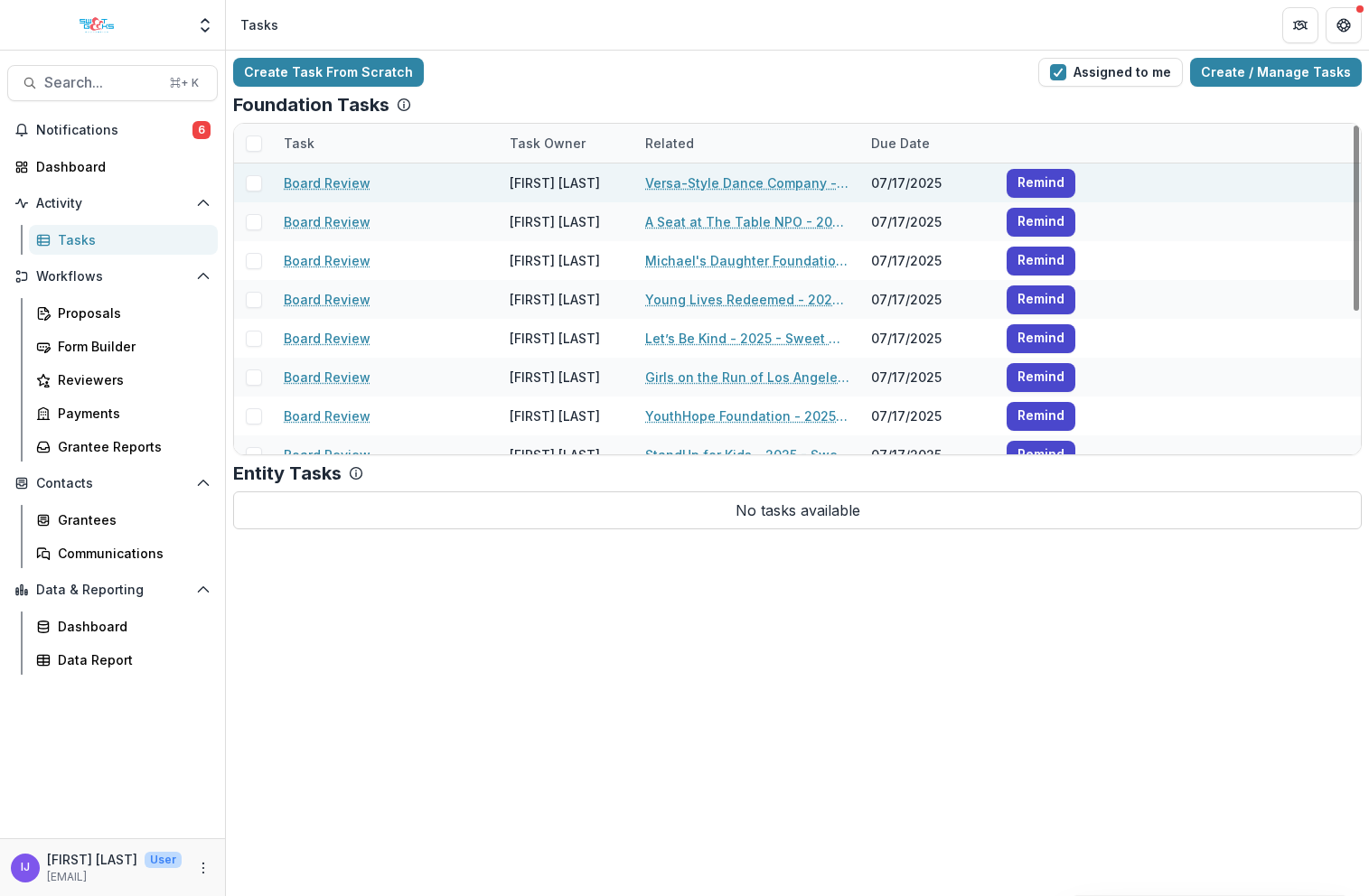 click on "Versa-Style Dance Company - 2025 - Sweet Geeks Foundation Grant Application" at bounding box center [747, 182] 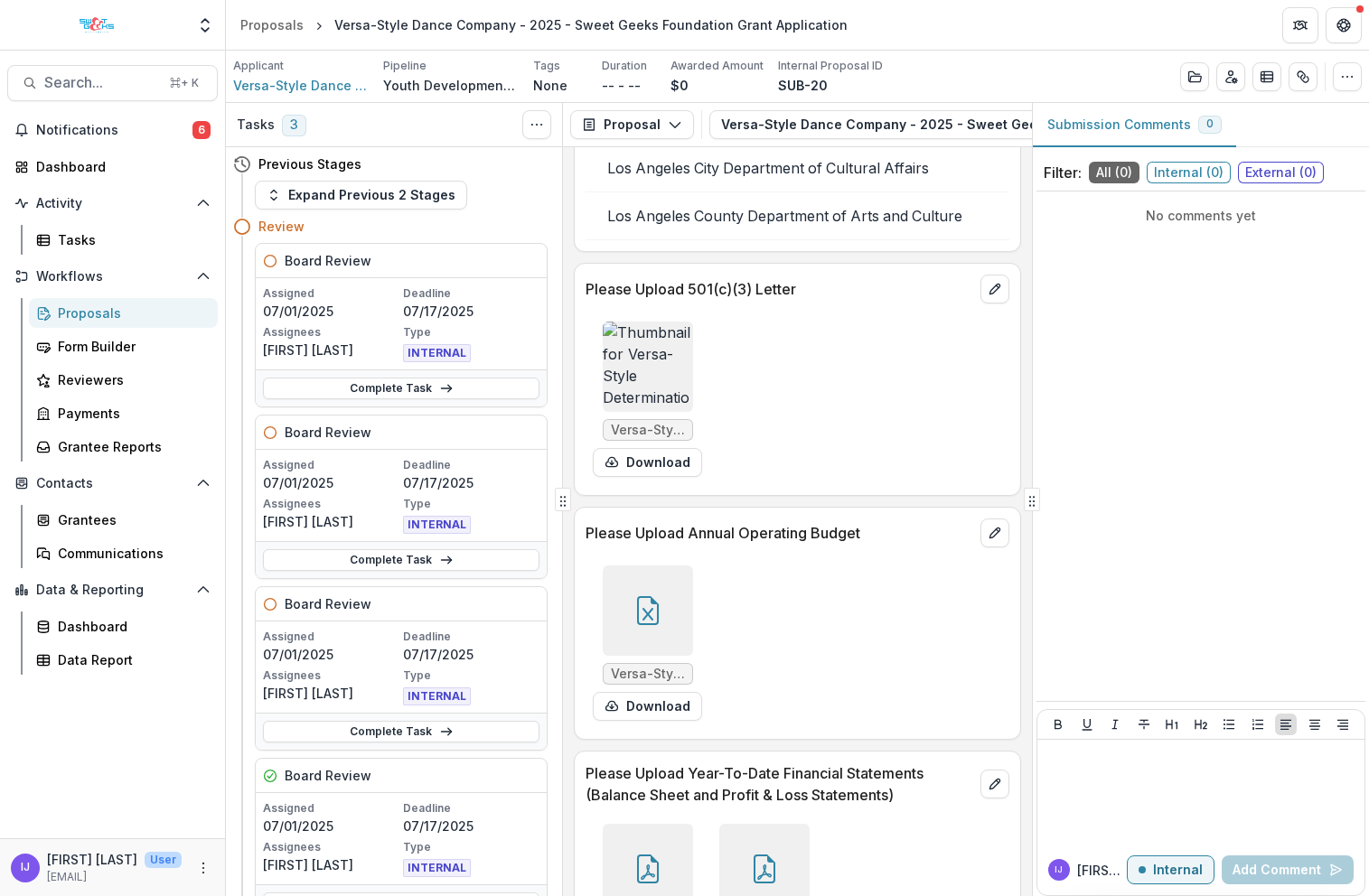 scroll, scrollTop: 7529, scrollLeft: 0, axis: vertical 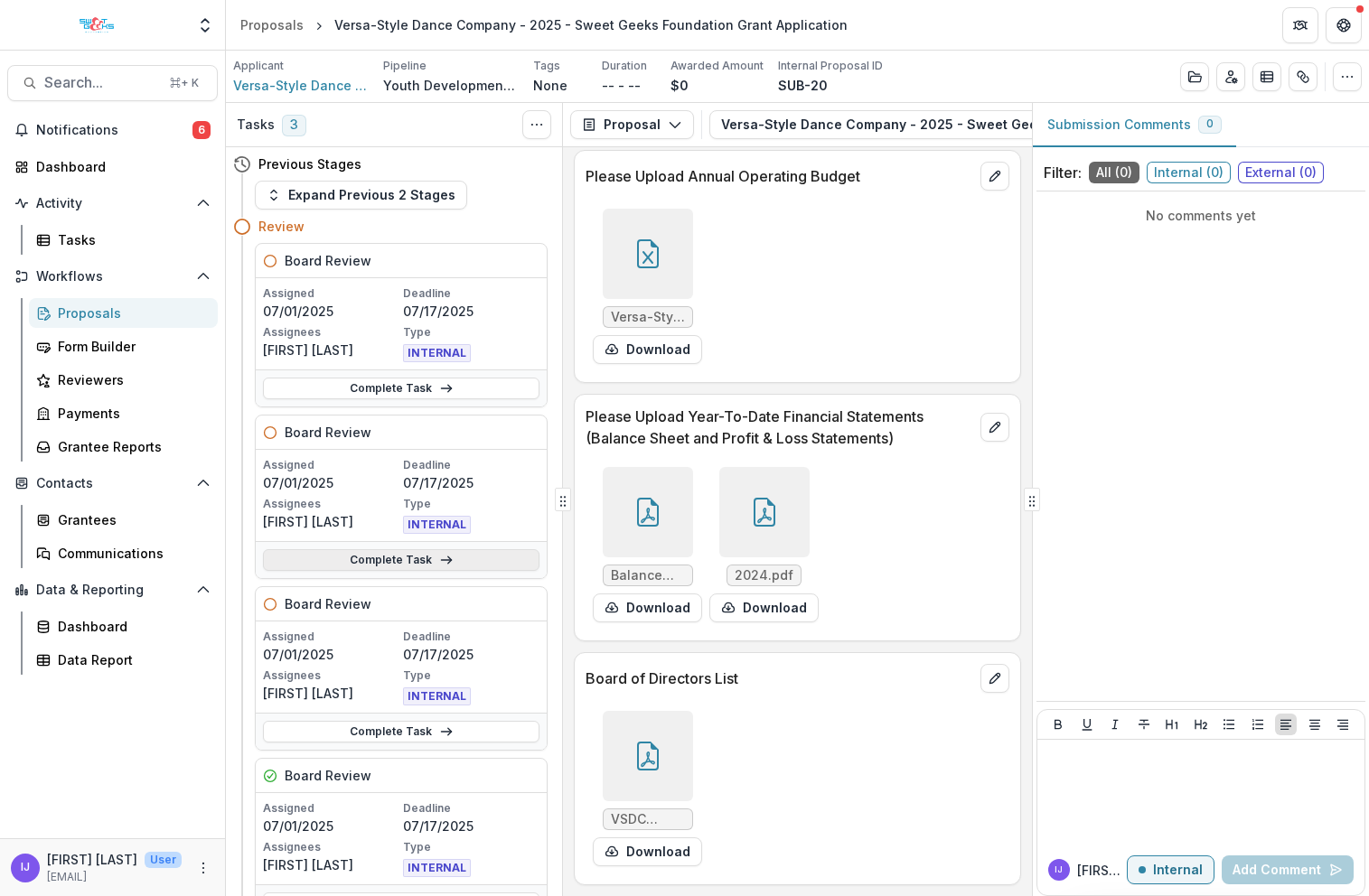 click on "Complete Task" at bounding box center (401, 560) 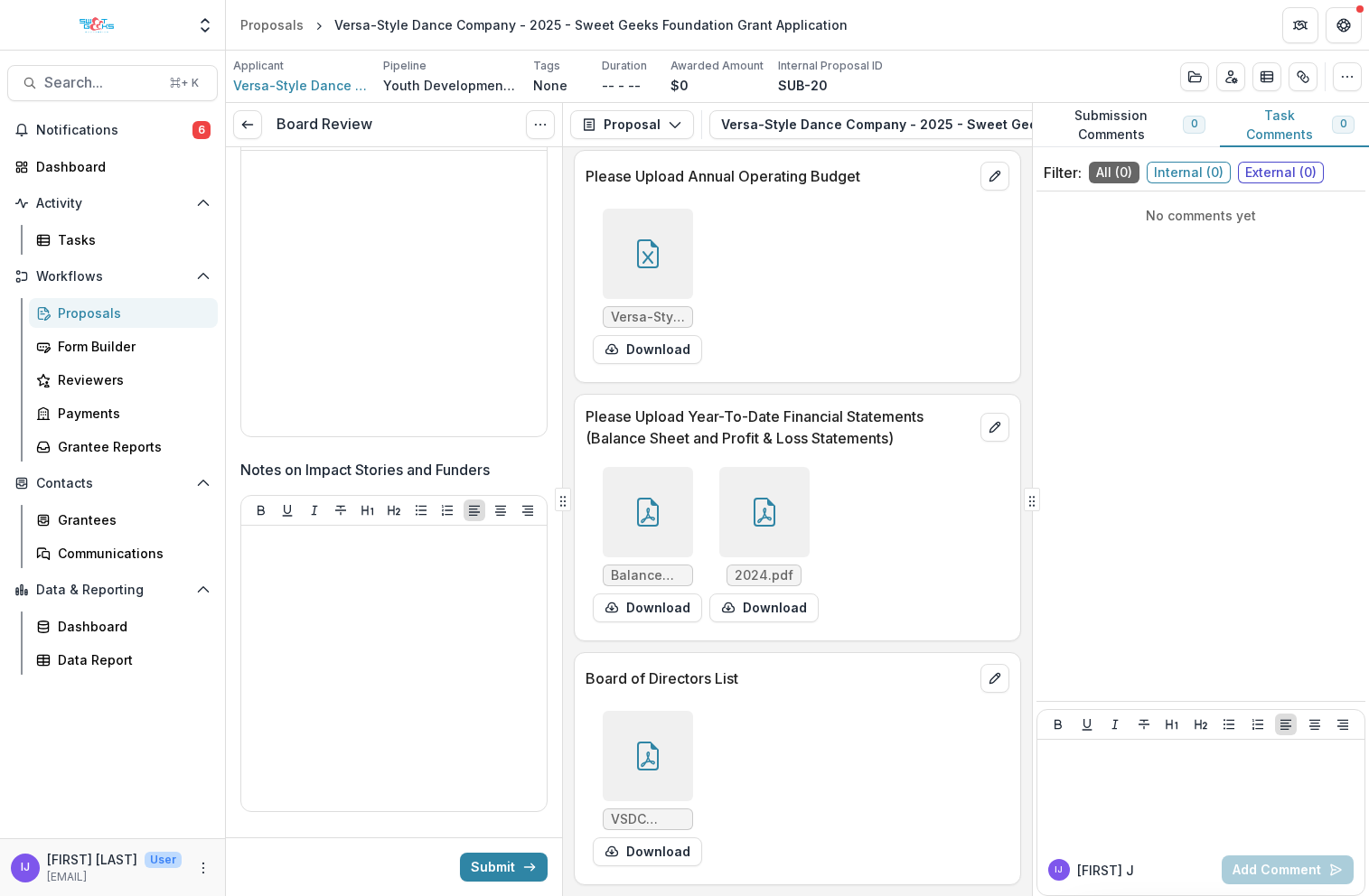 scroll, scrollTop: 2789, scrollLeft: 0, axis: vertical 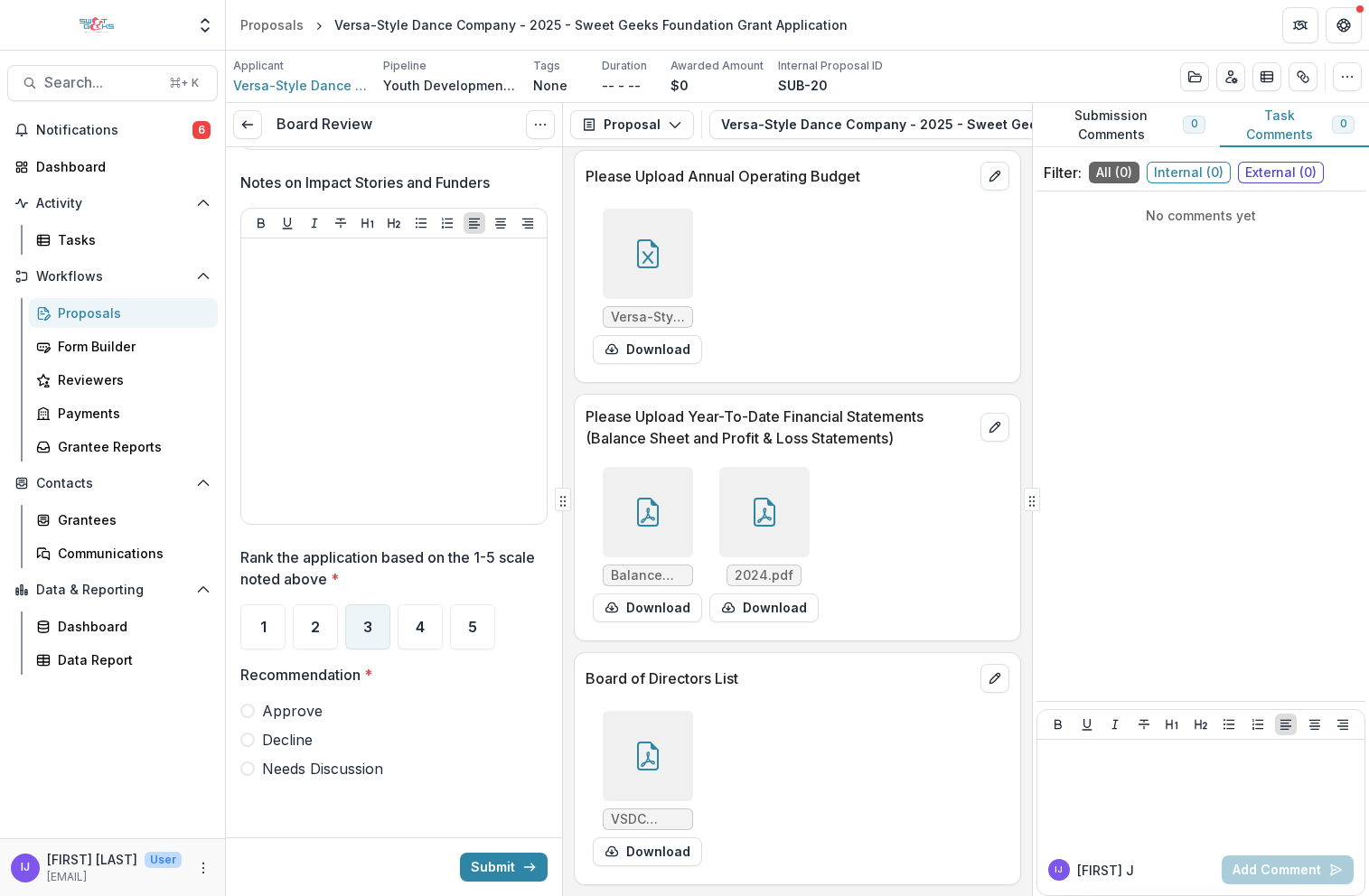 drag, startPoint x: 363, startPoint y: 629, endPoint x: 357, endPoint y: 644, distance: 16.155494 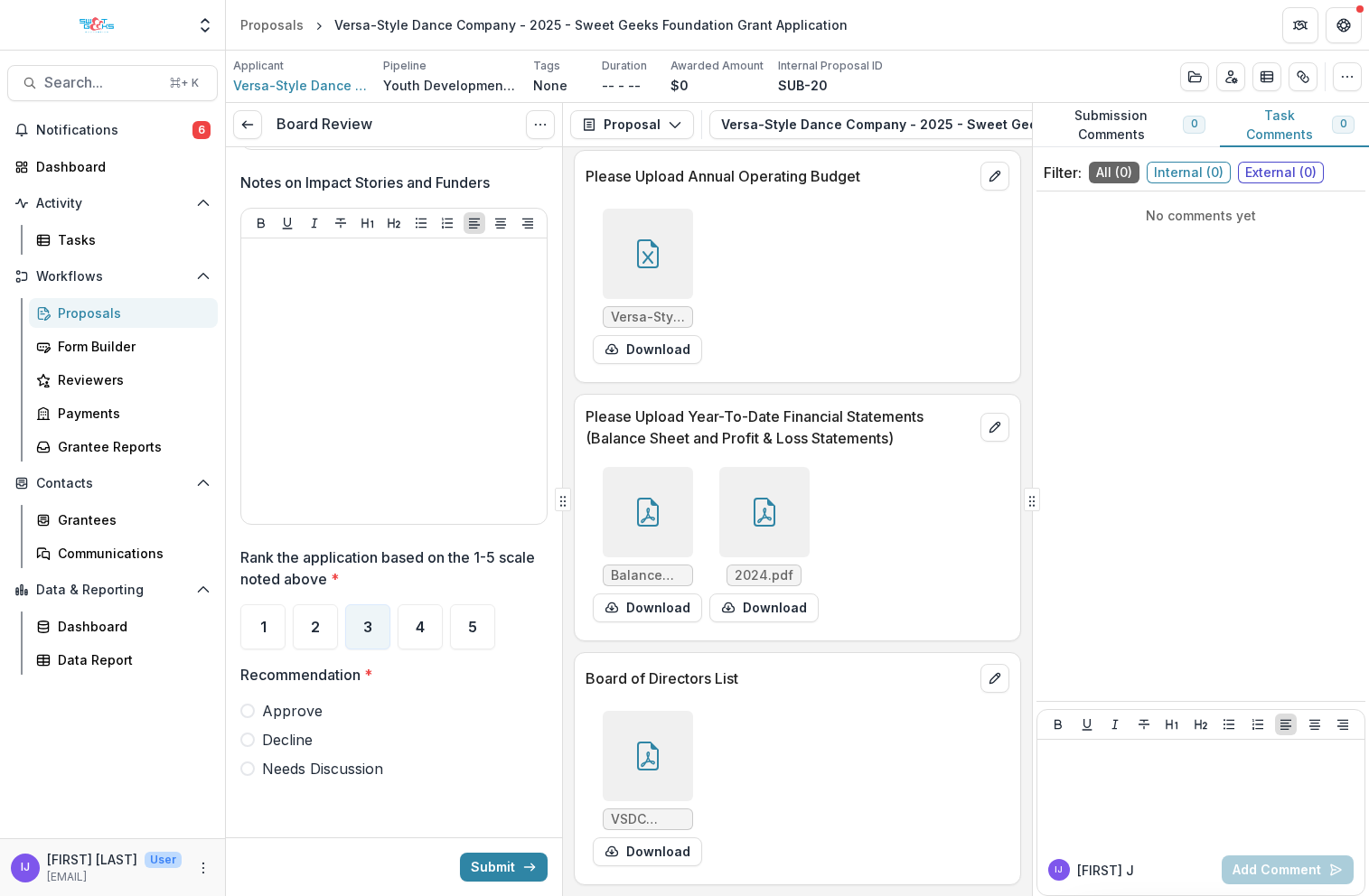 drag, startPoint x: 247, startPoint y: 711, endPoint x: 258, endPoint y: 712, distance: 11.045361 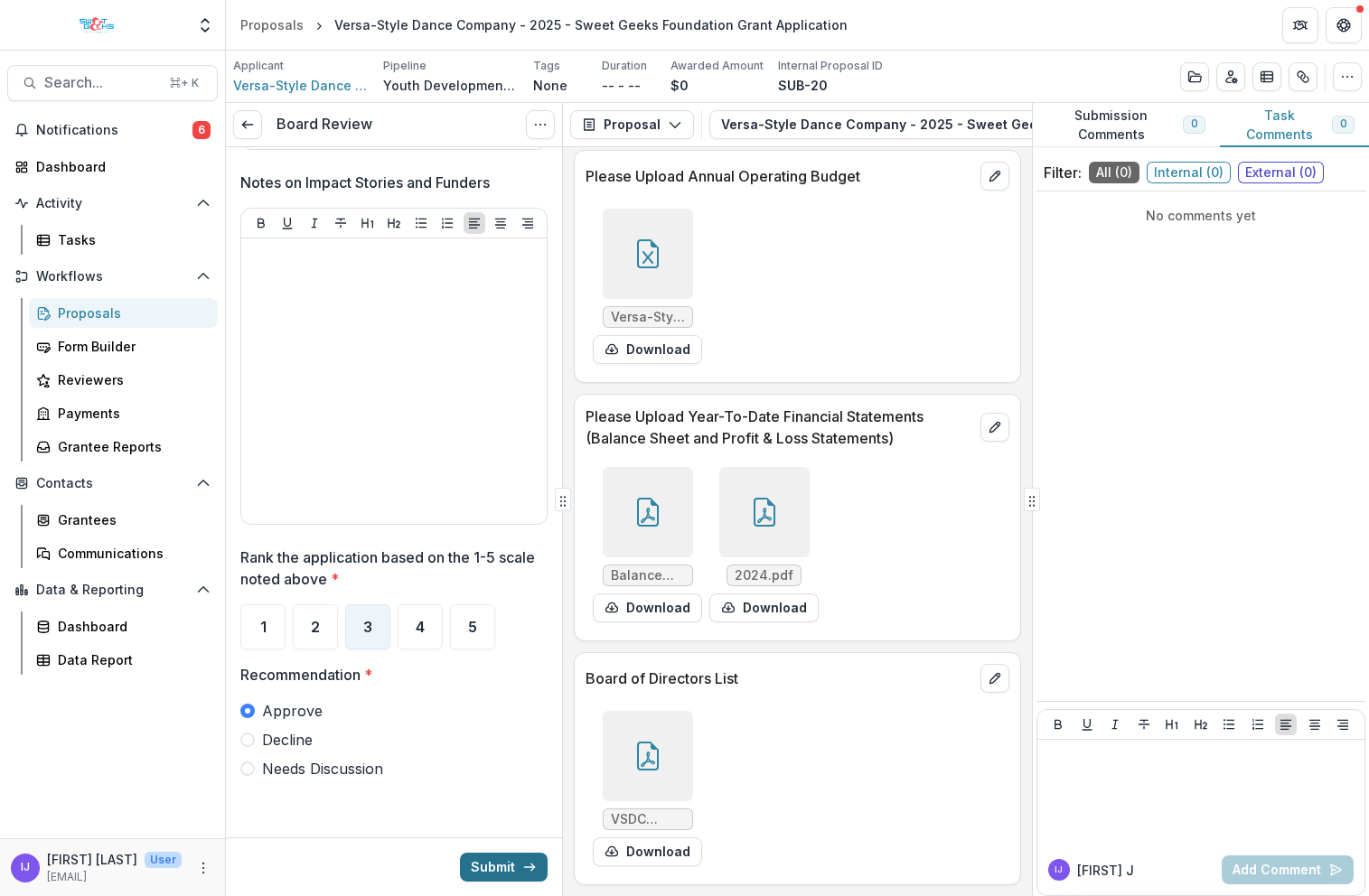 click on "Submit" at bounding box center [503, 867] 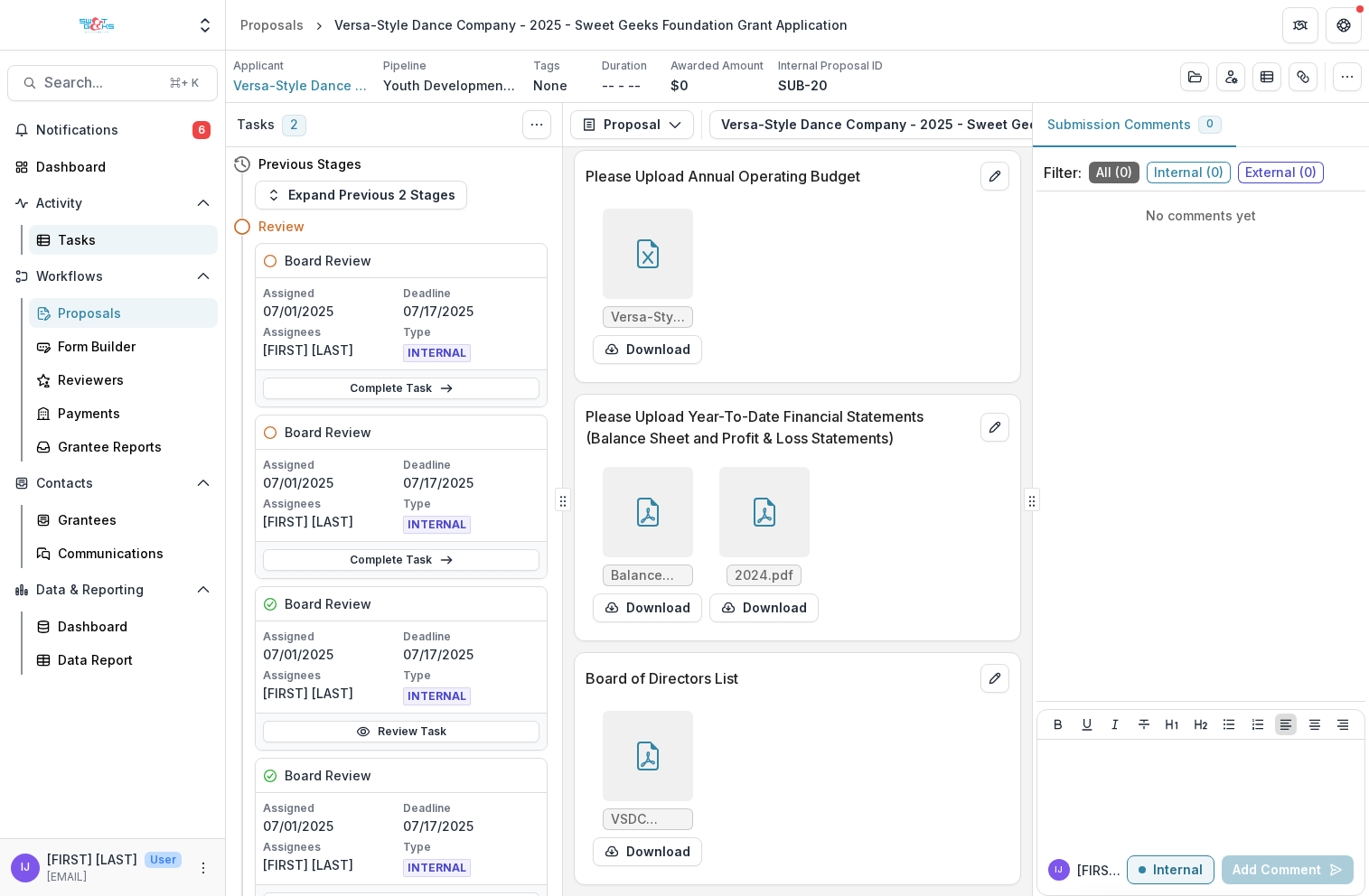 click on "Tasks" at bounding box center (130, 239) 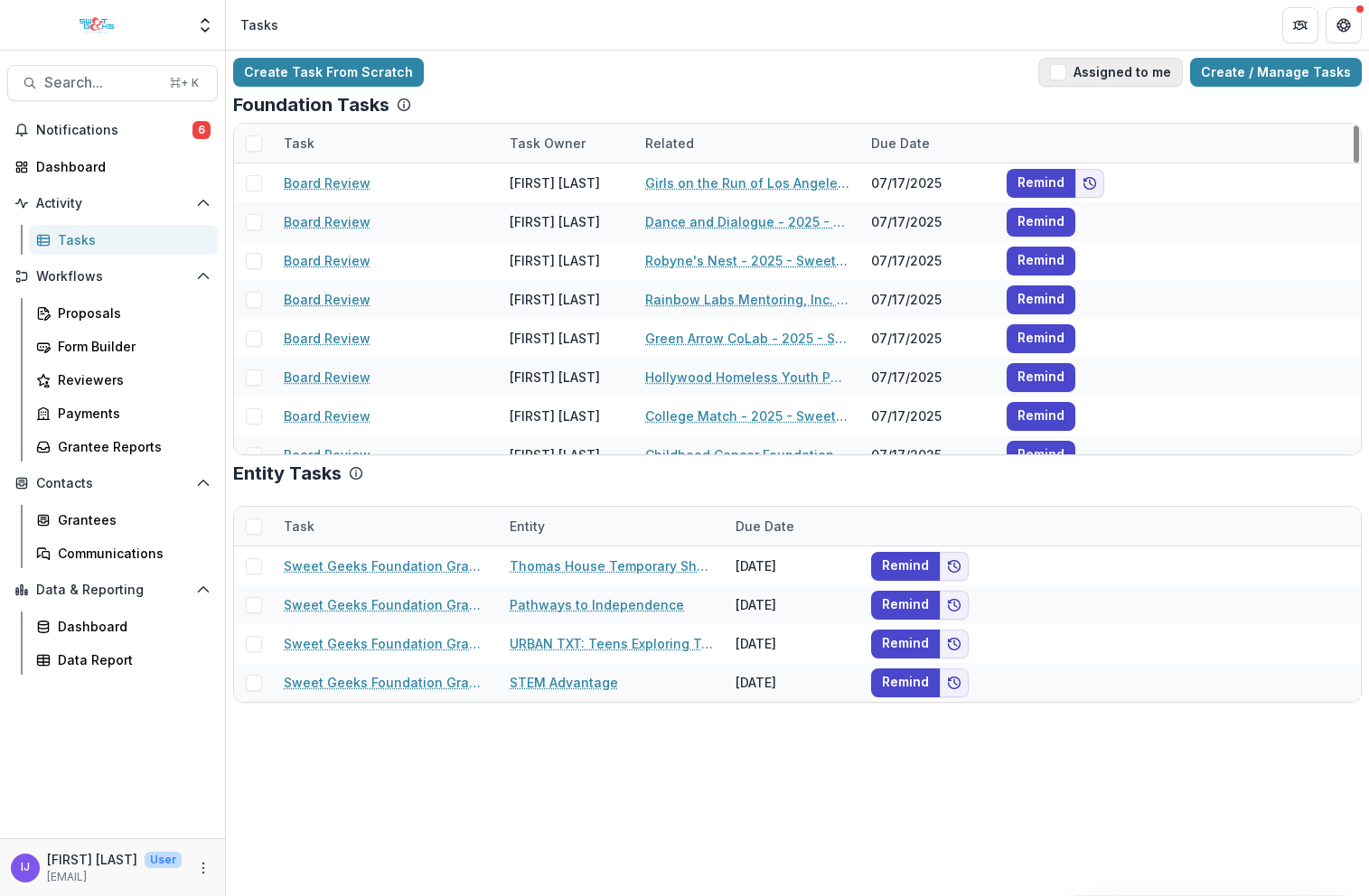 click on "Assigned to me" at bounding box center (1111, 72) 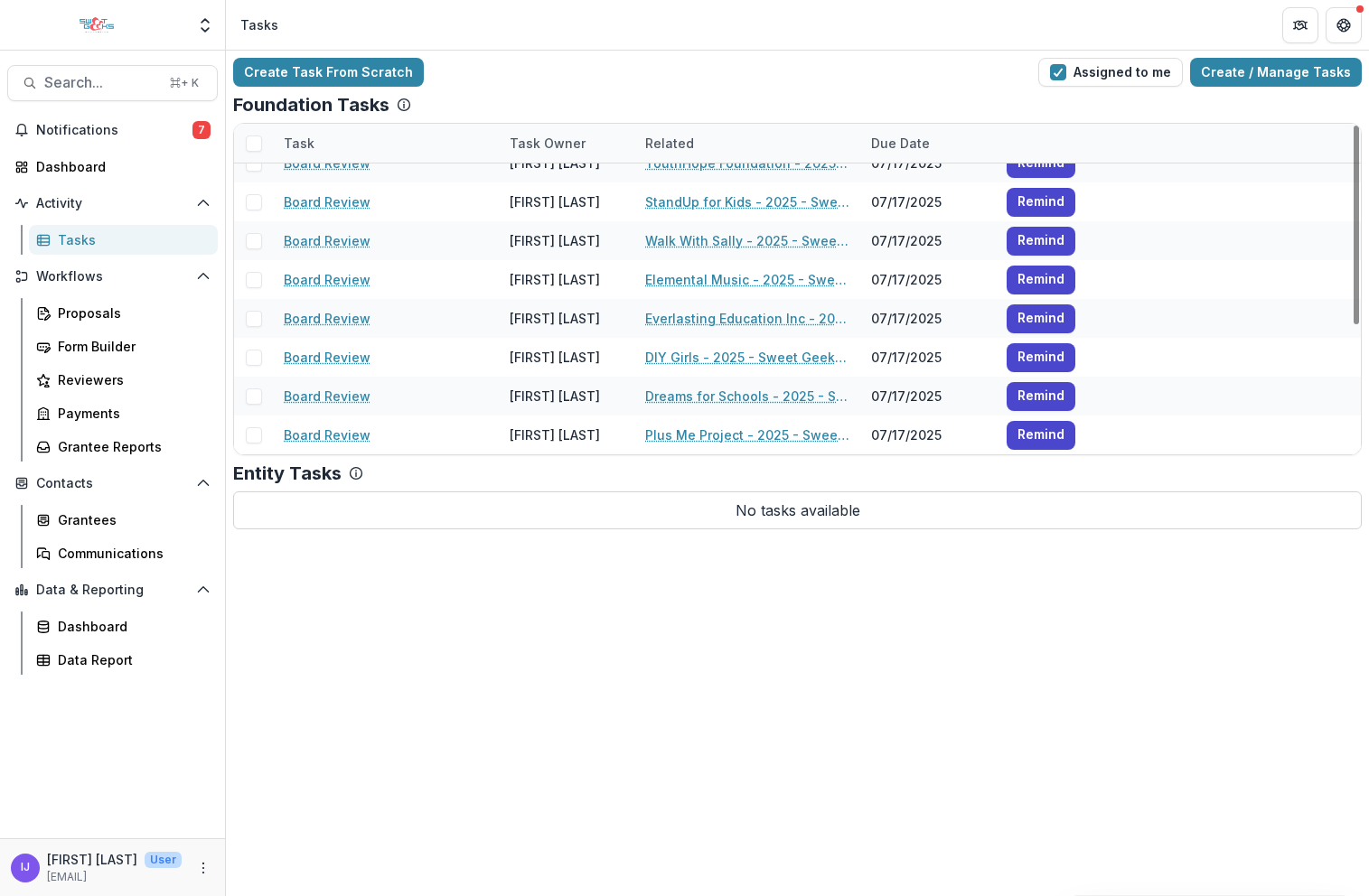 scroll, scrollTop: 0, scrollLeft: 0, axis: both 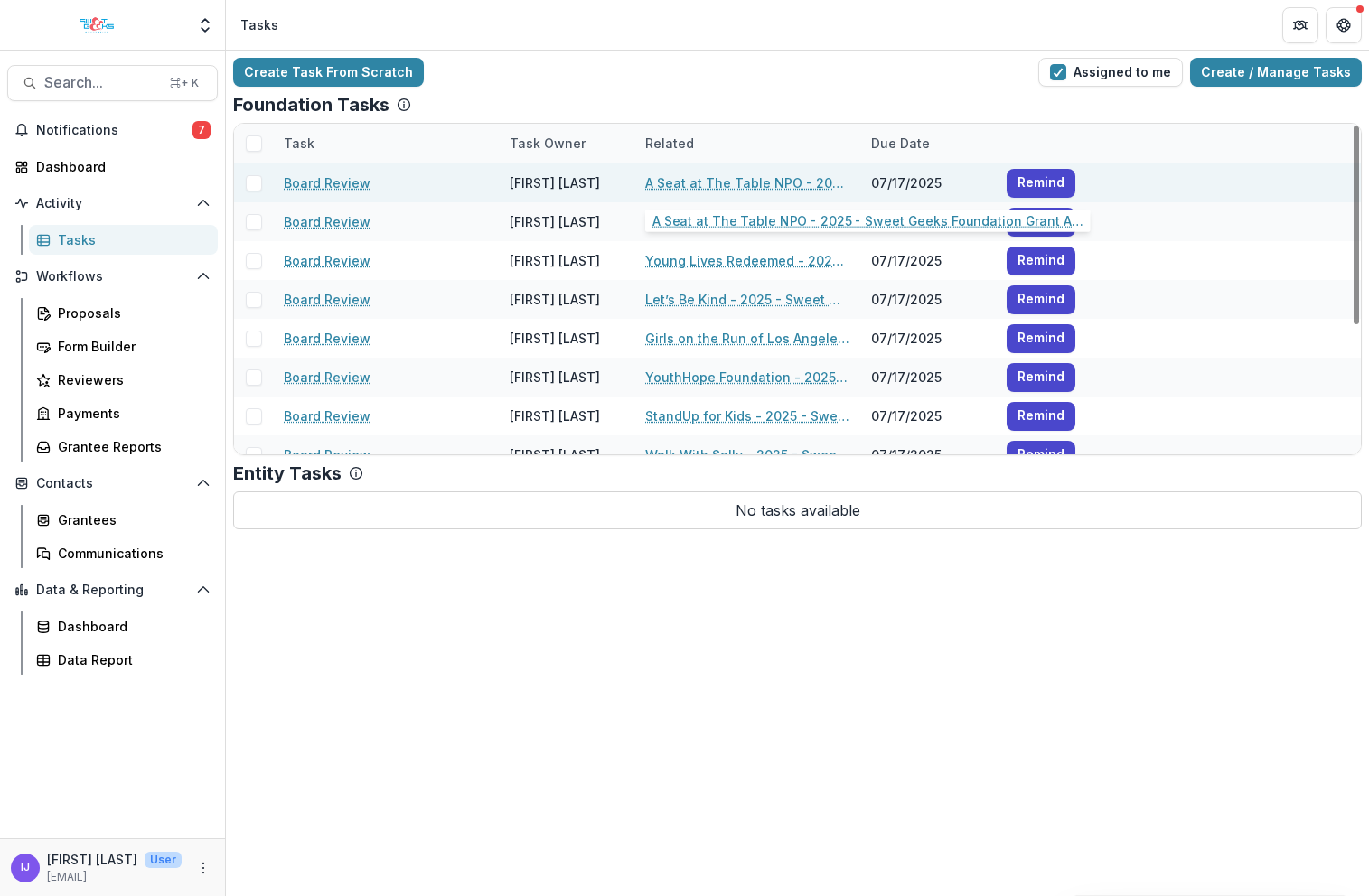 click on "A Seat at The Table NPO - 2025 - Sweet Geeks Foundation Grant Application" at bounding box center [747, 182] 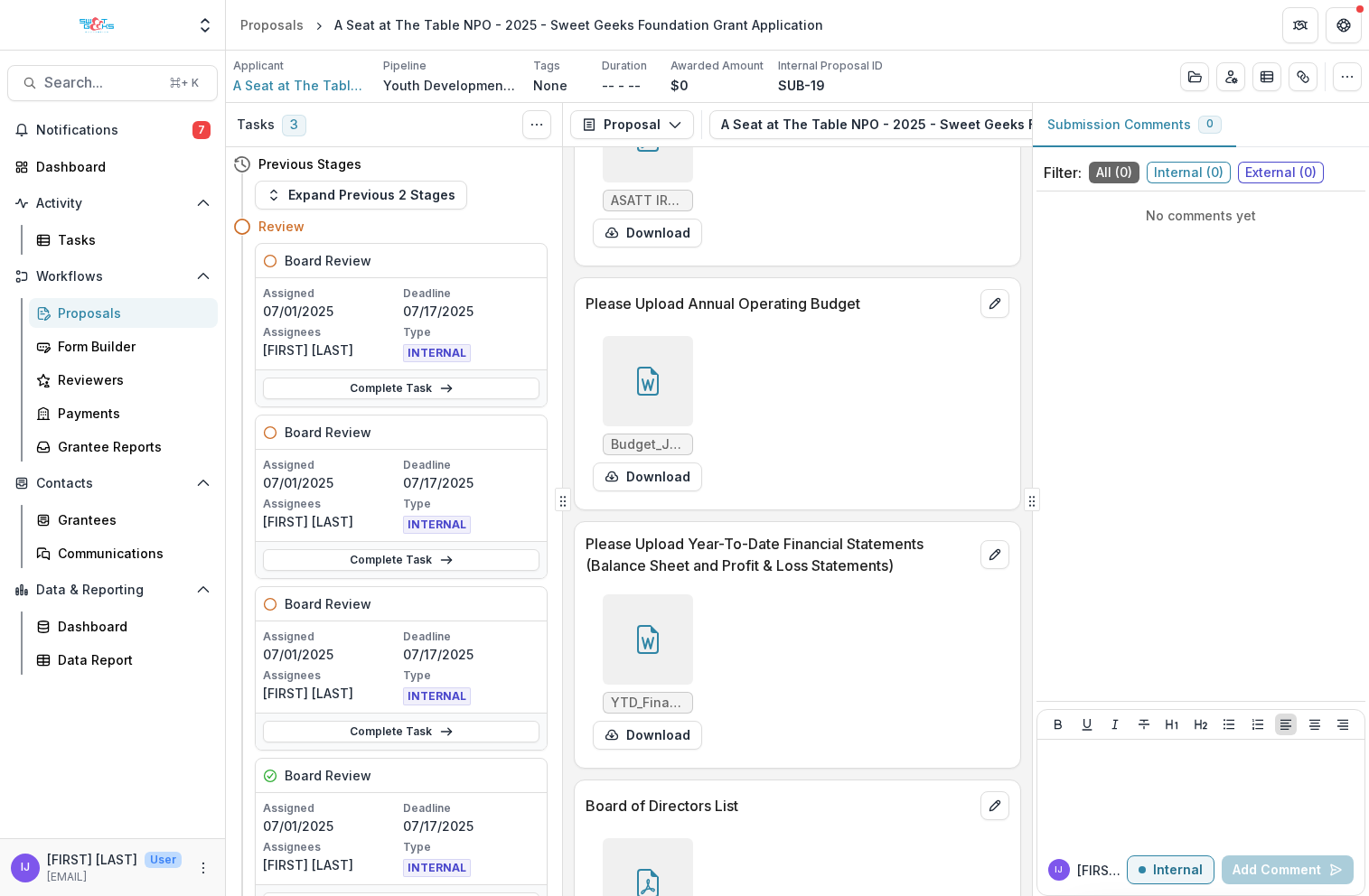 scroll, scrollTop: 6892, scrollLeft: 0, axis: vertical 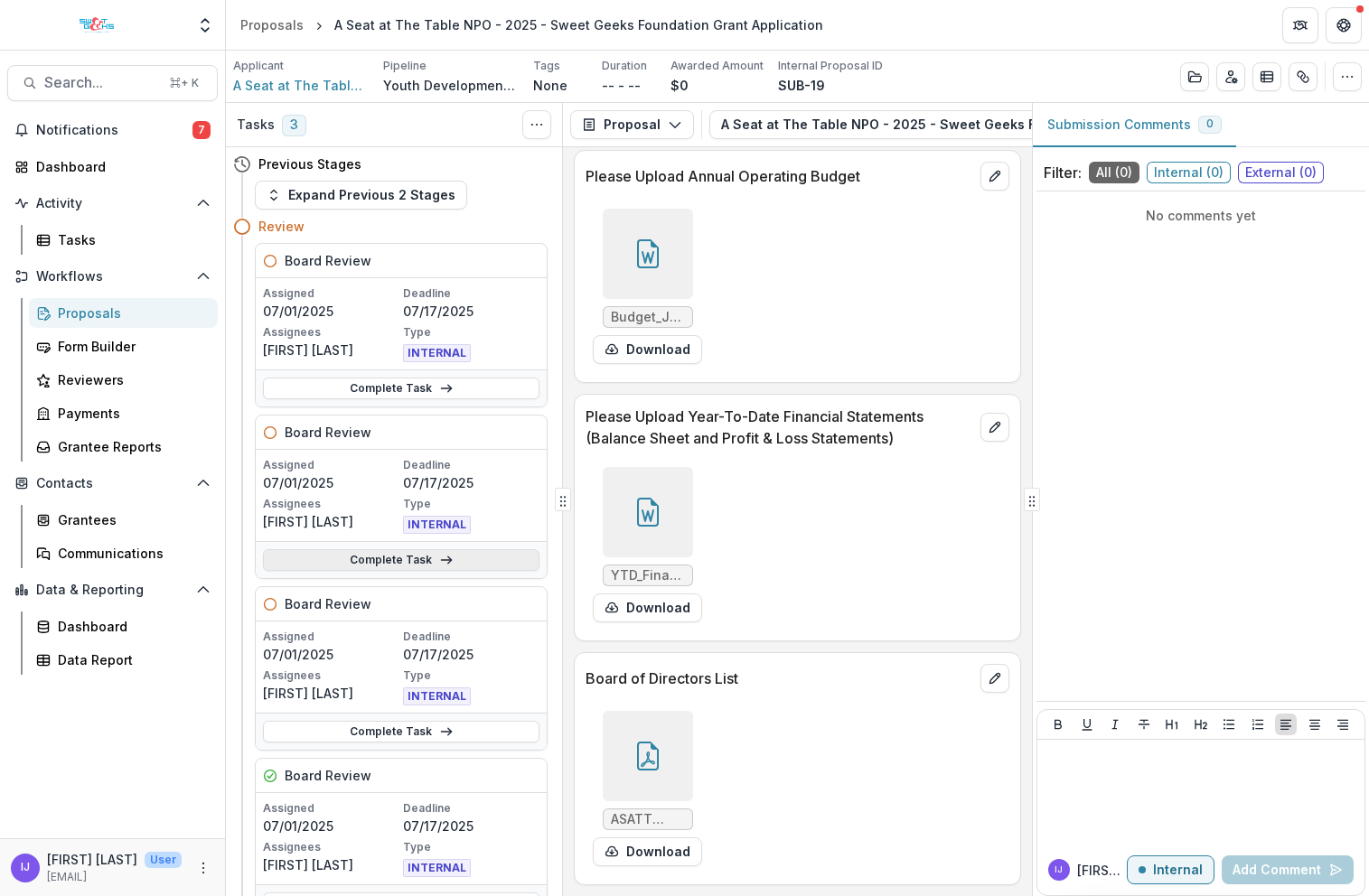 click on "Complete Task" at bounding box center (401, 560) 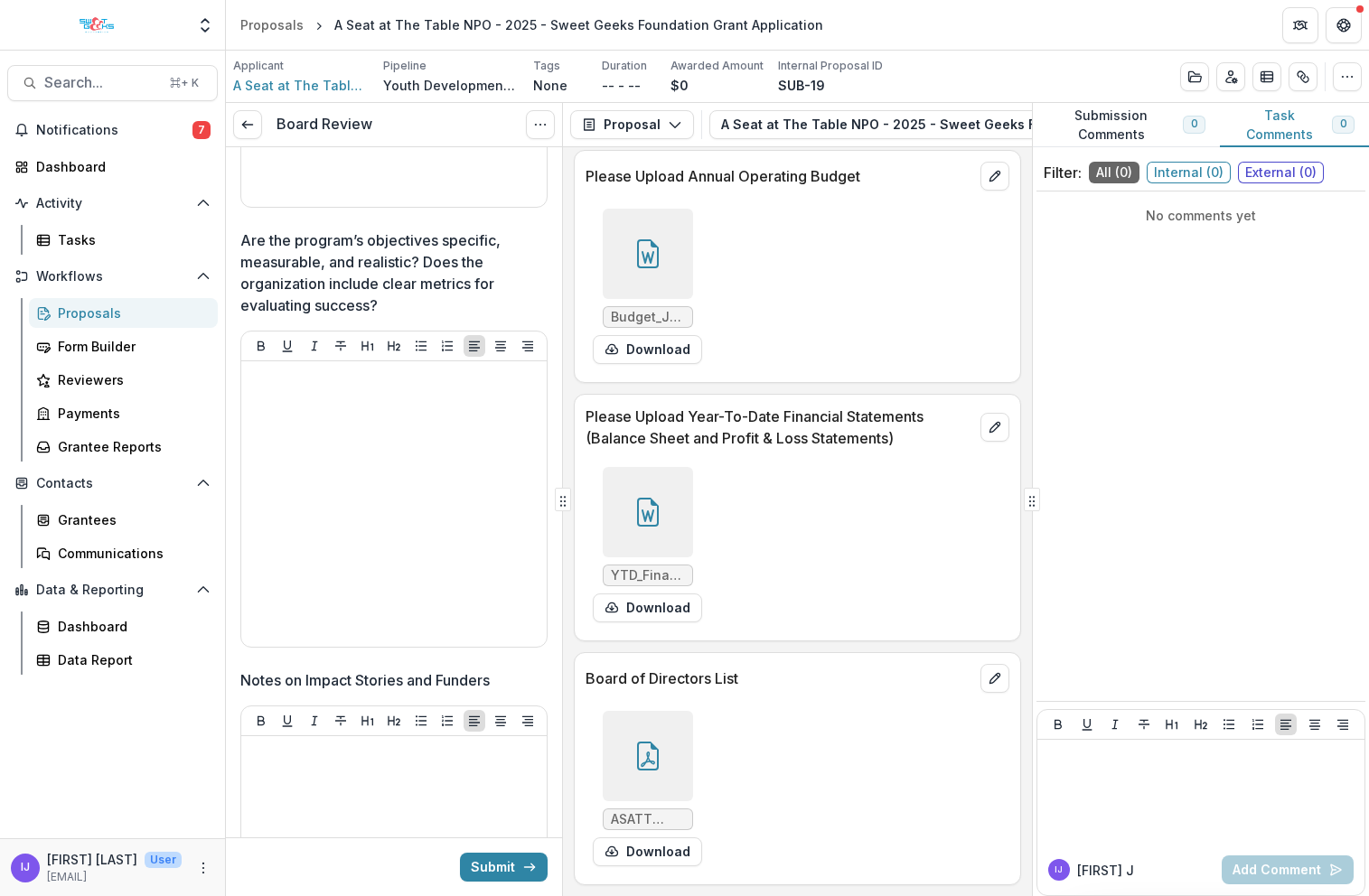 scroll, scrollTop: 2789, scrollLeft: 0, axis: vertical 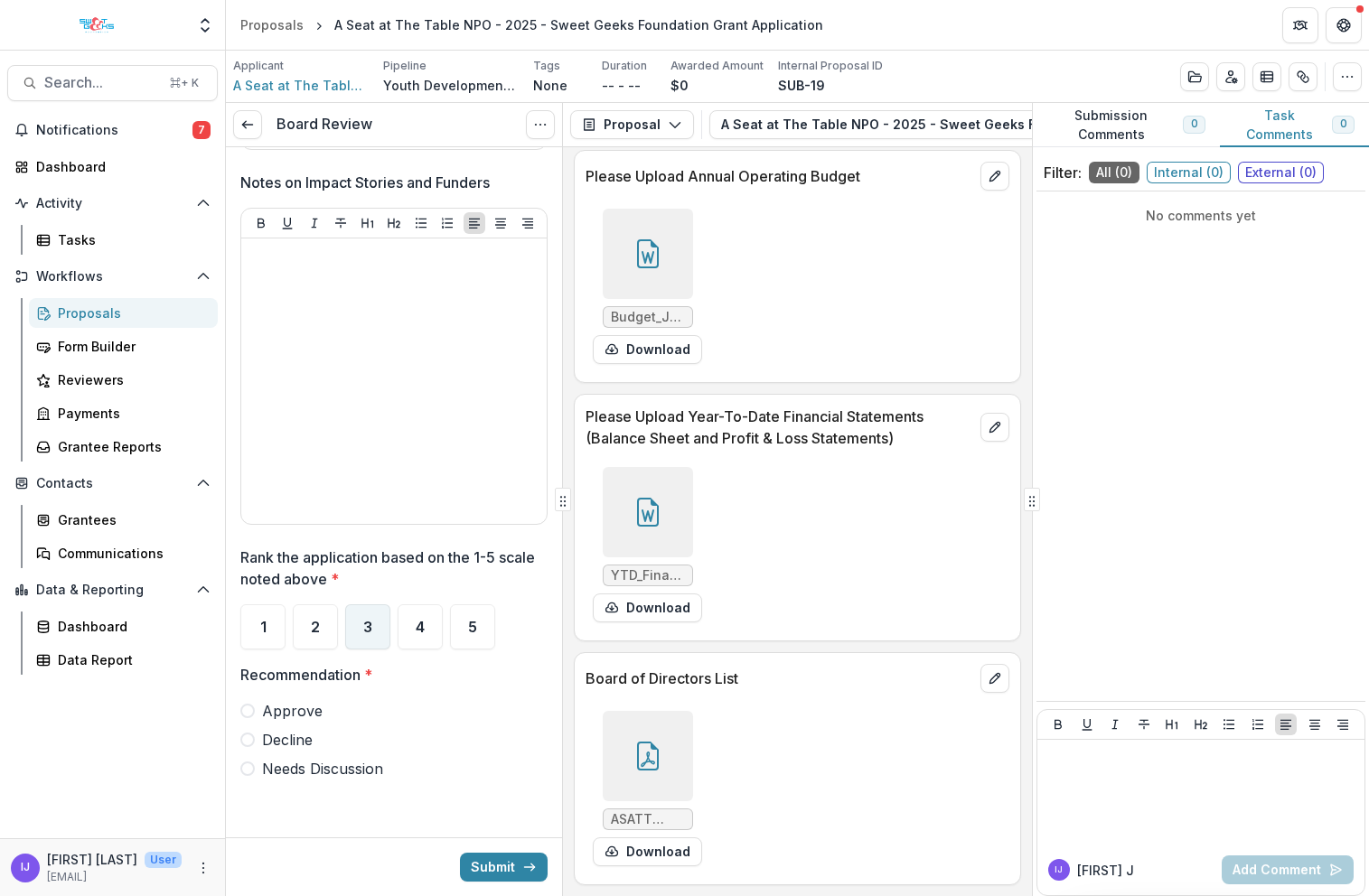 click on "3" at bounding box center [368, 627] 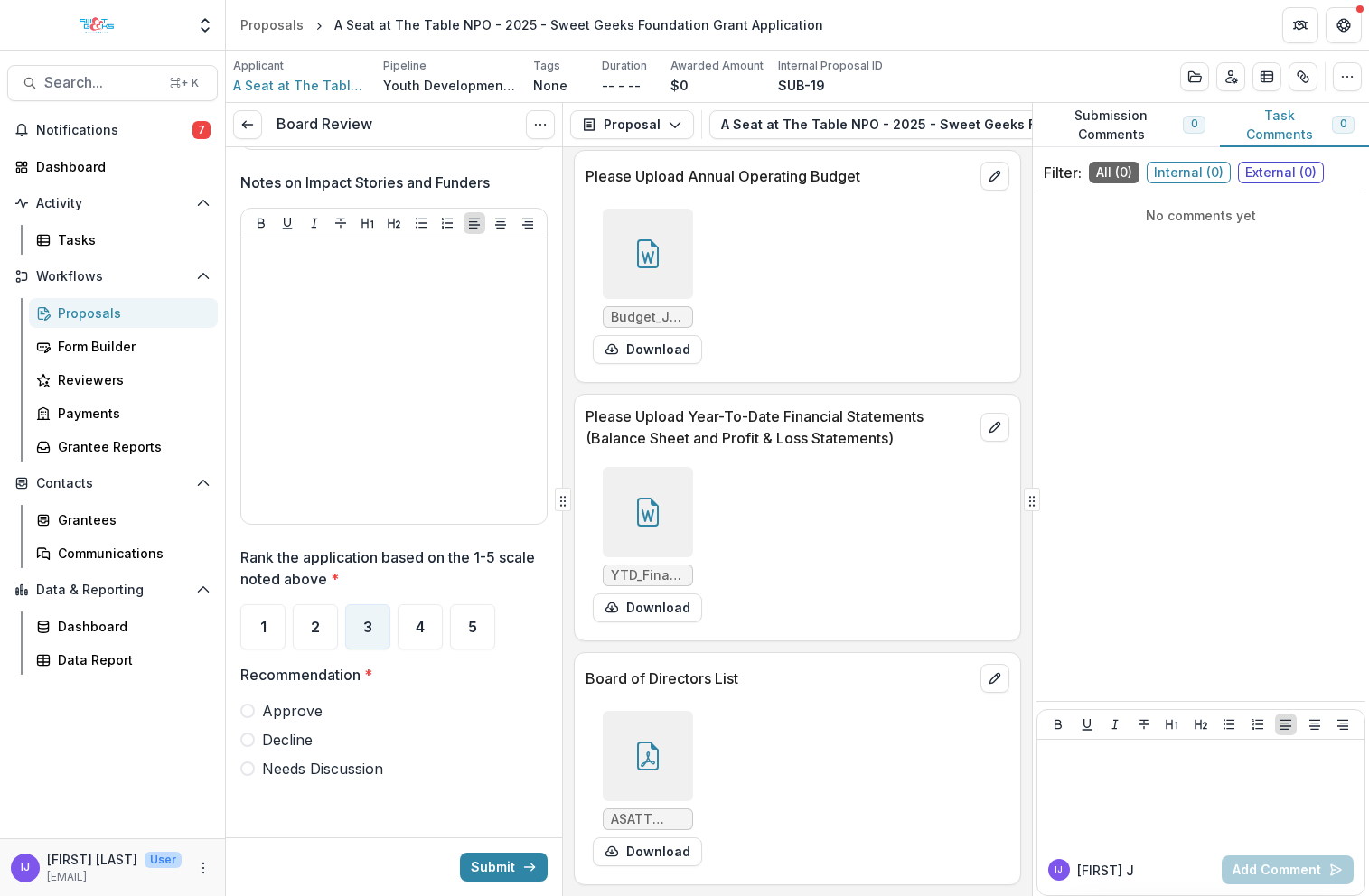 click at bounding box center (248, 711) 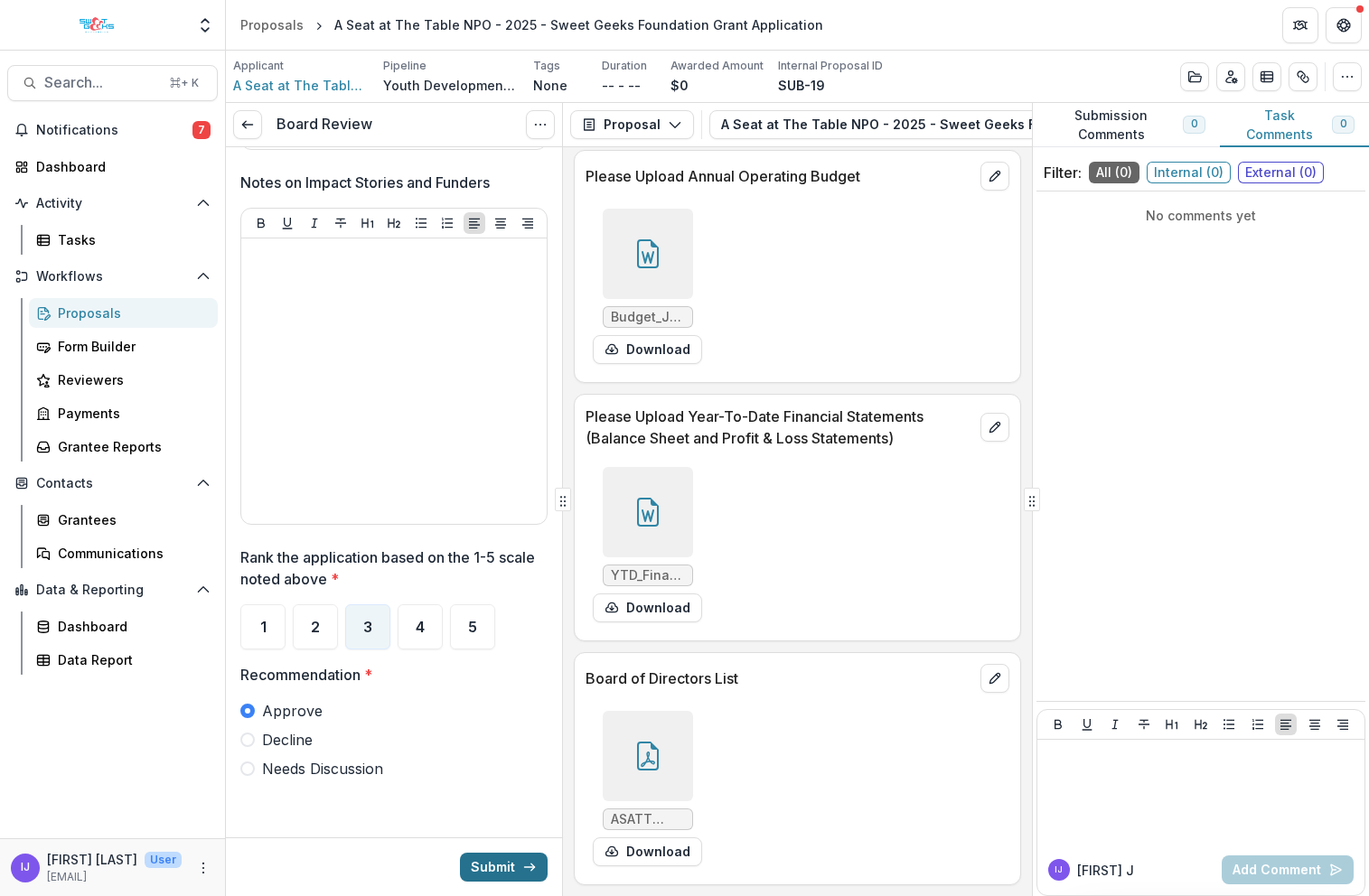 click on "Submit" at bounding box center (503, 867) 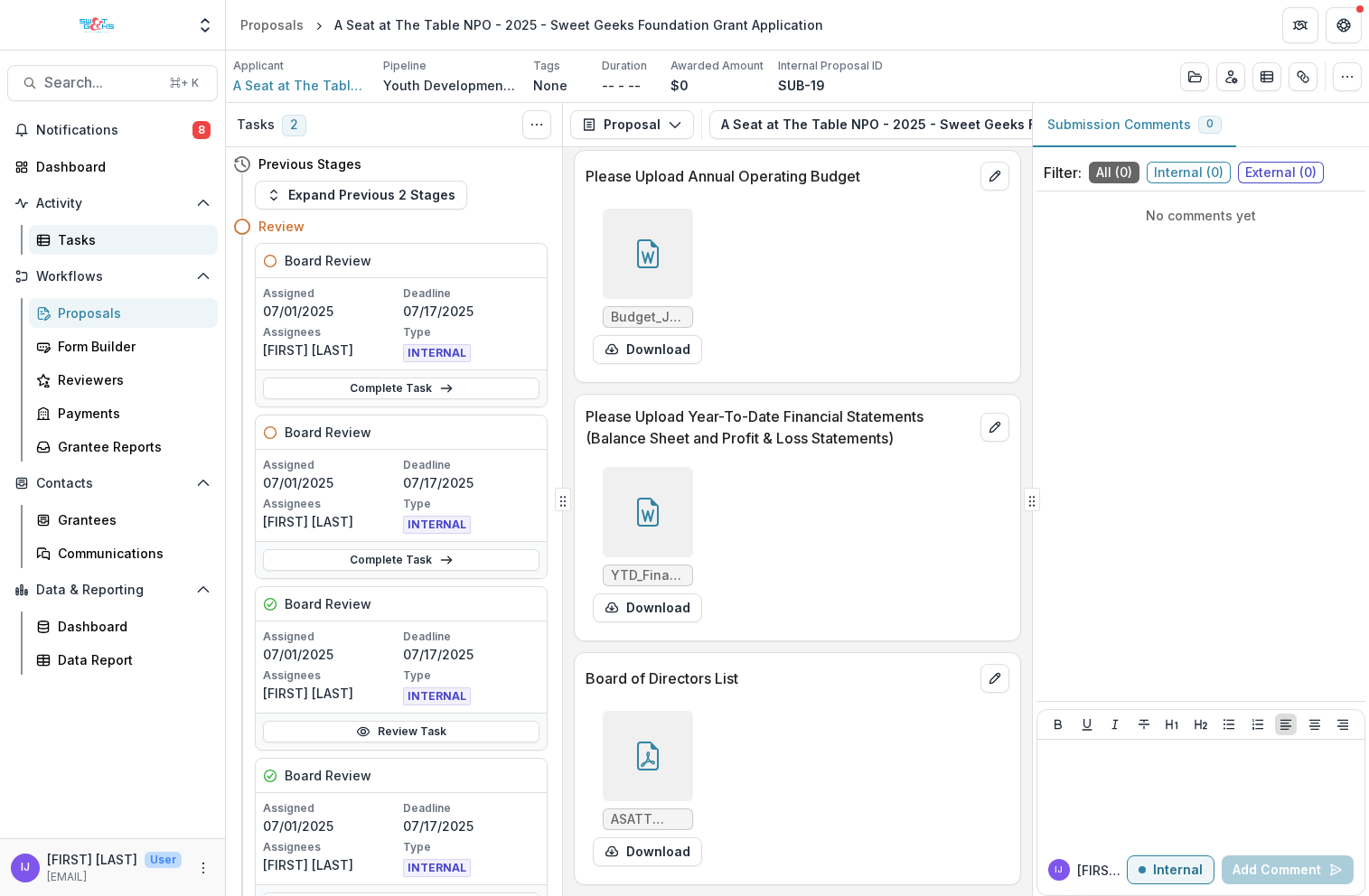 click on "Tasks" at bounding box center (130, 239) 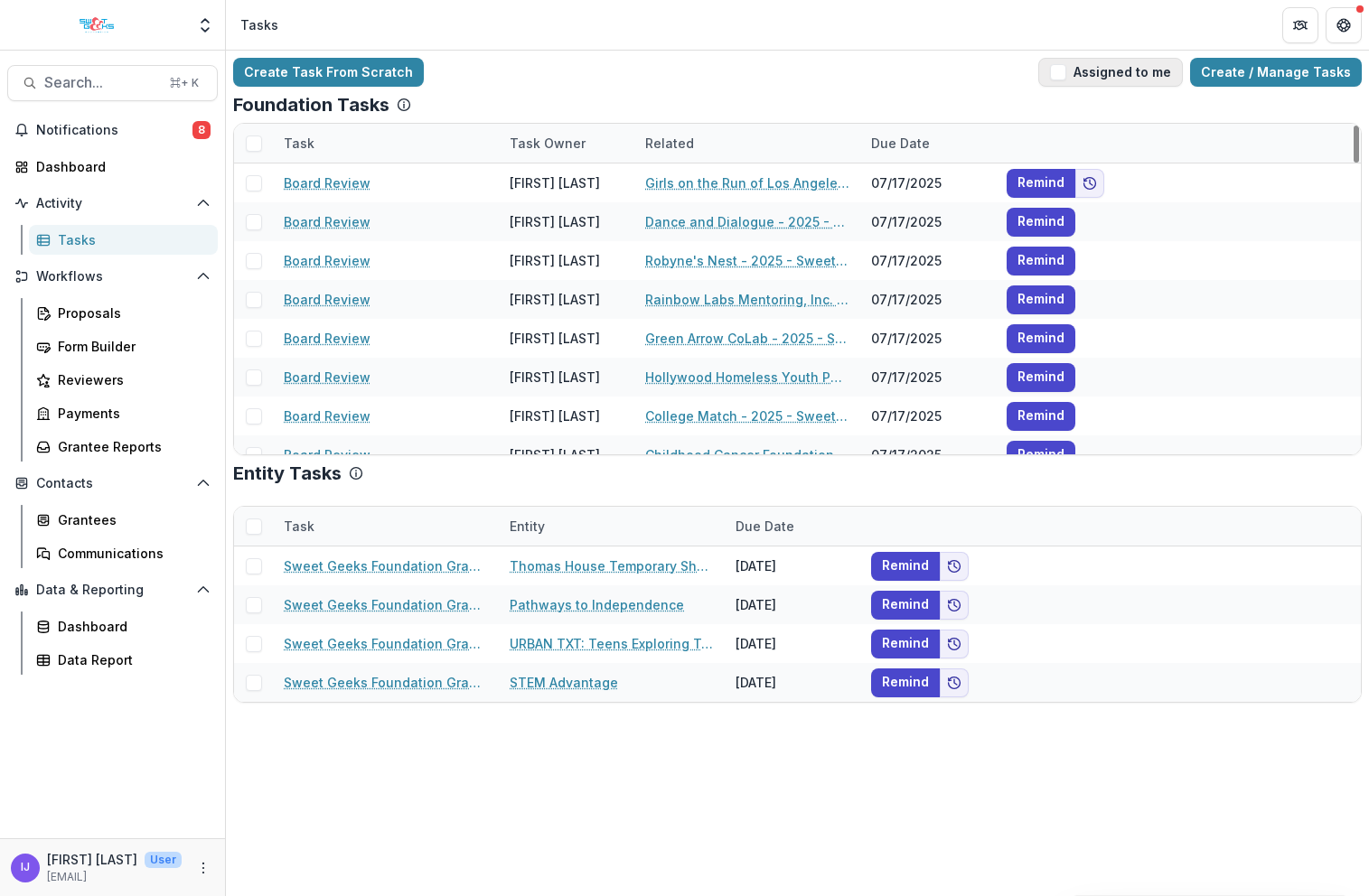 click at bounding box center (1058, 72) 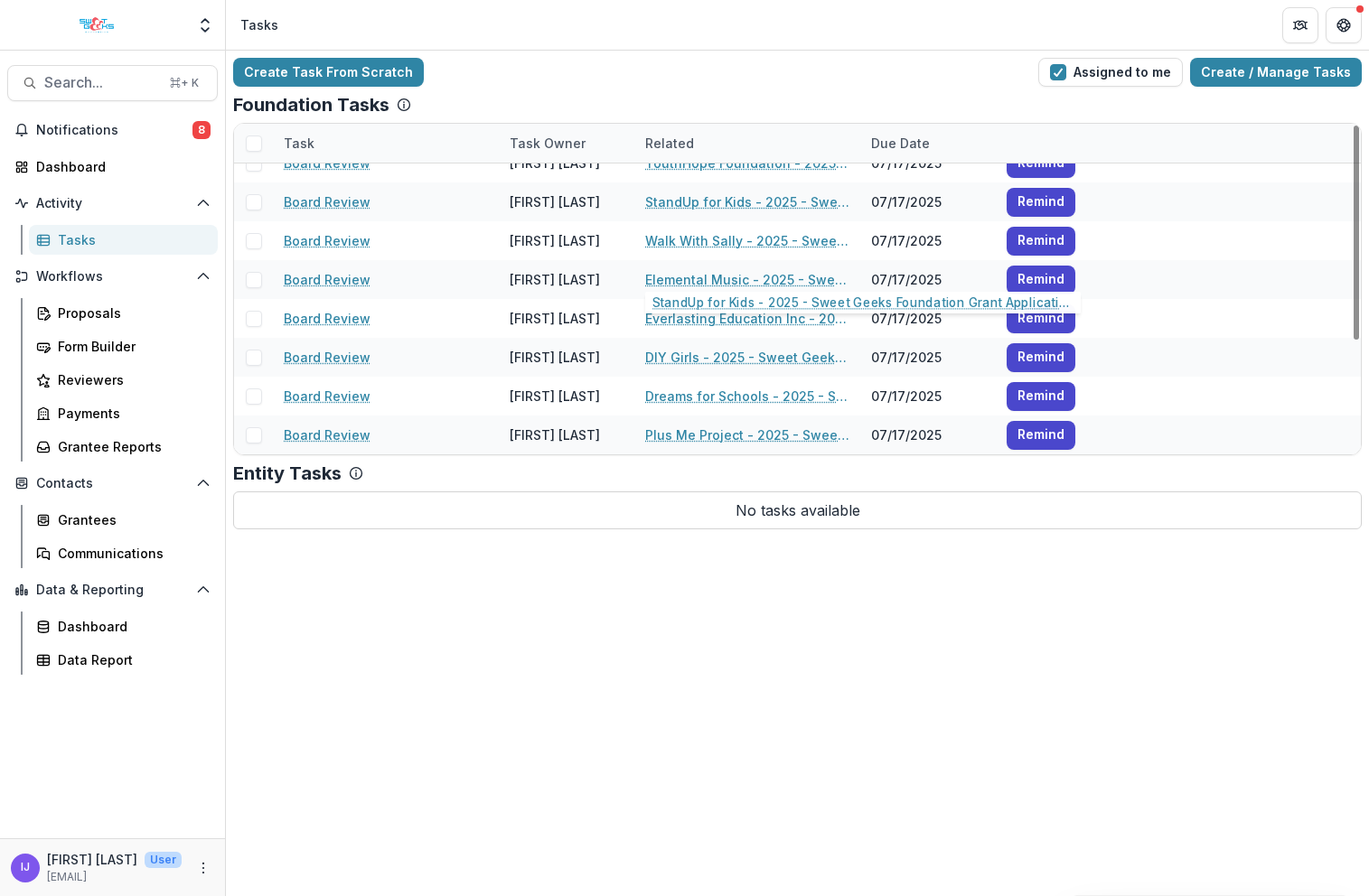 scroll, scrollTop: 0, scrollLeft: 0, axis: both 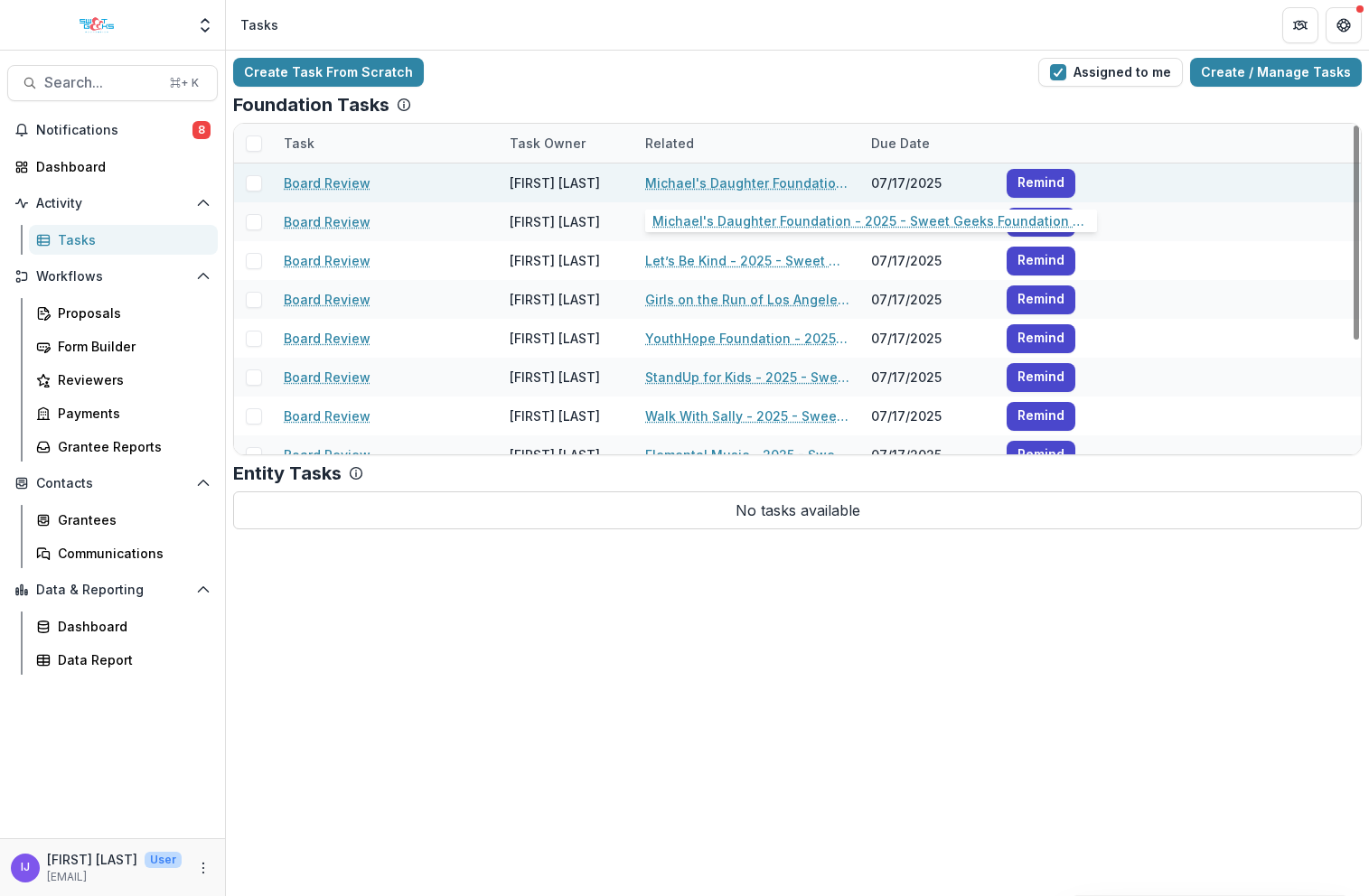 click on "Michael's Daughter Foundation - 2025 - Sweet Geeks Foundation Grant Application" at bounding box center [747, 182] 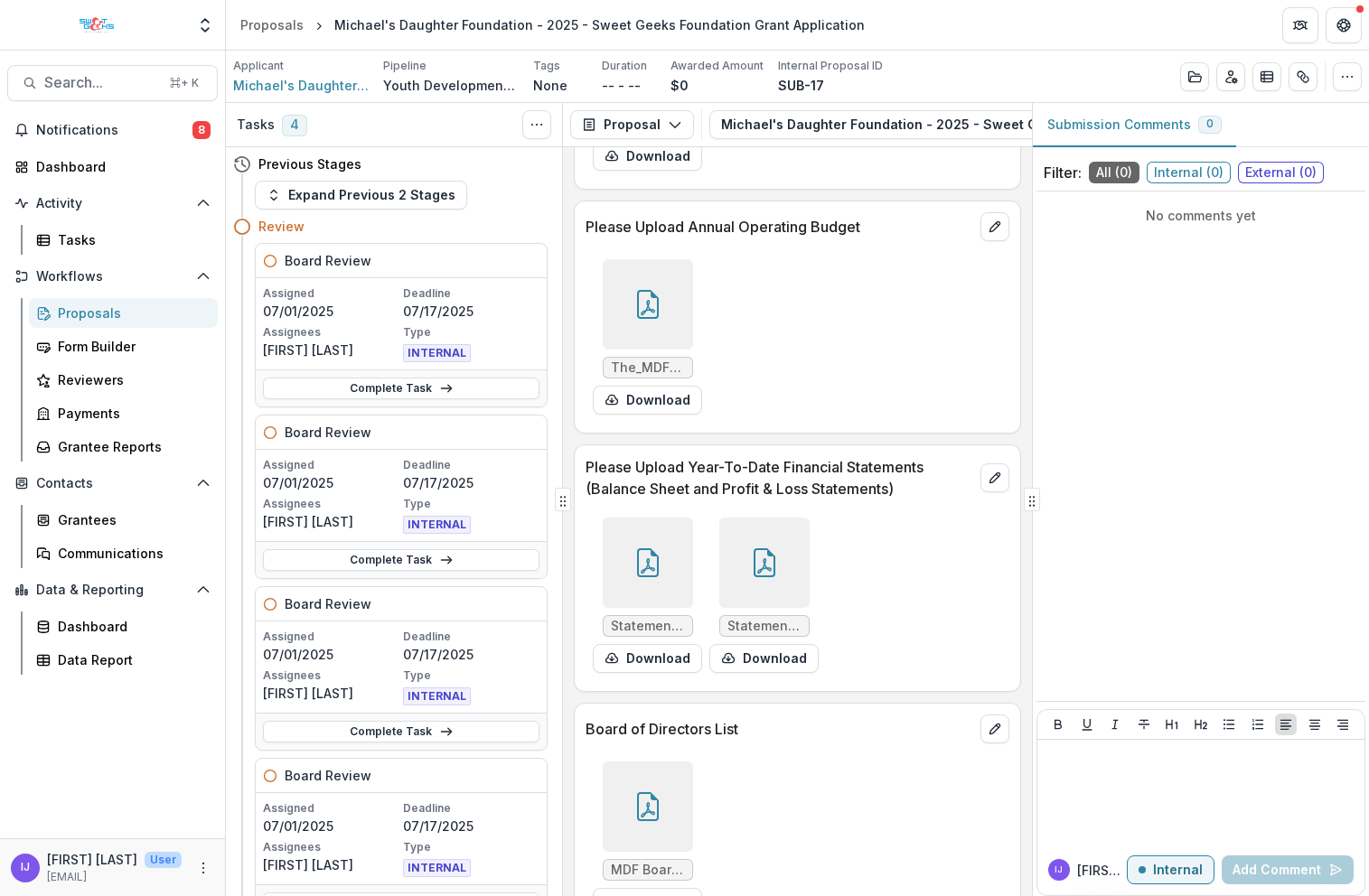 scroll, scrollTop: 6315, scrollLeft: 0, axis: vertical 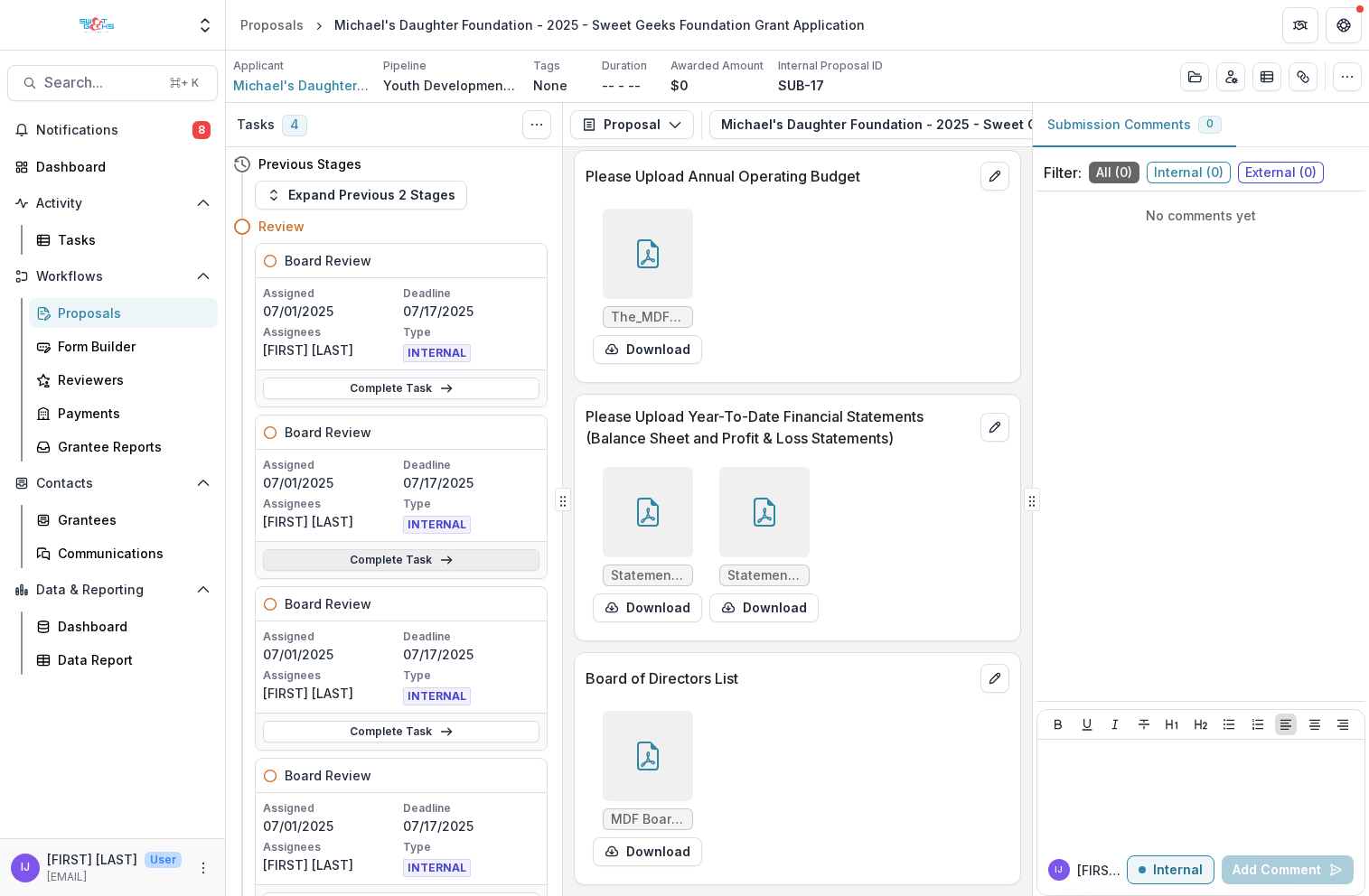 click on "Complete Task" at bounding box center [401, 560] 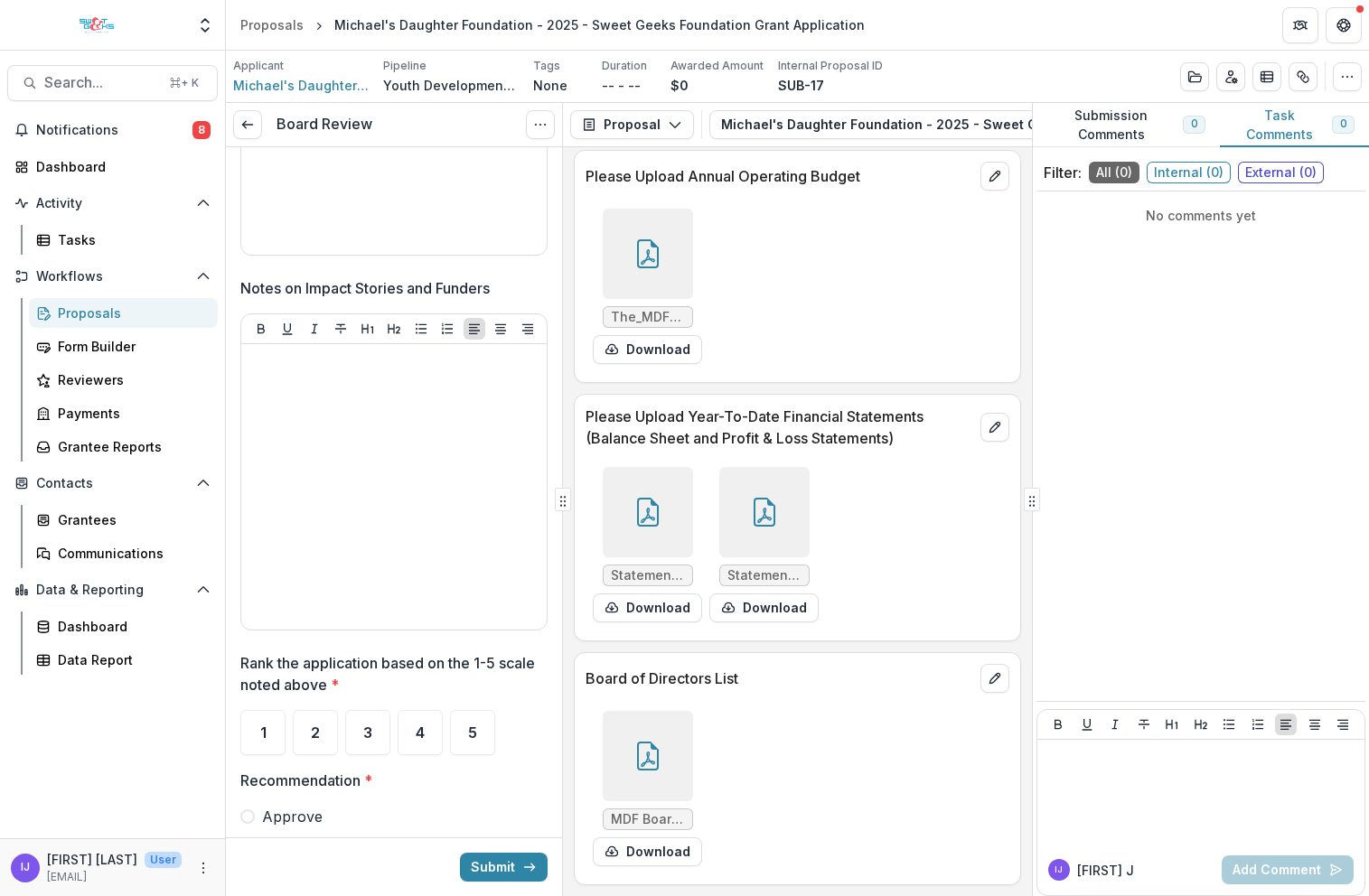 scroll, scrollTop: 2789, scrollLeft: 0, axis: vertical 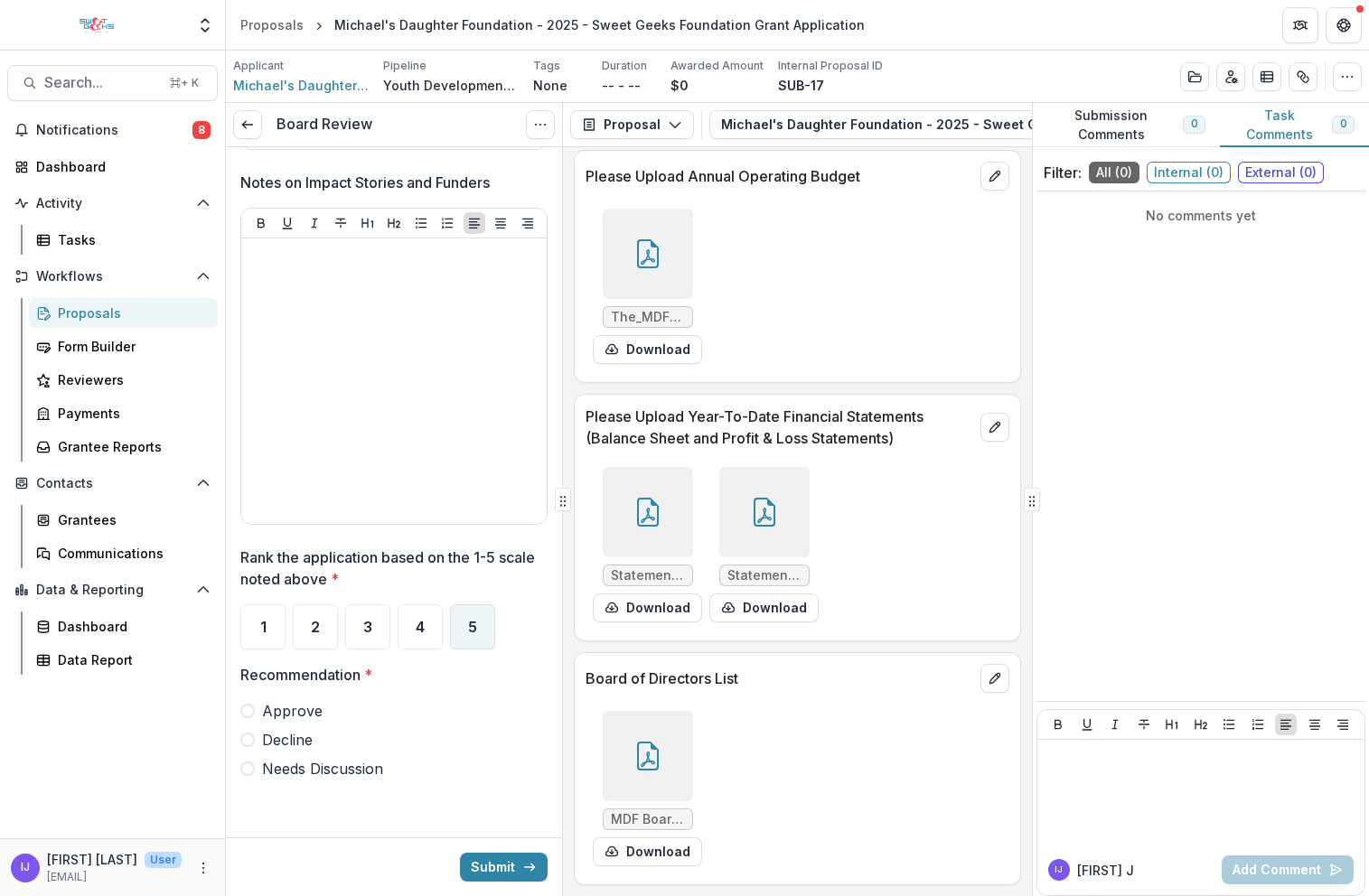 click on "5" at bounding box center [473, 627] 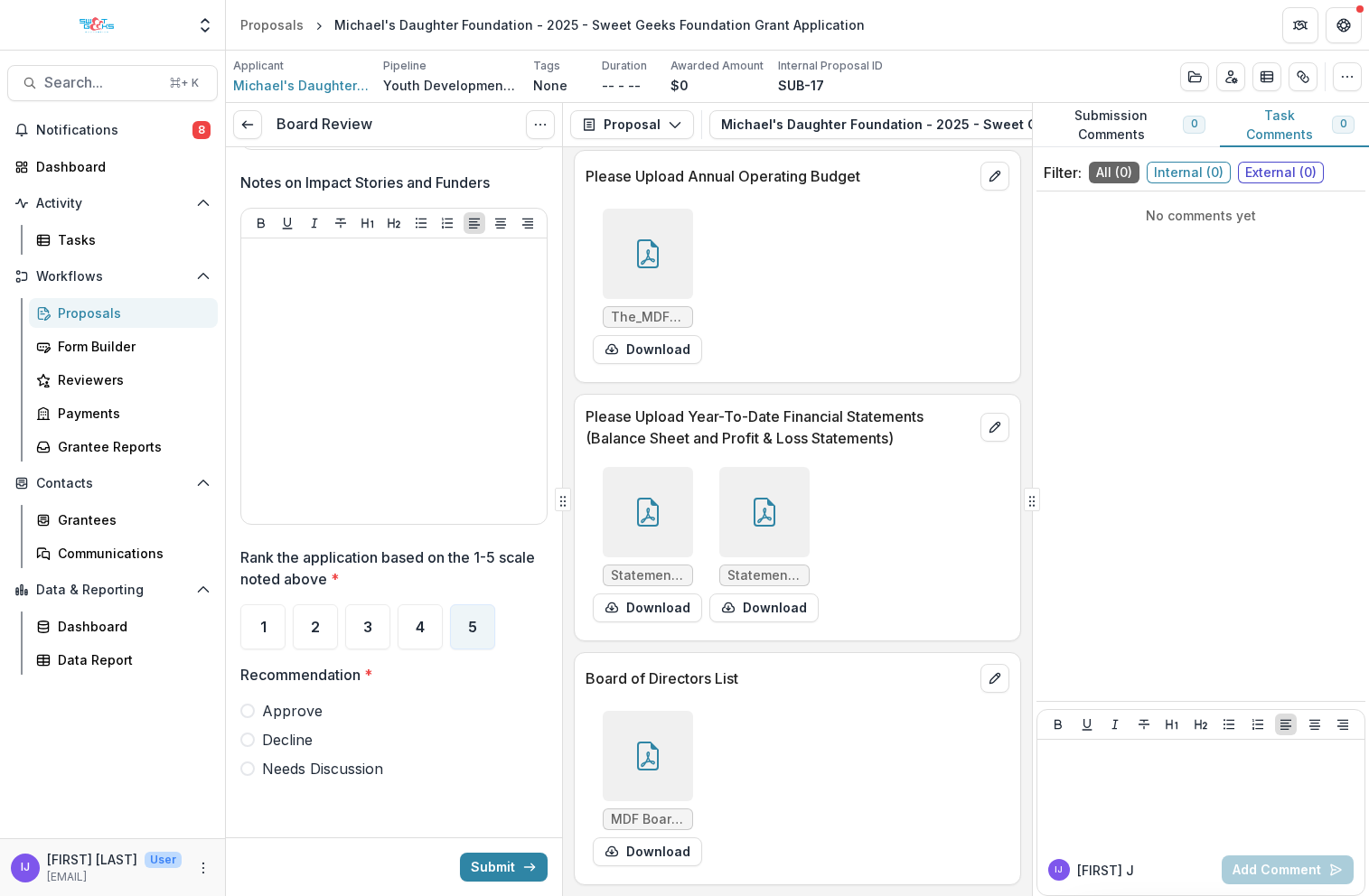 drag, startPoint x: 249, startPoint y: 709, endPoint x: 271, endPoint y: 724, distance: 26.627054 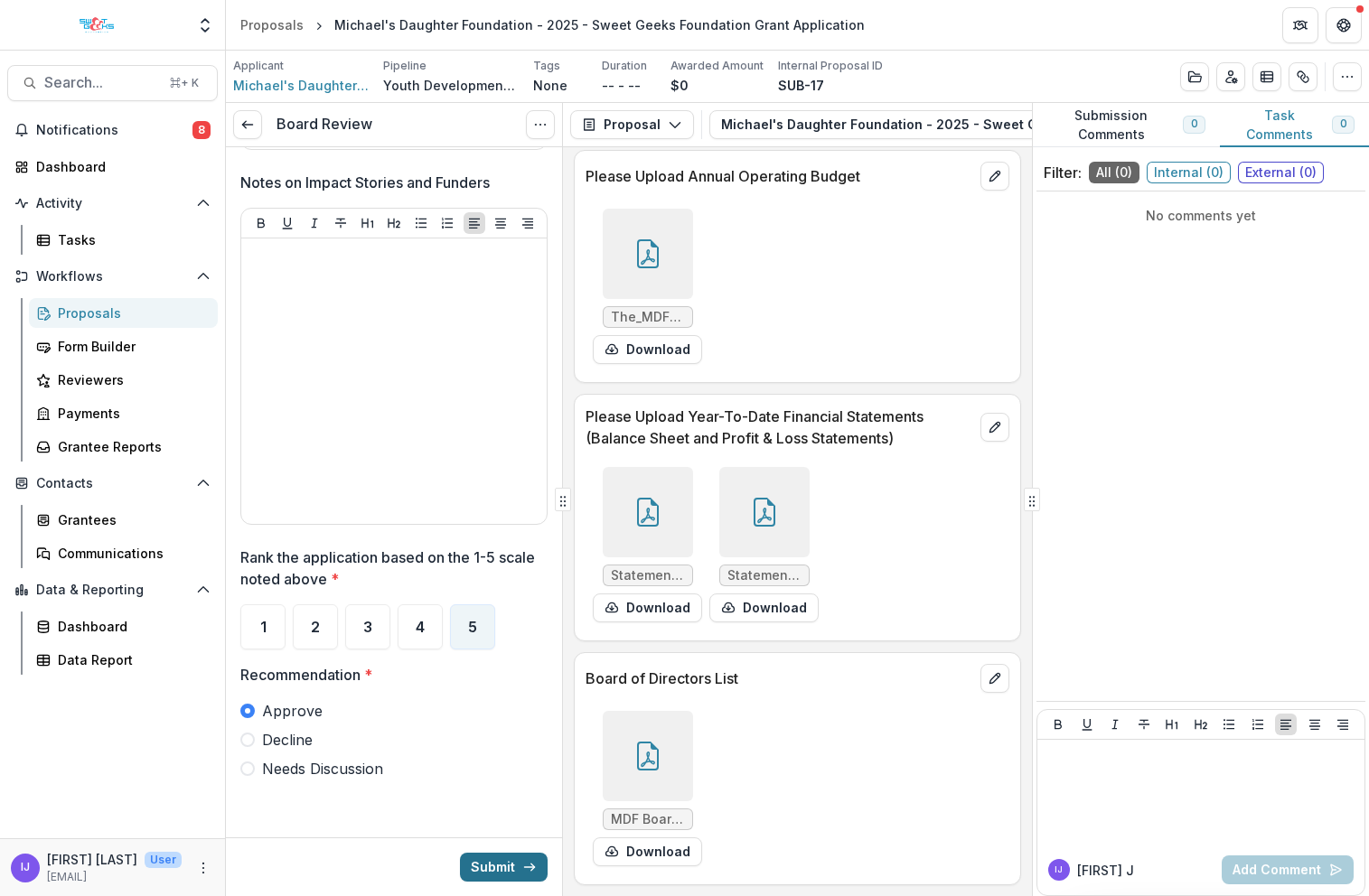 click 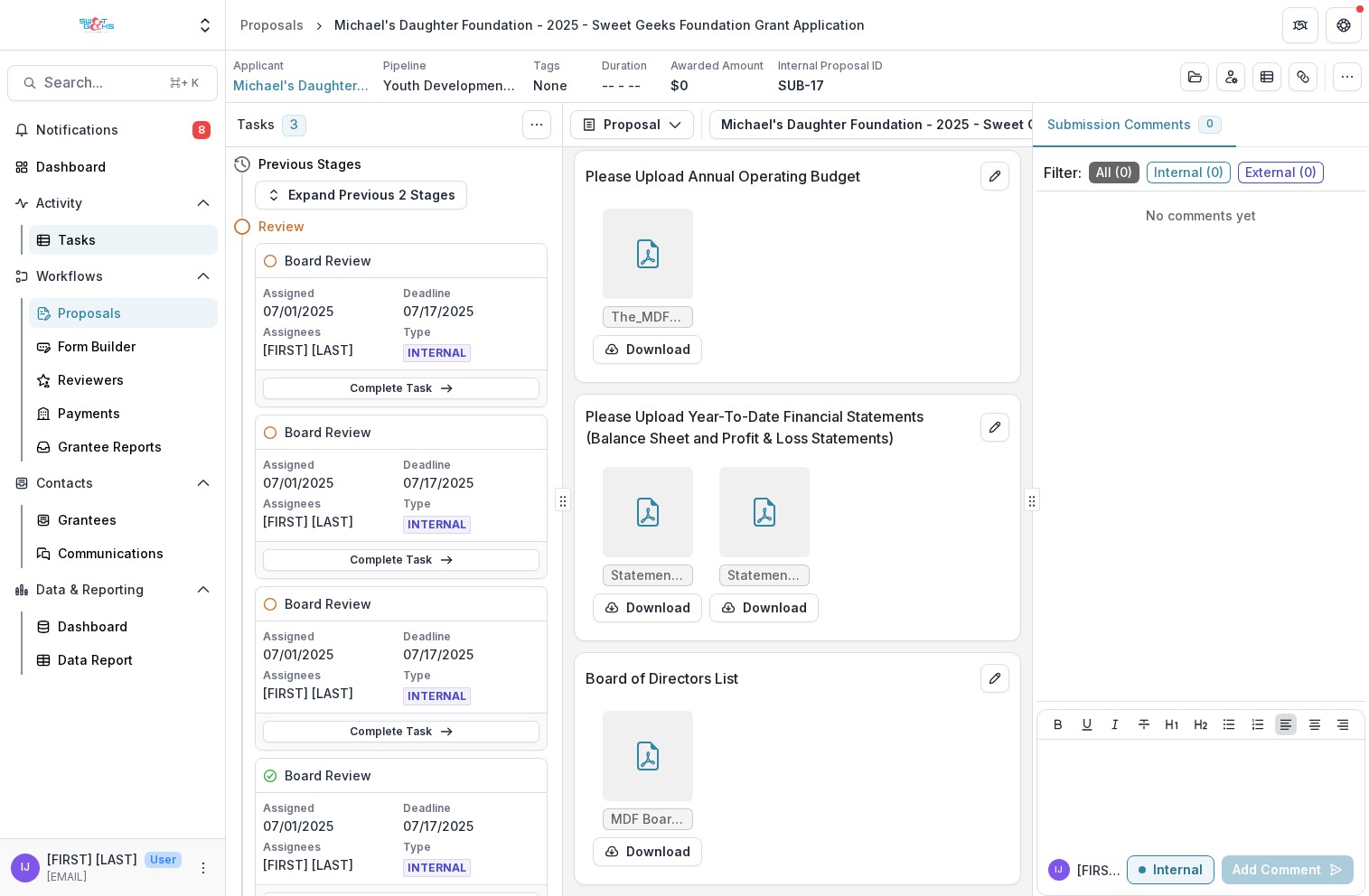 click on "Tasks" at bounding box center (130, 239) 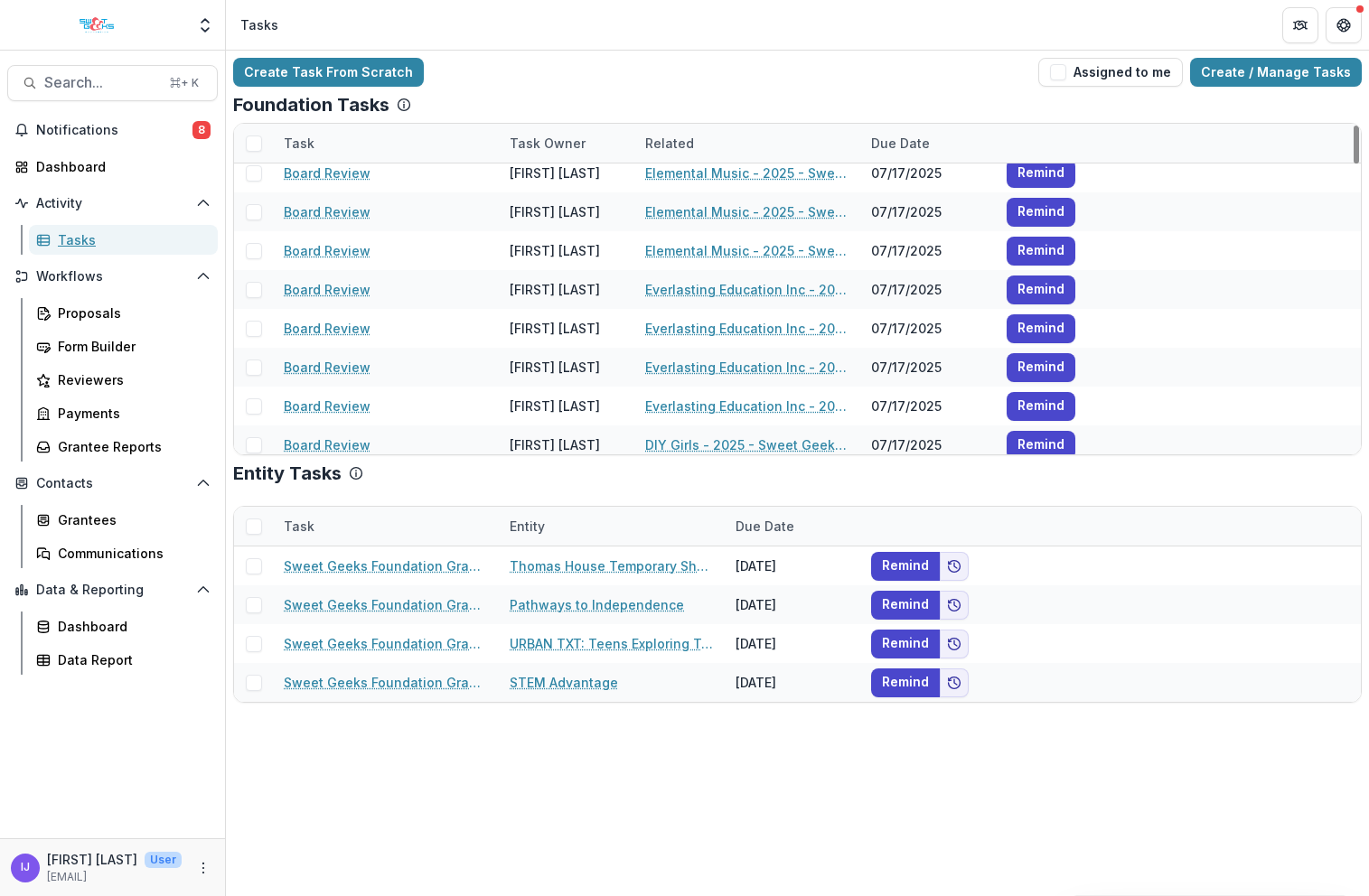 scroll, scrollTop: 2544, scrollLeft: 0, axis: vertical 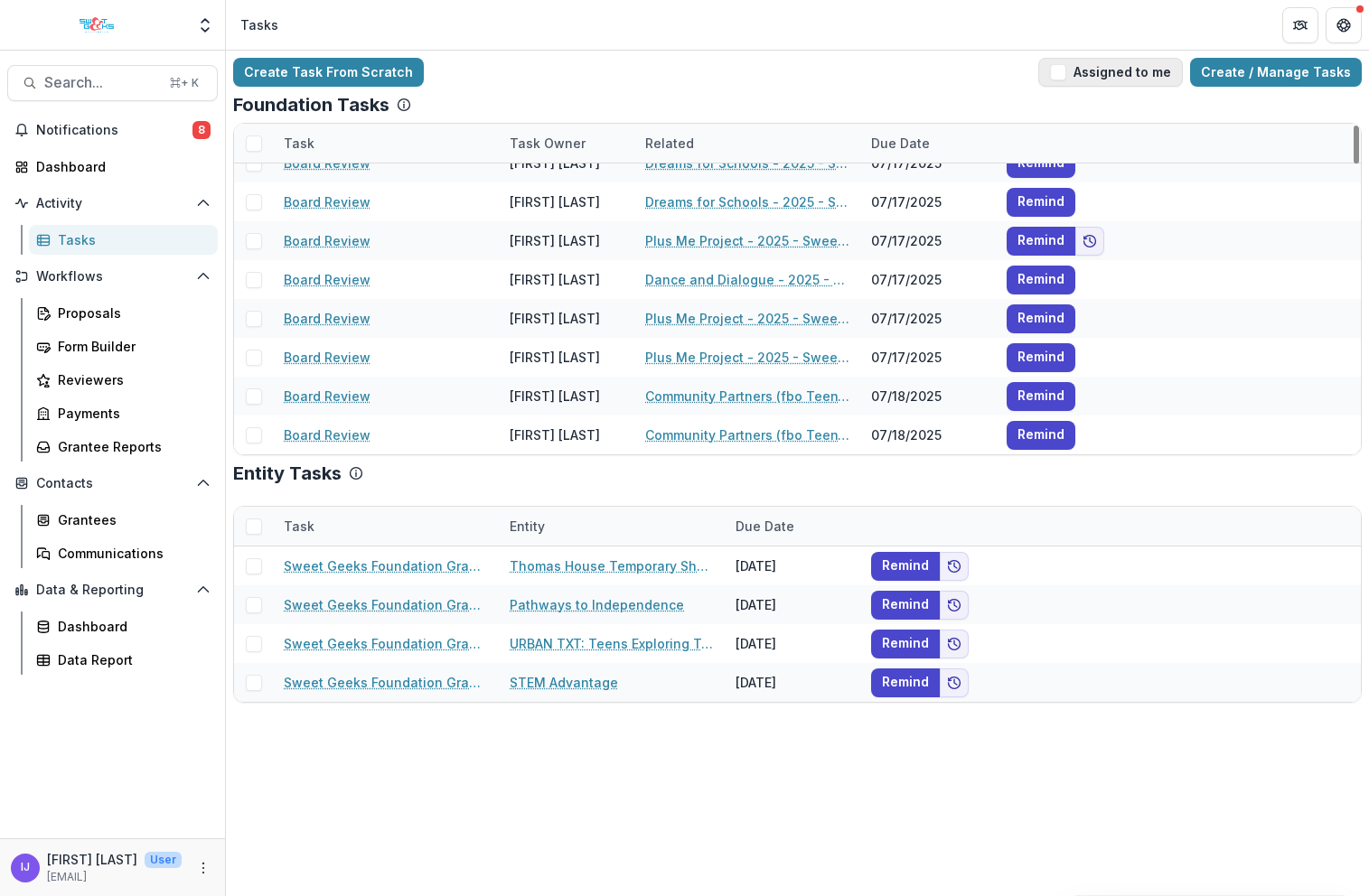 click on "Assigned to me" at bounding box center (1111, 72) 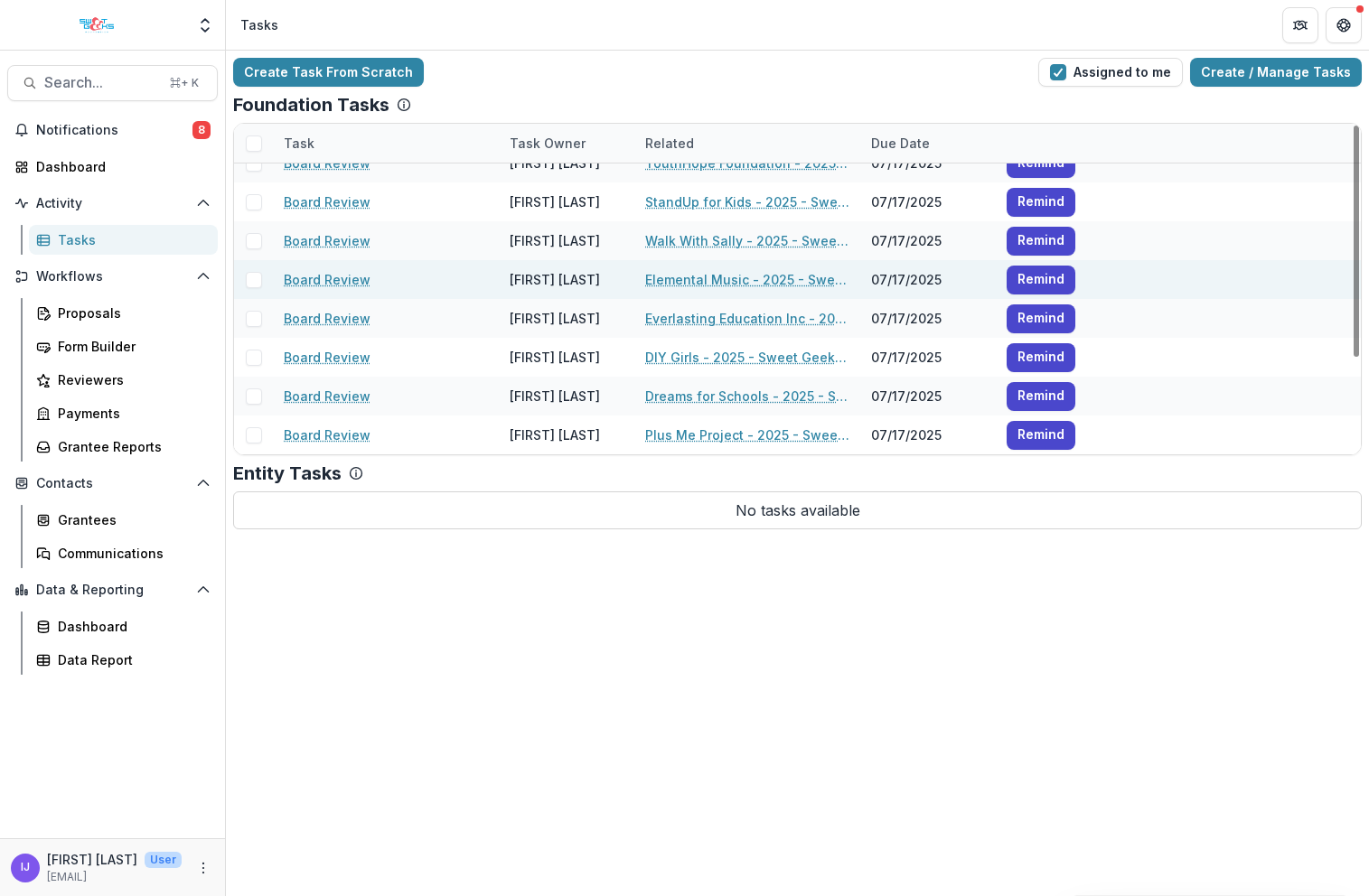 scroll, scrollTop: 0, scrollLeft: 0, axis: both 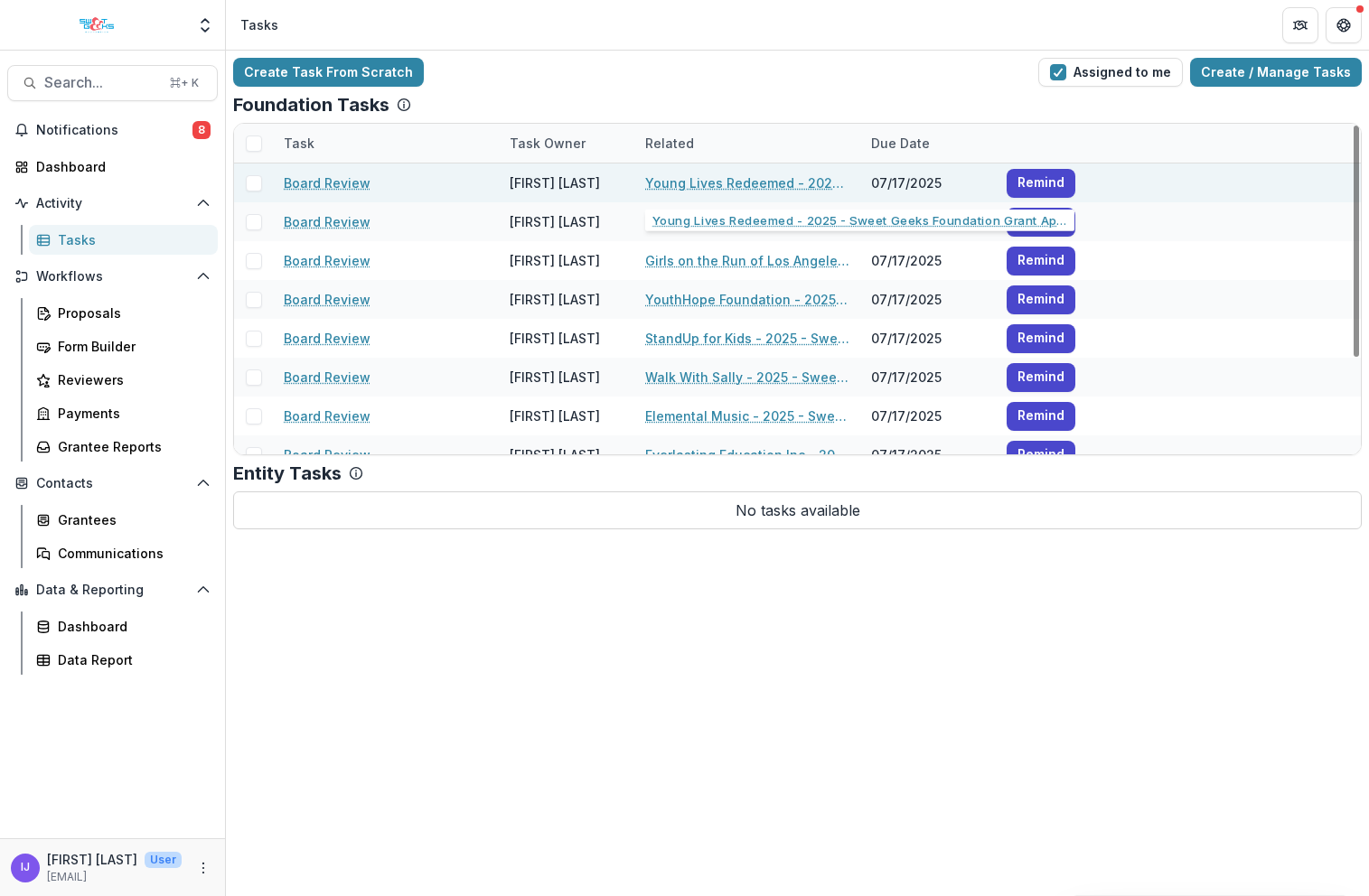 click on "Young Lives Redeemed - 2025 - Sweet Geeks Foundation Grant Application" at bounding box center [747, 182] 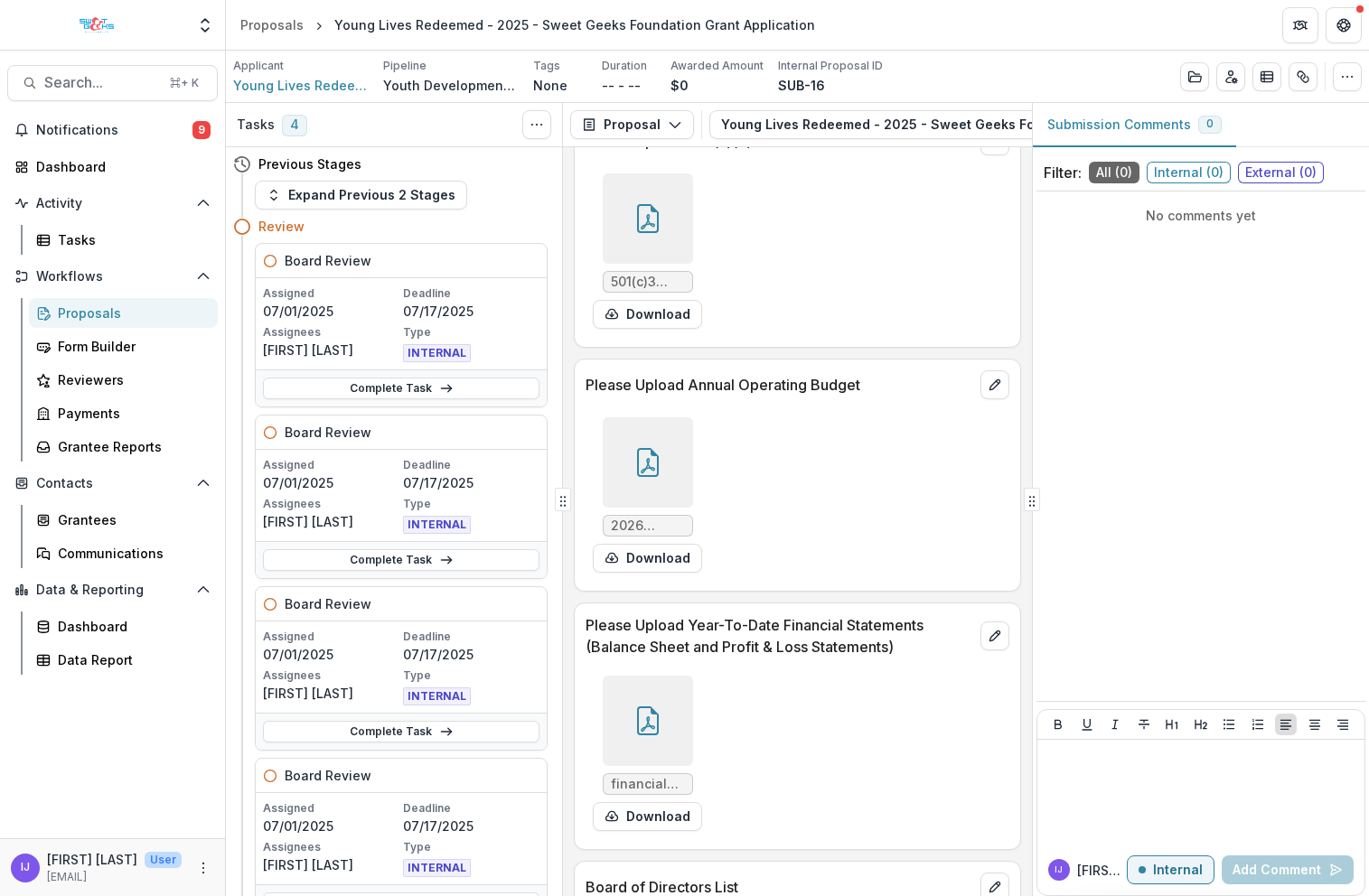 scroll, scrollTop: 6987, scrollLeft: 0, axis: vertical 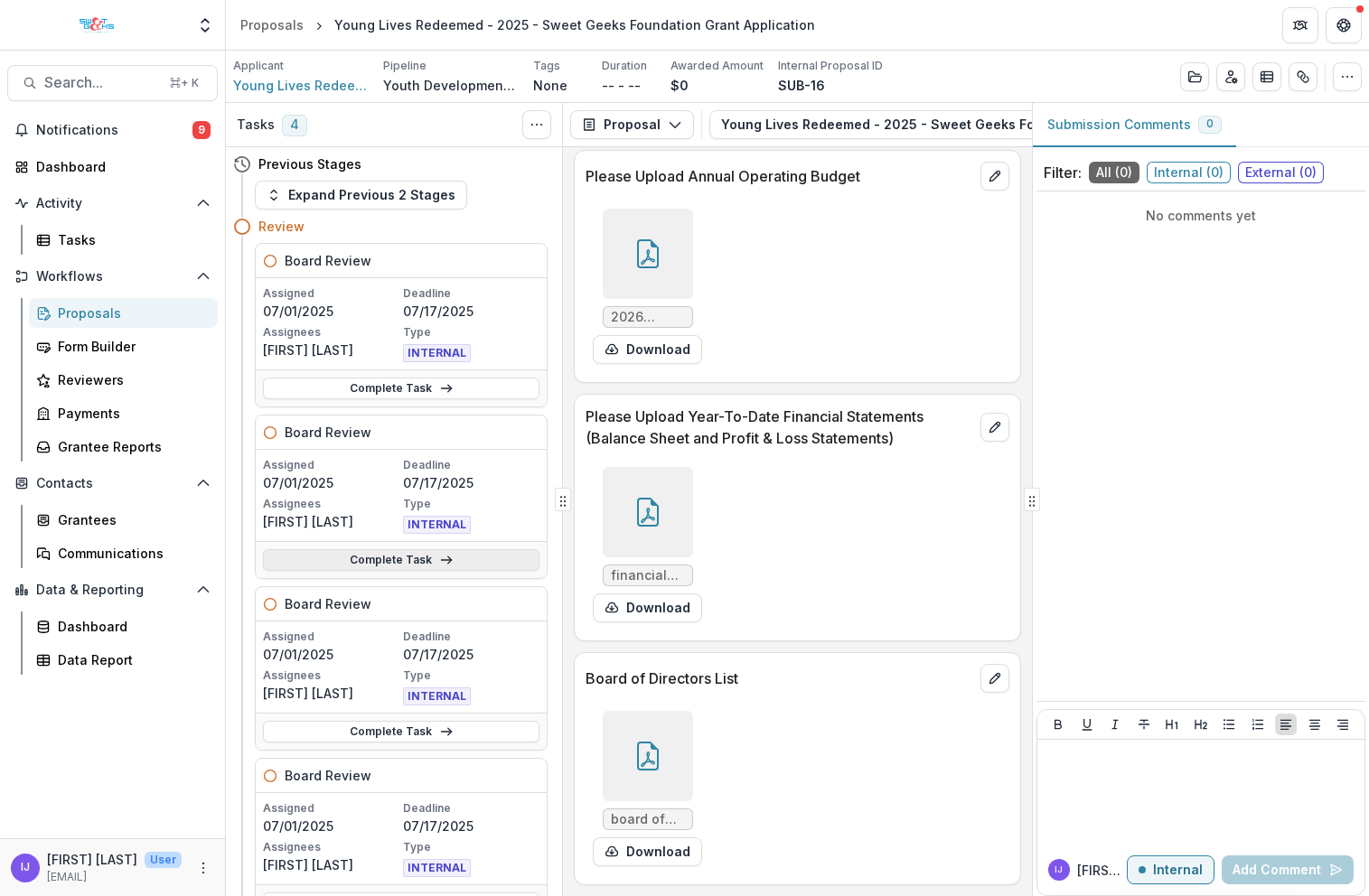 click on "Complete Task" at bounding box center [401, 560] 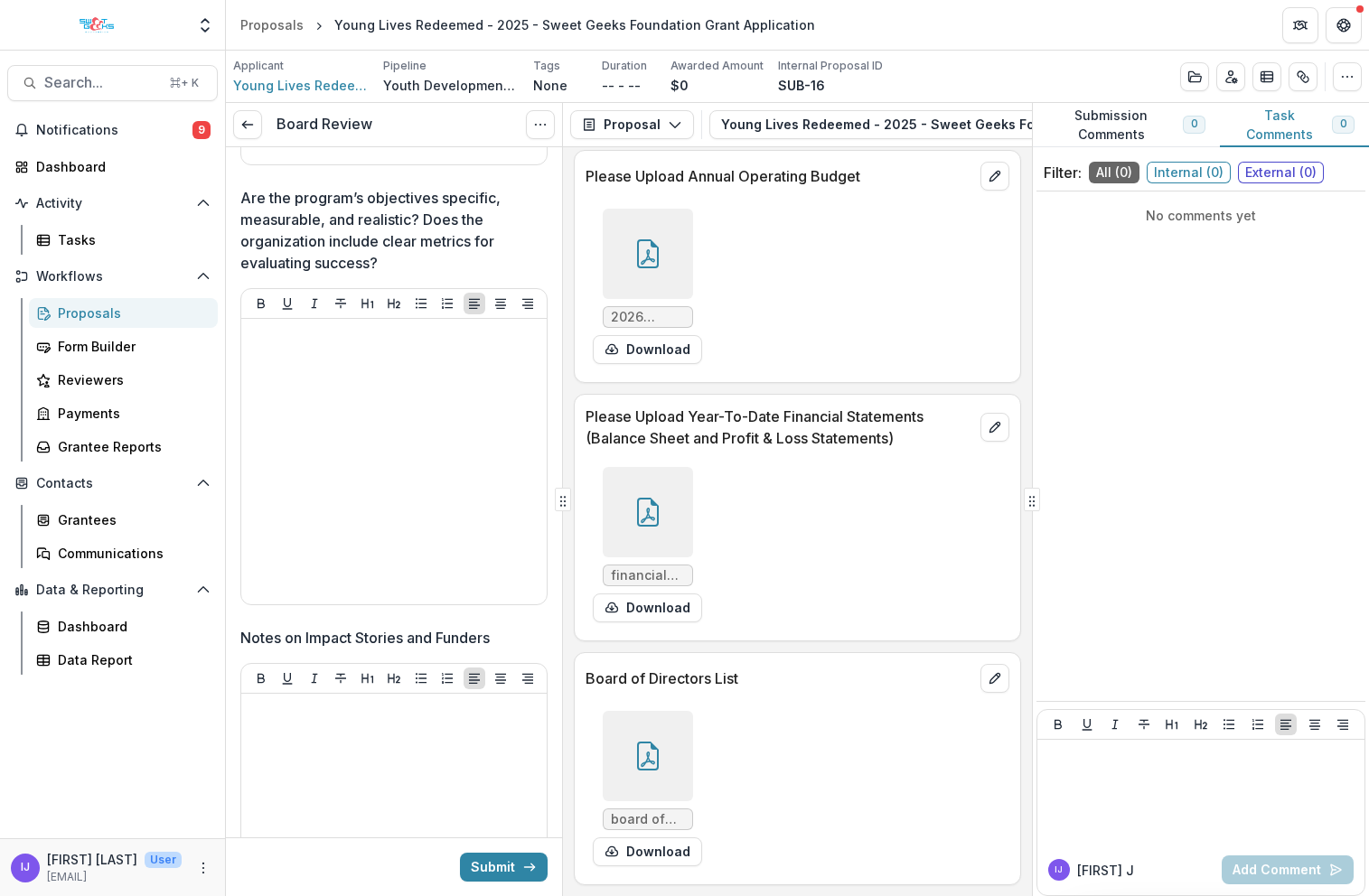 scroll, scrollTop: 2789, scrollLeft: 0, axis: vertical 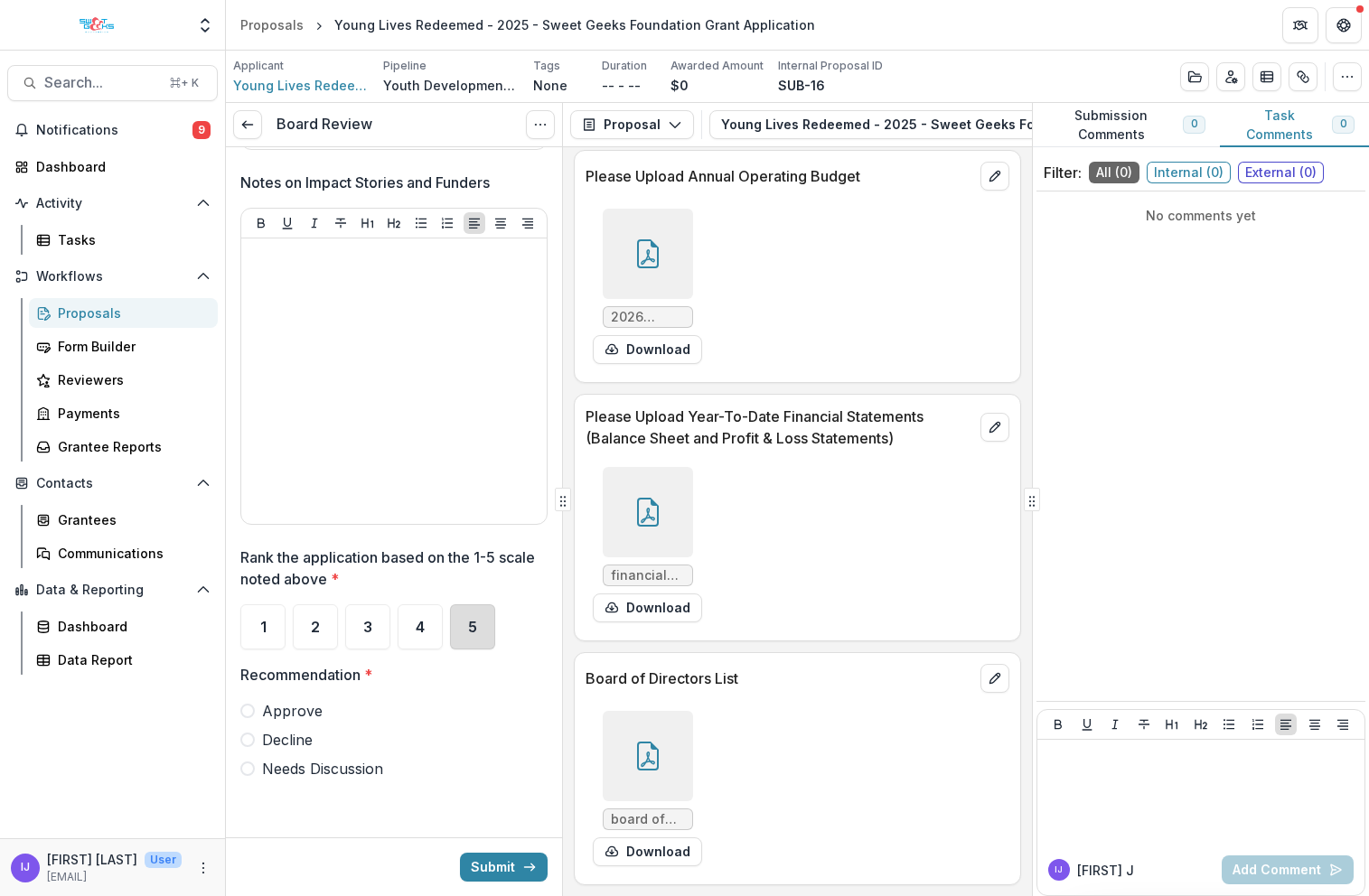 drag, startPoint x: 478, startPoint y: 633, endPoint x: 361, endPoint y: 667, distance: 121.84006 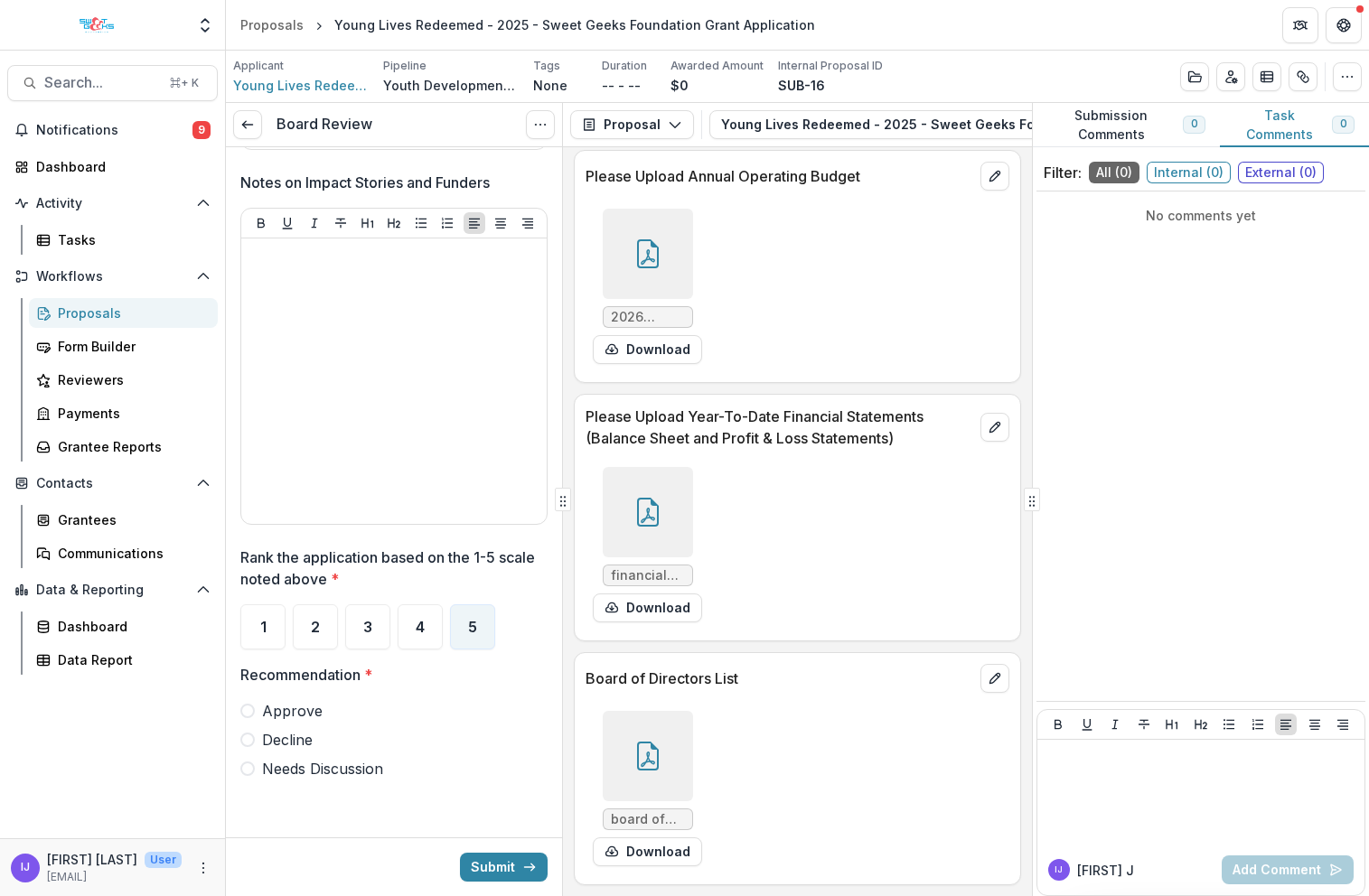click on "Approve" at bounding box center [394, 711] 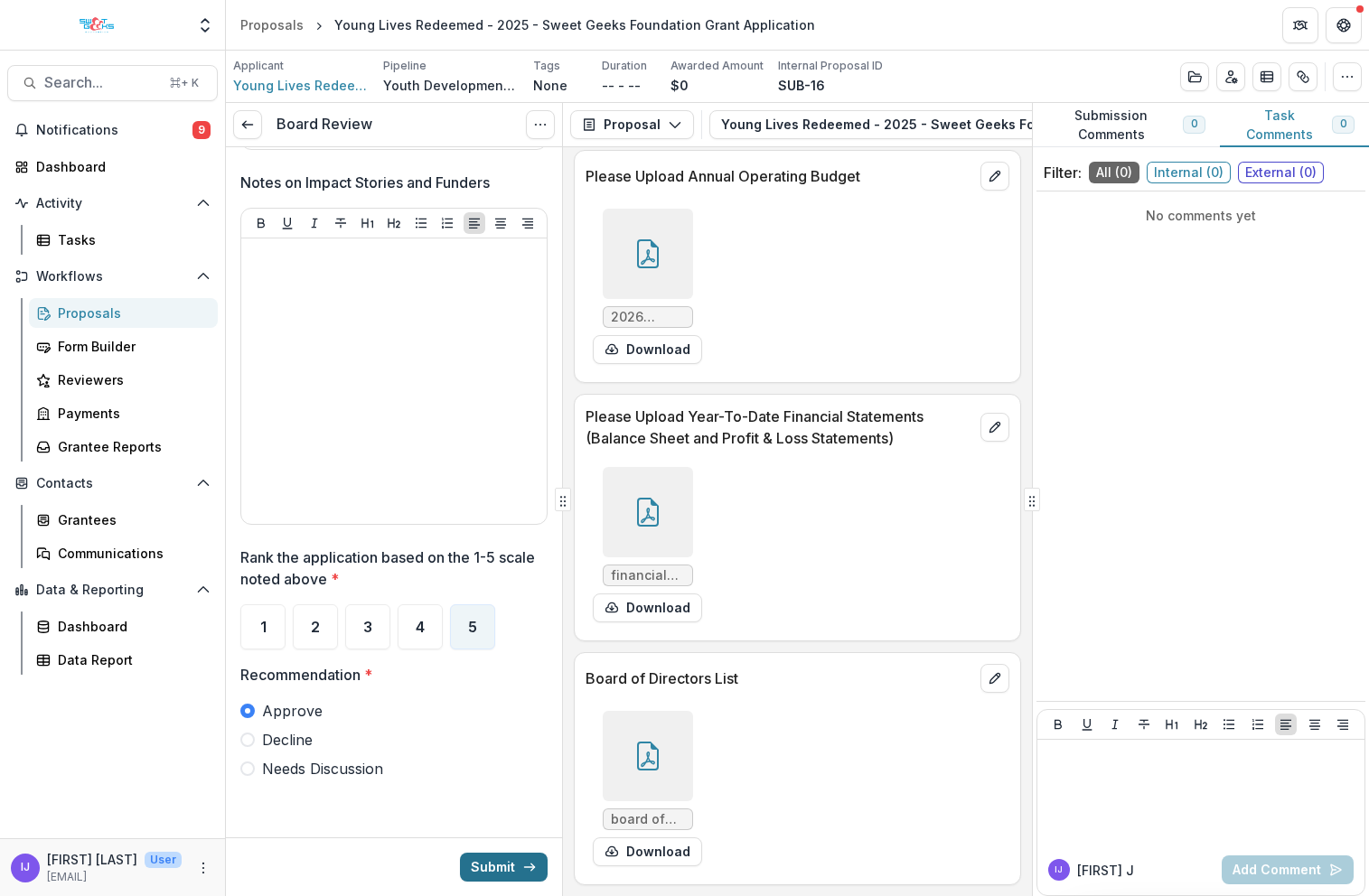 click on "Submit" at bounding box center [503, 867] 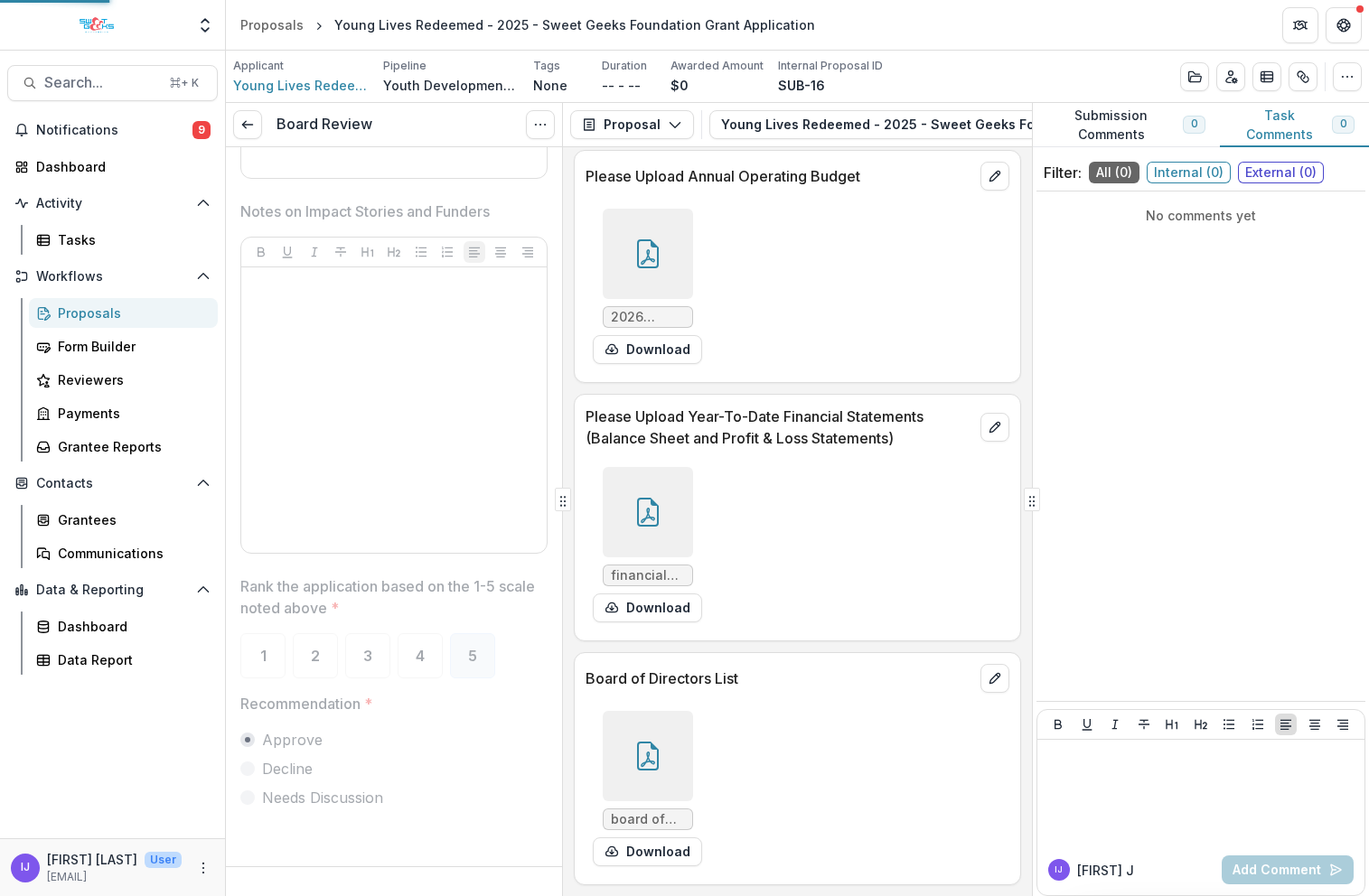 scroll, scrollTop: 0, scrollLeft: 0, axis: both 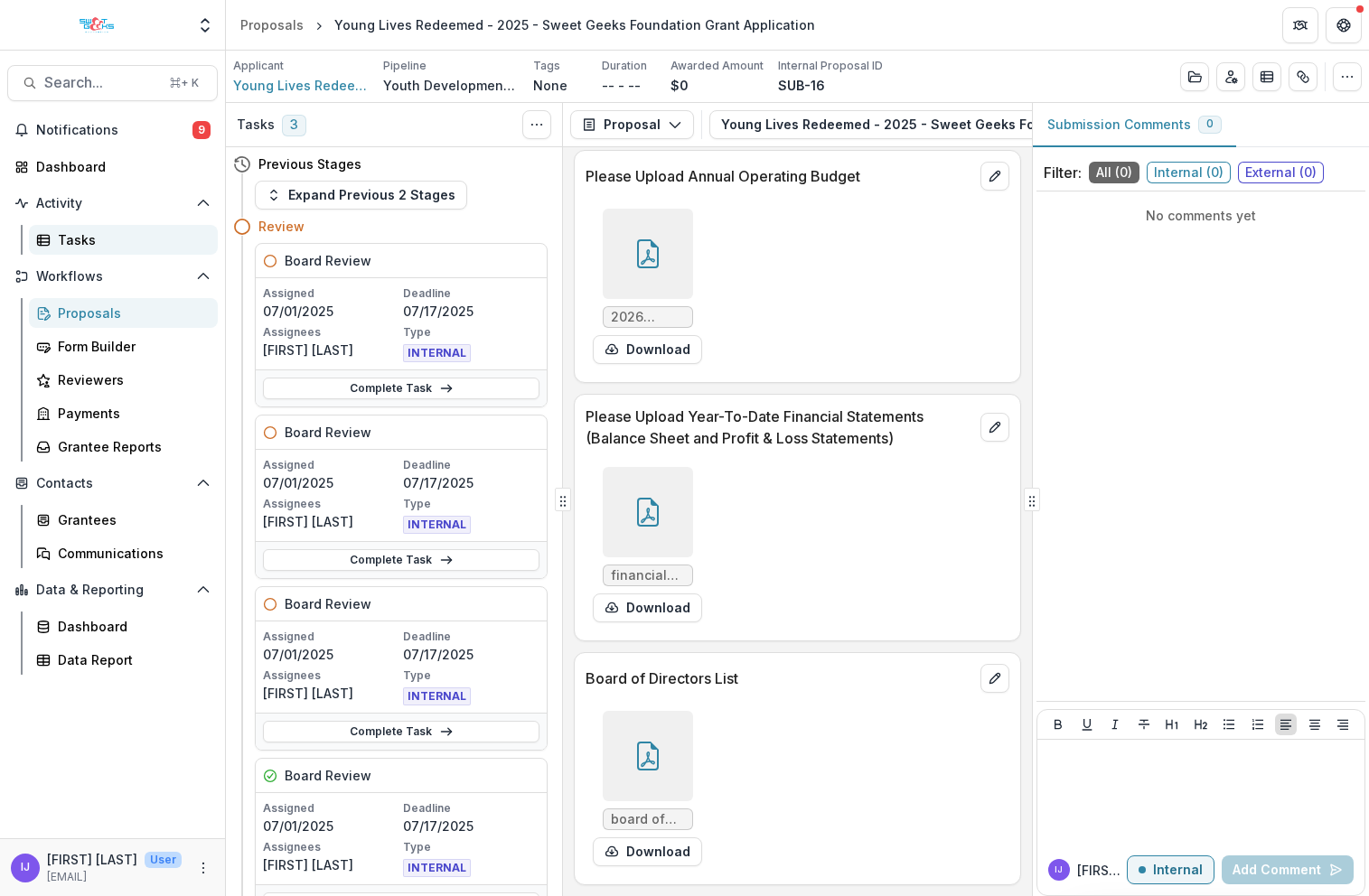 click on "Tasks" at bounding box center [130, 239] 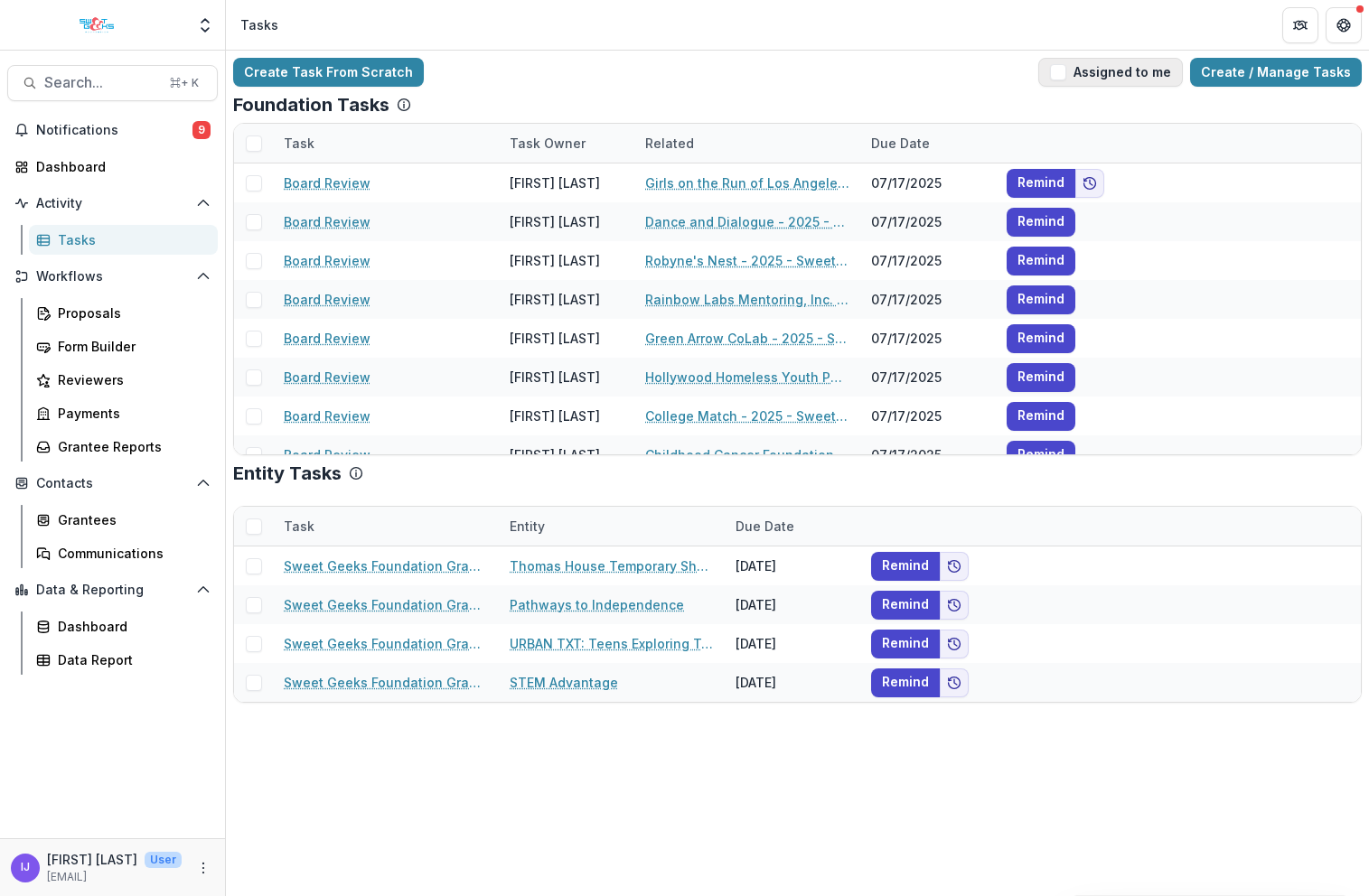 click on "Assigned to me" at bounding box center [1111, 72] 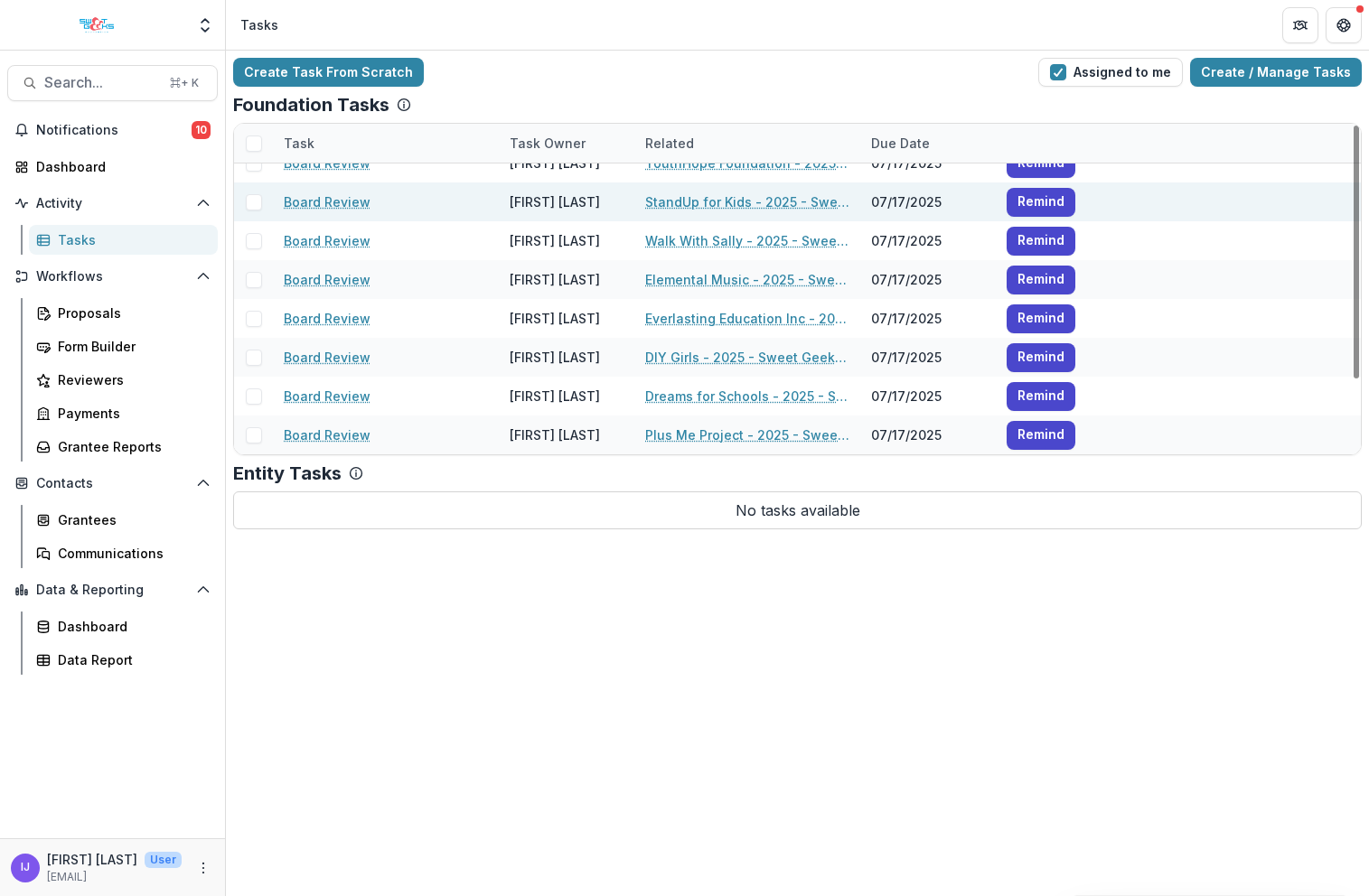 scroll, scrollTop: 0, scrollLeft: 0, axis: both 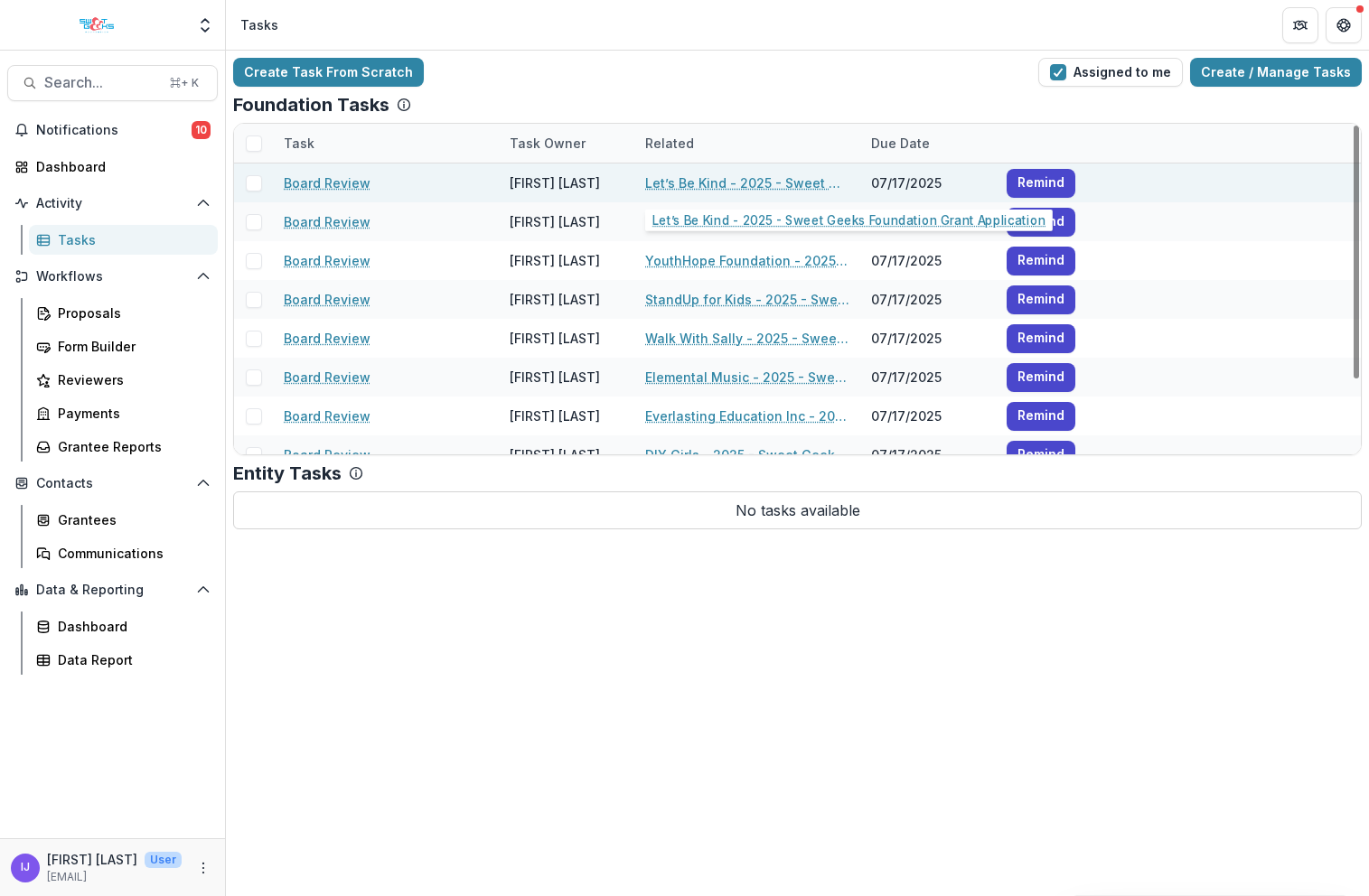 click on "Let’s Be Kind - 2025 - Sweet Geeks Foundation Grant Application" at bounding box center (747, 182) 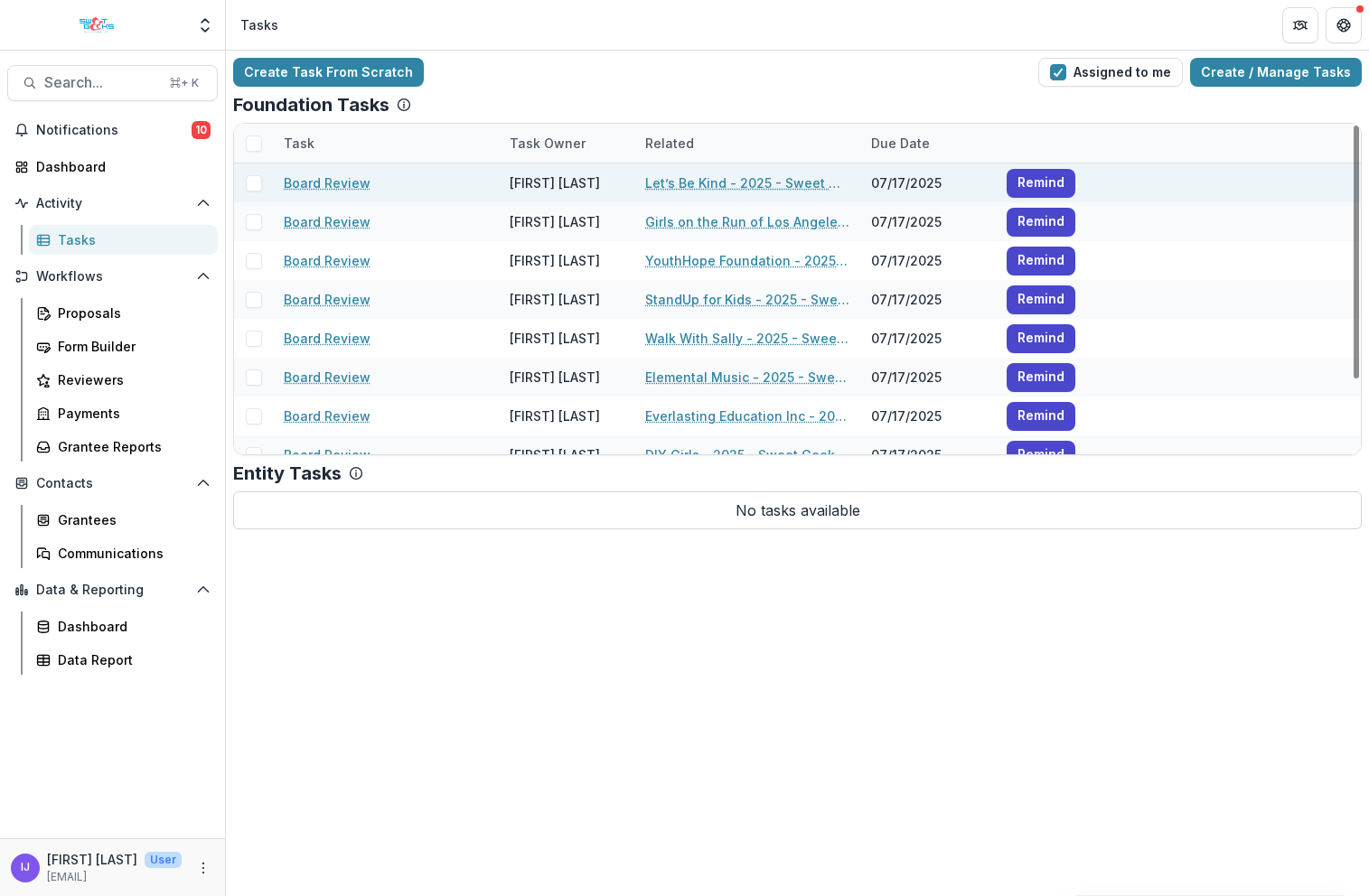 click on "Let’s Be Kind - 2025 - Sweet Geeks Foundation Grant Application" at bounding box center (747, 182) 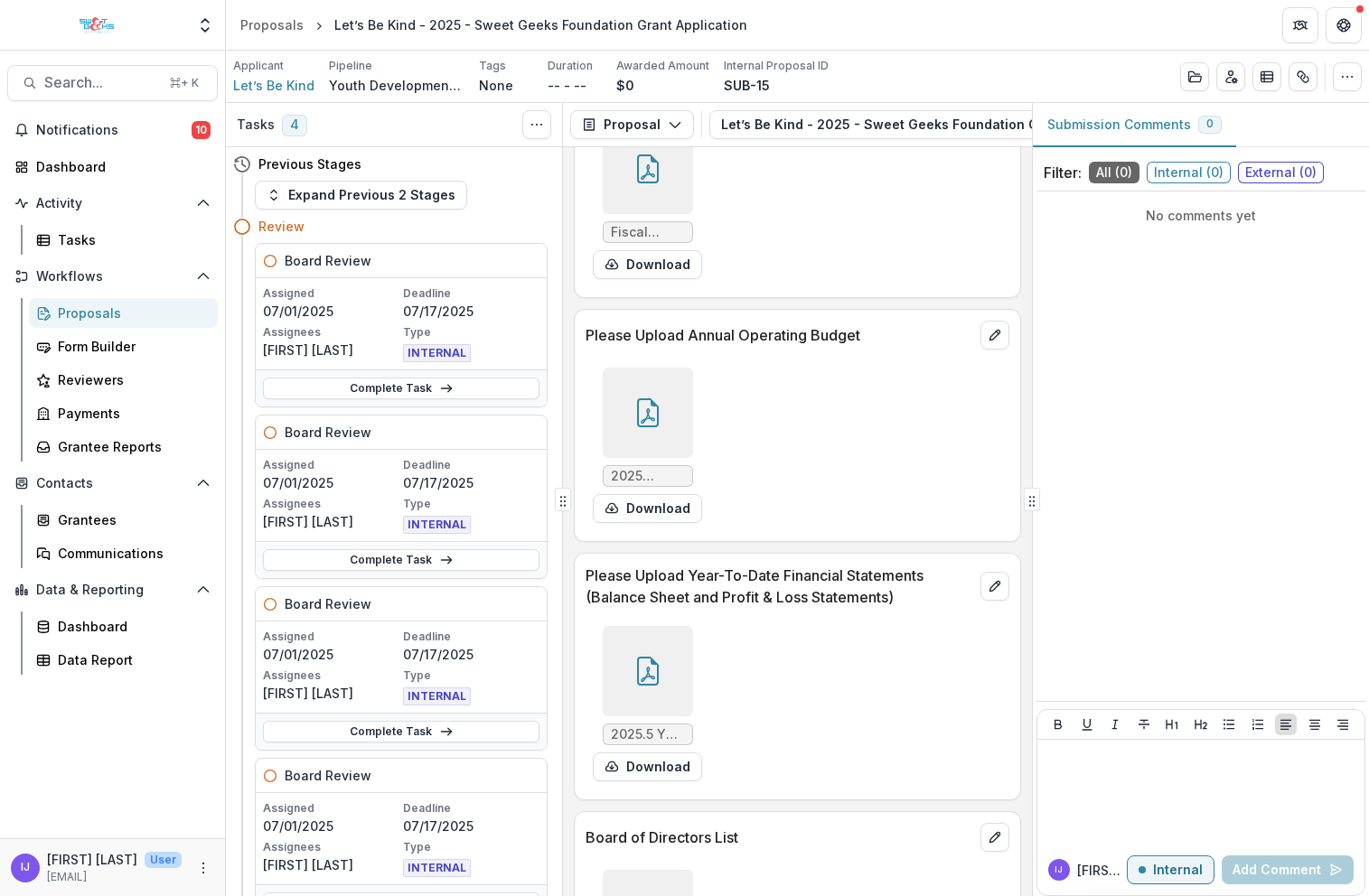 scroll, scrollTop: 7811, scrollLeft: 0, axis: vertical 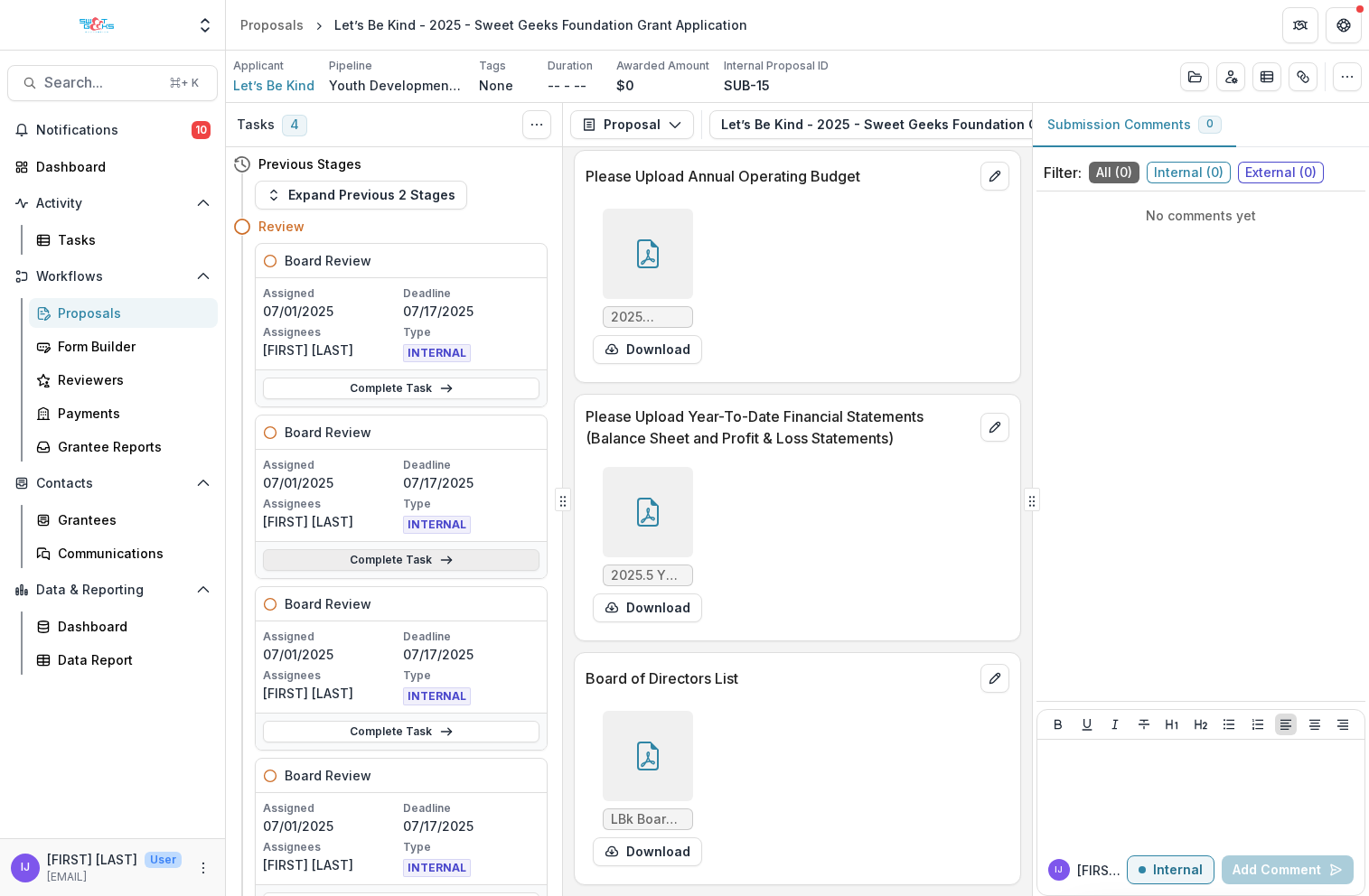 click on "Complete Task" at bounding box center [401, 560] 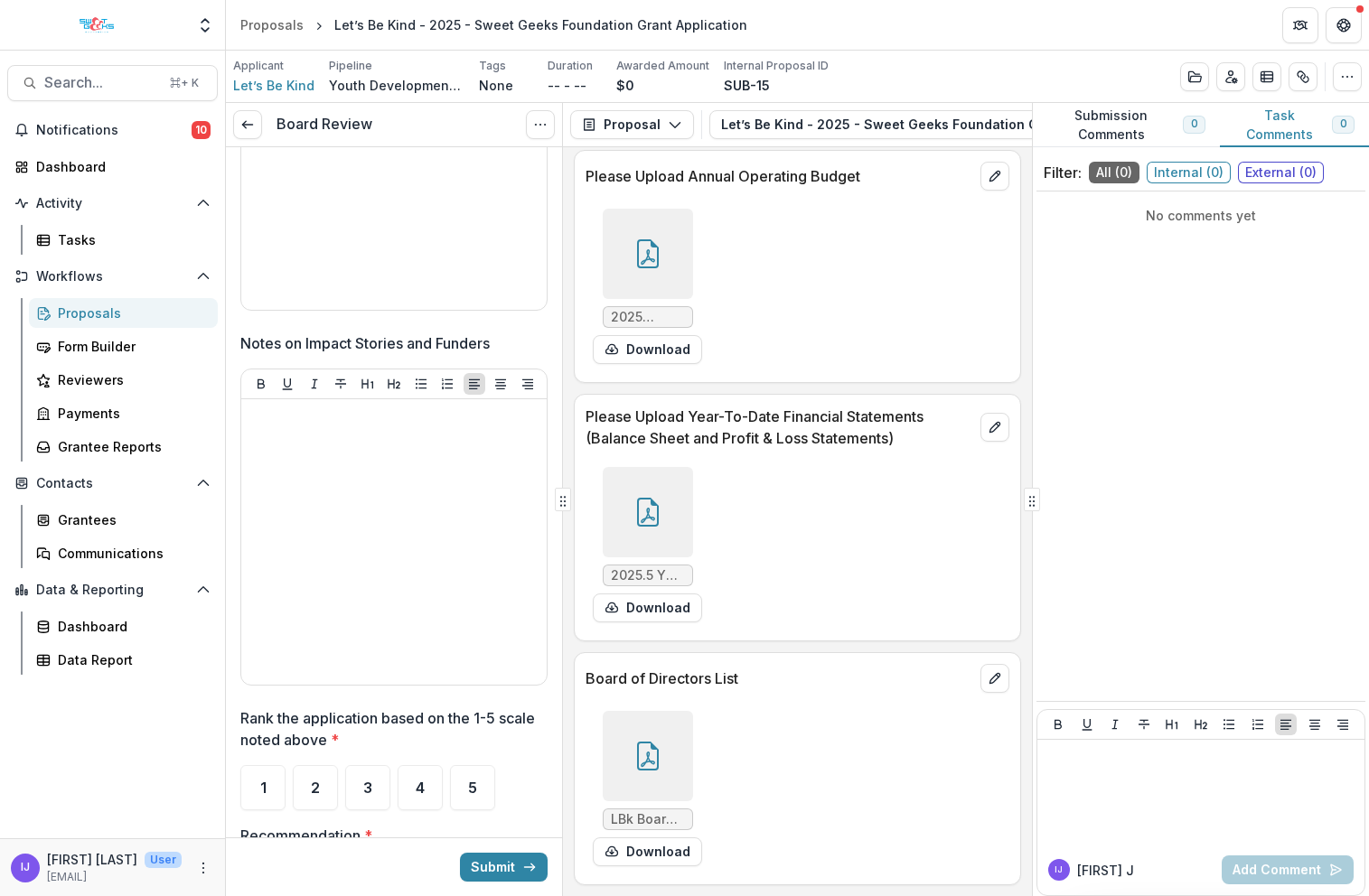 scroll, scrollTop: 2789, scrollLeft: 0, axis: vertical 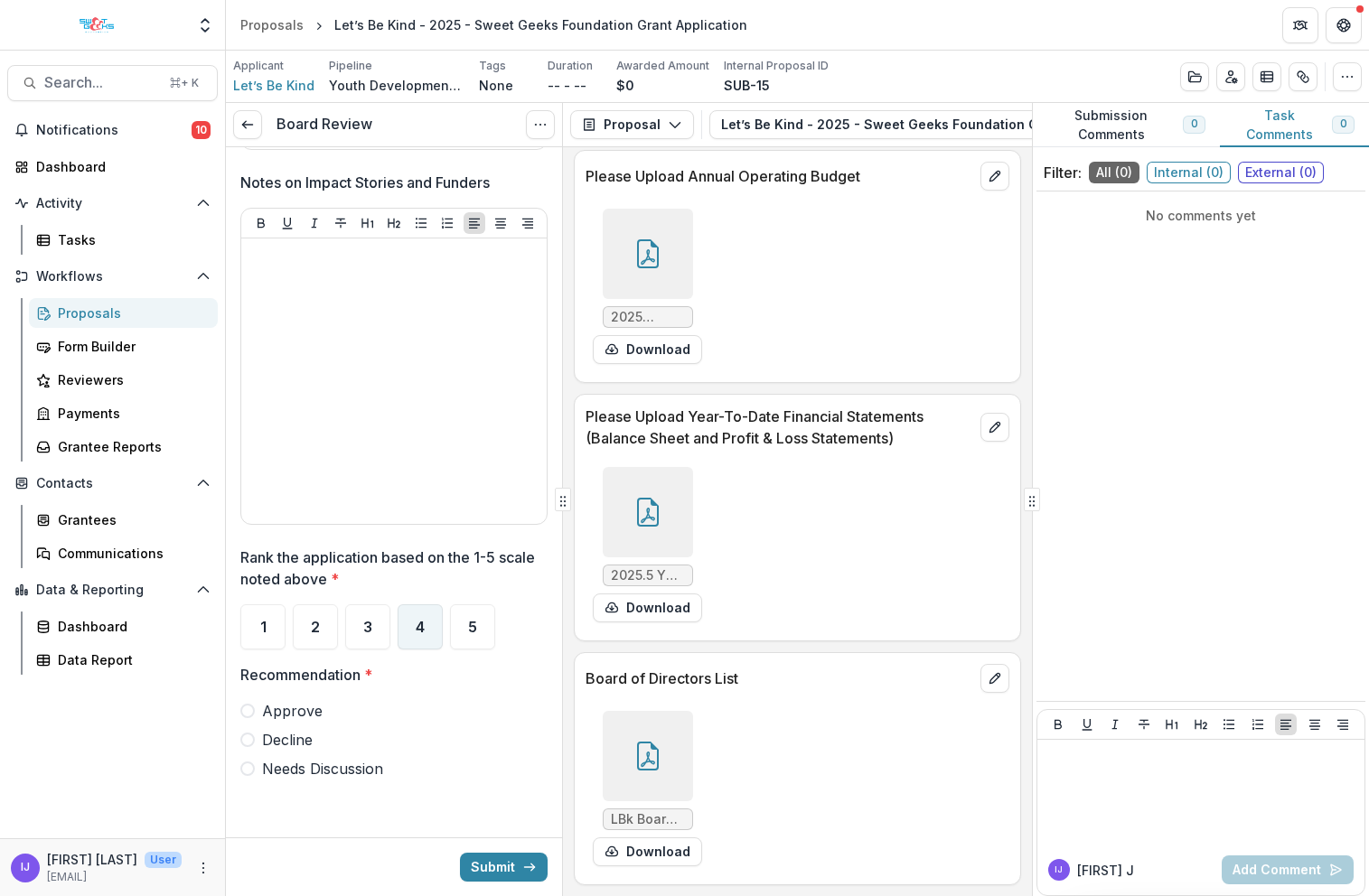 drag, startPoint x: 415, startPoint y: 621, endPoint x: 336, endPoint y: 691, distance: 105.55094 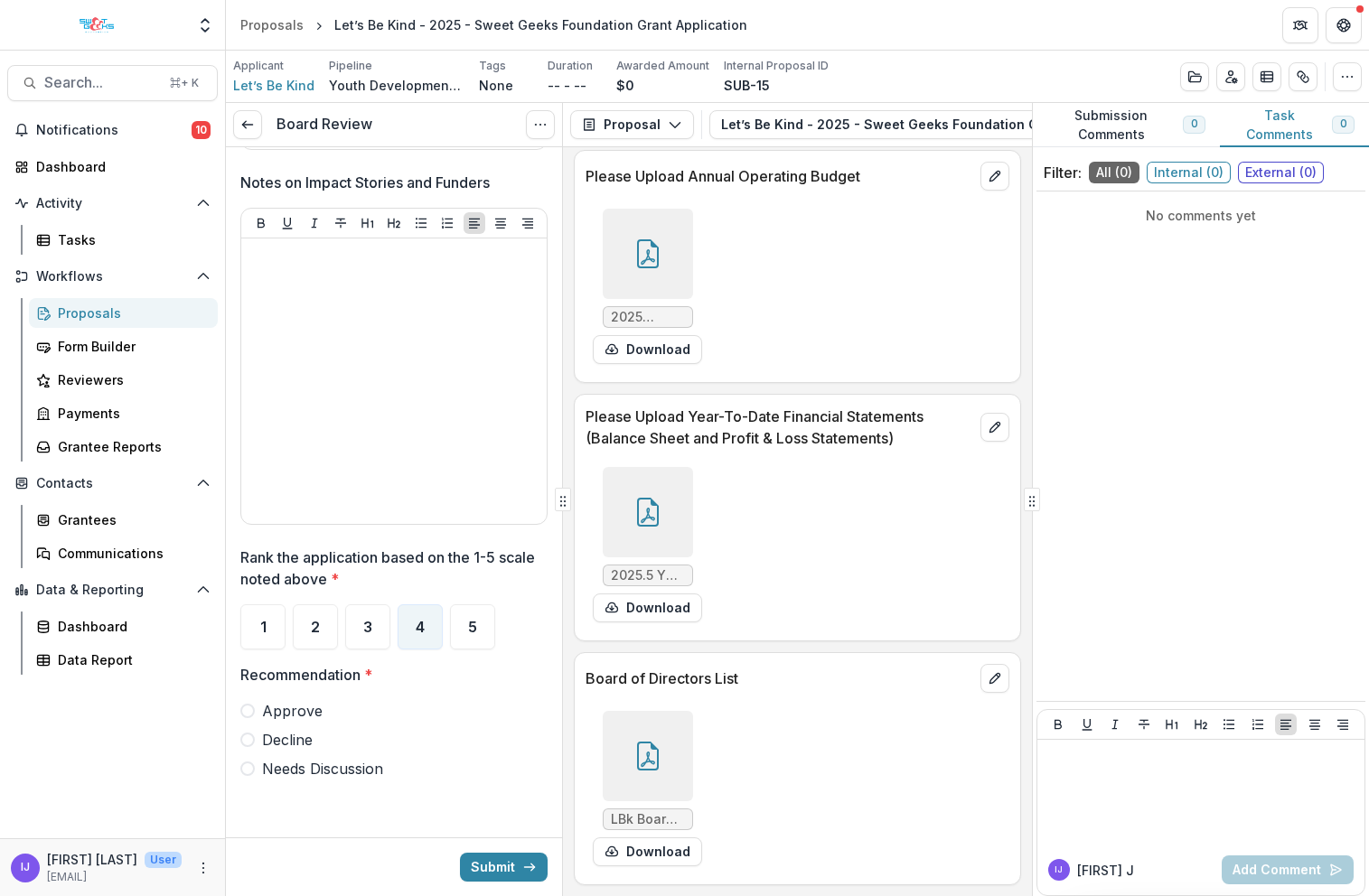 click on "Approve" at bounding box center (394, 711) 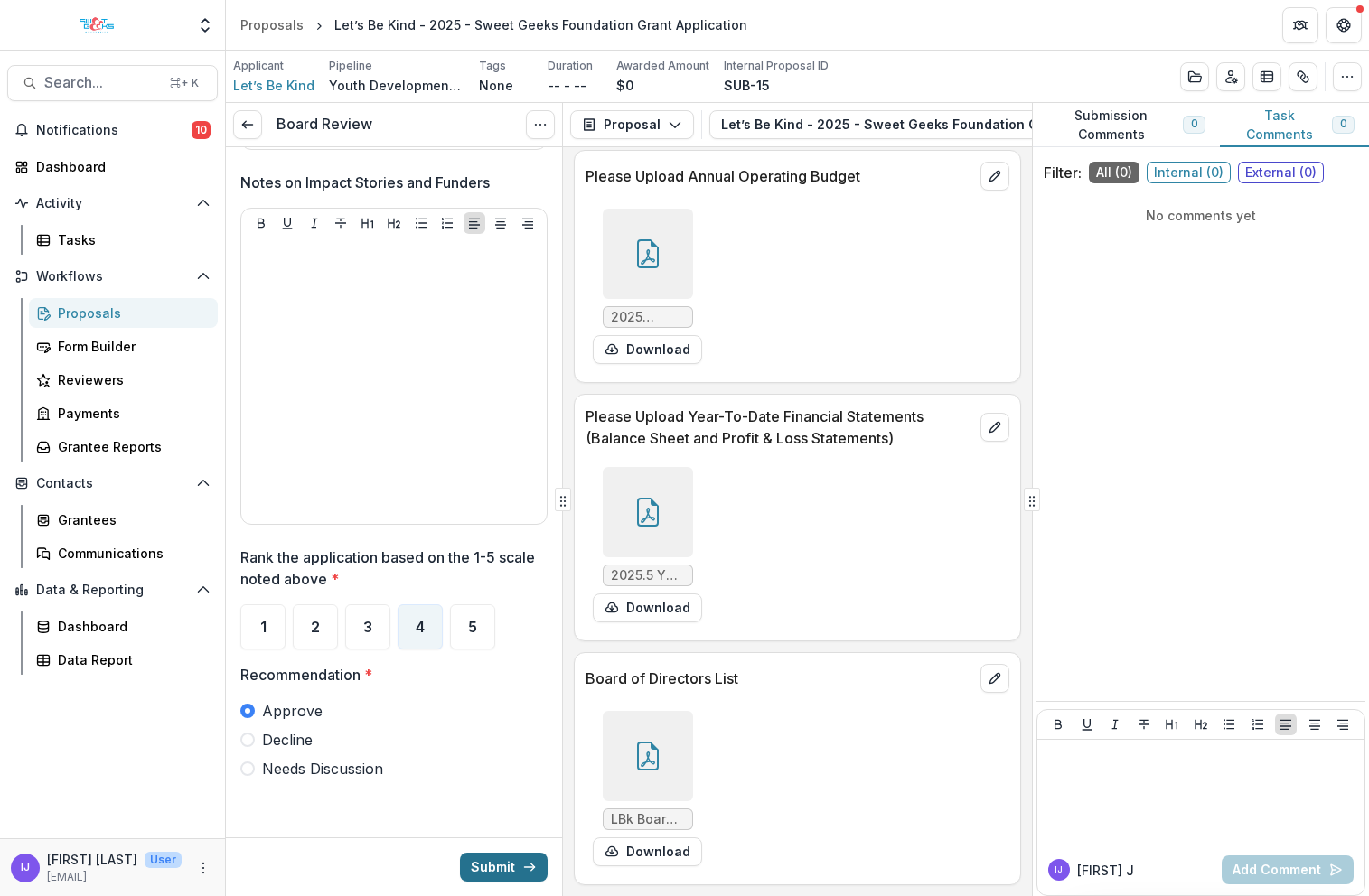 click on "Submit" at bounding box center [503, 867] 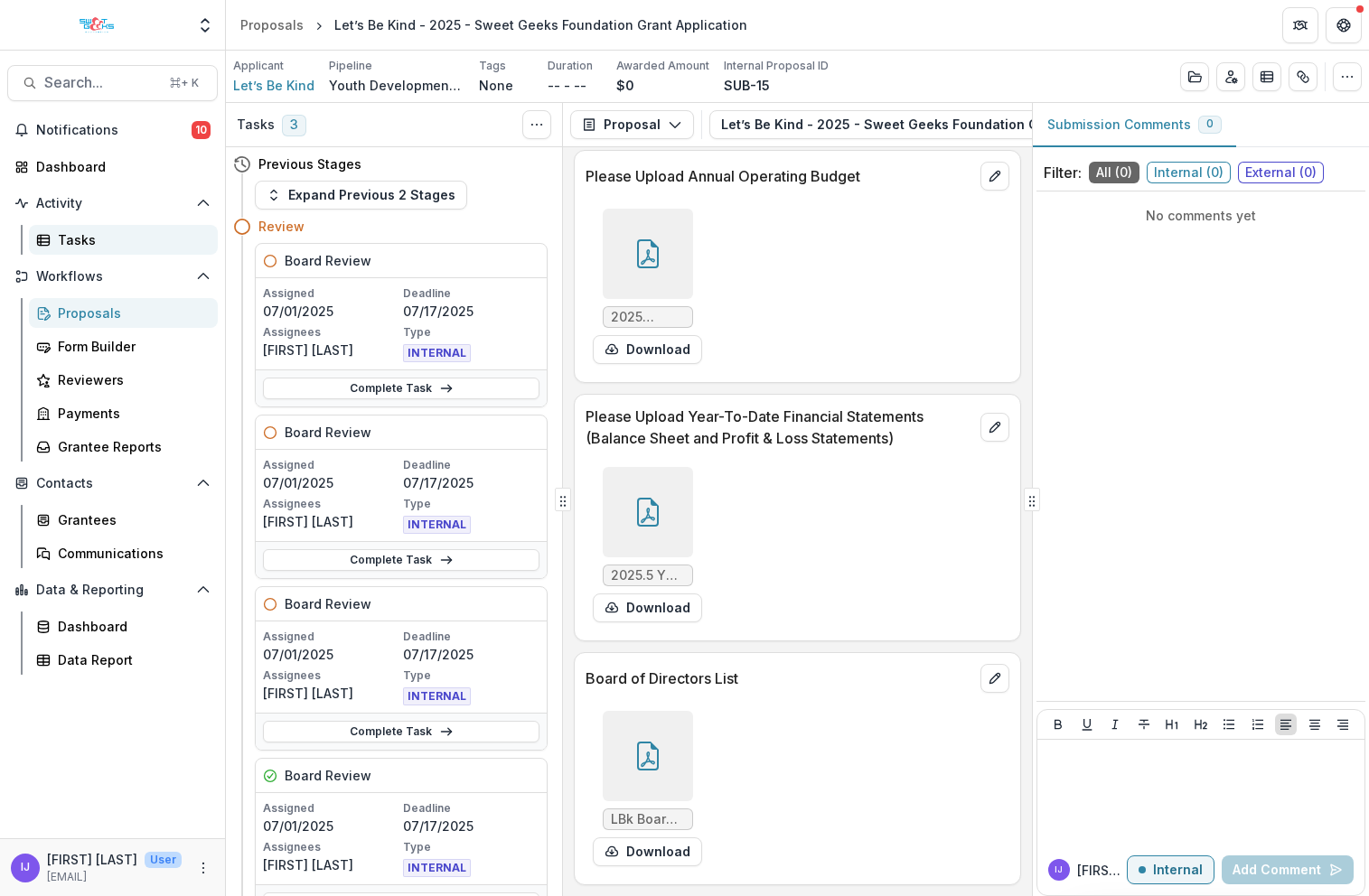 click on "Tasks" at bounding box center (130, 239) 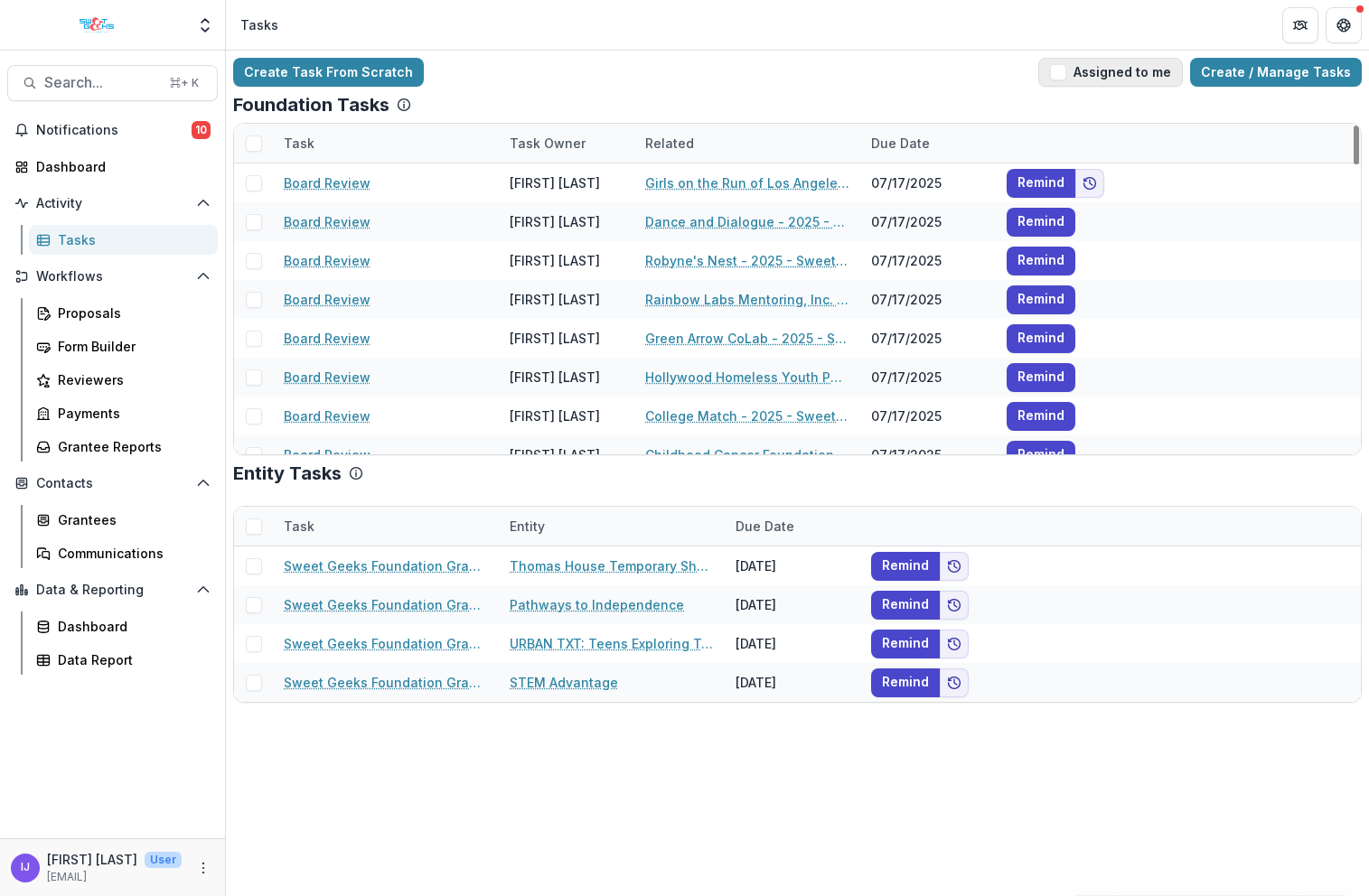 click on "Assigned to me" at bounding box center [1111, 72] 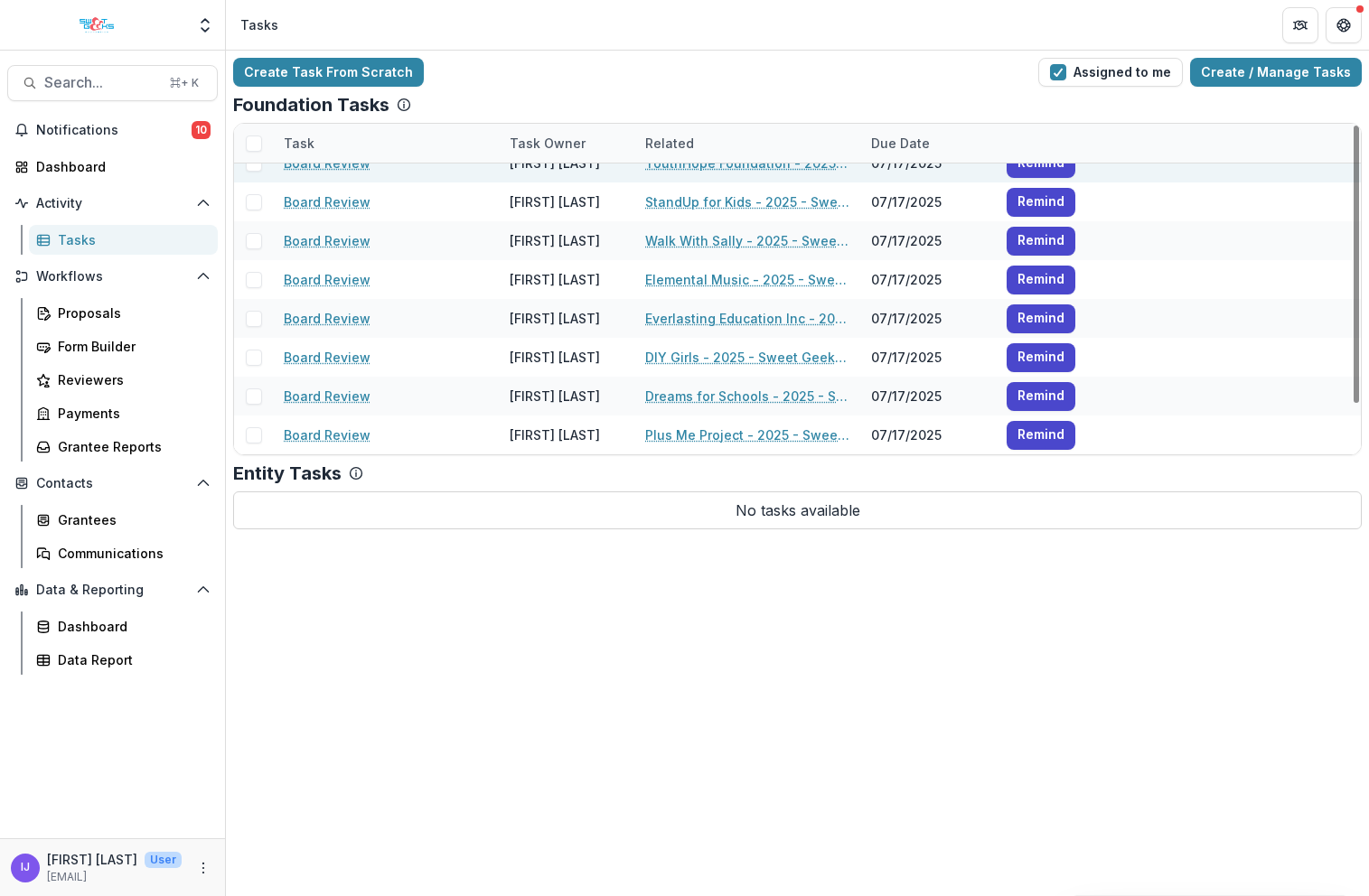 scroll, scrollTop: 0, scrollLeft: 0, axis: both 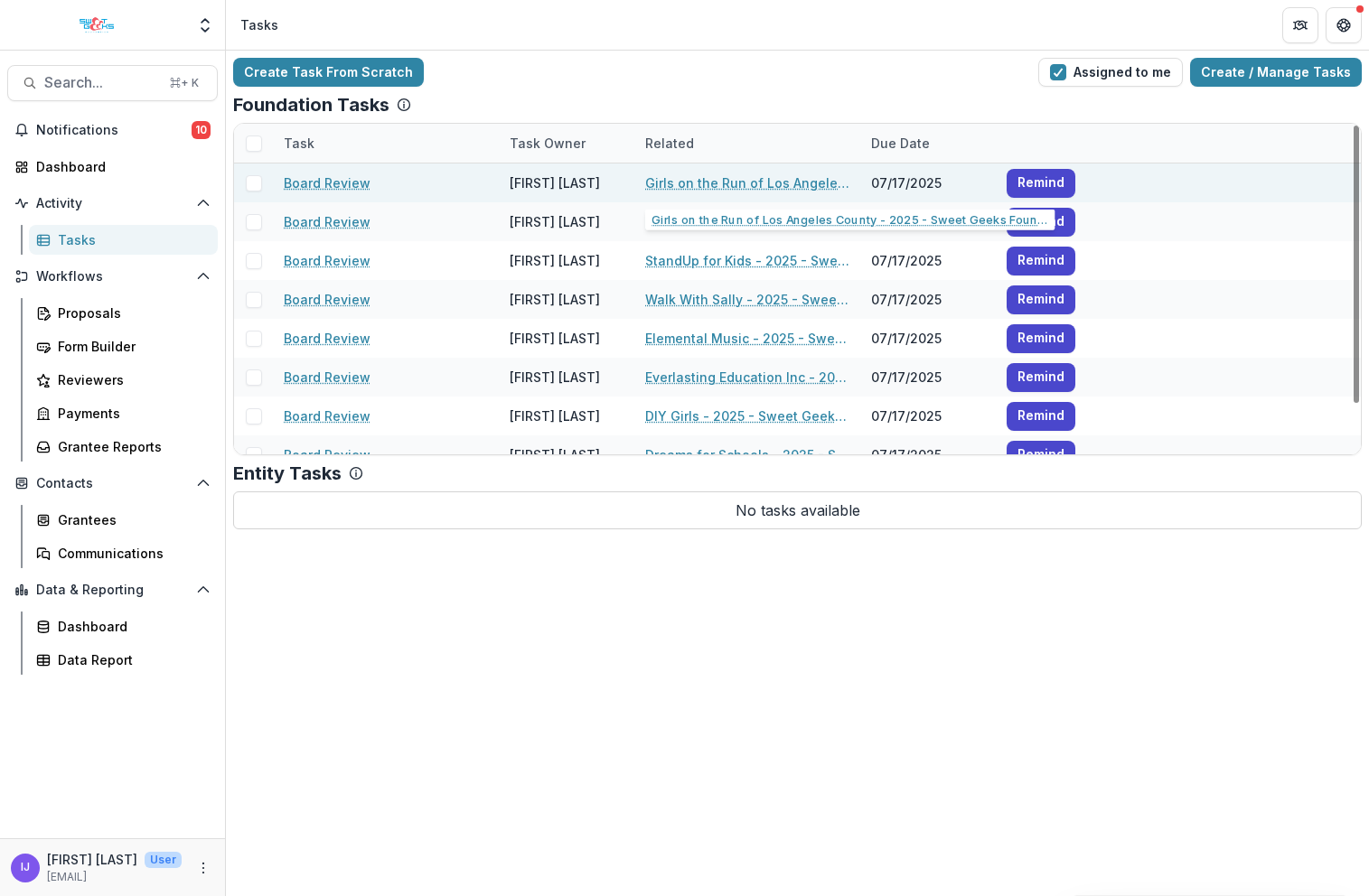 click on "Girls on the Run of Los Angeles County - 2025 - Sweet Geeks Foundation Grant Application" at bounding box center (747, 182) 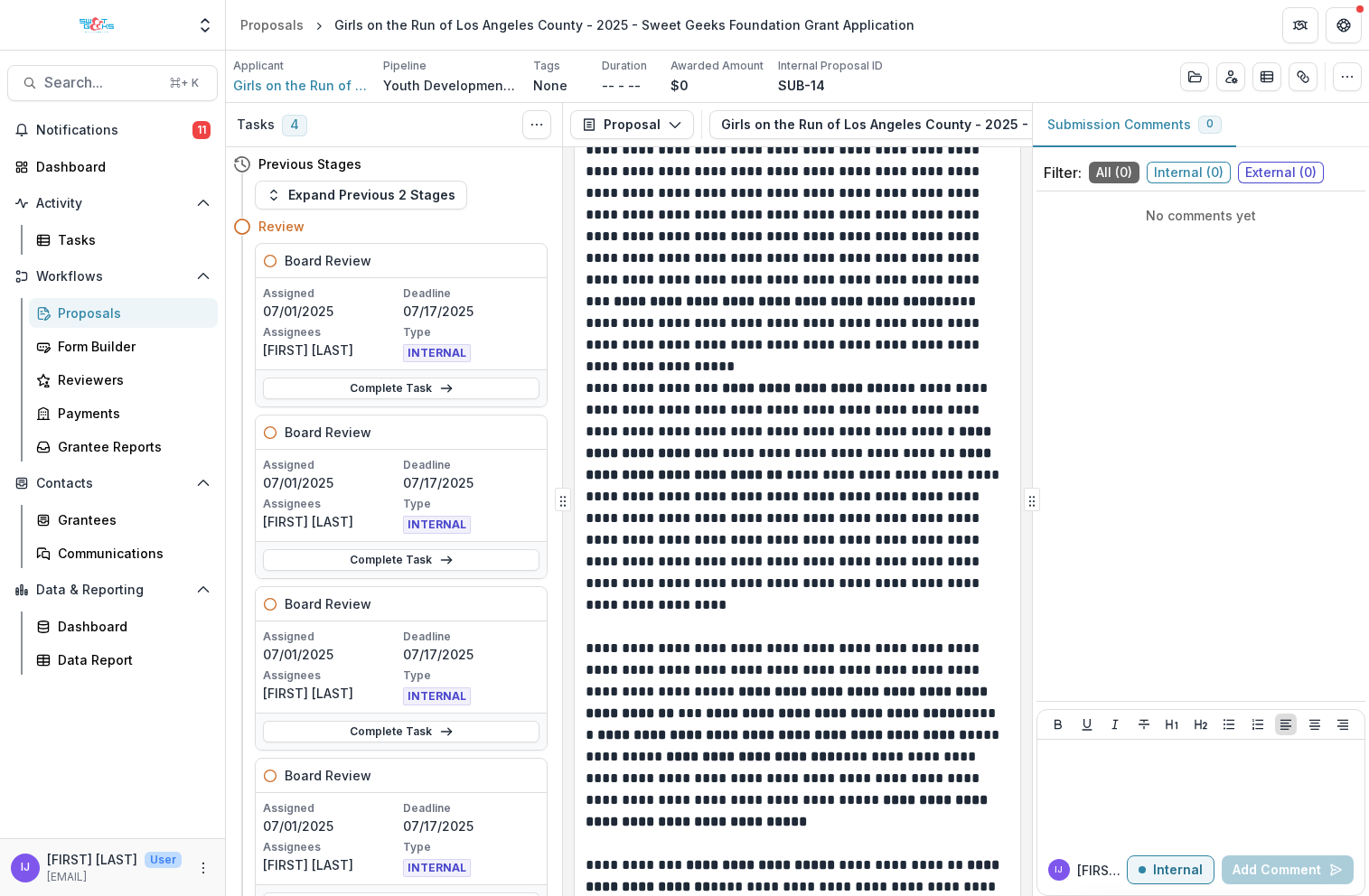scroll, scrollTop: 2381, scrollLeft: 0, axis: vertical 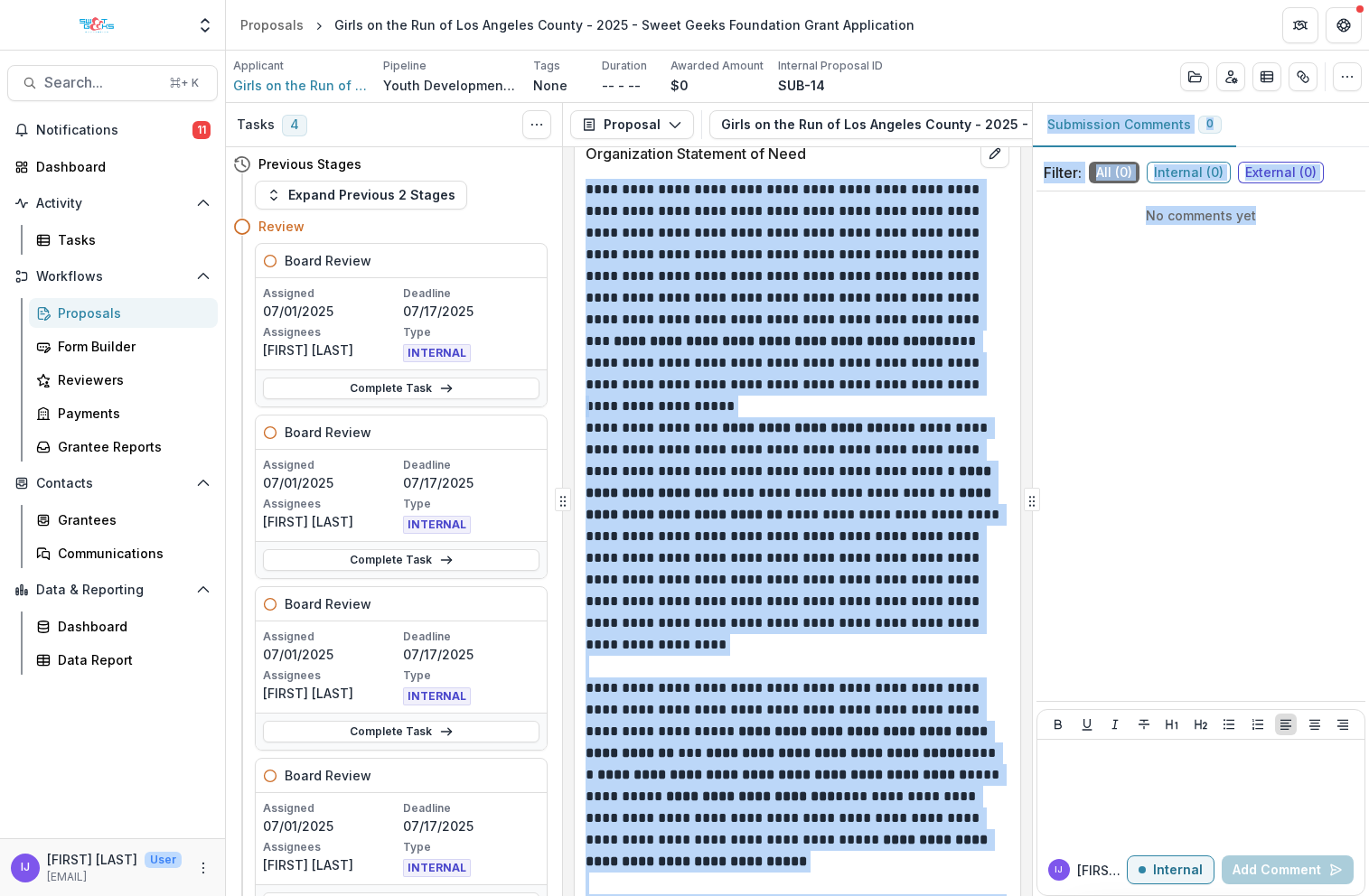 drag, startPoint x: 586, startPoint y: 211, endPoint x: 1033, endPoint y: 400, distance: 485.3143 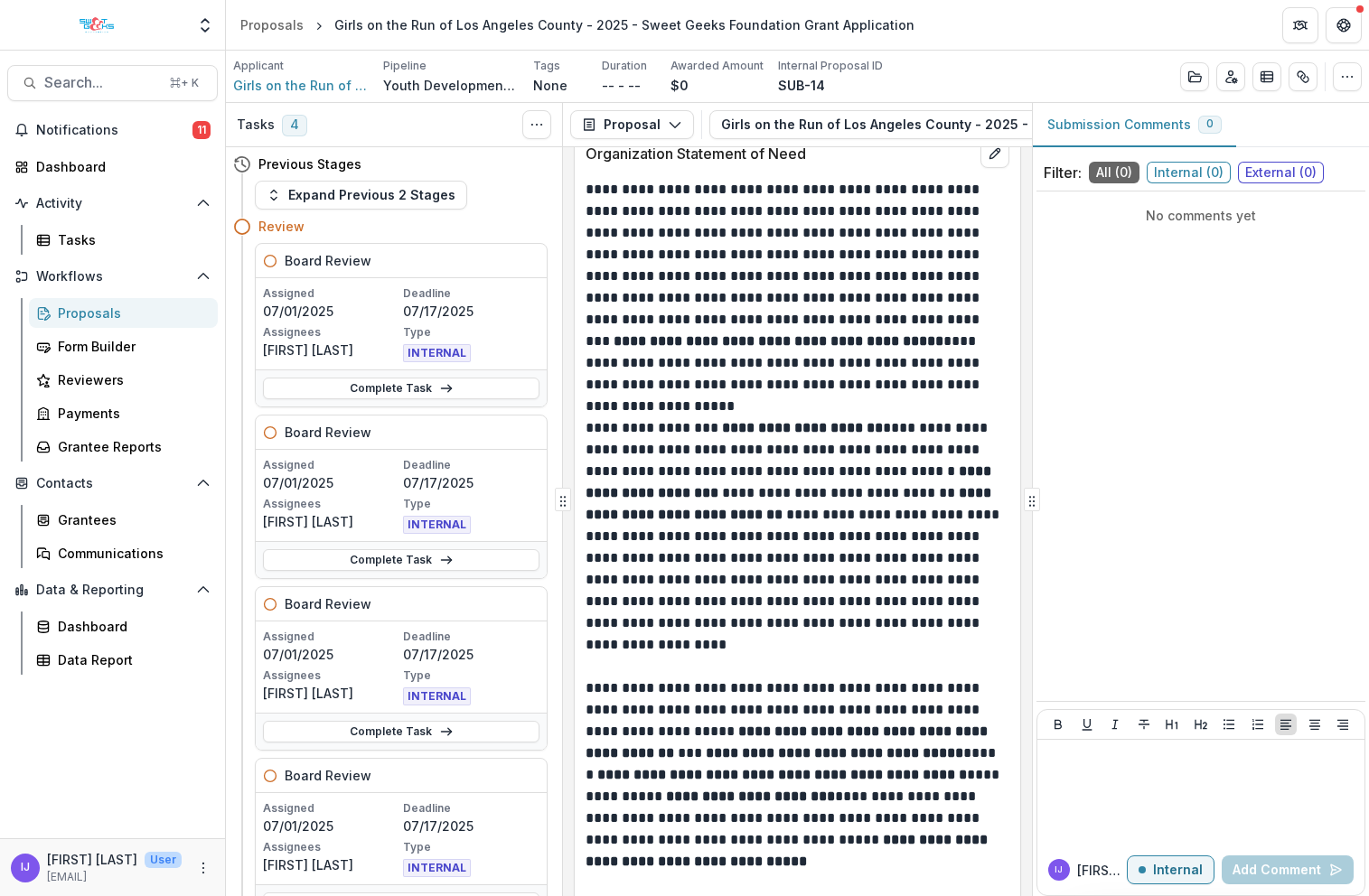 click on "**********" at bounding box center [794, 287] 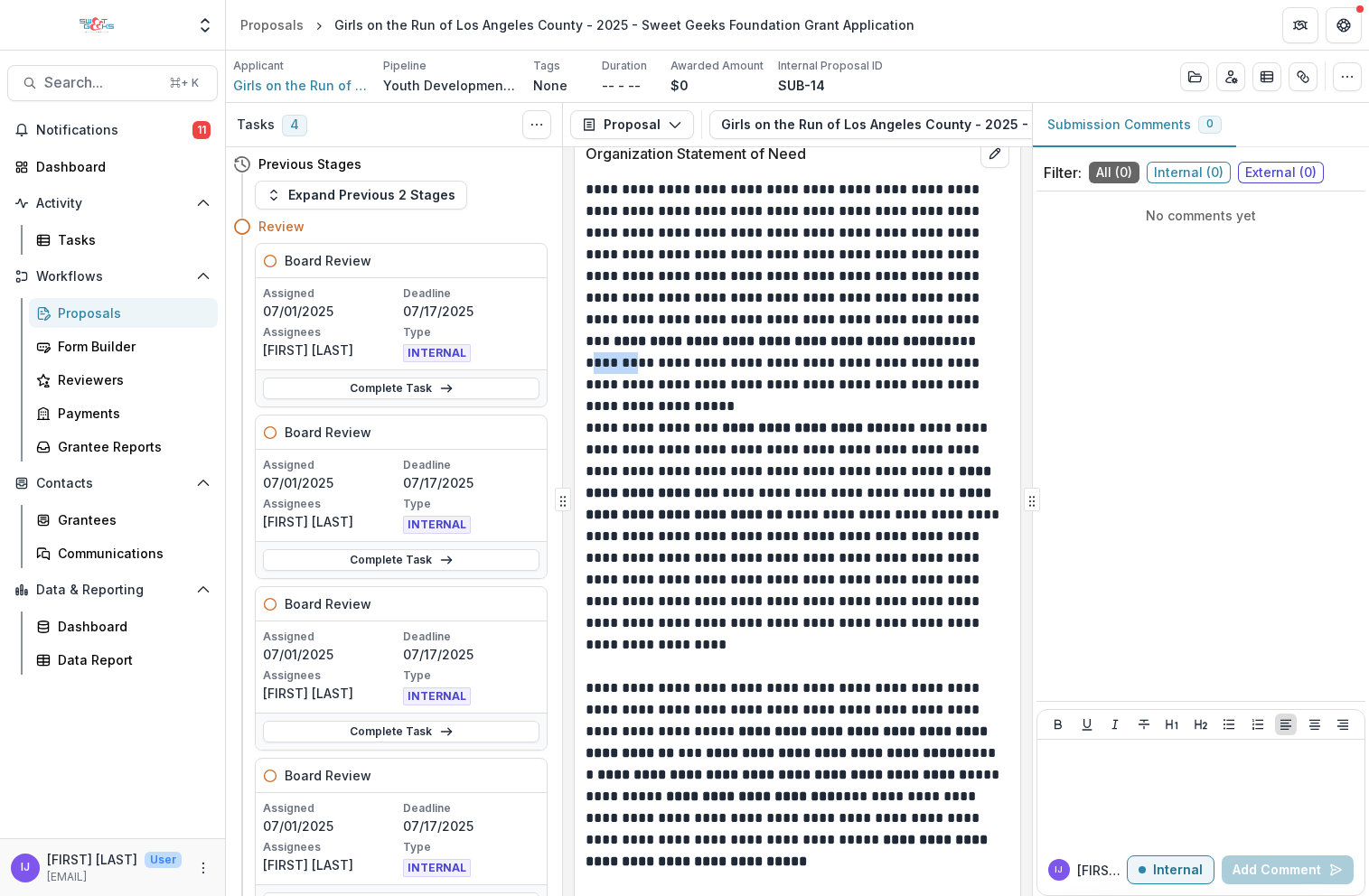 click on "**********" at bounding box center [794, 287] 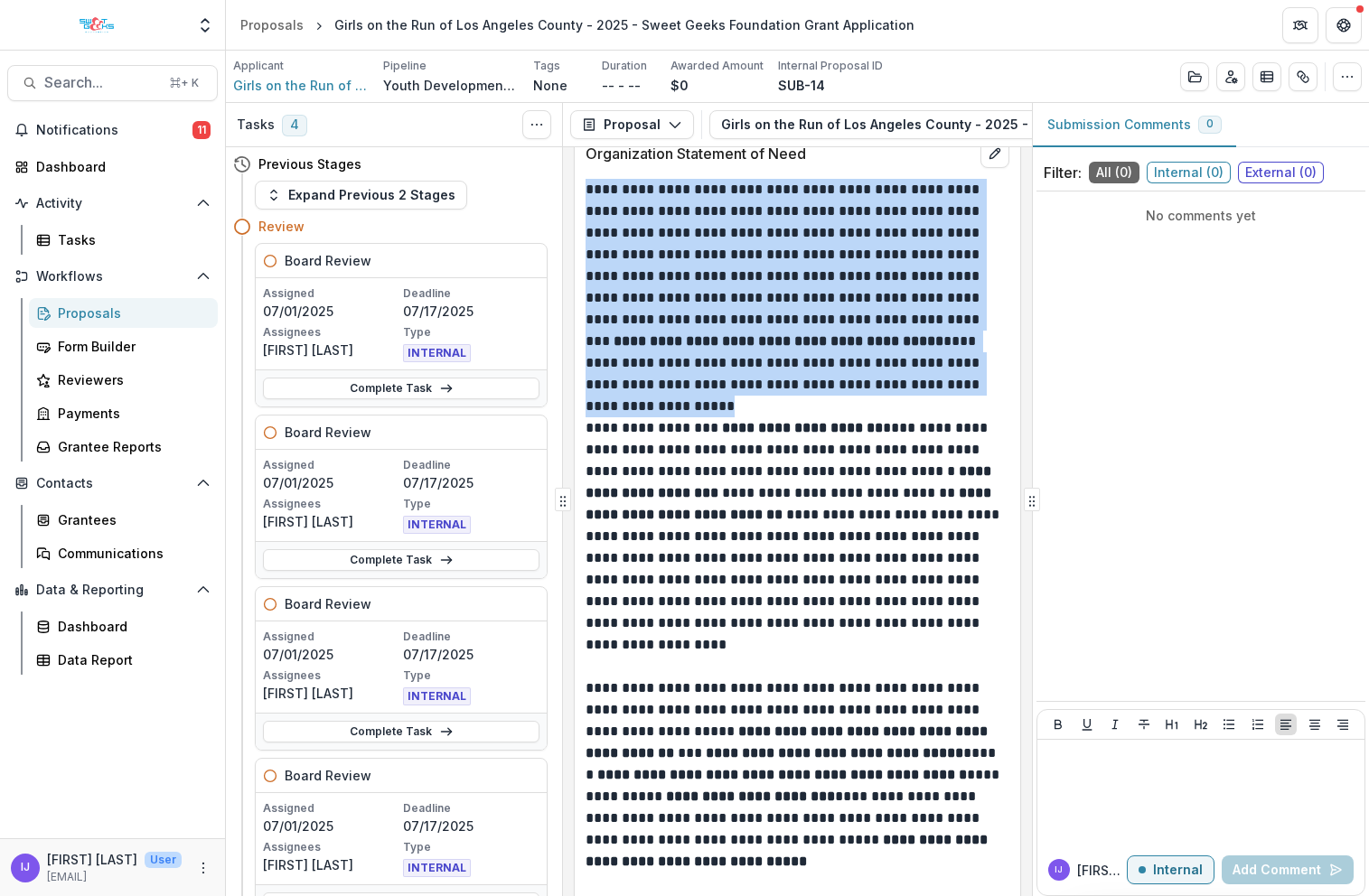 click on "**********" at bounding box center [794, 287] 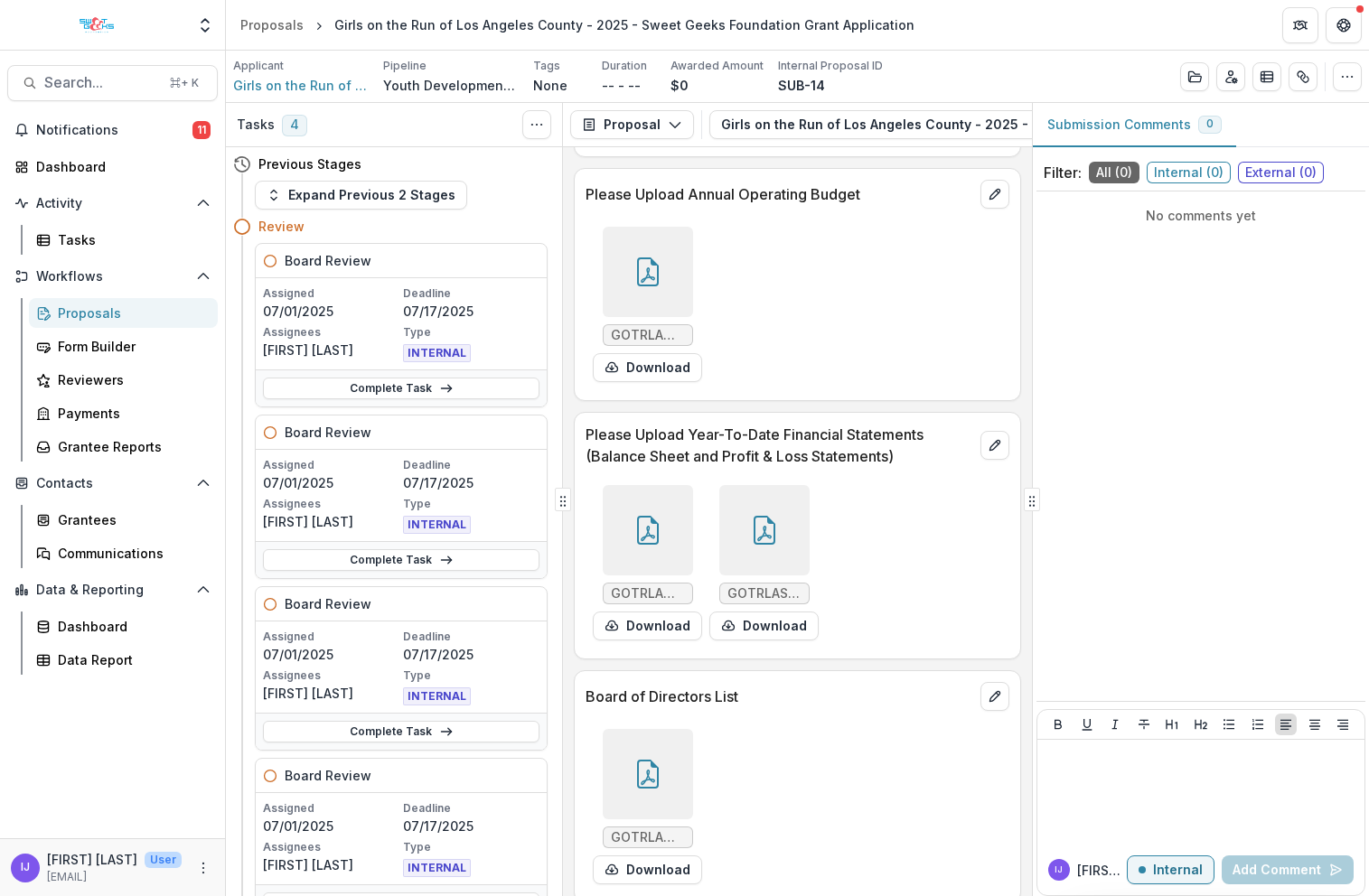 scroll, scrollTop: 7182, scrollLeft: 0, axis: vertical 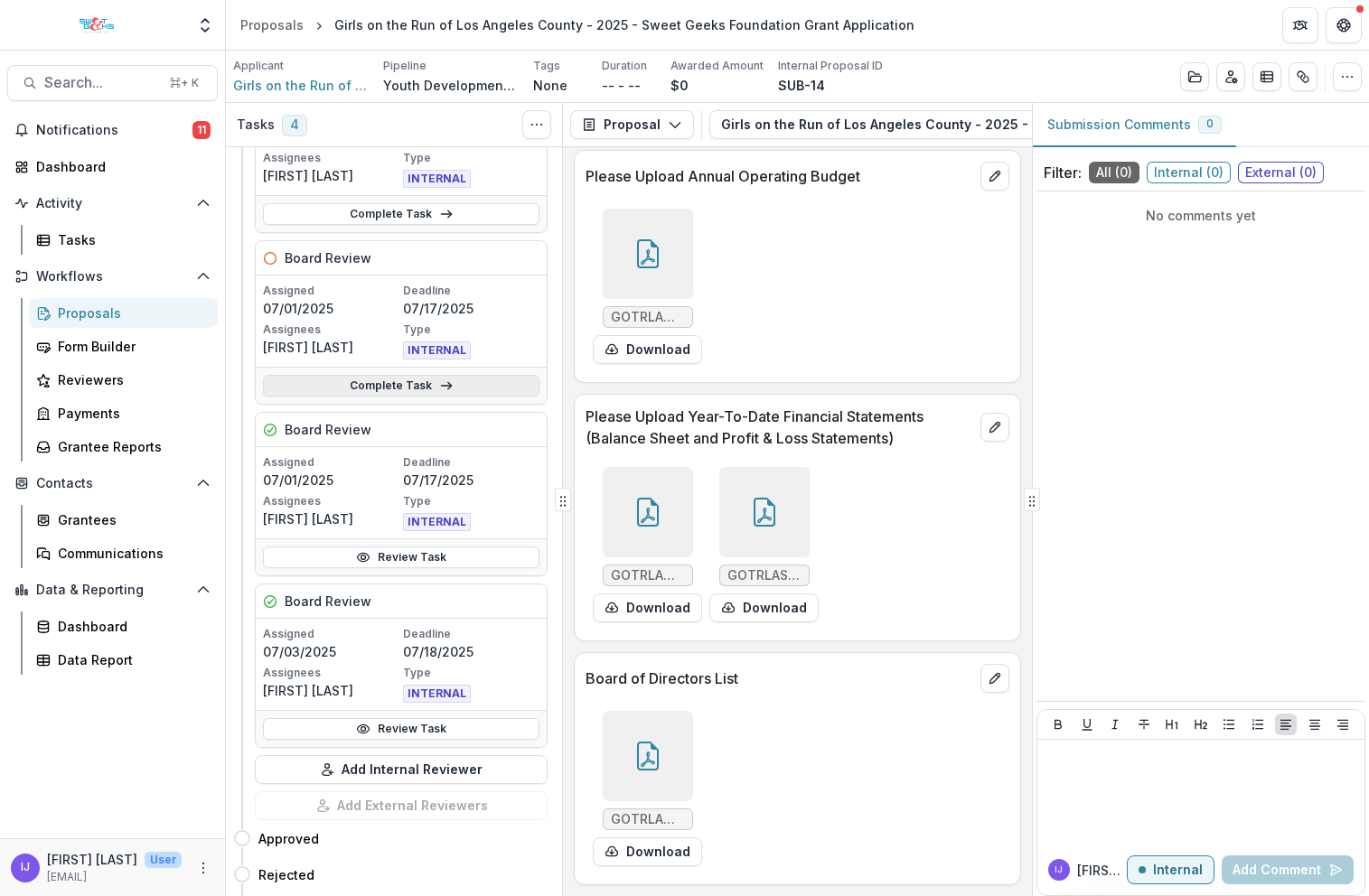 click on "Complete Task" at bounding box center [401, 385] 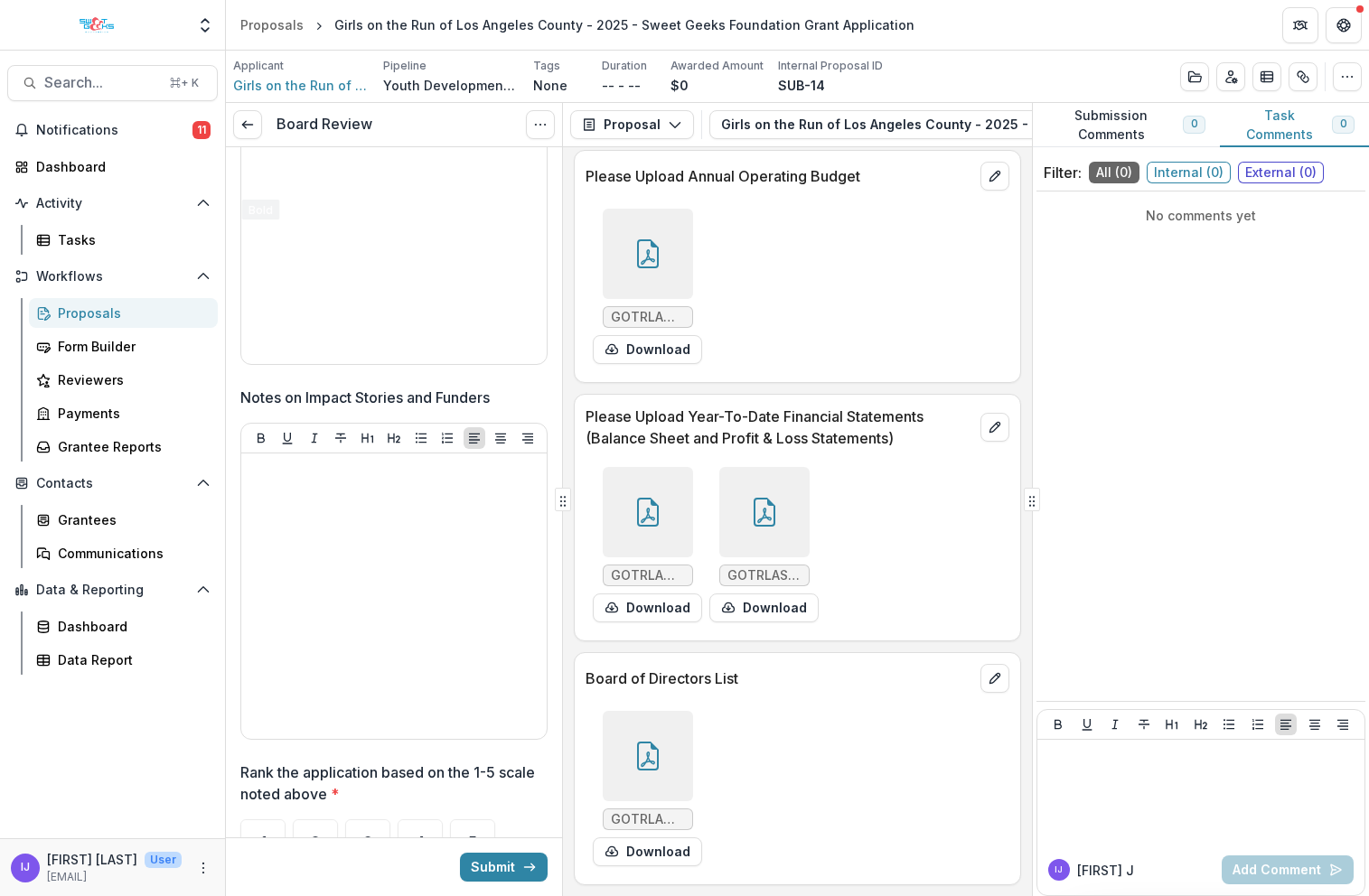 scroll, scrollTop: 2789, scrollLeft: 0, axis: vertical 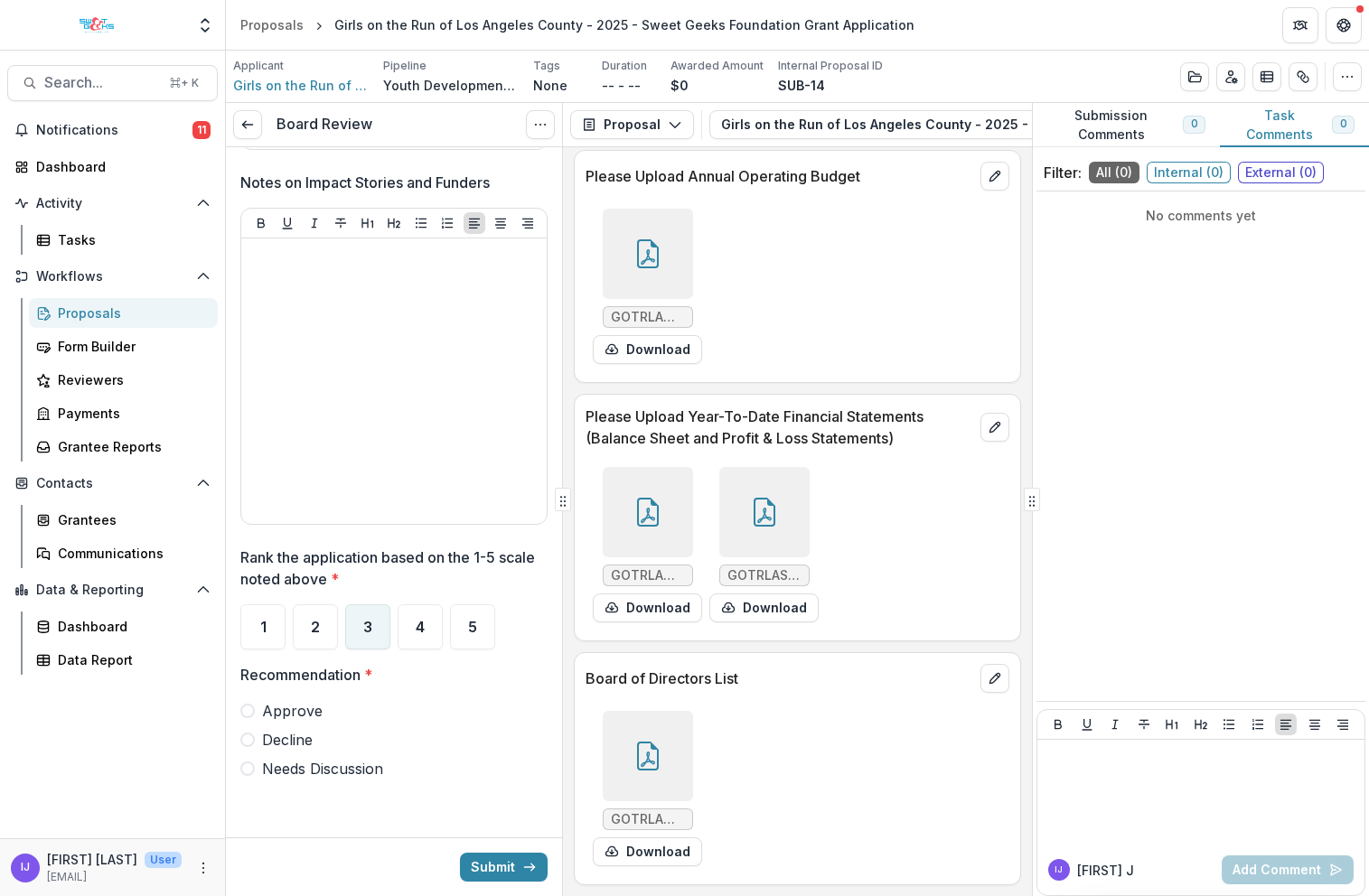 click on "3" at bounding box center [368, 627] 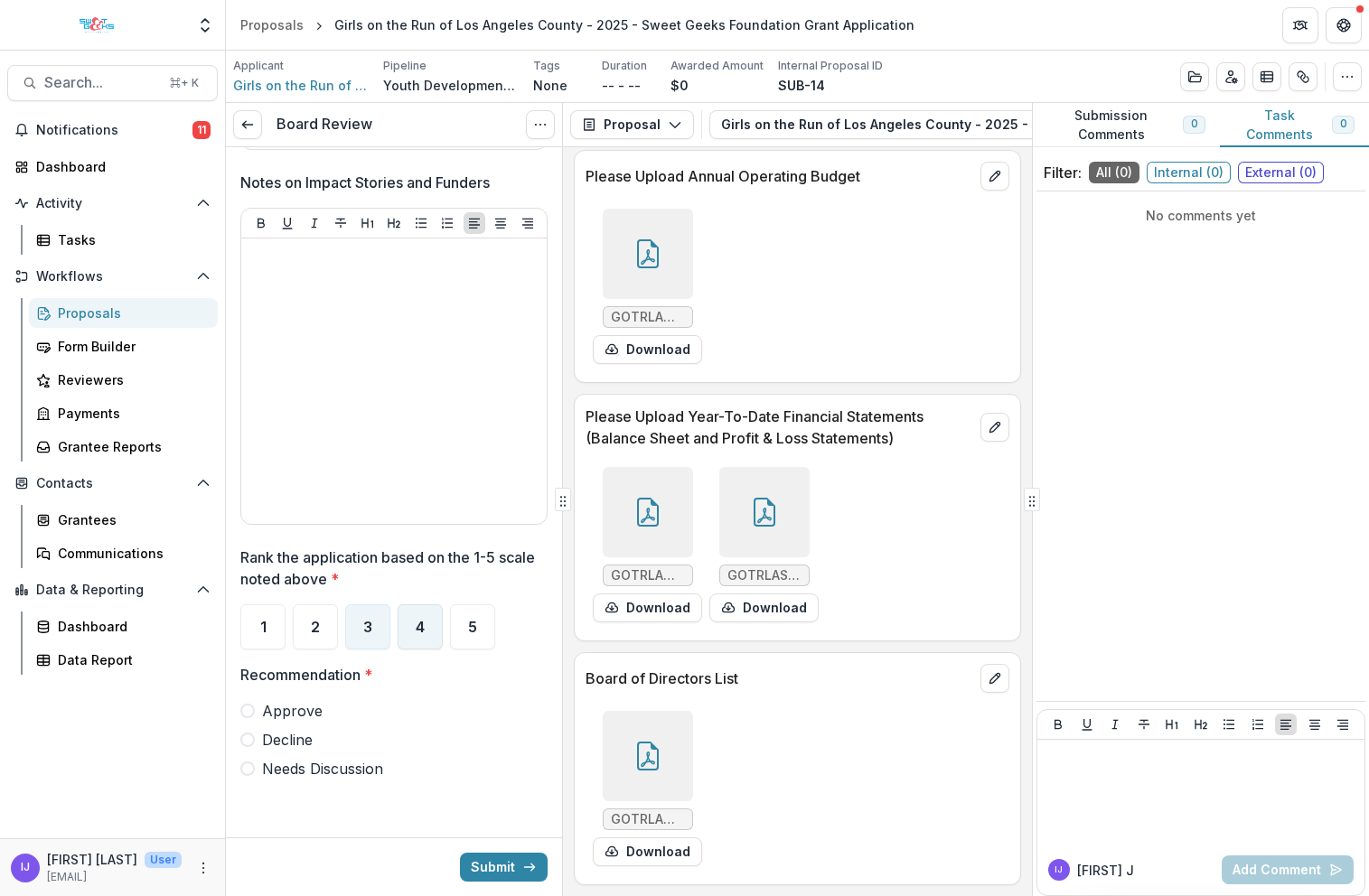 click on "4" at bounding box center [420, 627] 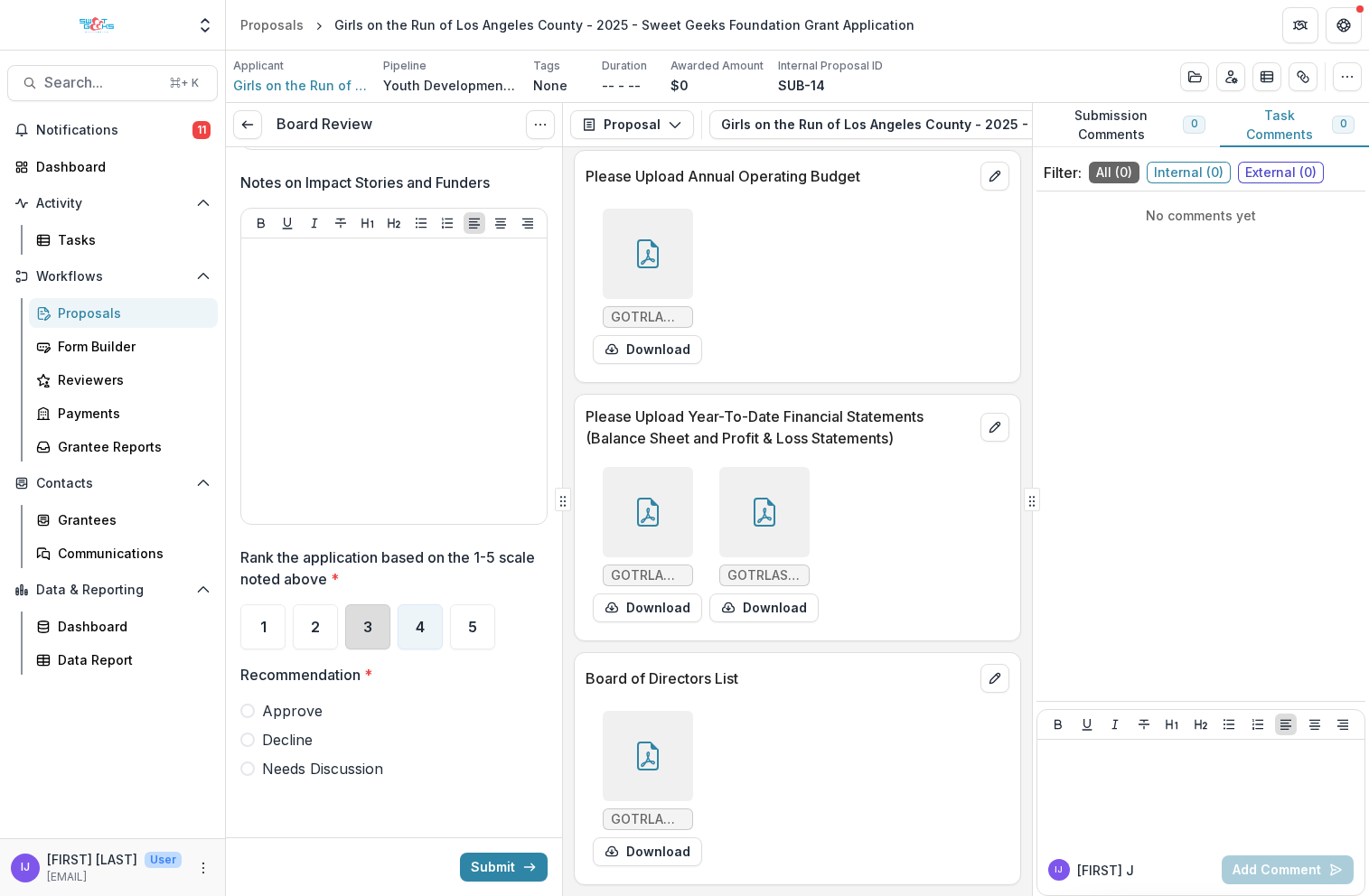 click on "3" at bounding box center (368, 627) 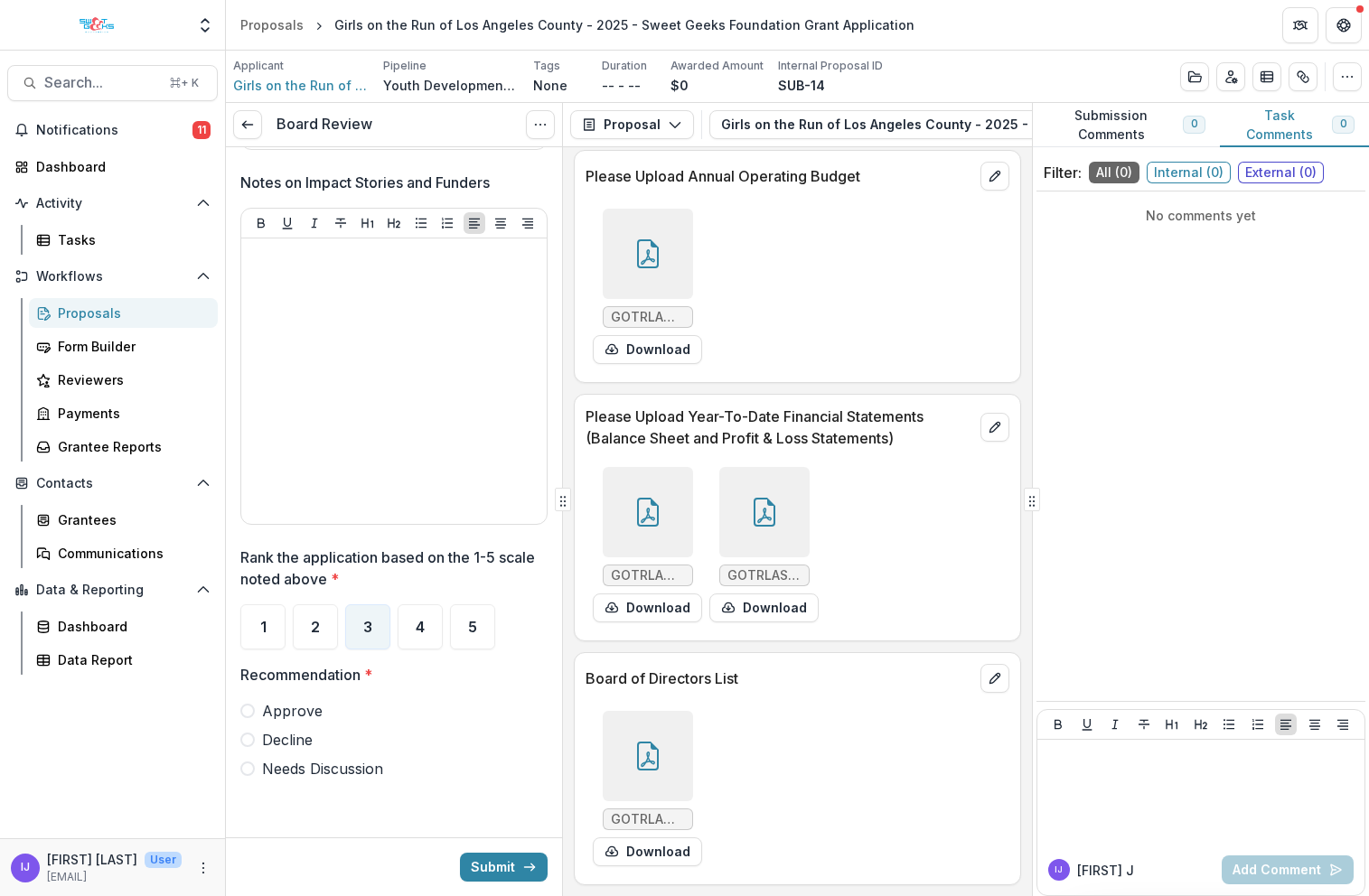 drag, startPoint x: 255, startPoint y: 709, endPoint x: 267, endPoint y: 713, distance: 12.64911 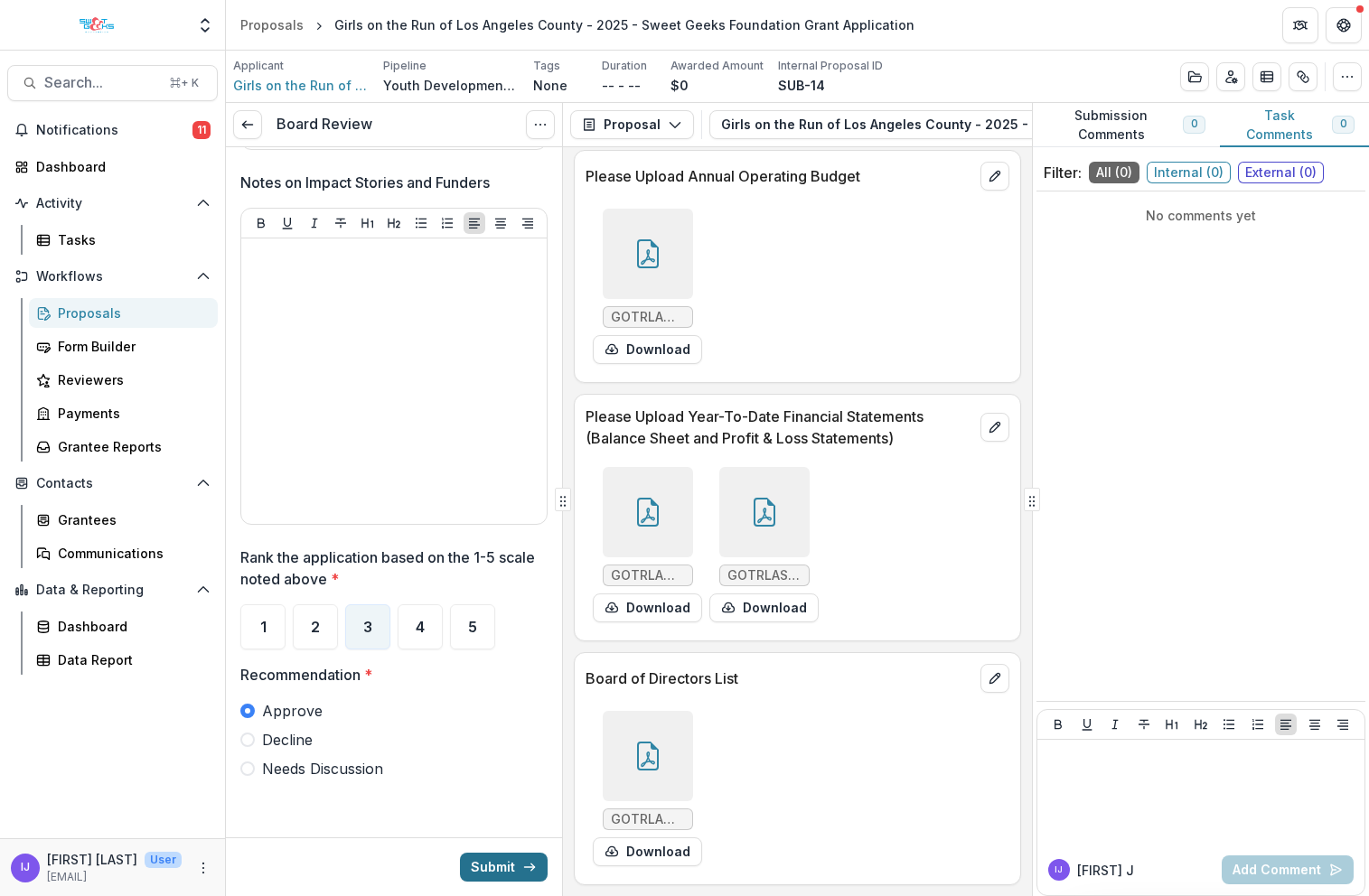 click on "Submit" at bounding box center [503, 867] 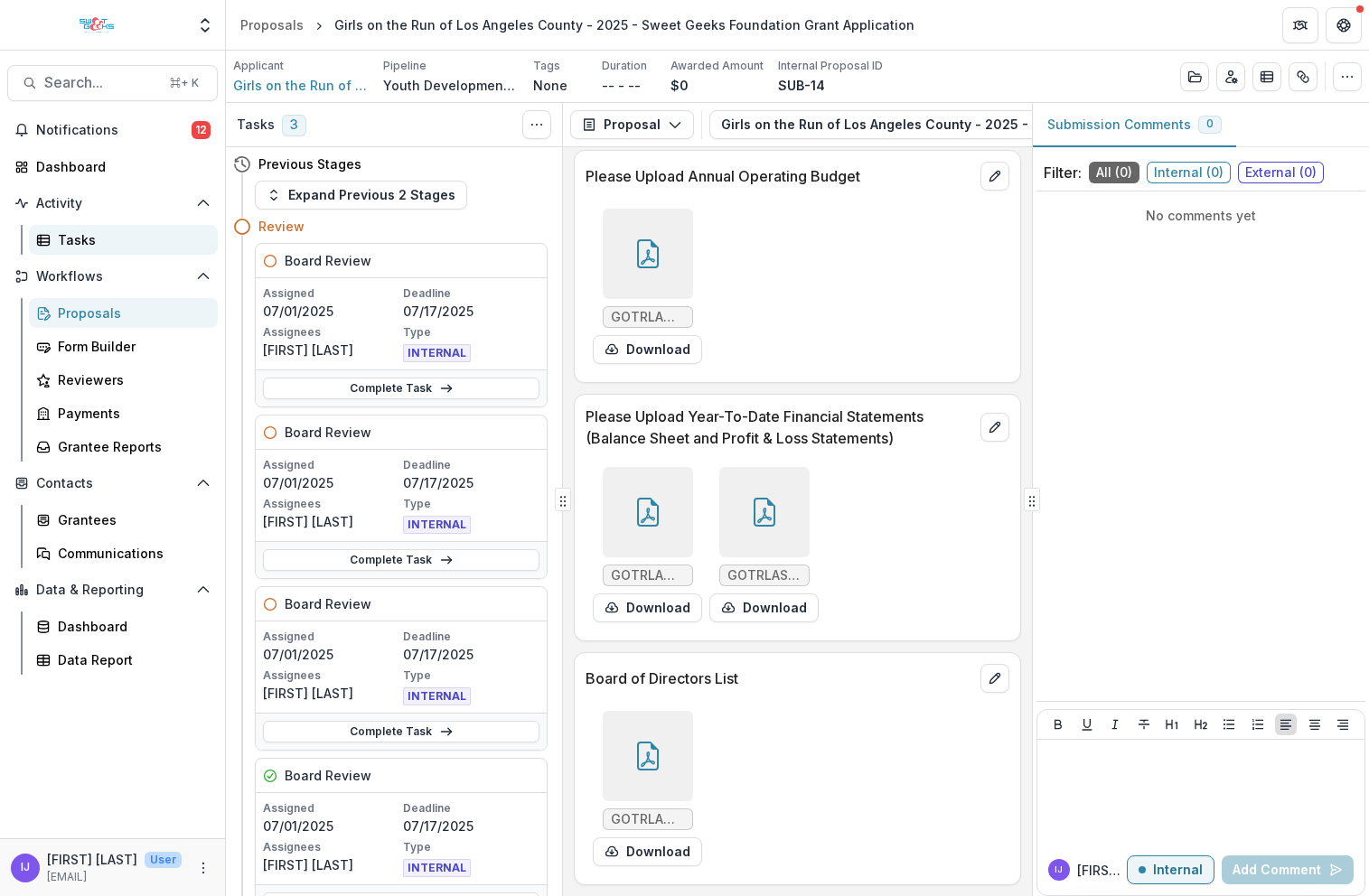 click on "Tasks" at bounding box center [130, 239] 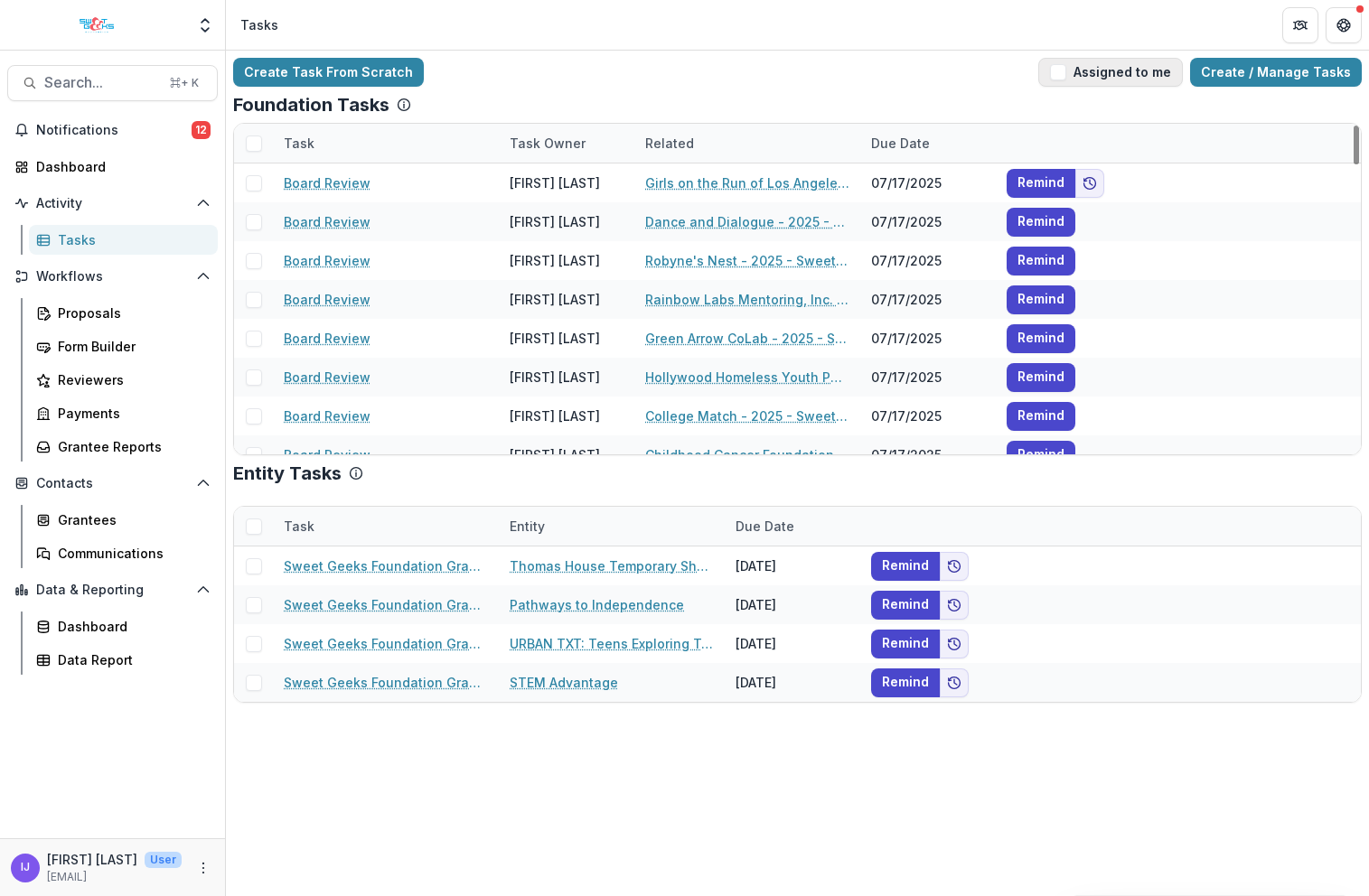 click at bounding box center [1058, 72] 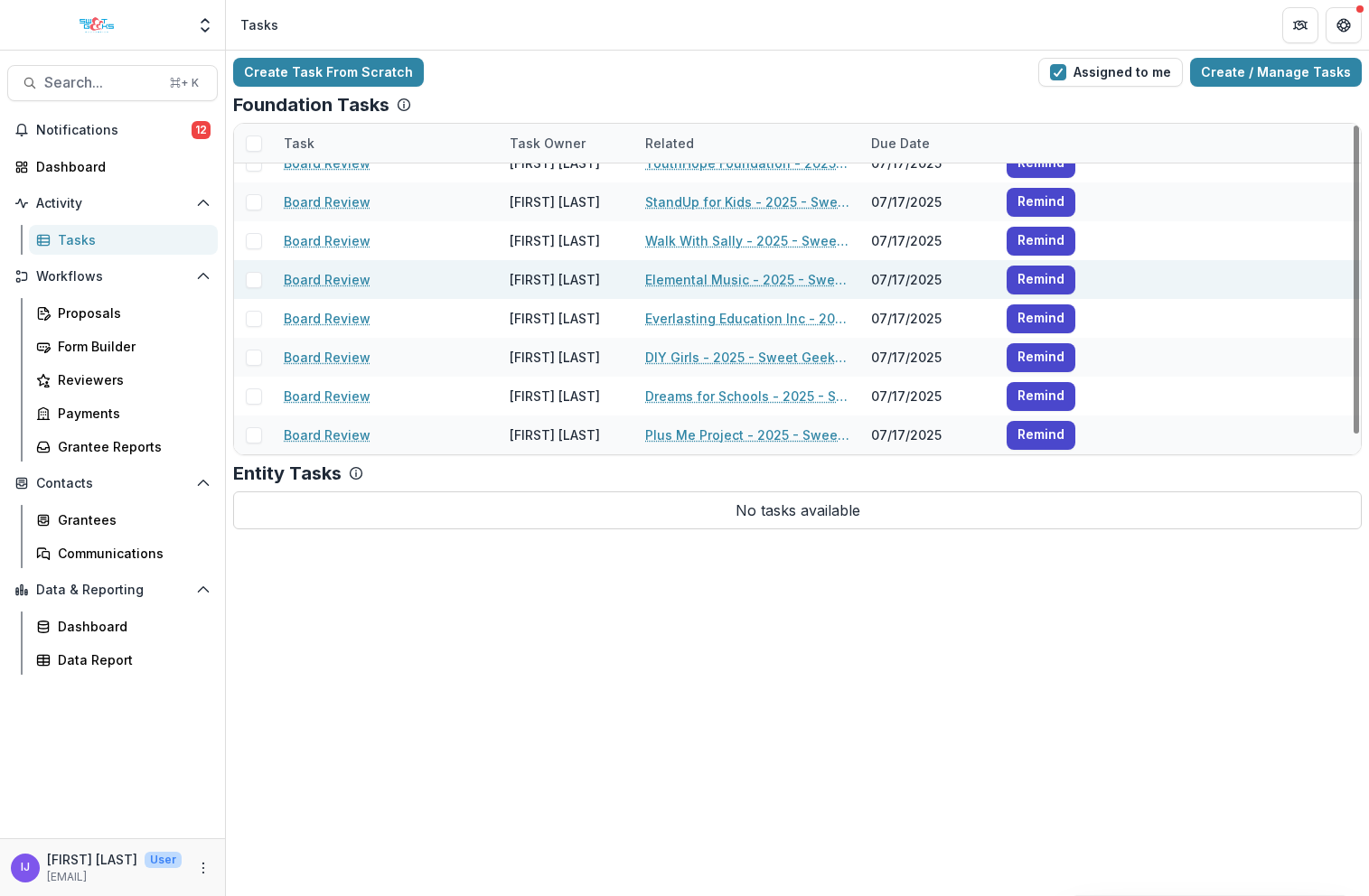 scroll, scrollTop: 0, scrollLeft: 0, axis: both 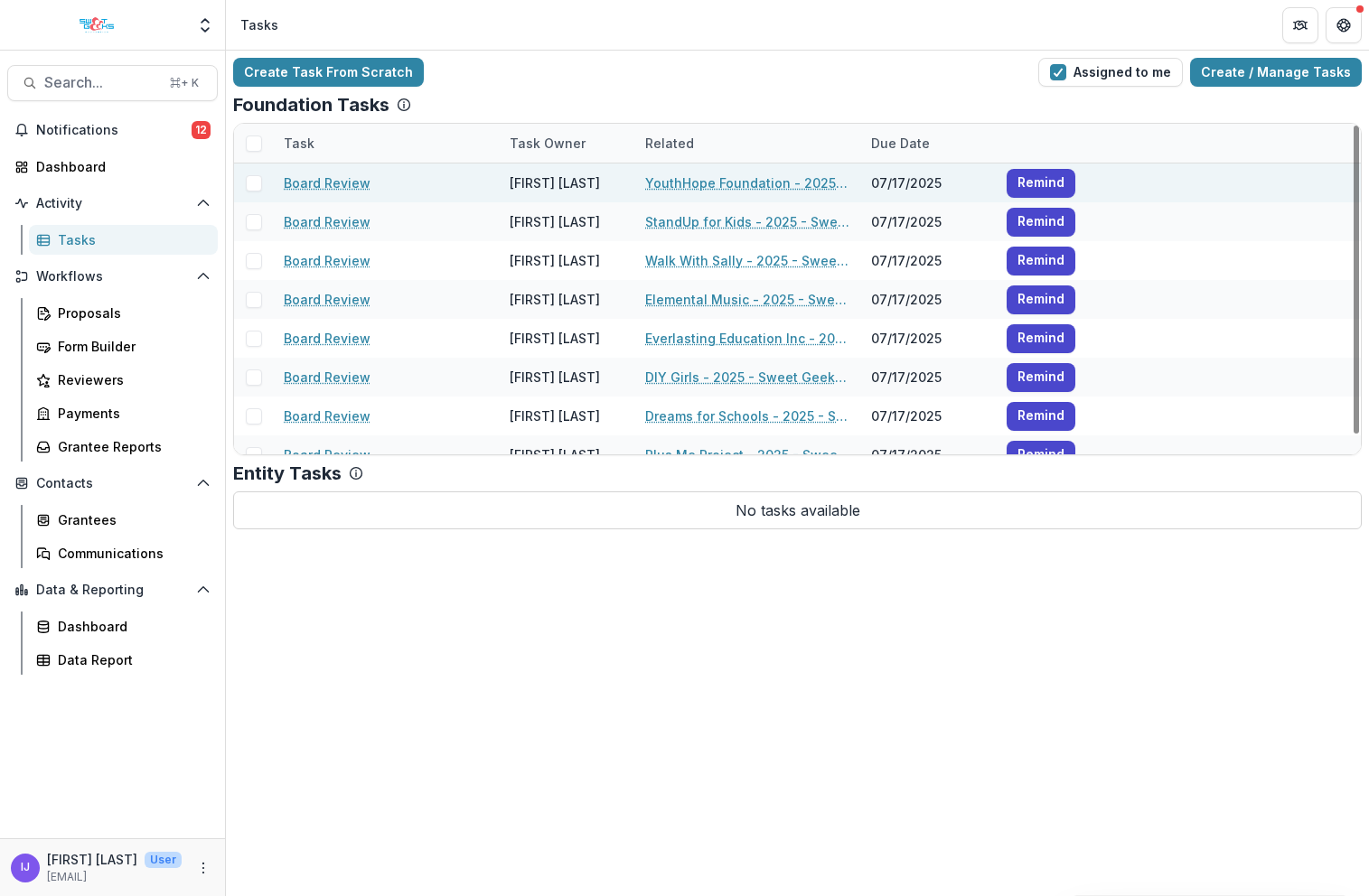 click on "YouthHope Foundation - 2025 - Sweet Geeks Foundation Grant Application" at bounding box center (747, 182) 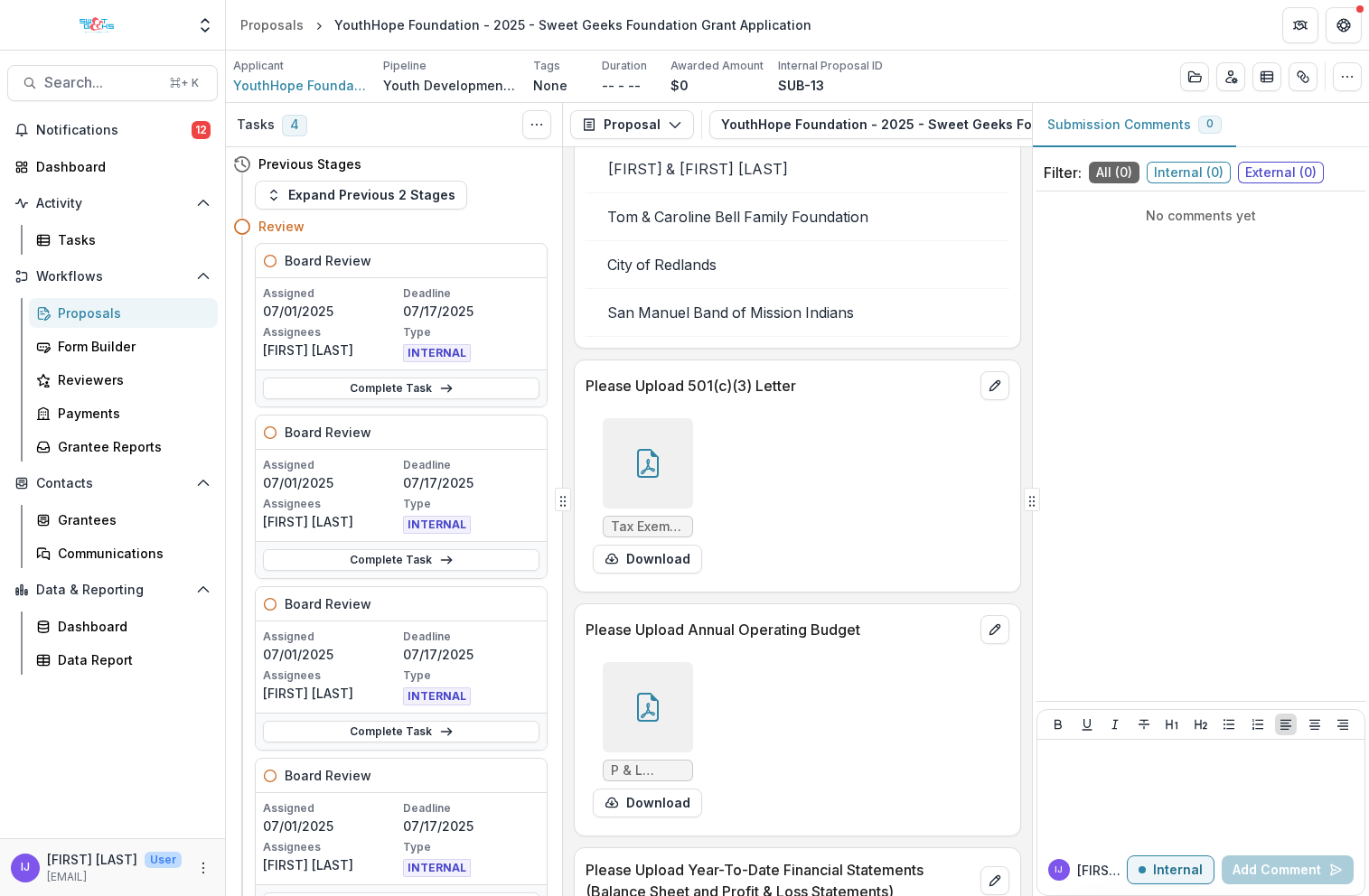 scroll, scrollTop: 5405, scrollLeft: 0, axis: vertical 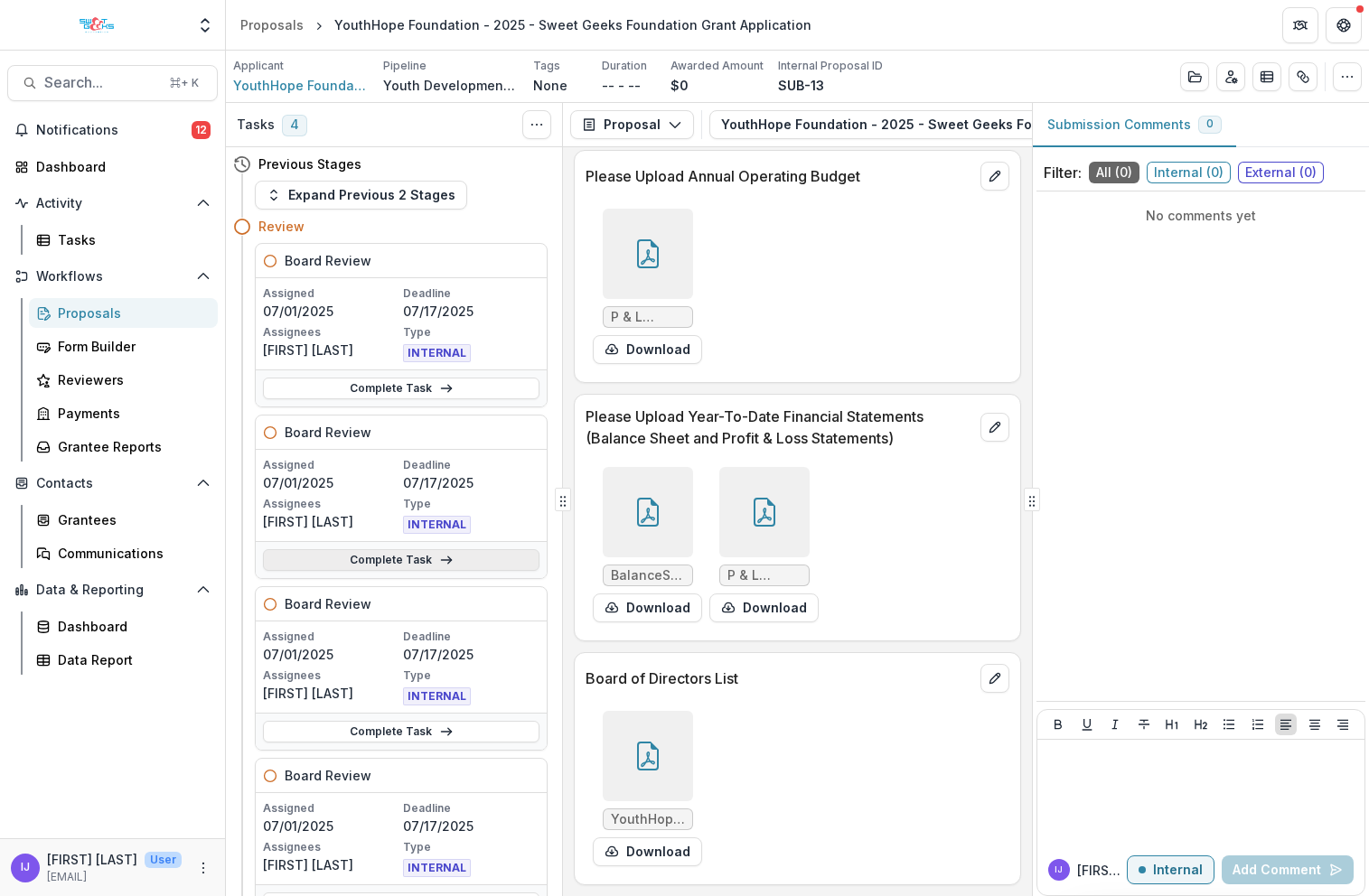 click on "Complete Task" at bounding box center [401, 560] 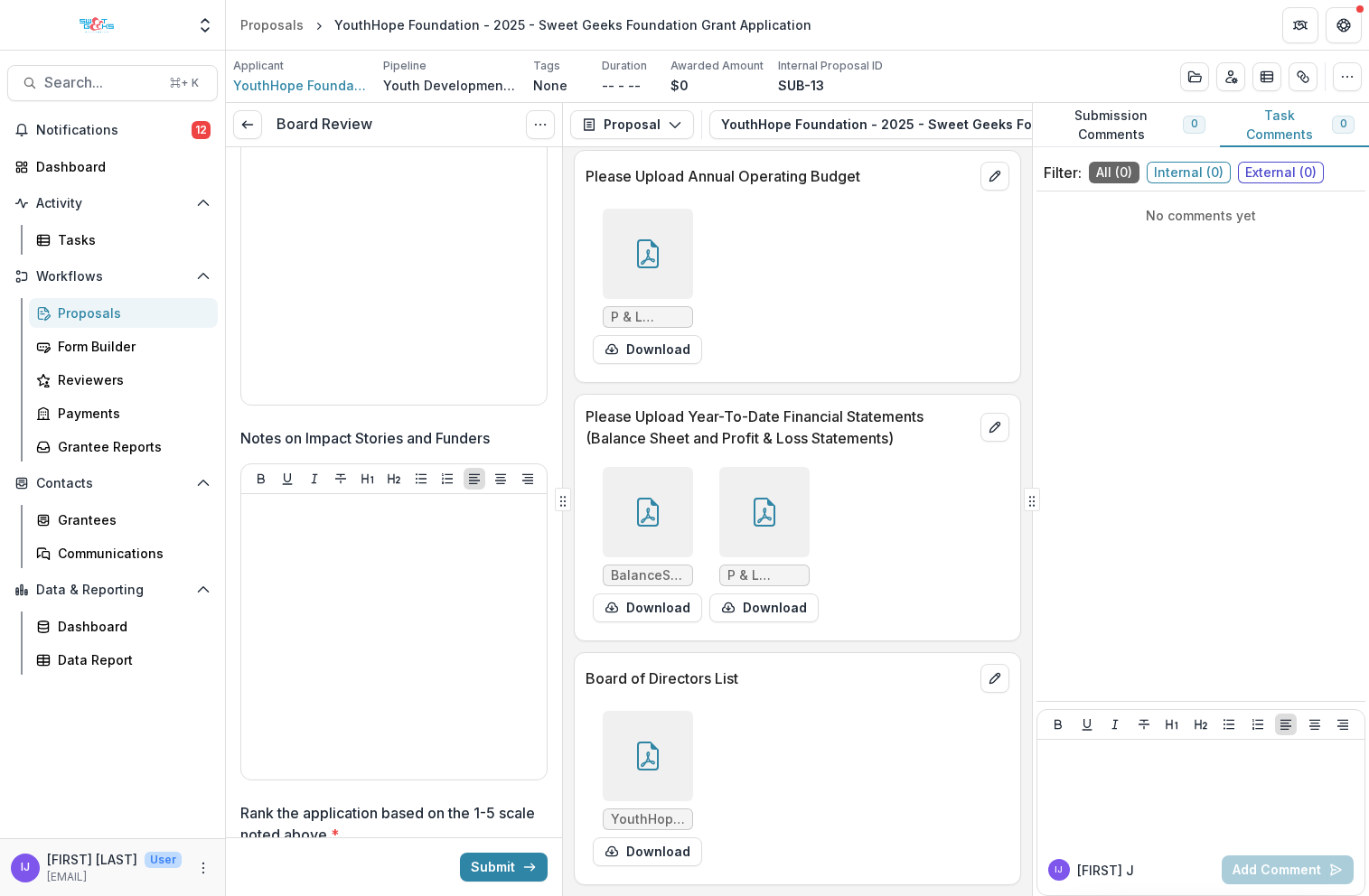scroll, scrollTop: 2789, scrollLeft: 0, axis: vertical 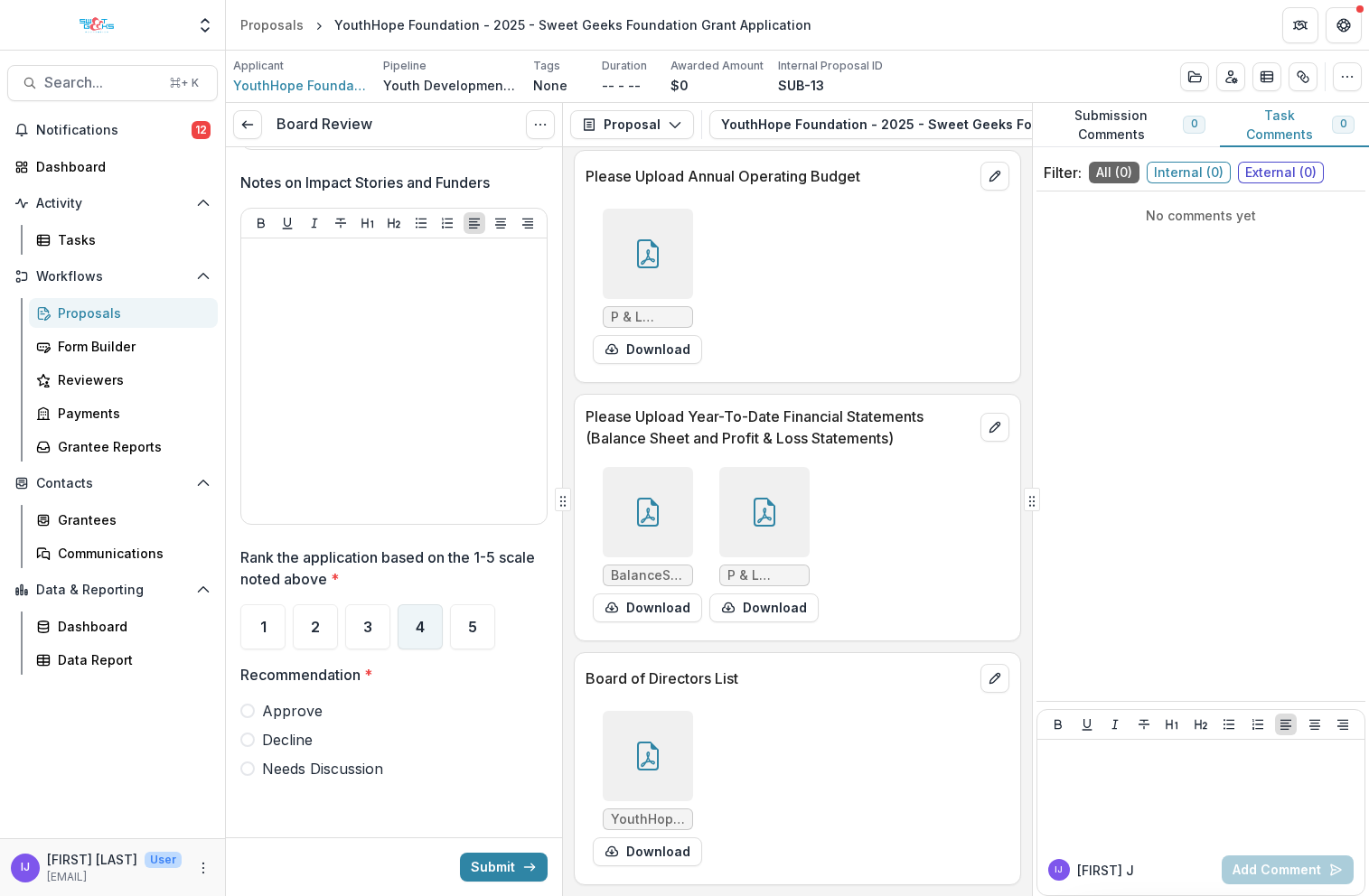 click on "4" at bounding box center (420, 627) 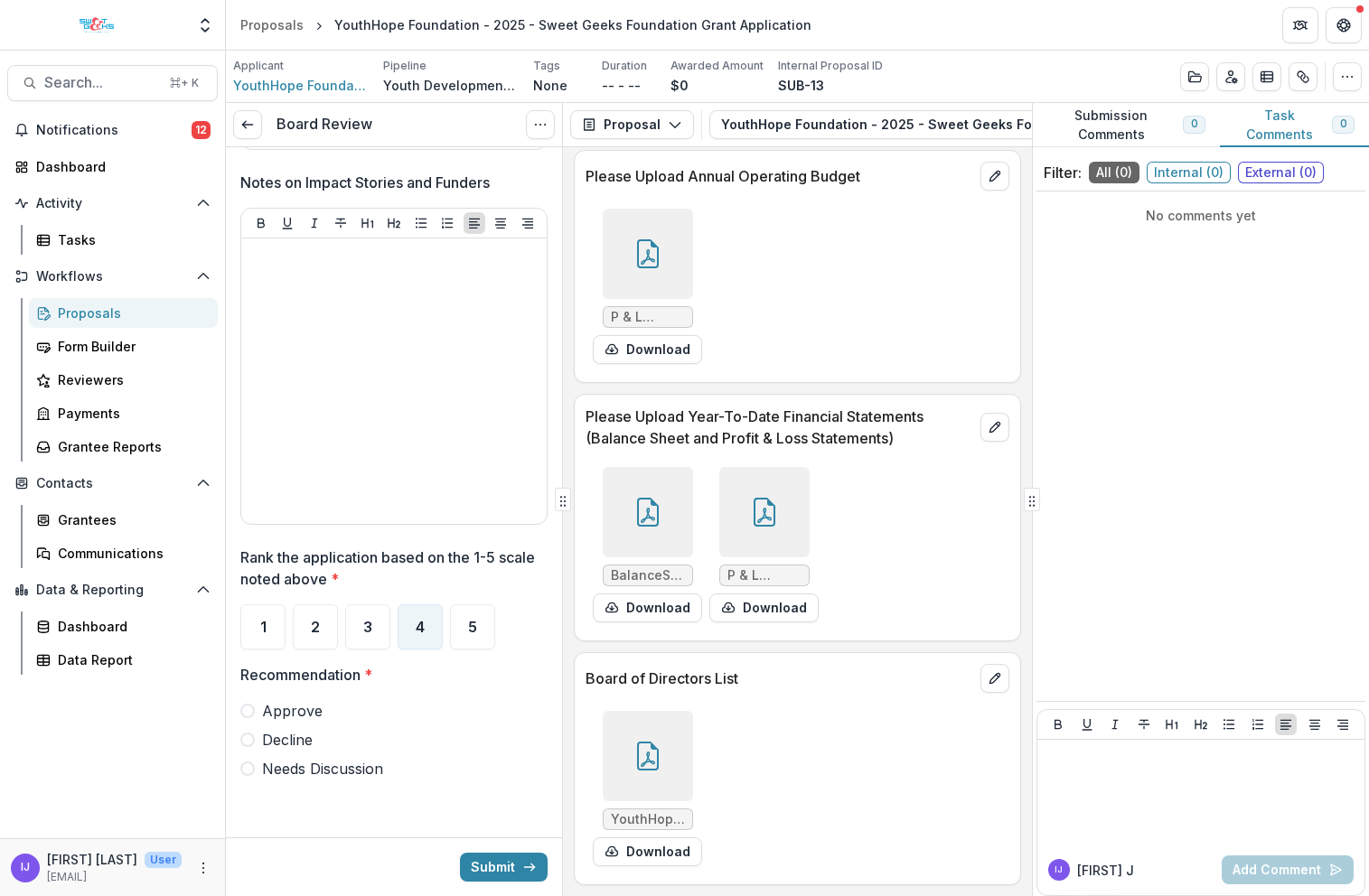click at bounding box center (248, 711) 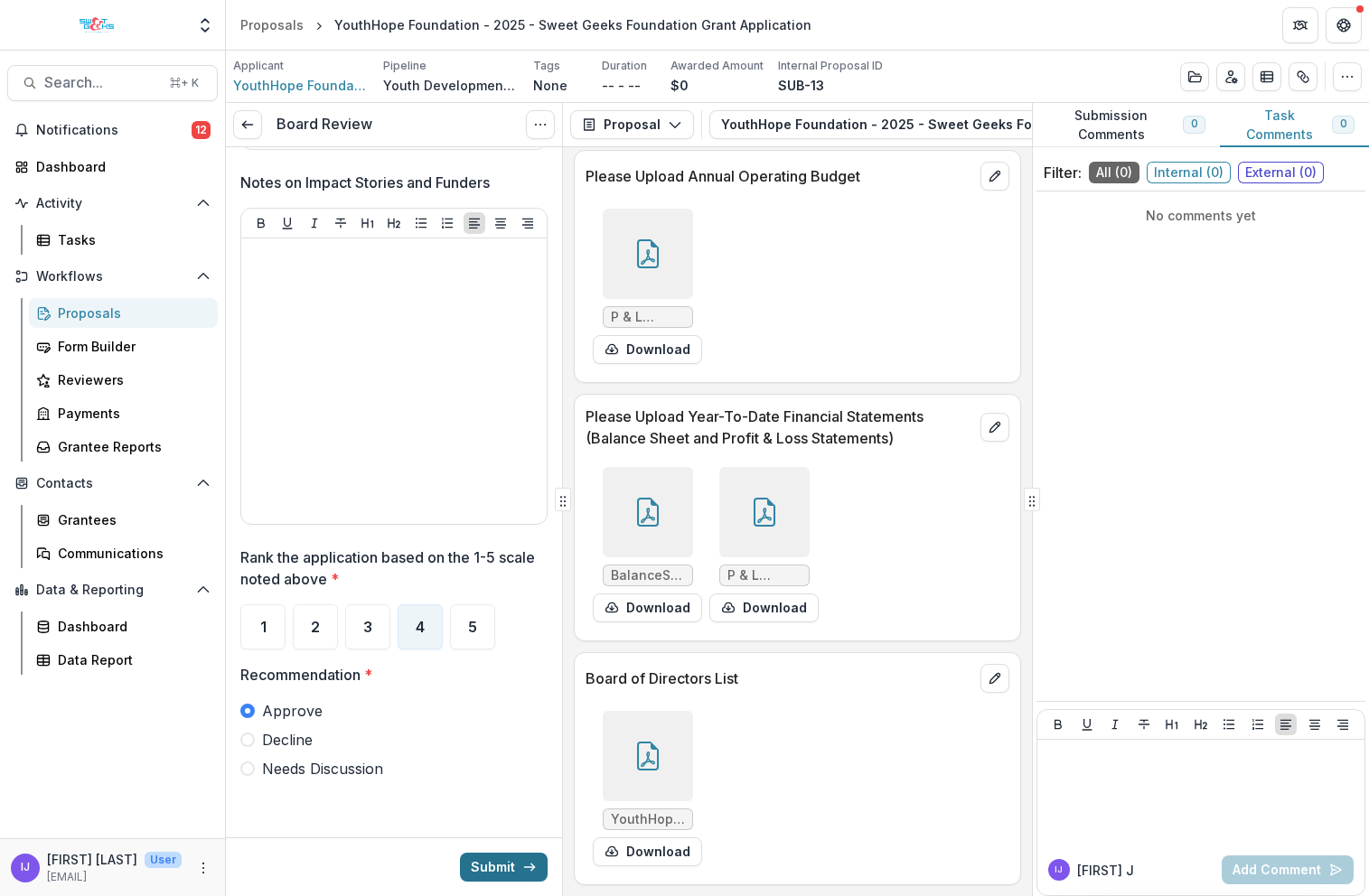 click on "Submit" at bounding box center [503, 867] 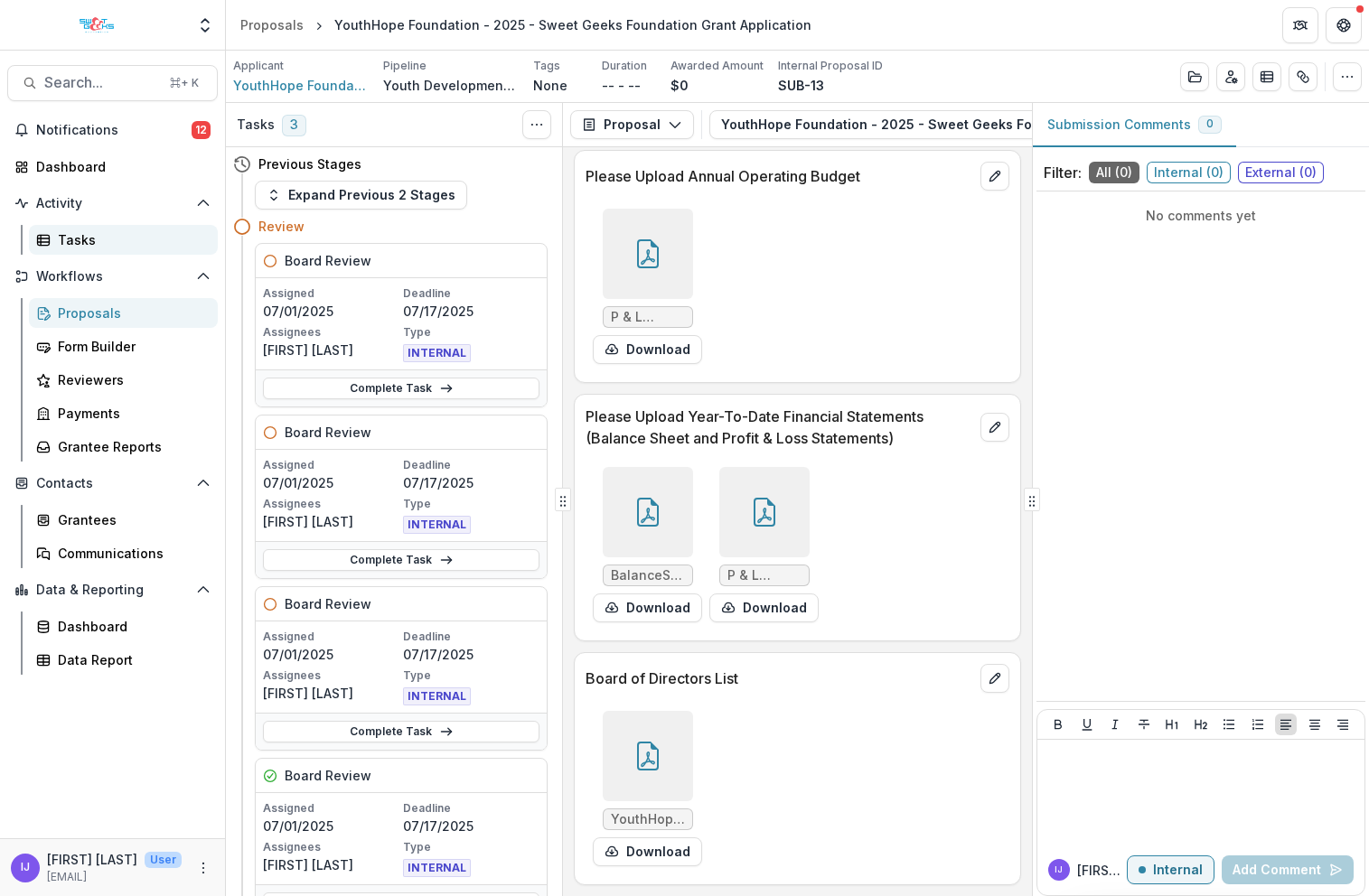 click on "Tasks" at bounding box center (130, 239) 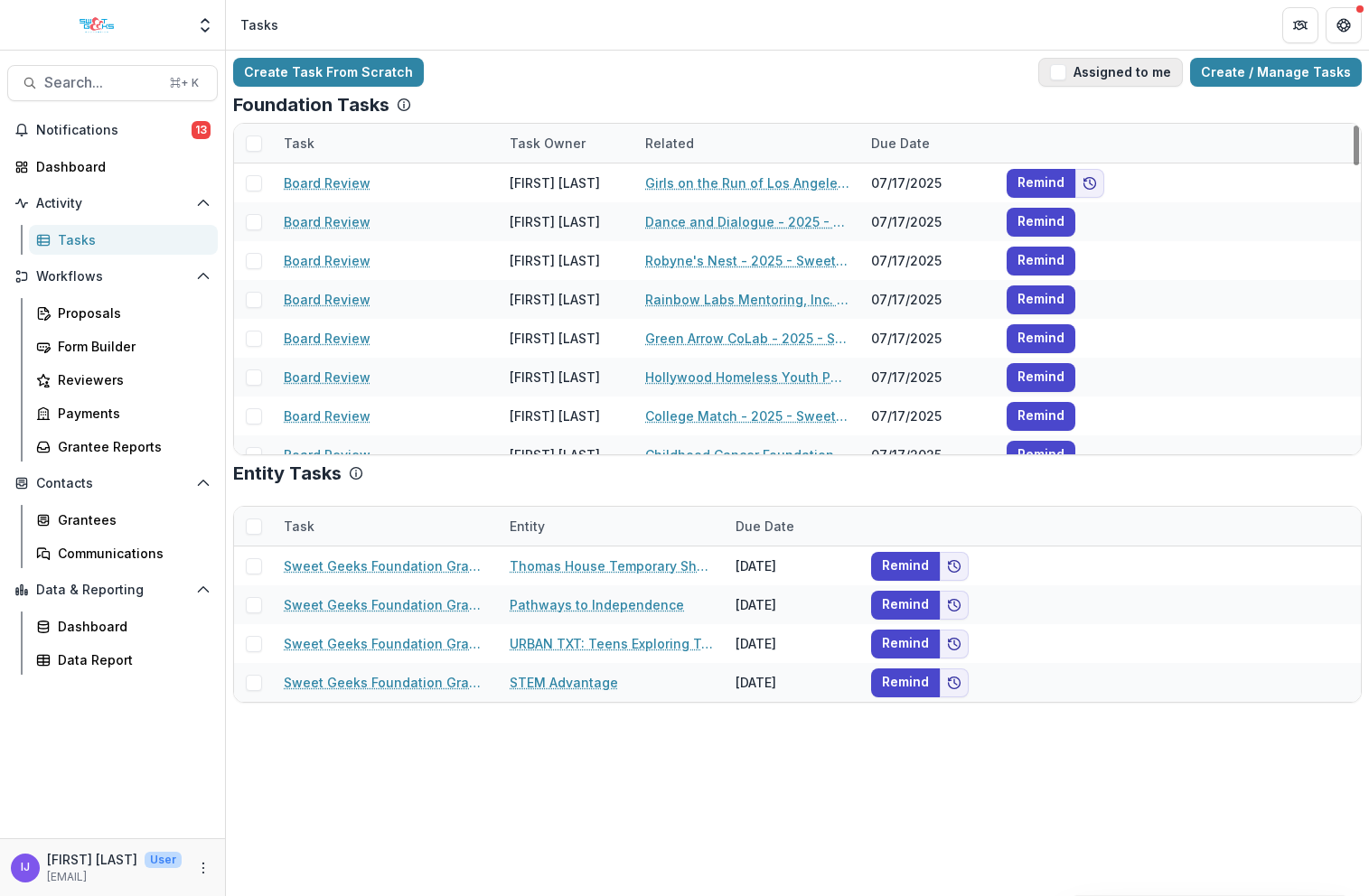 click on "Assigned to me" at bounding box center (1111, 72) 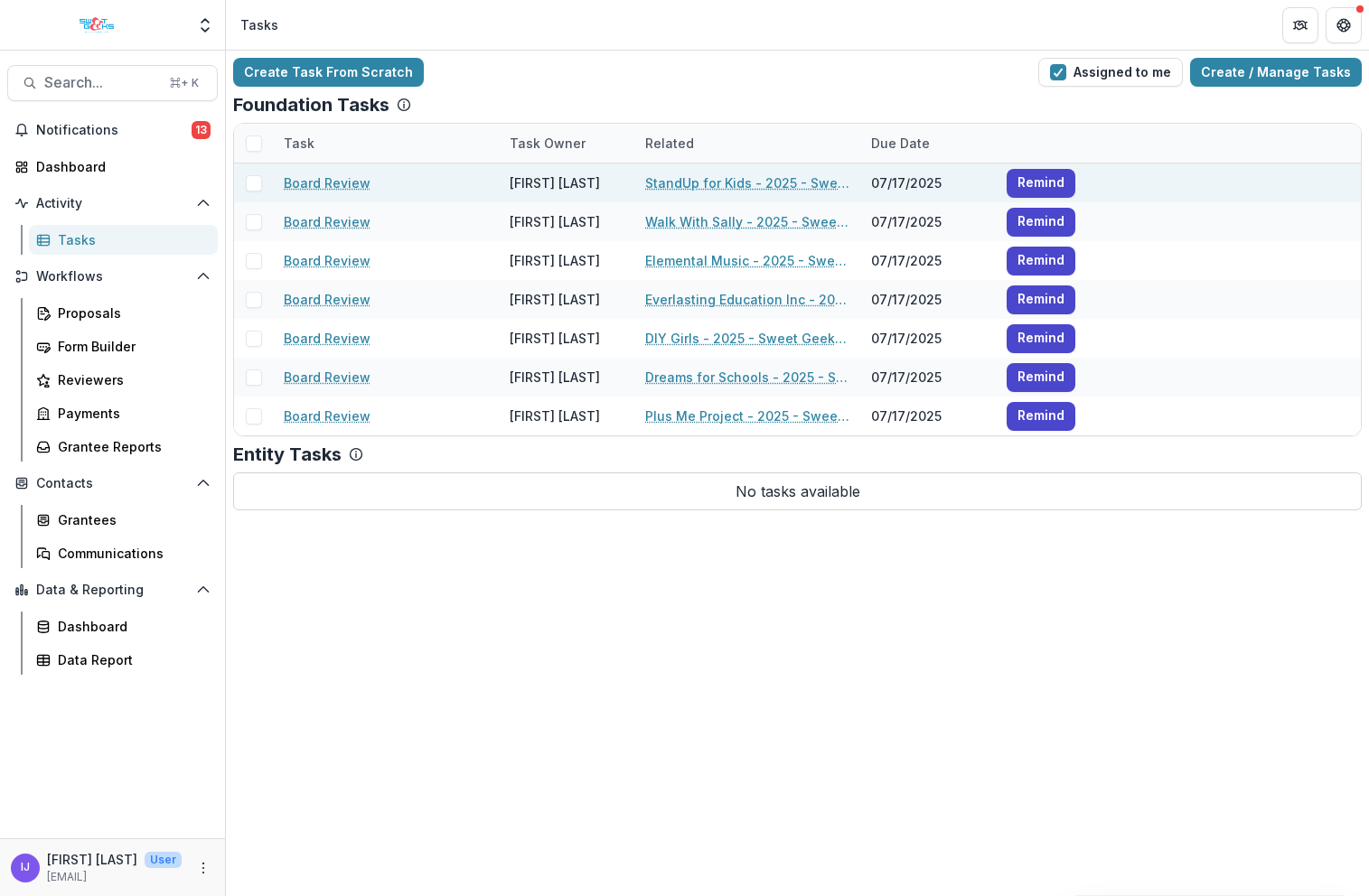 click on "StandUp for Kids - 2025 - Sweet Geeks Foundation Grant Application" at bounding box center [747, 182] 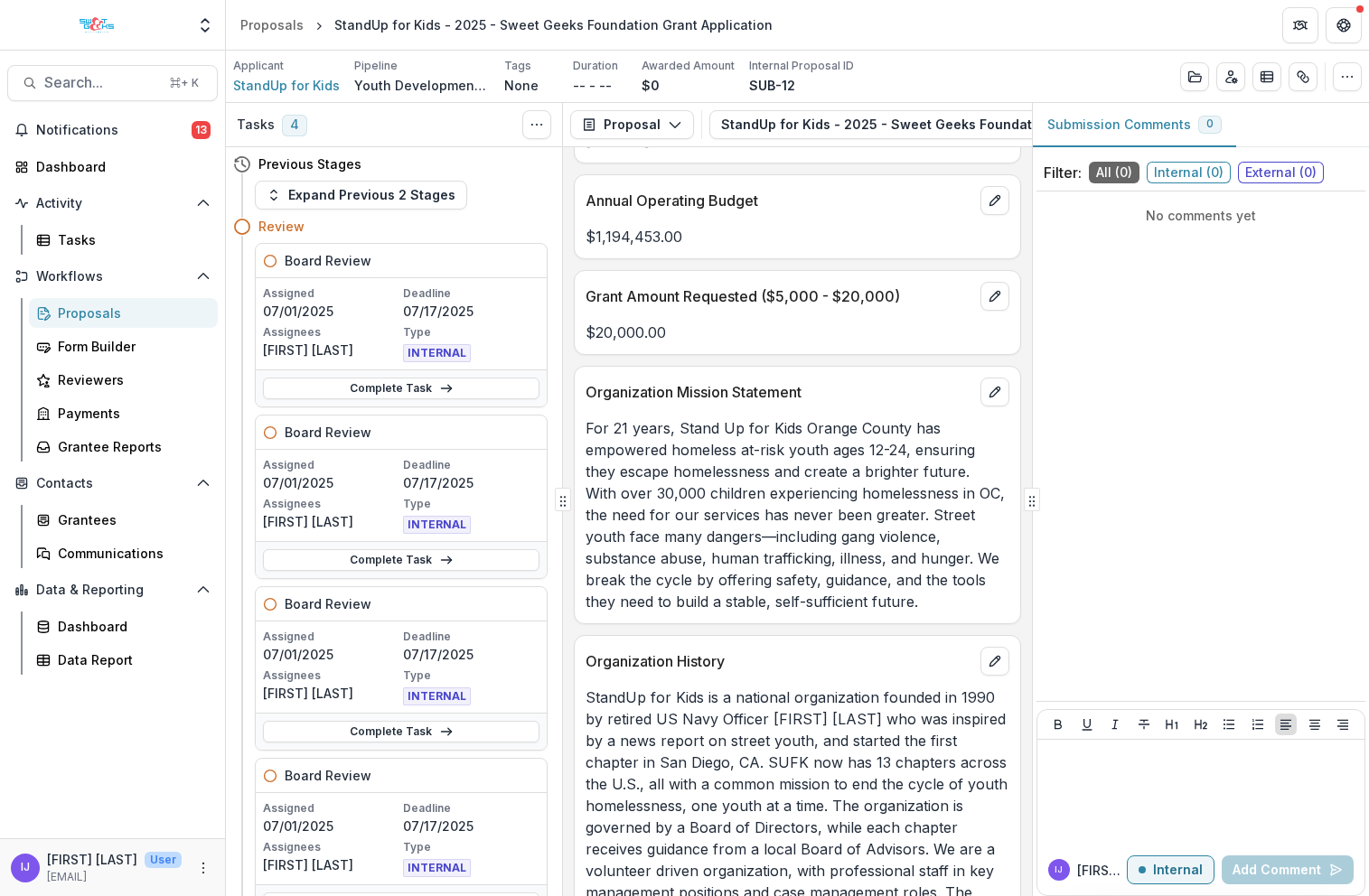 scroll, scrollTop: 1380, scrollLeft: 0, axis: vertical 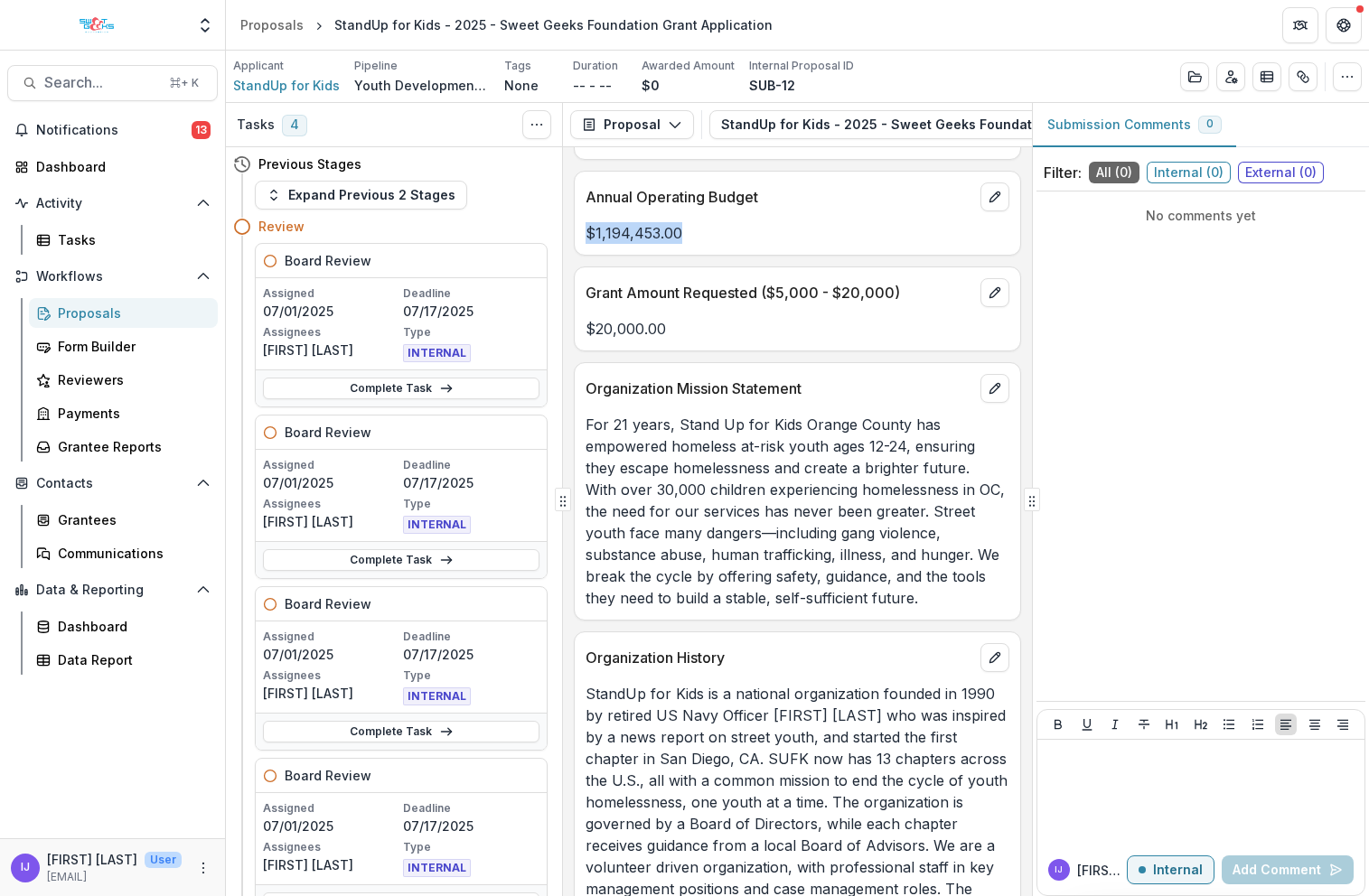 drag, startPoint x: 585, startPoint y: 233, endPoint x: 697, endPoint y: 244, distance: 112.53888 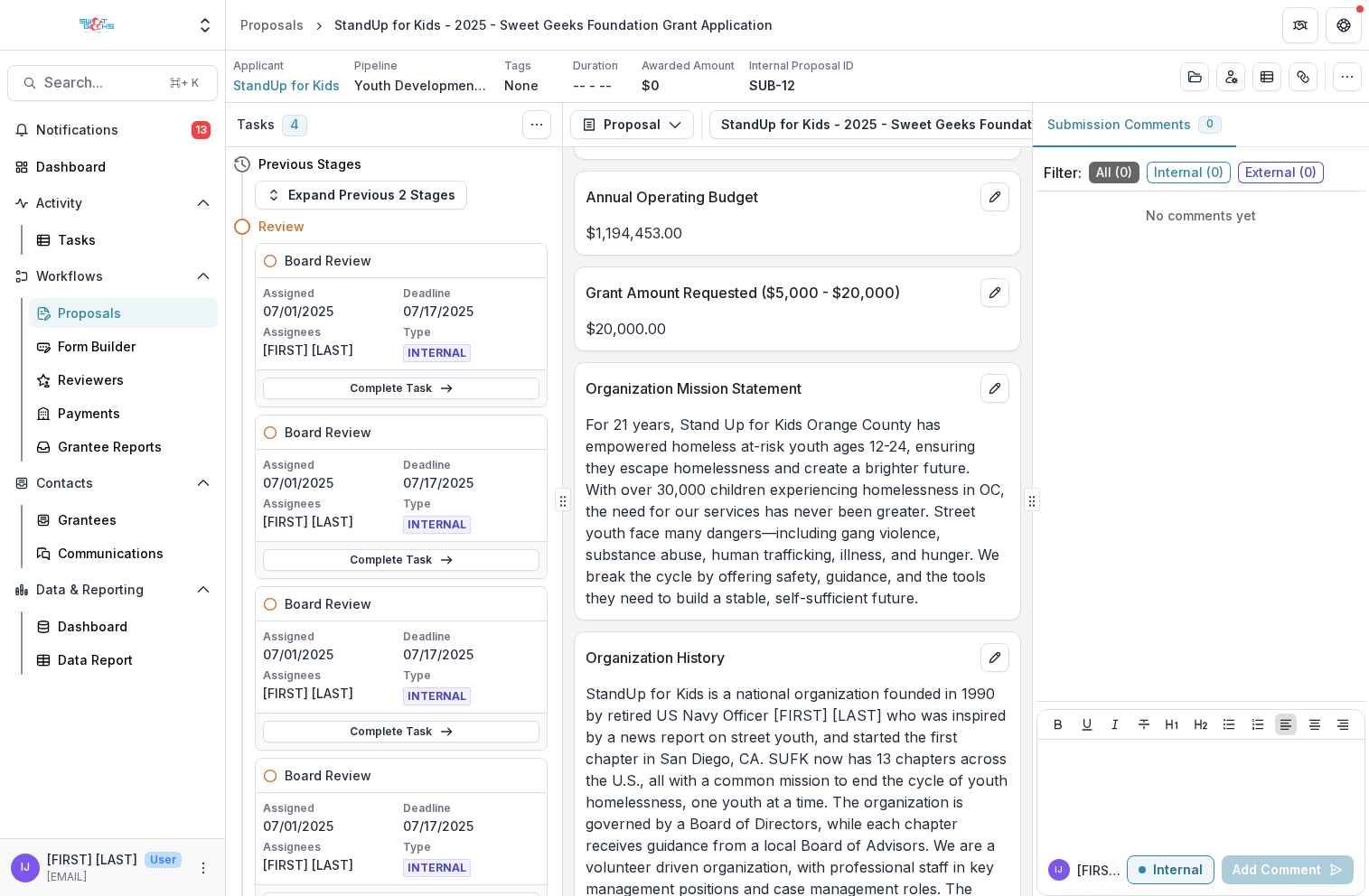 click on "$1,194,453.00" at bounding box center [797, 233] 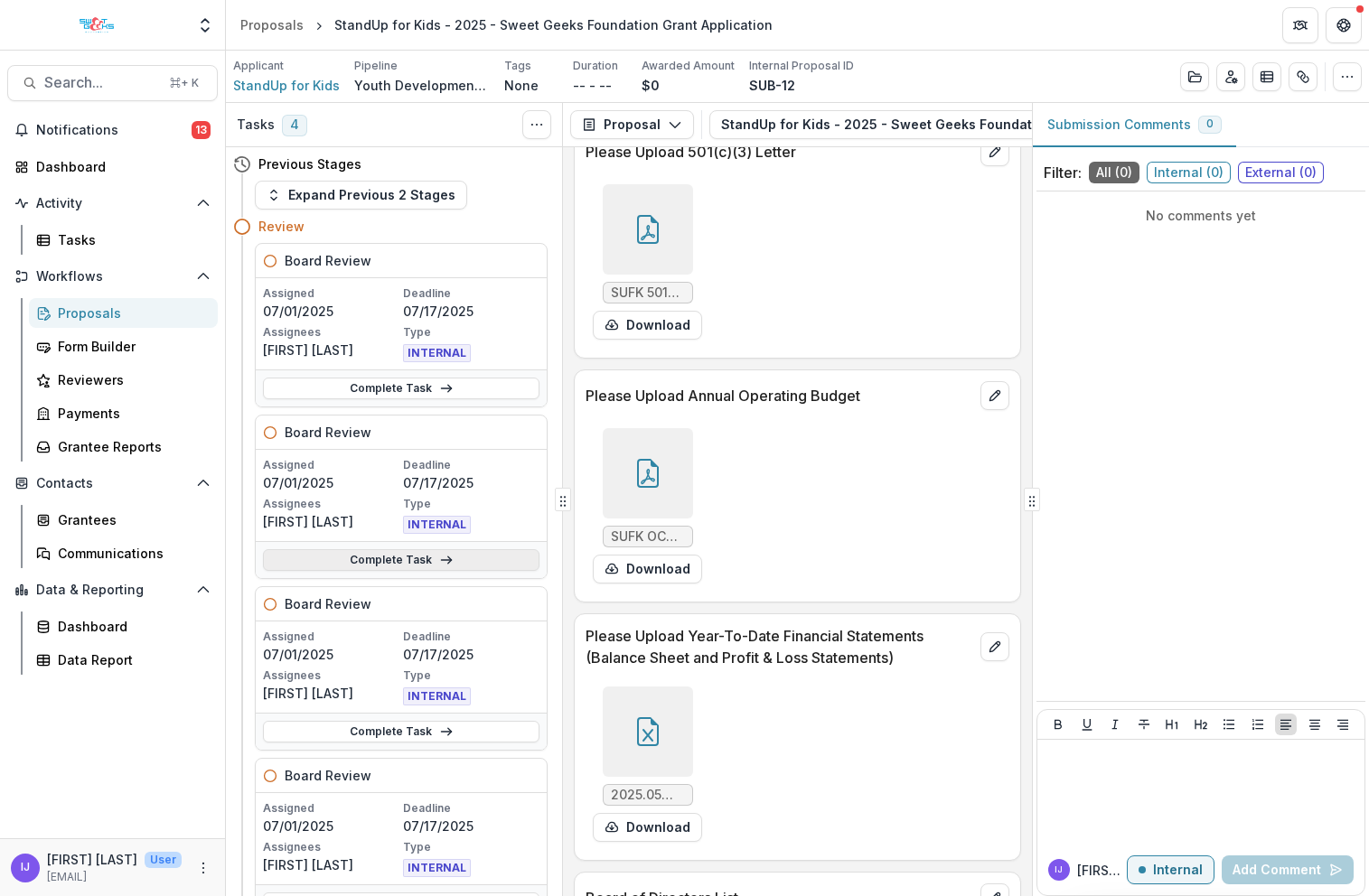 scroll, scrollTop: 6646, scrollLeft: 0, axis: vertical 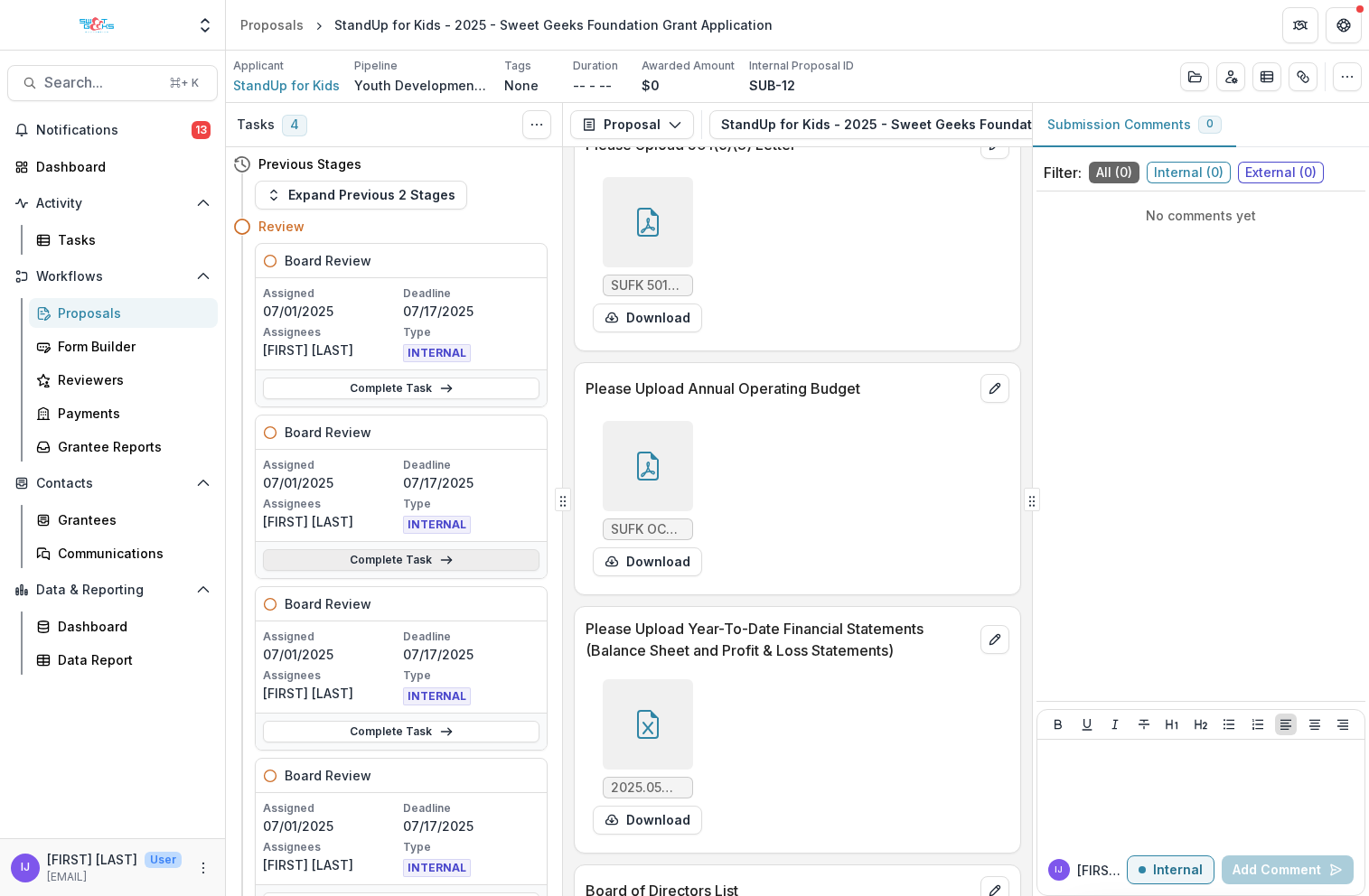 click on "Complete Task" at bounding box center [401, 560] 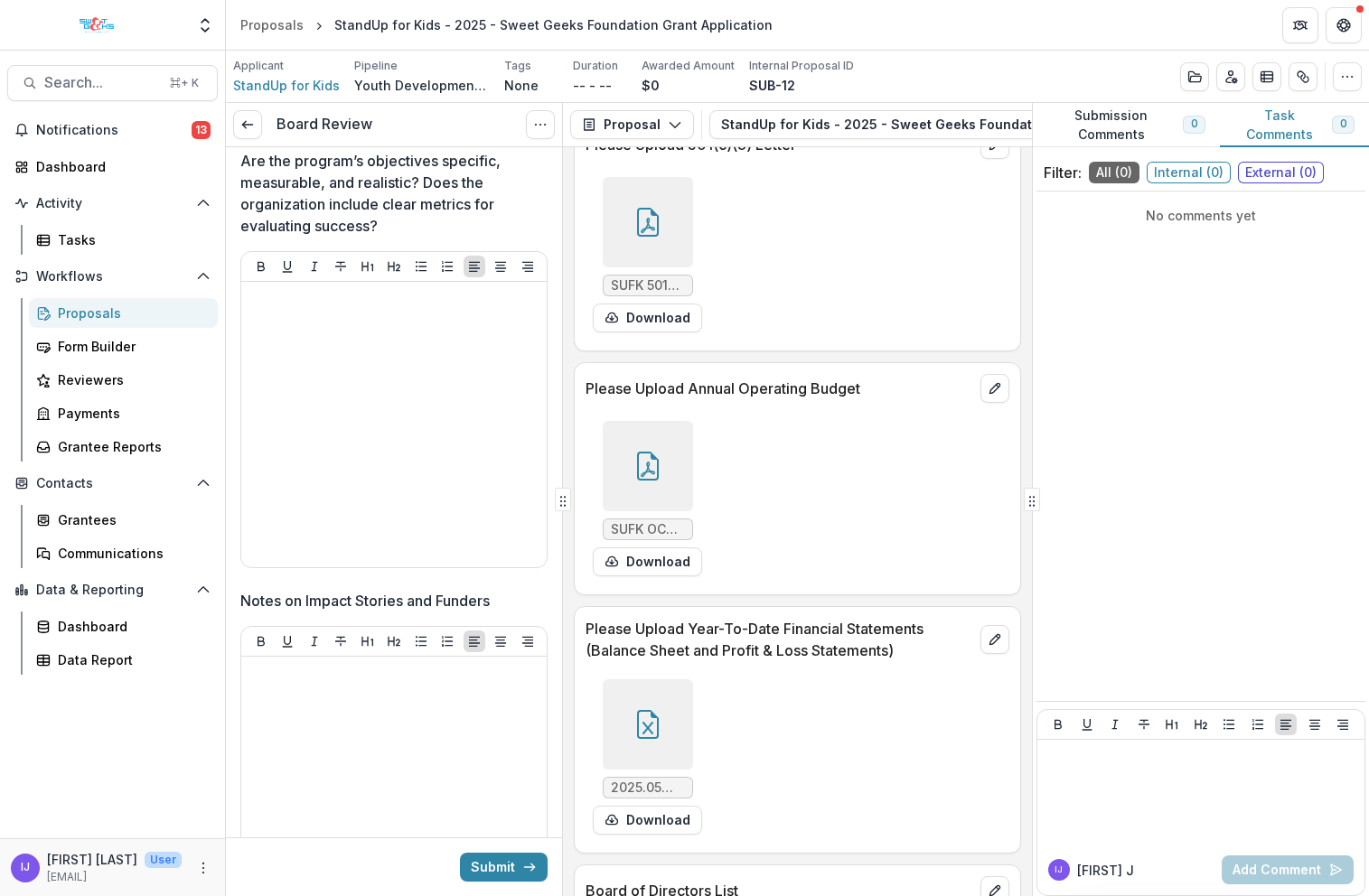 scroll, scrollTop: 2789, scrollLeft: 0, axis: vertical 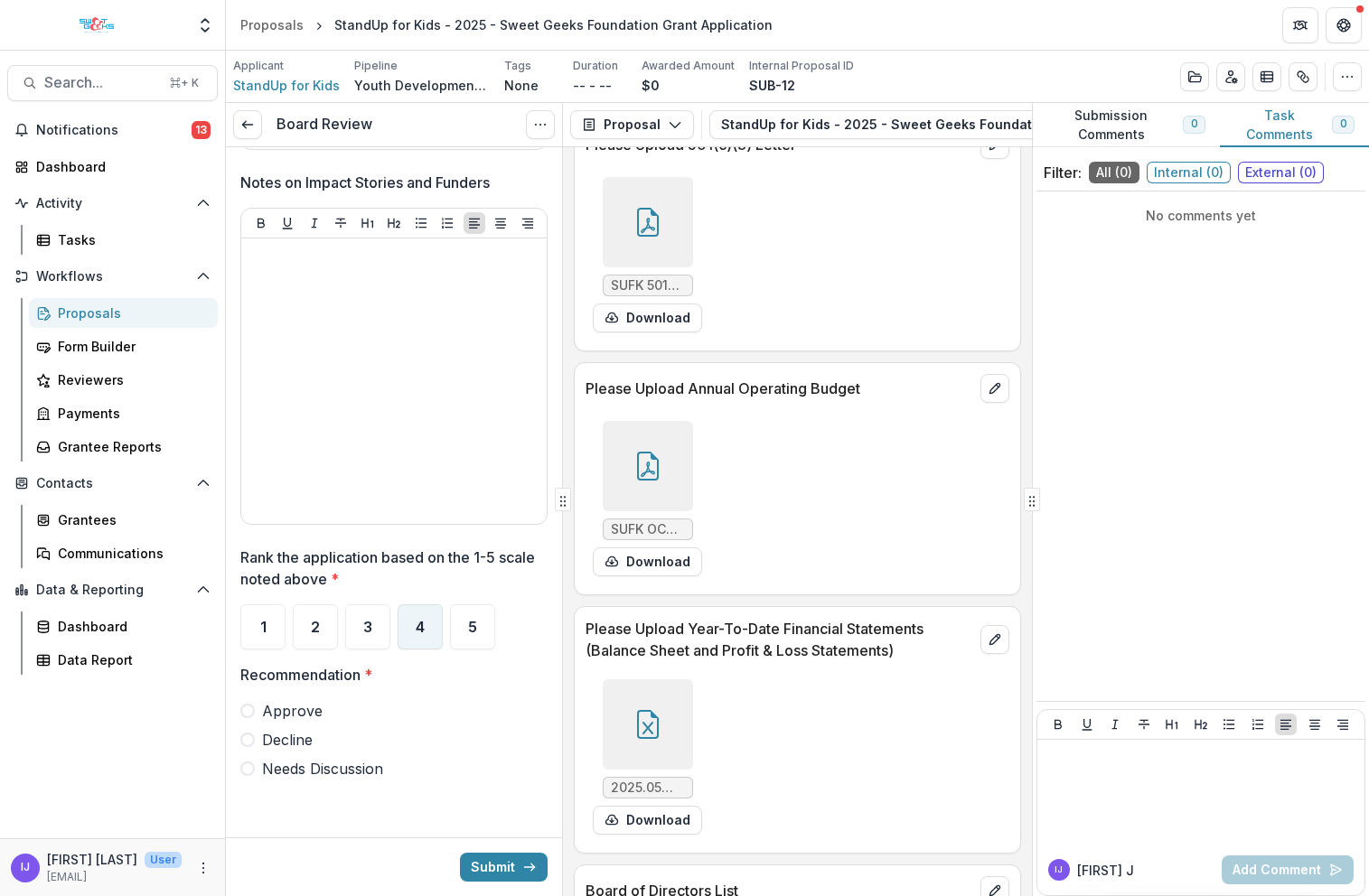 click on "4" at bounding box center (420, 627) 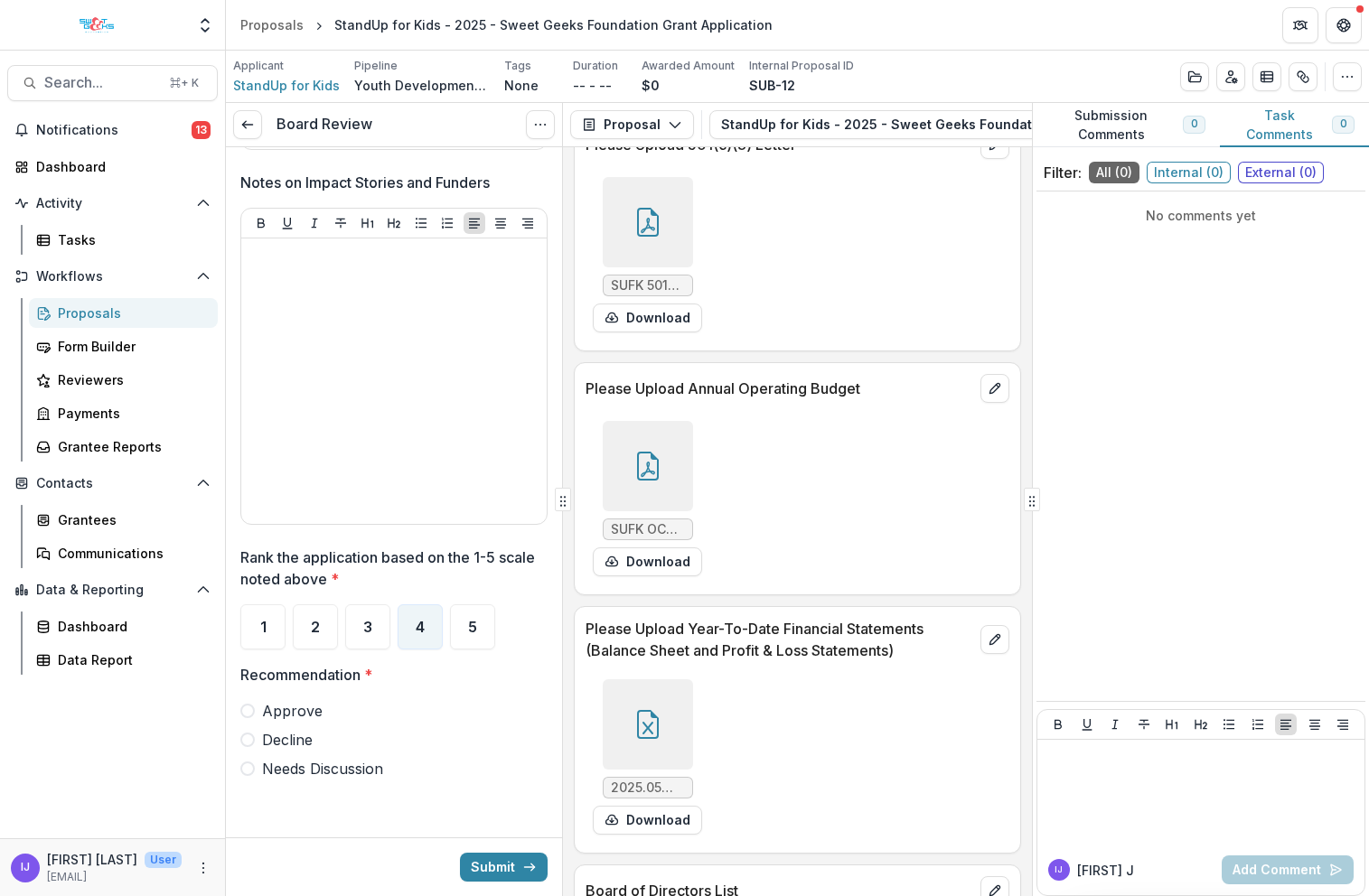 click at bounding box center [248, 769] 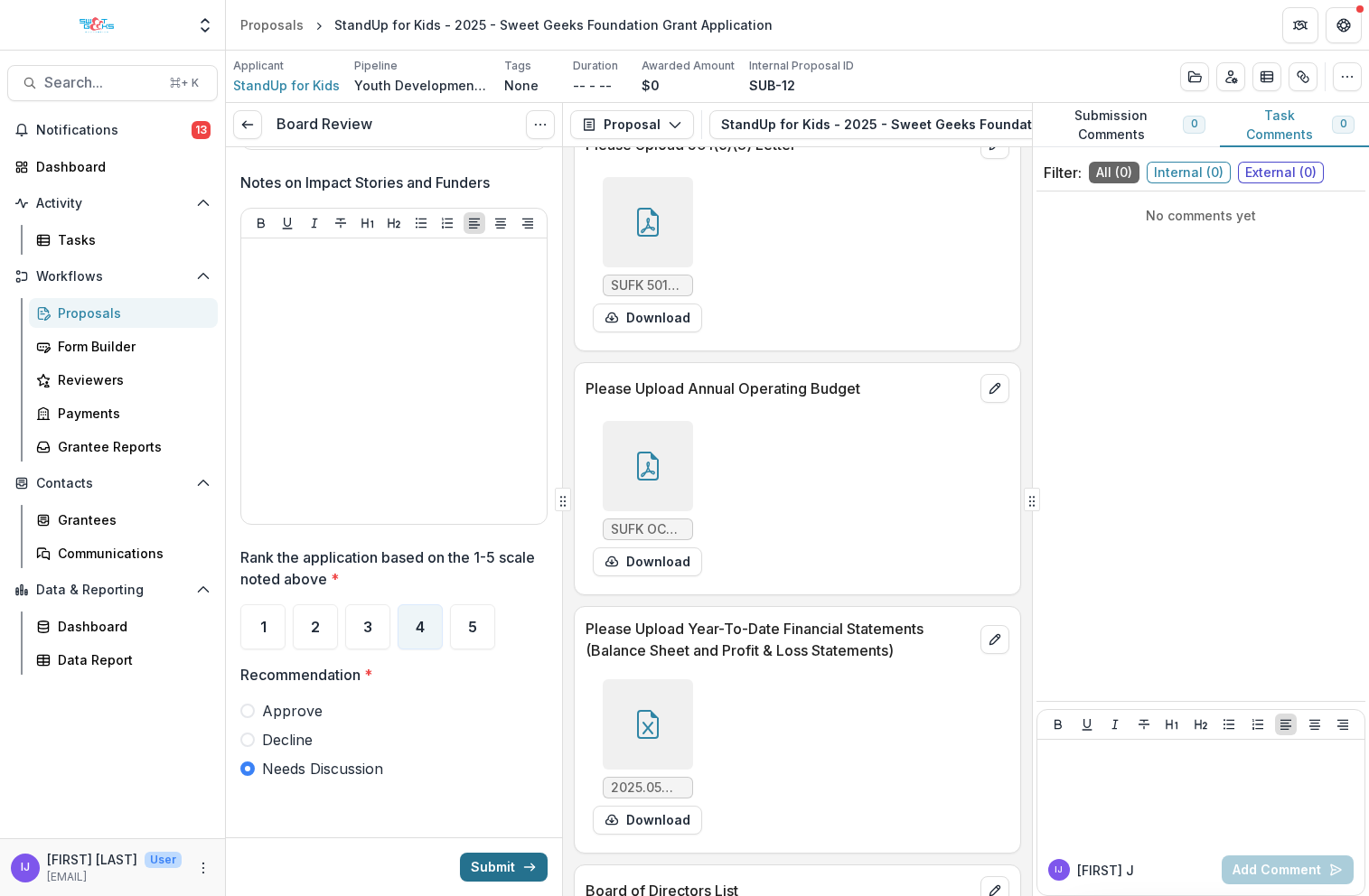 click on "Submit" at bounding box center (503, 867) 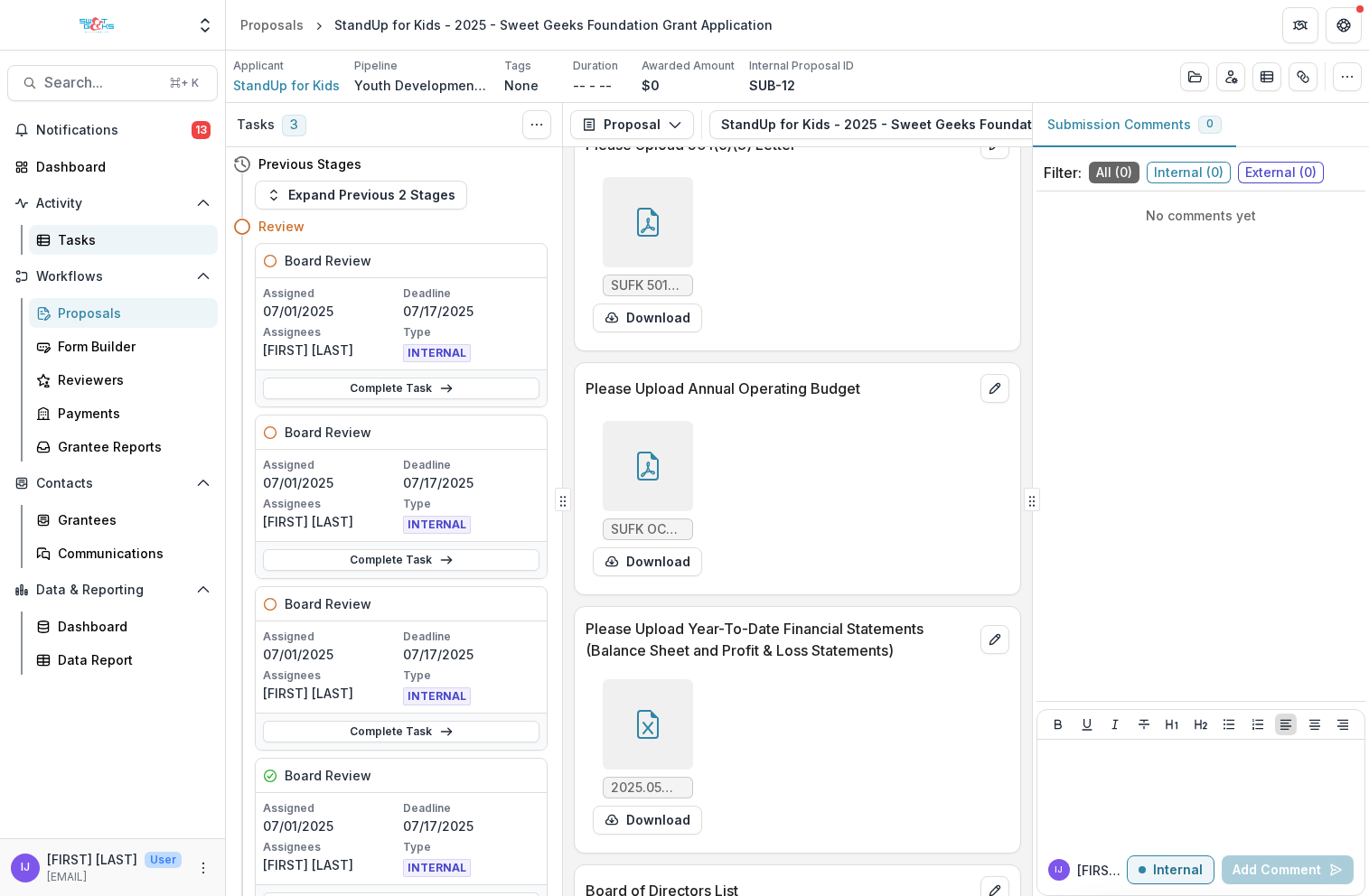 click on "Tasks" at bounding box center [130, 239] 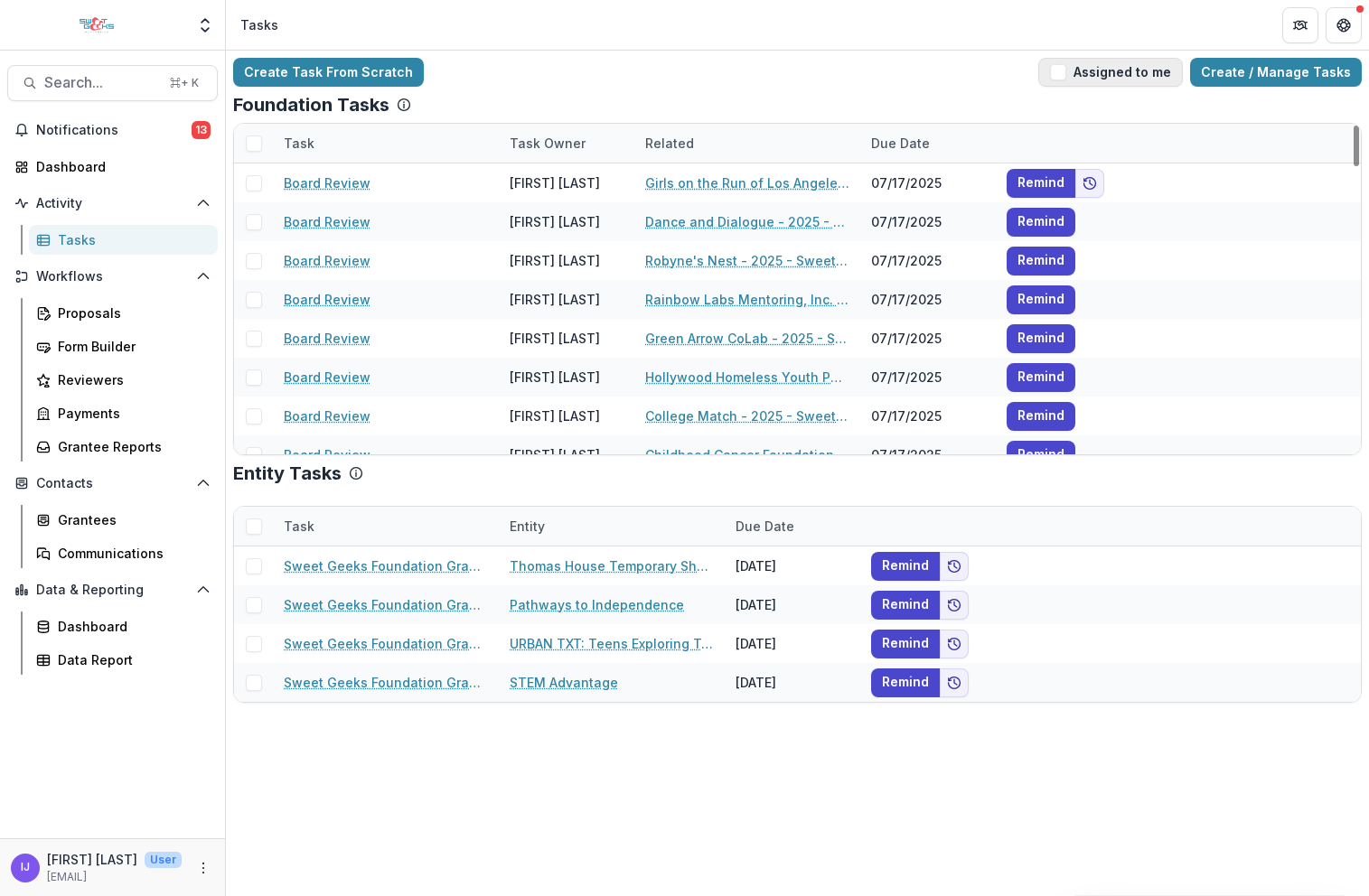 click on "Assigned to me" at bounding box center (1111, 72) 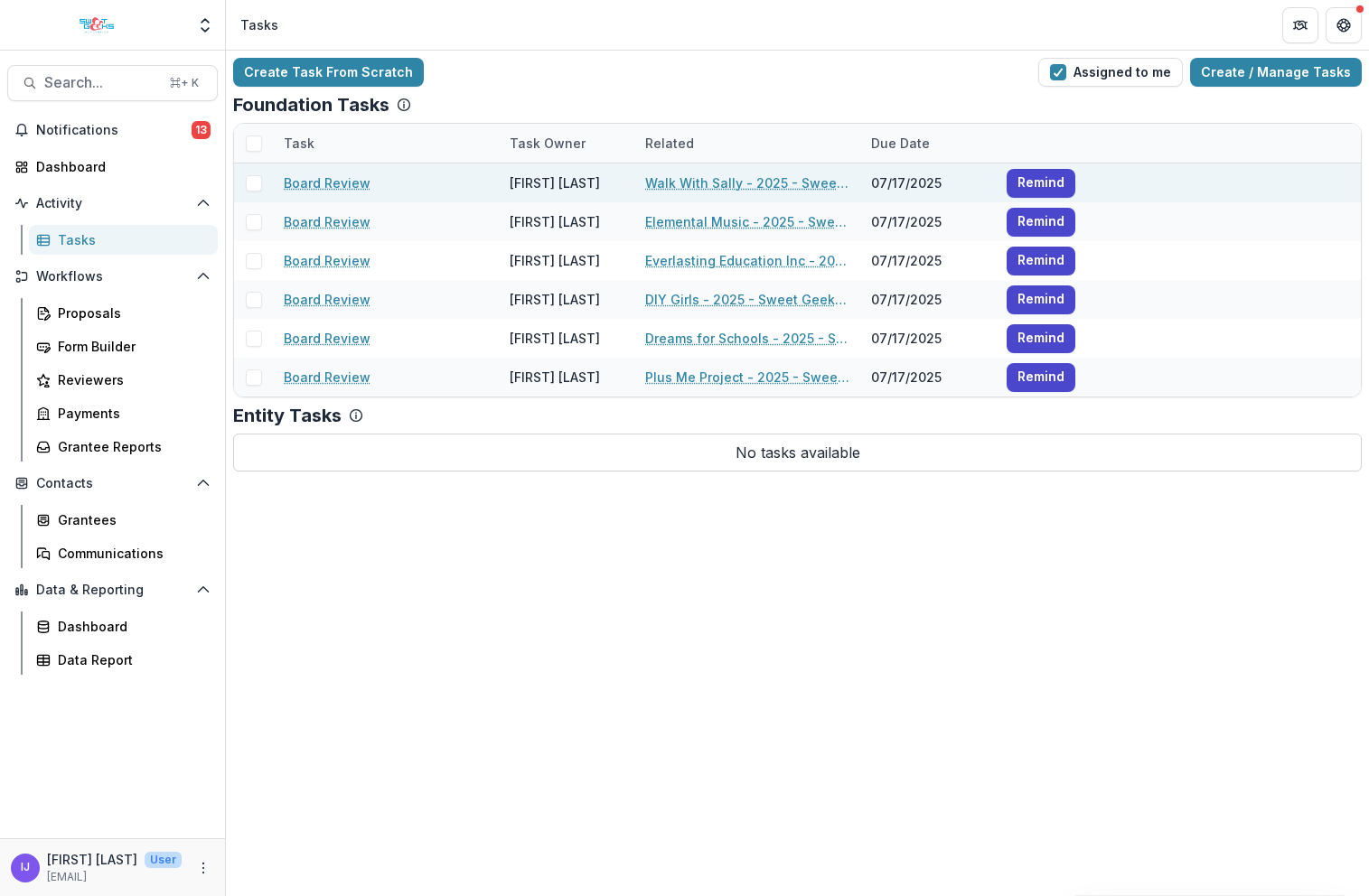 click on "Walk With Sally - 2025 - Sweet Geeks Foundation Grant Application" at bounding box center (747, 182) 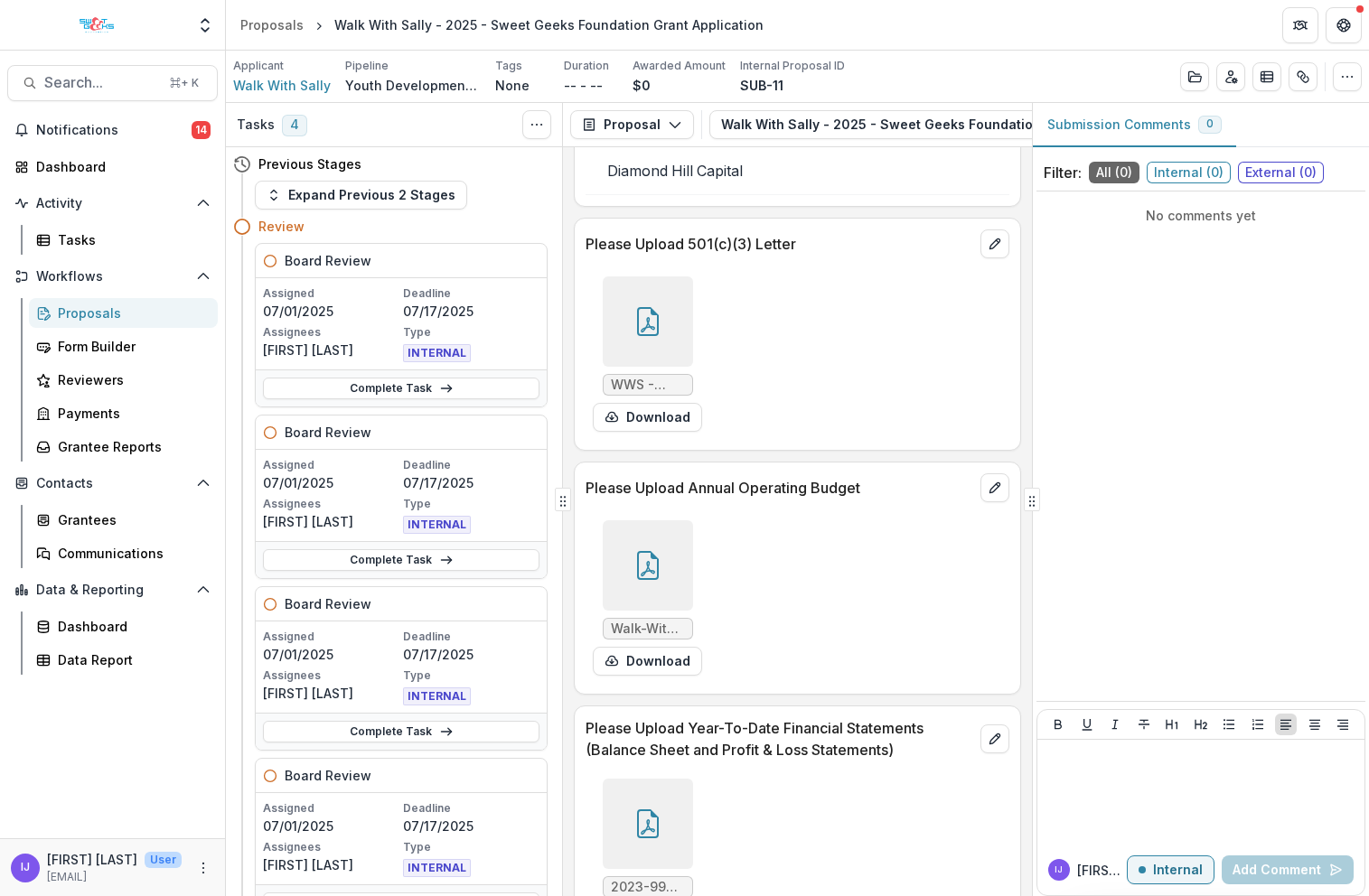 scroll, scrollTop: 6467, scrollLeft: 0, axis: vertical 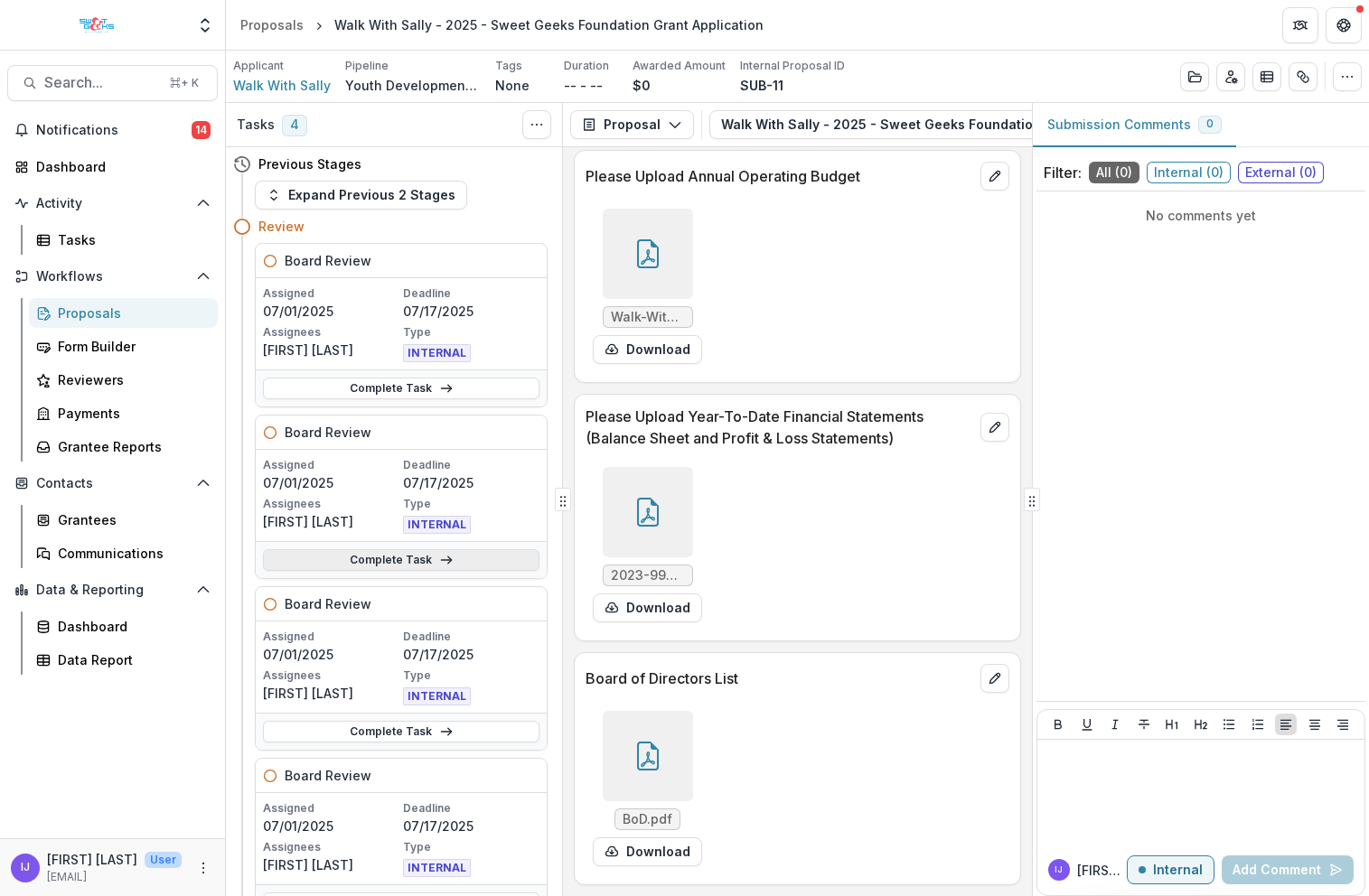 click on "Complete Task" at bounding box center [401, 560] 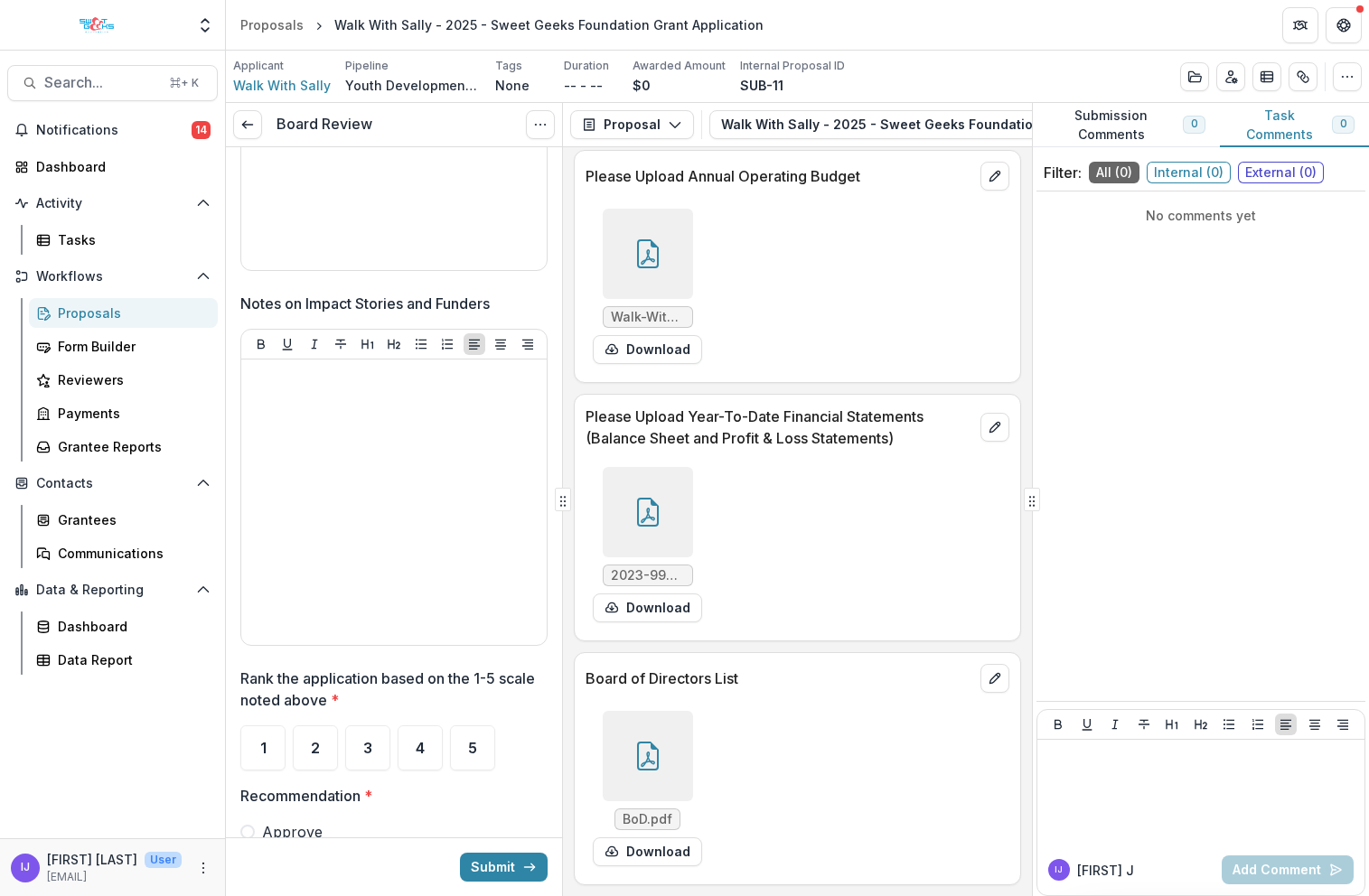 scroll, scrollTop: 2789, scrollLeft: 0, axis: vertical 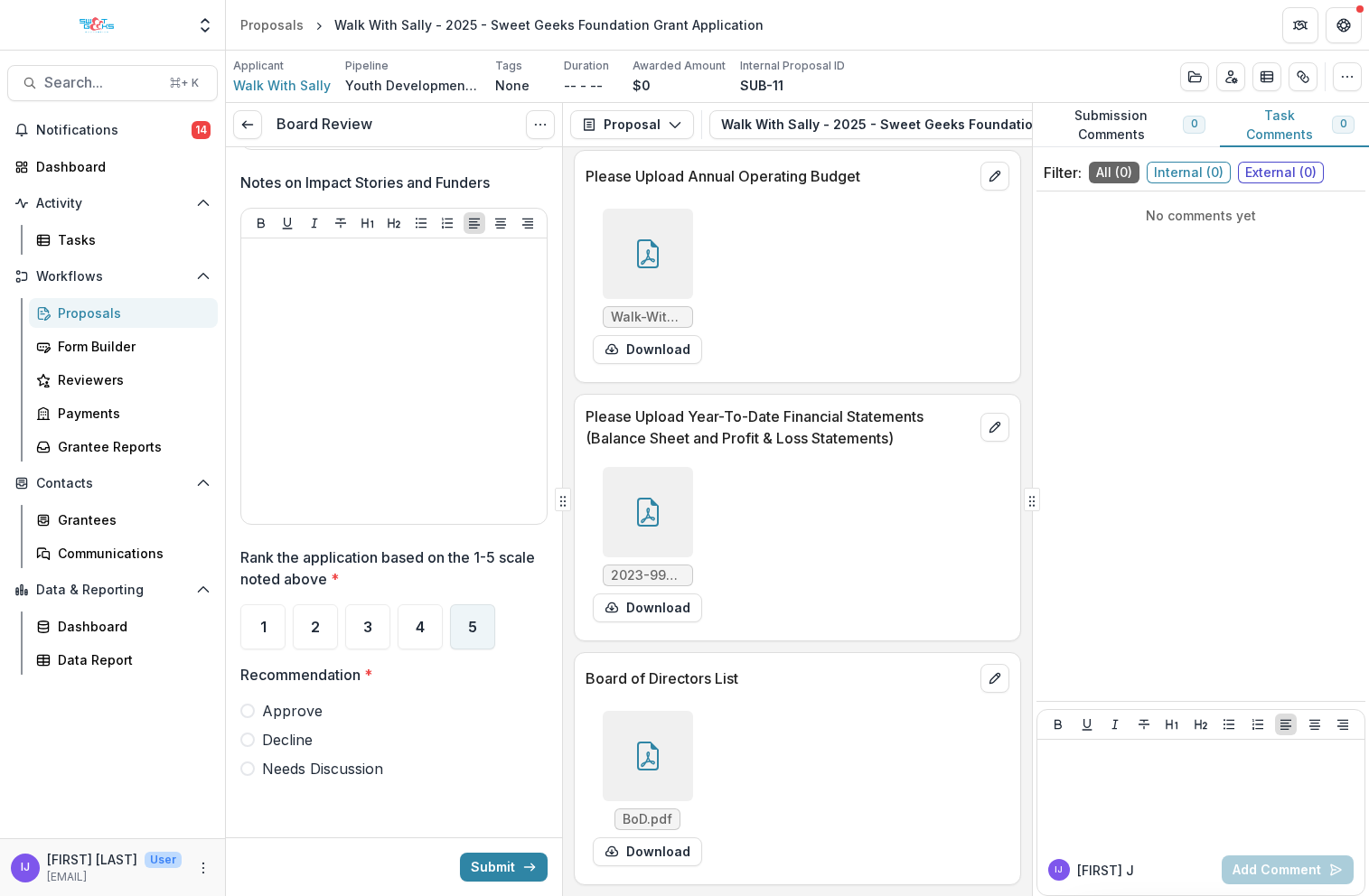 click on "5" at bounding box center (473, 627) 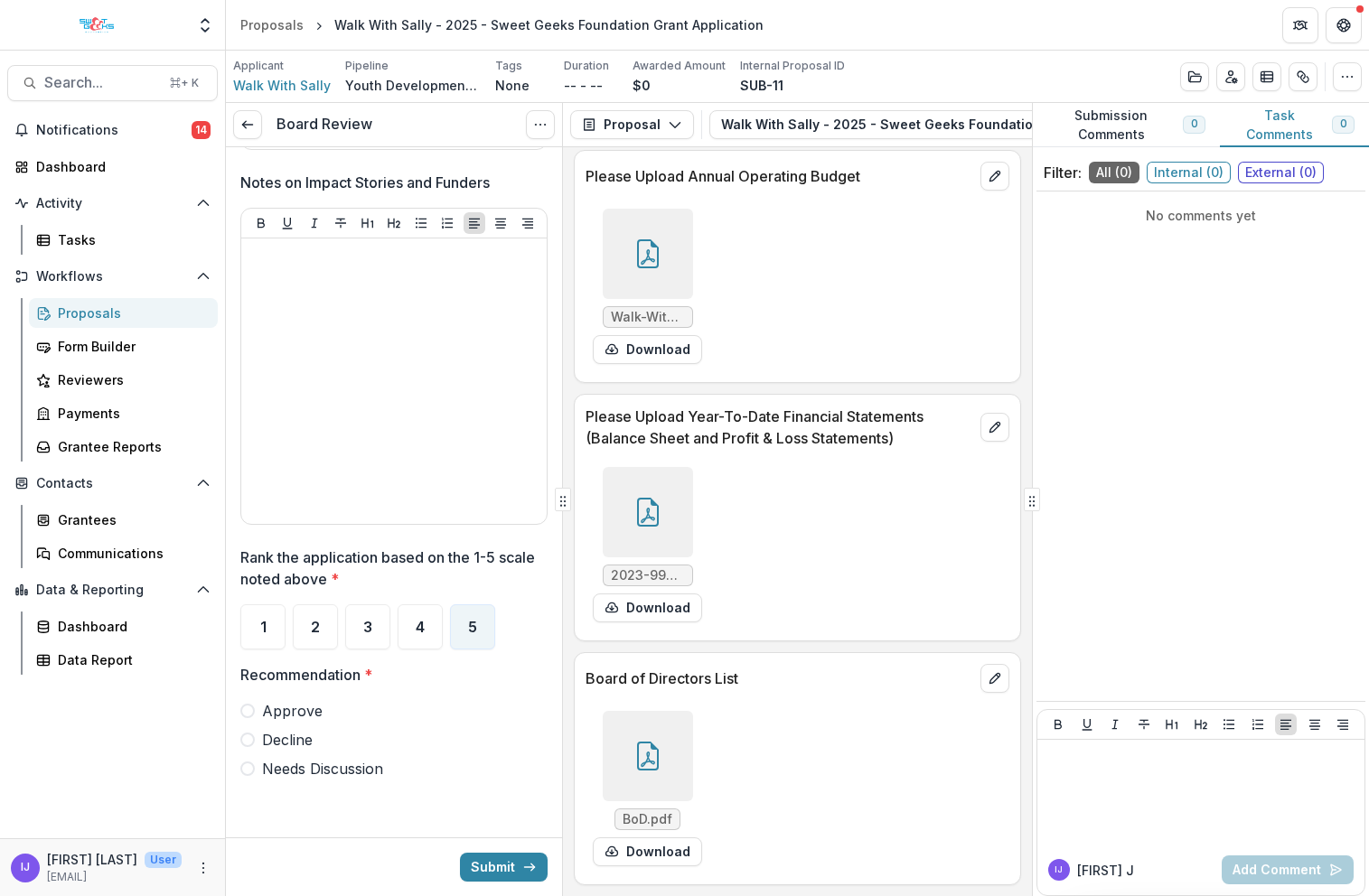 click at bounding box center [248, 711] 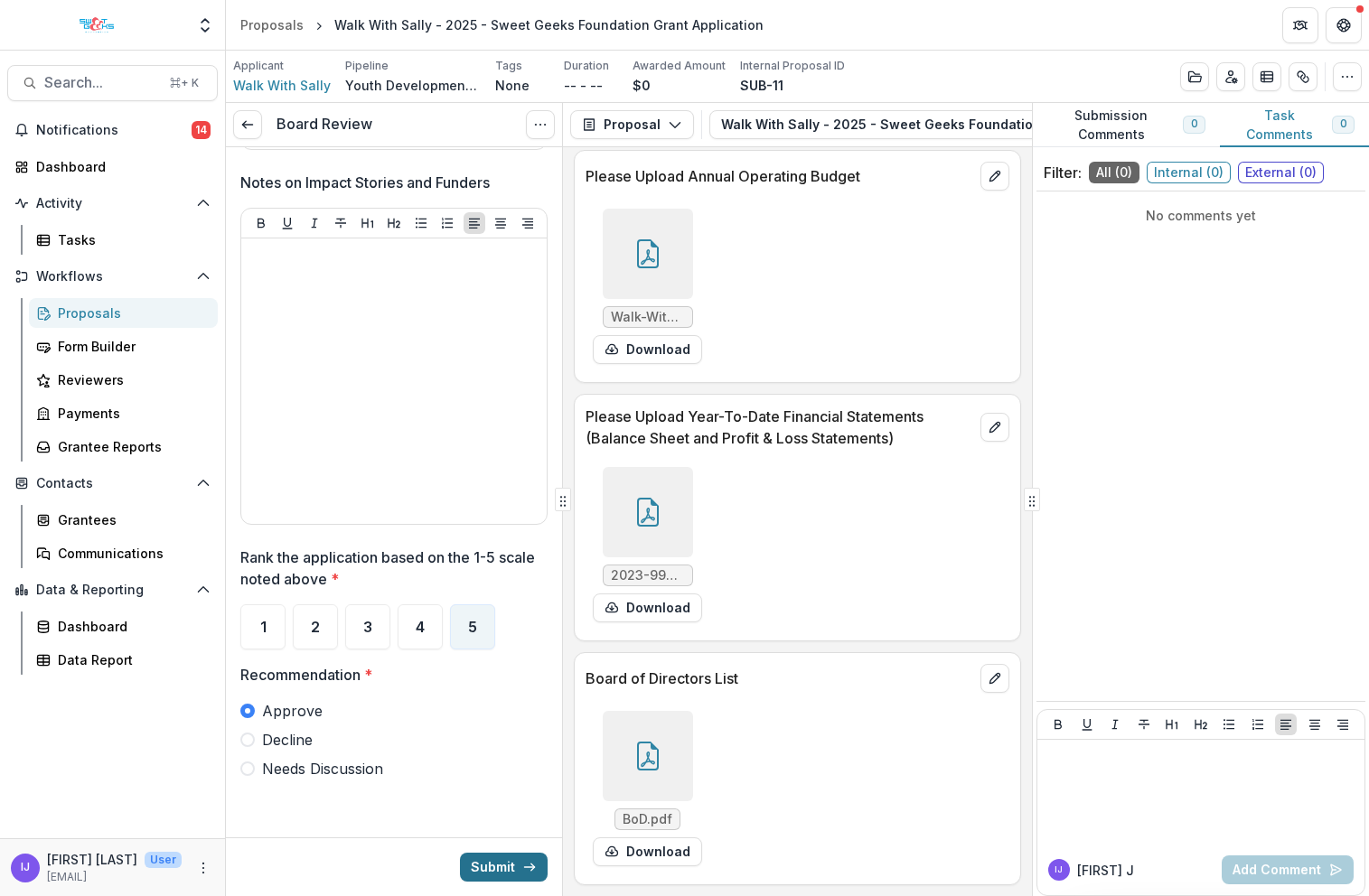 click on "Submit" at bounding box center [503, 867] 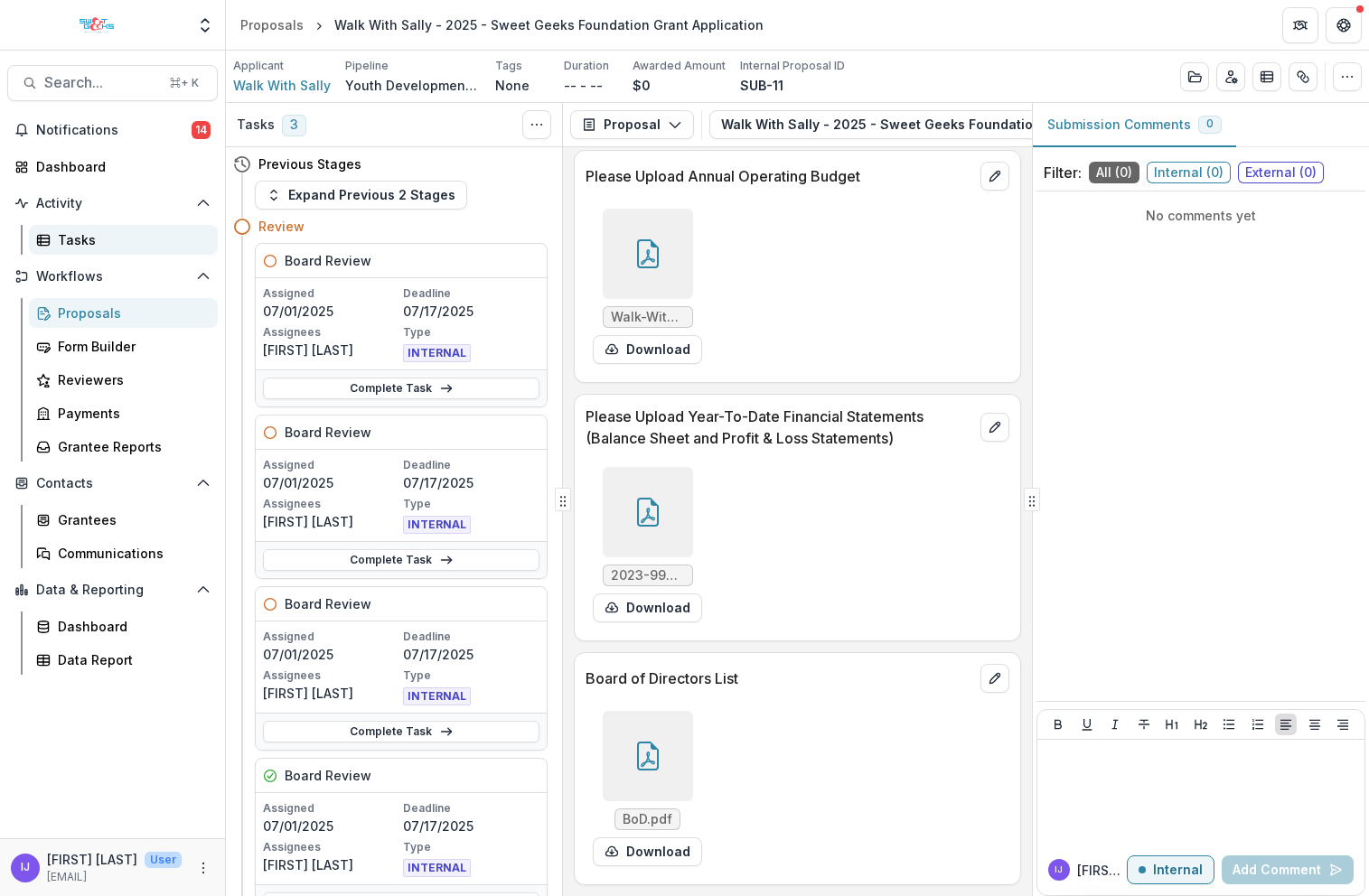 click on "Tasks" at bounding box center (130, 239) 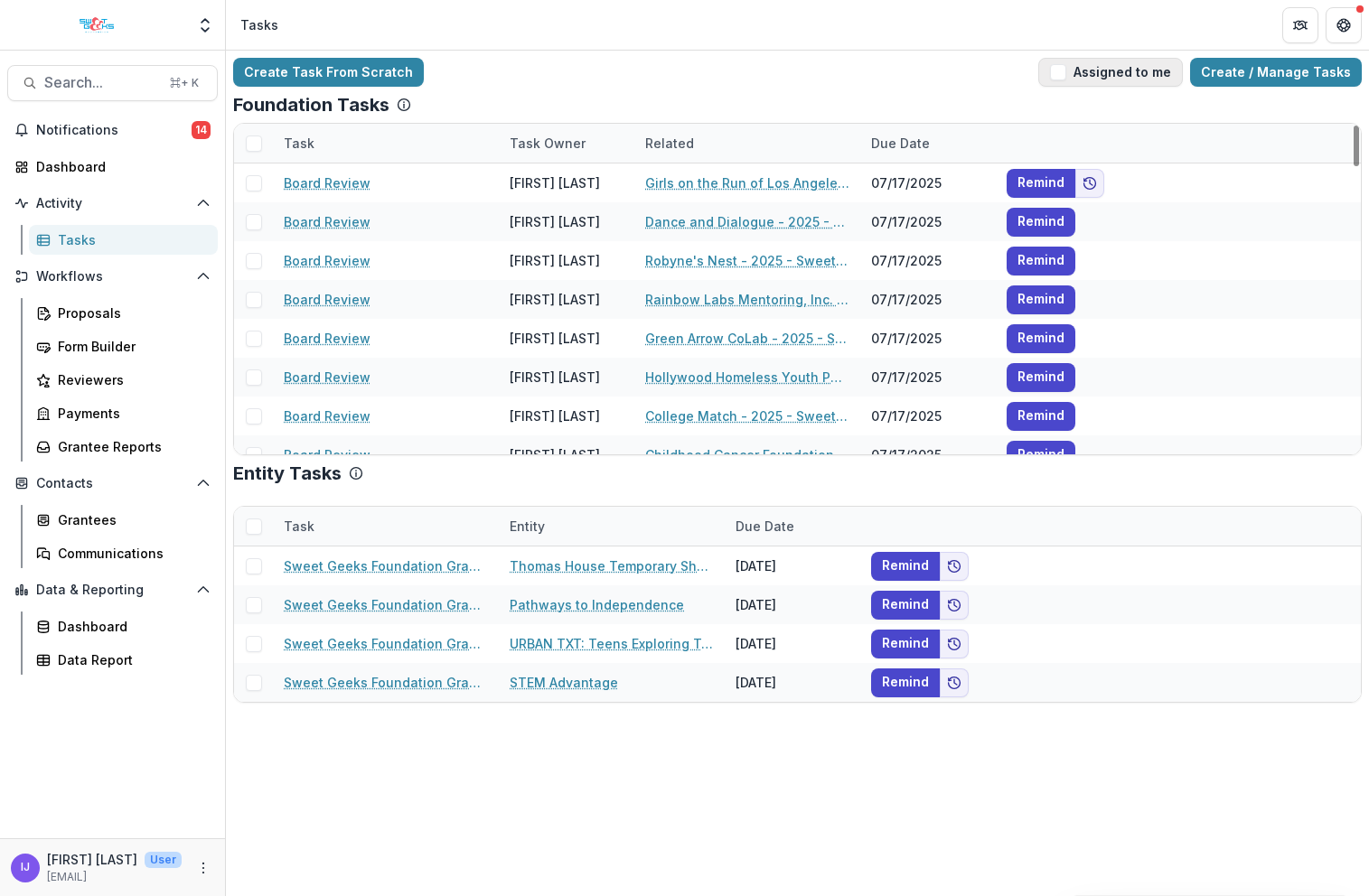 click on "Assigned to me" at bounding box center [1111, 72] 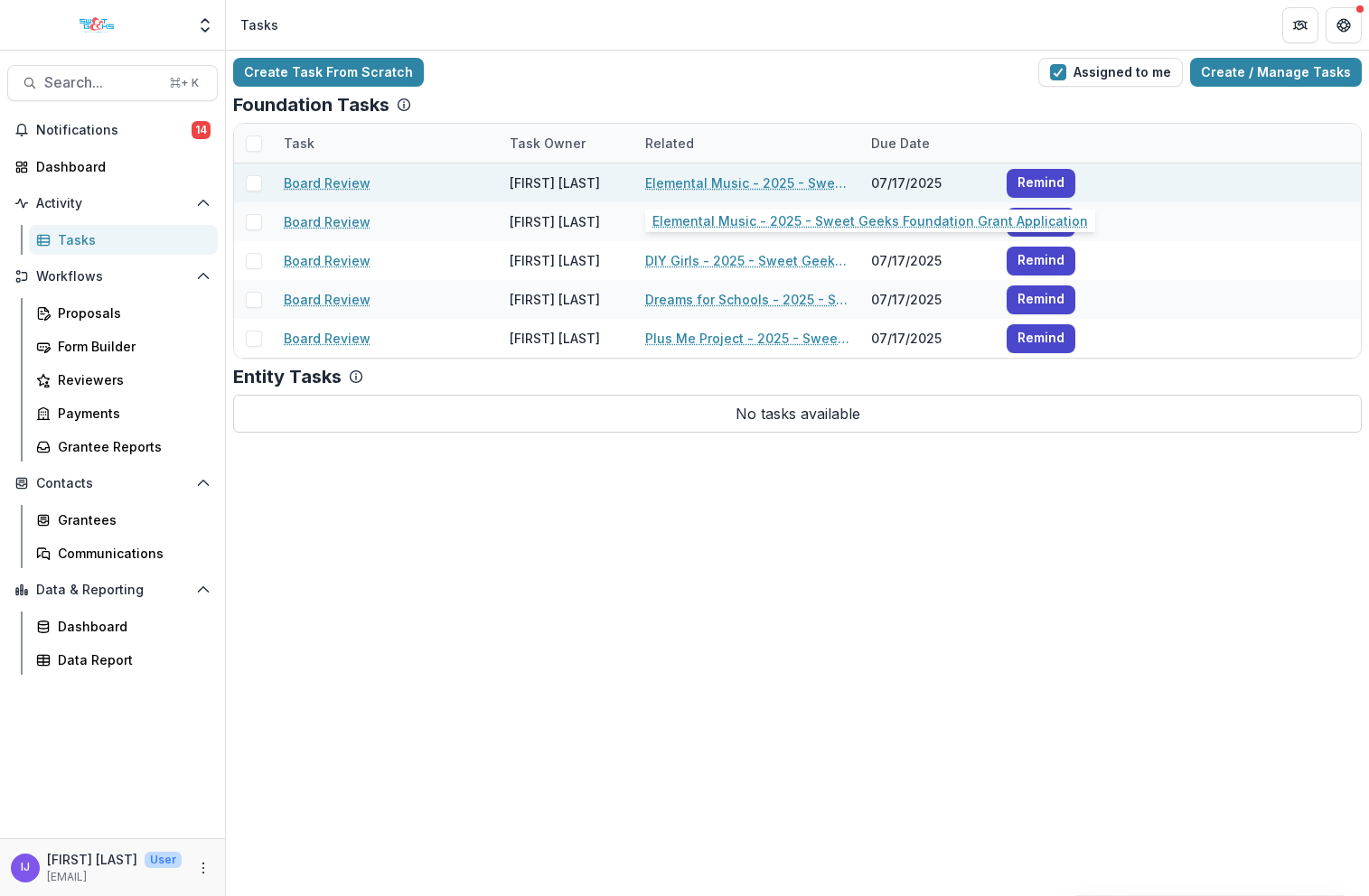 click on "Elemental Music - 2025 - Sweet Geeks Foundation Grant Application" at bounding box center [747, 182] 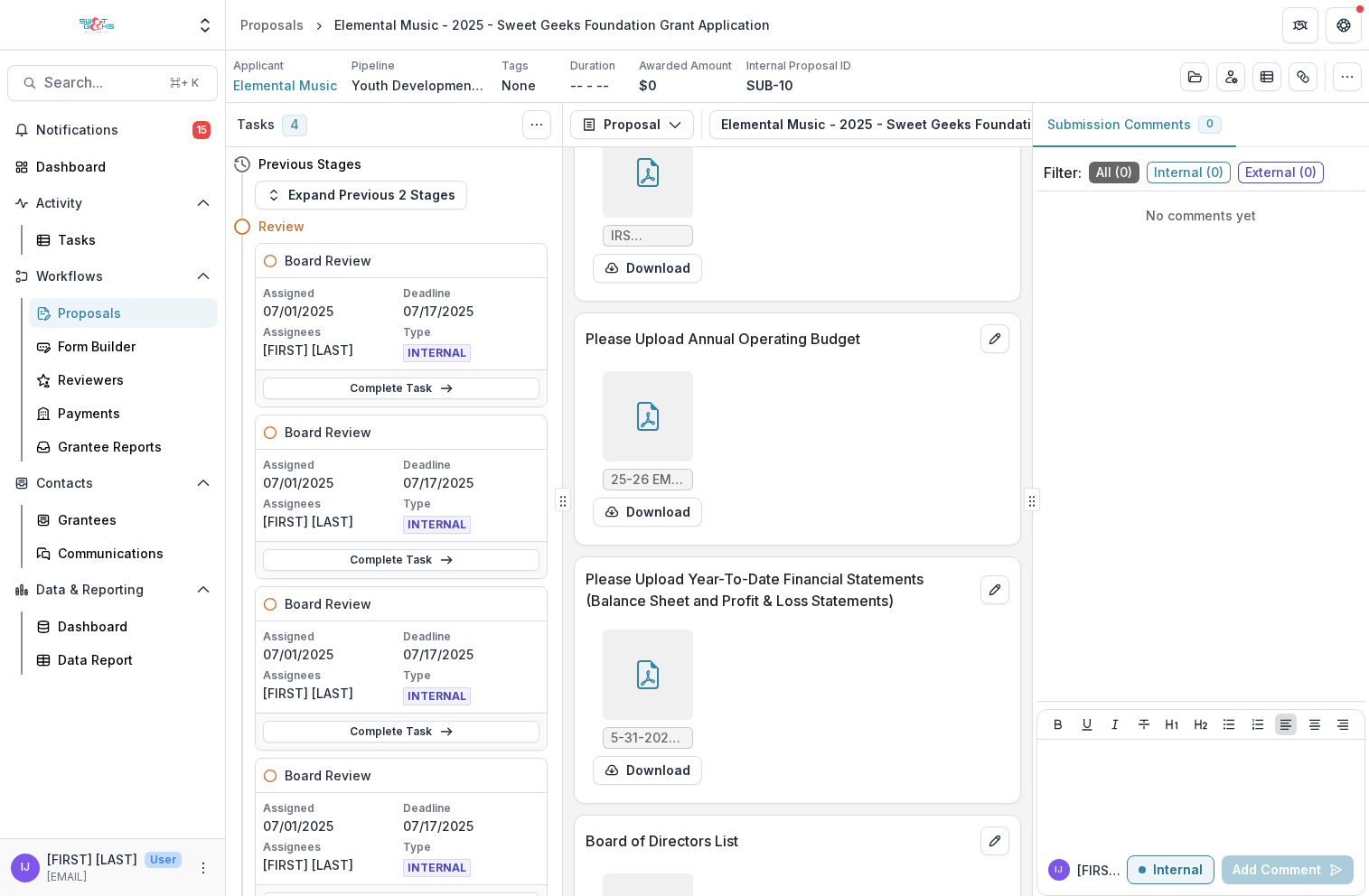 scroll, scrollTop: 7768, scrollLeft: 0, axis: vertical 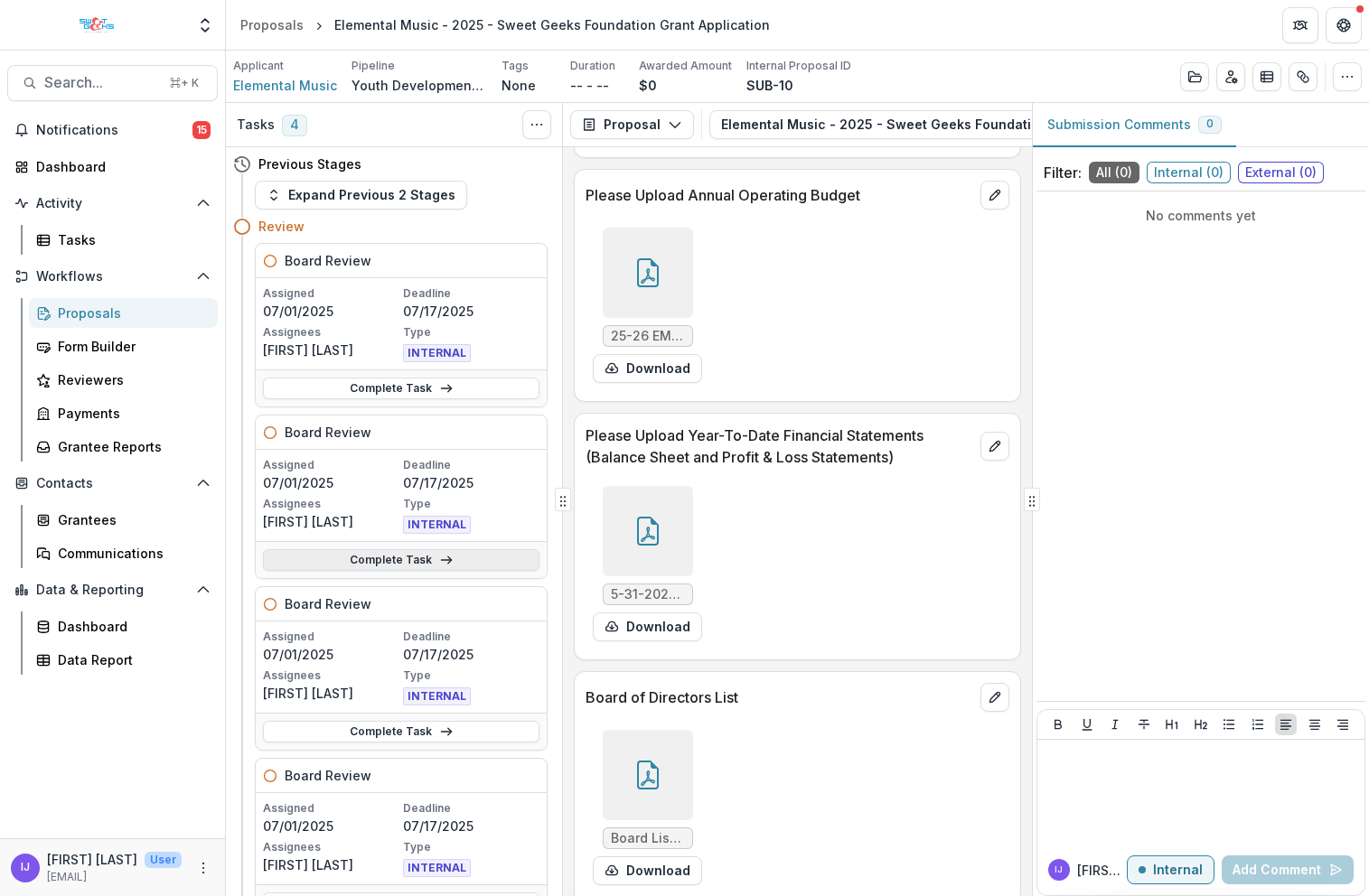 click on "Complete Task" at bounding box center (401, 560) 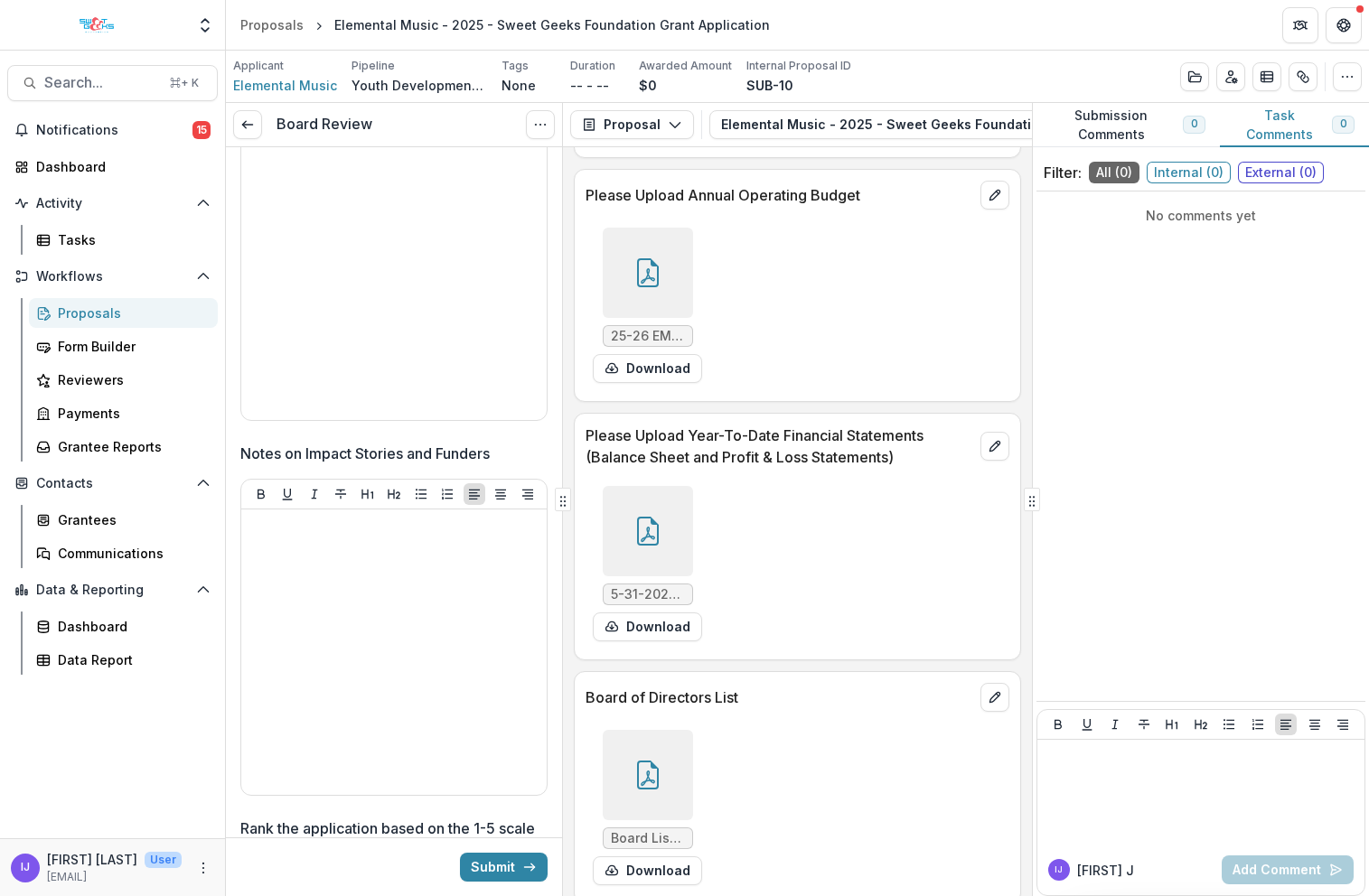 scroll, scrollTop: 2789, scrollLeft: 0, axis: vertical 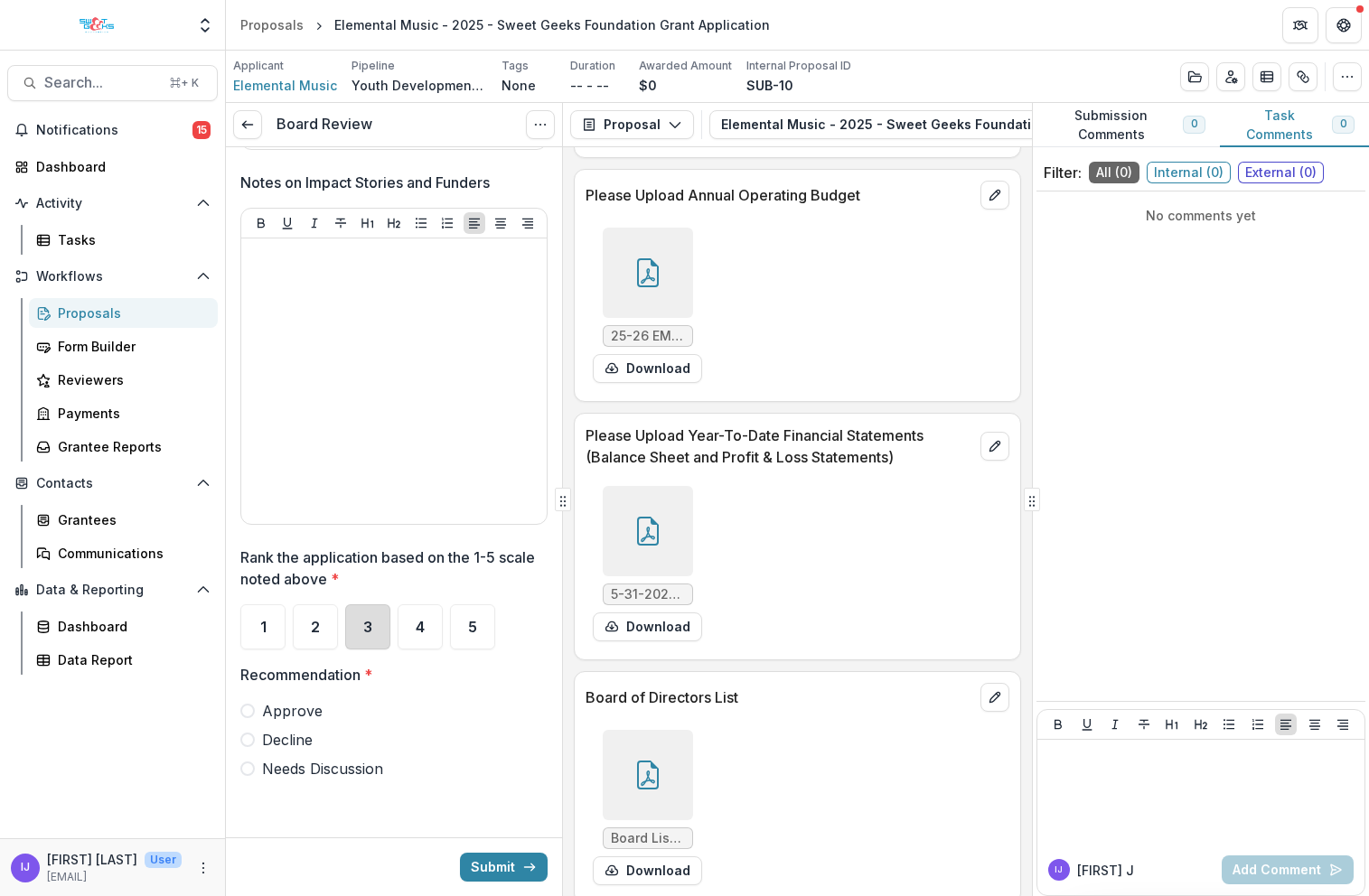 drag, startPoint x: 380, startPoint y: 630, endPoint x: 372, endPoint y: 636, distance: 10 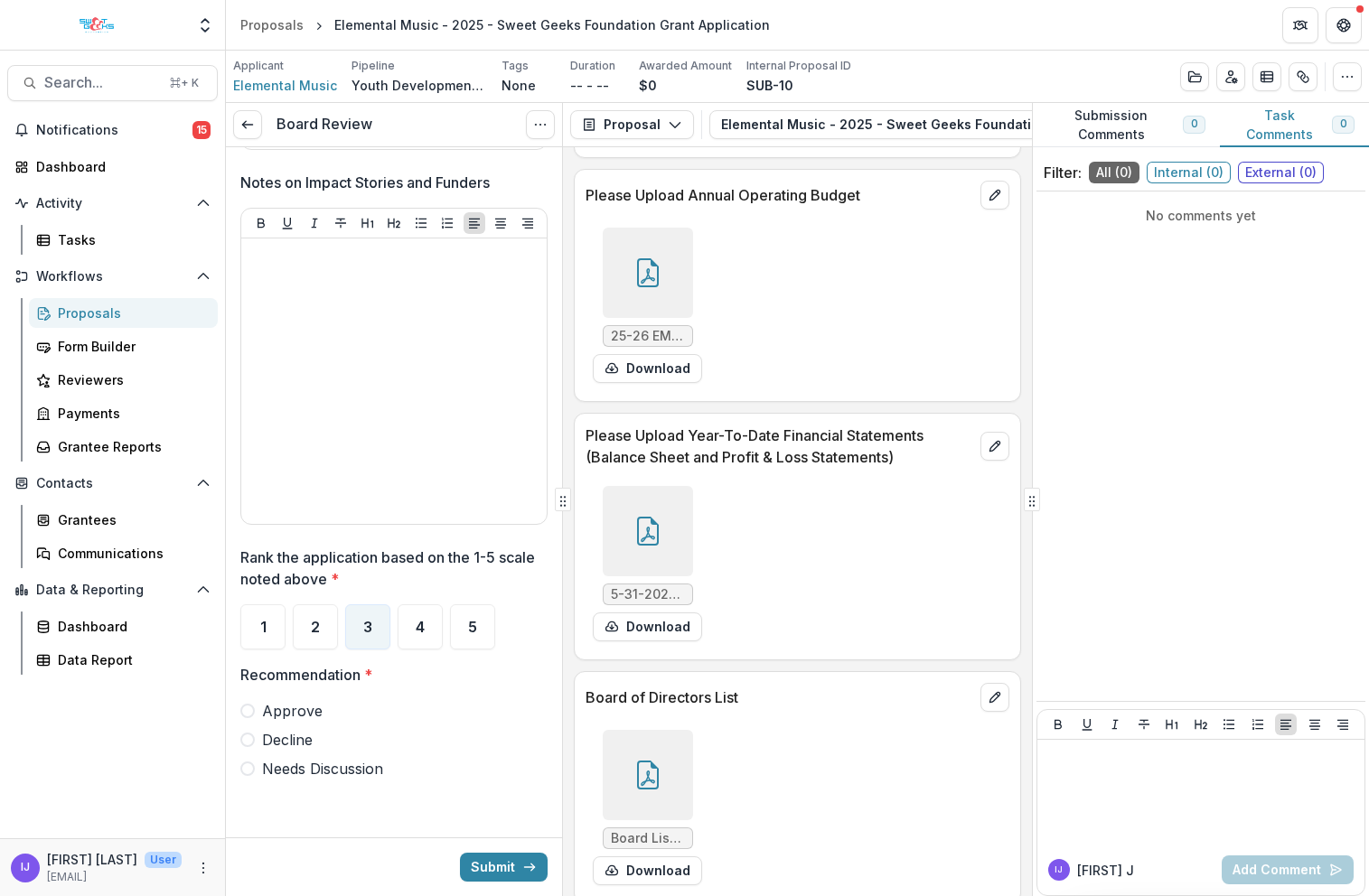 drag, startPoint x: 248, startPoint y: 704, endPoint x: 314, endPoint y: 745, distance: 77.69813 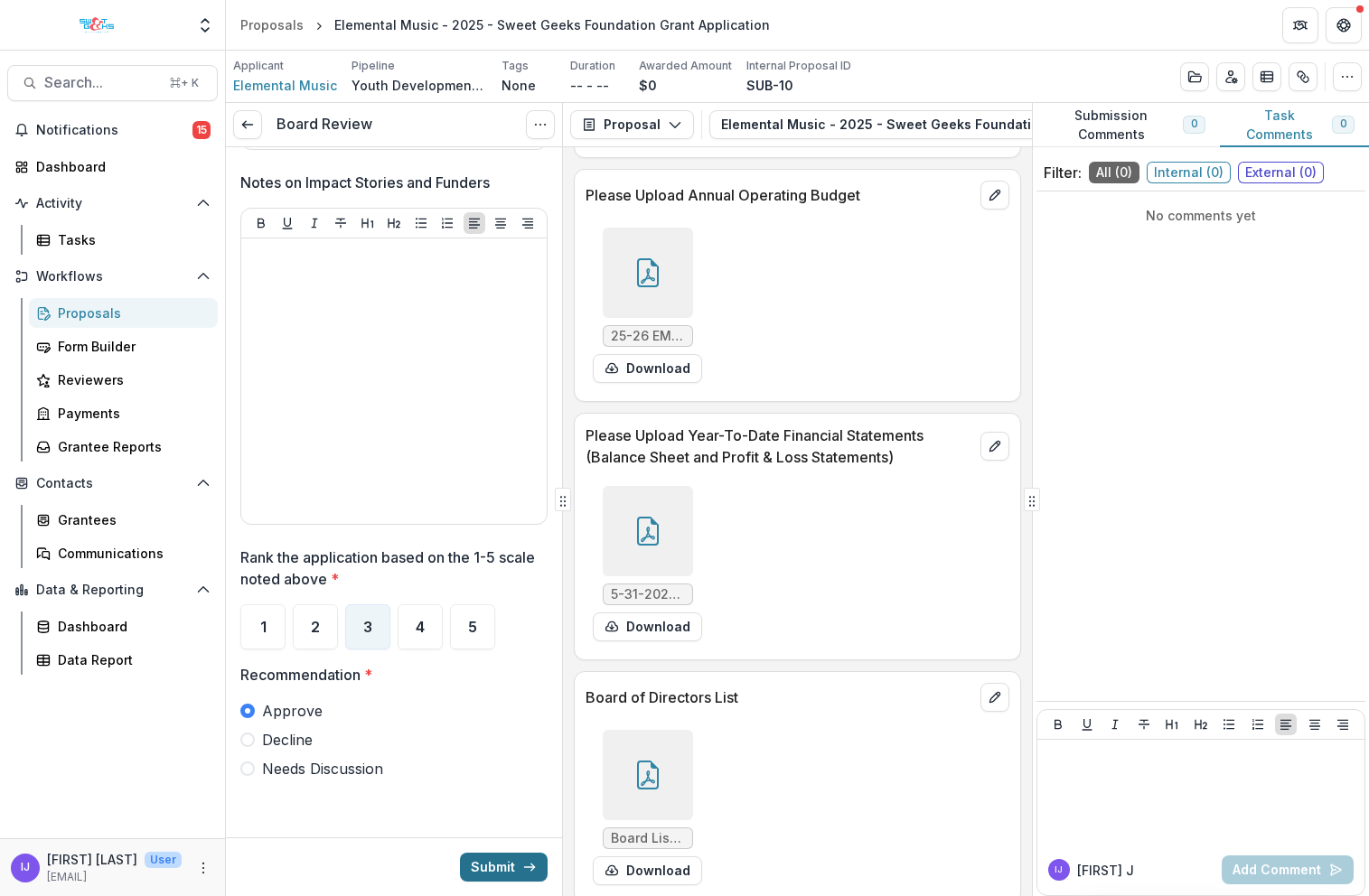 click on "Submit" at bounding box center [503, 867] 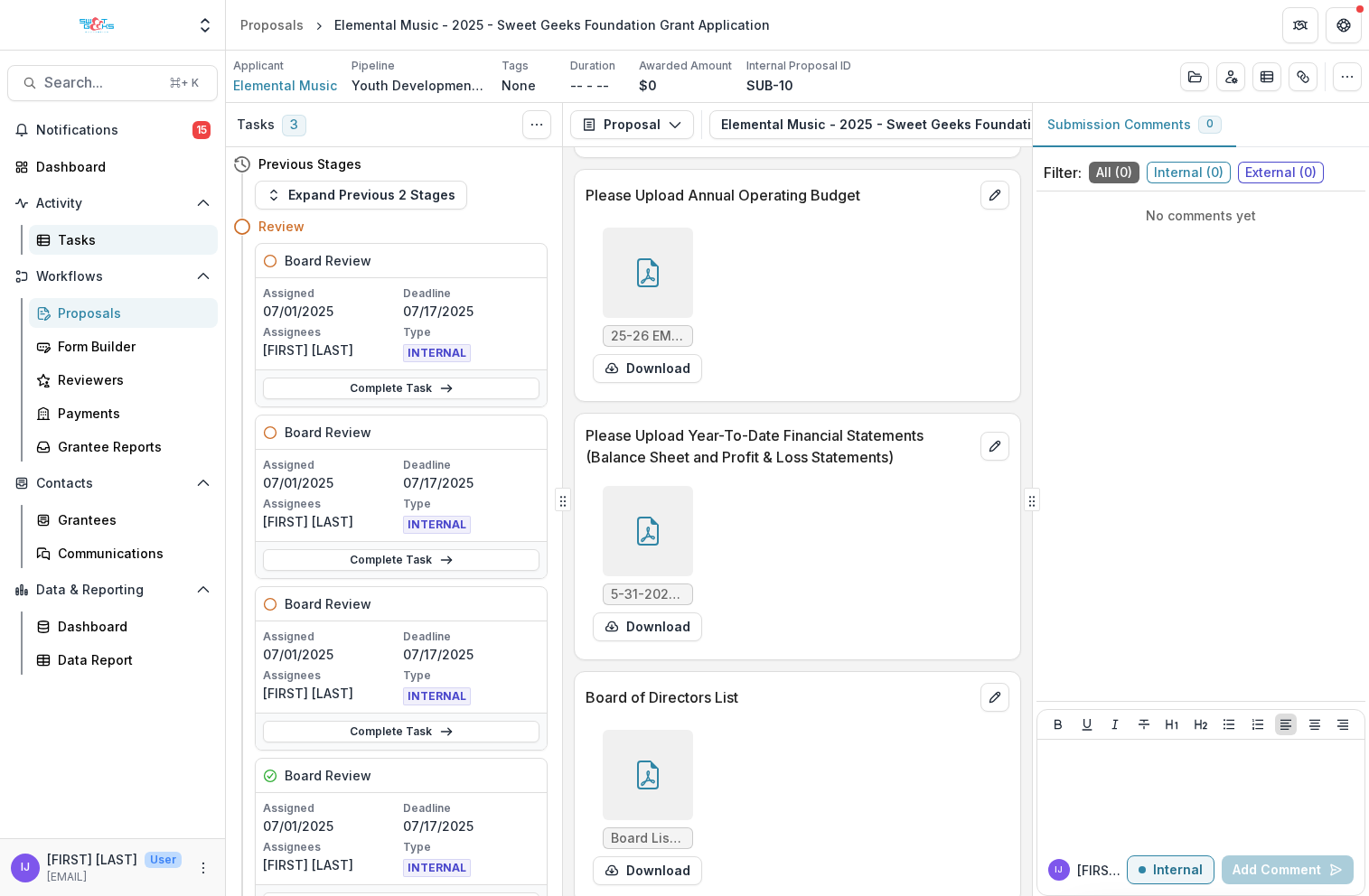 click on "Tasks" at bounding box center (130, 239) 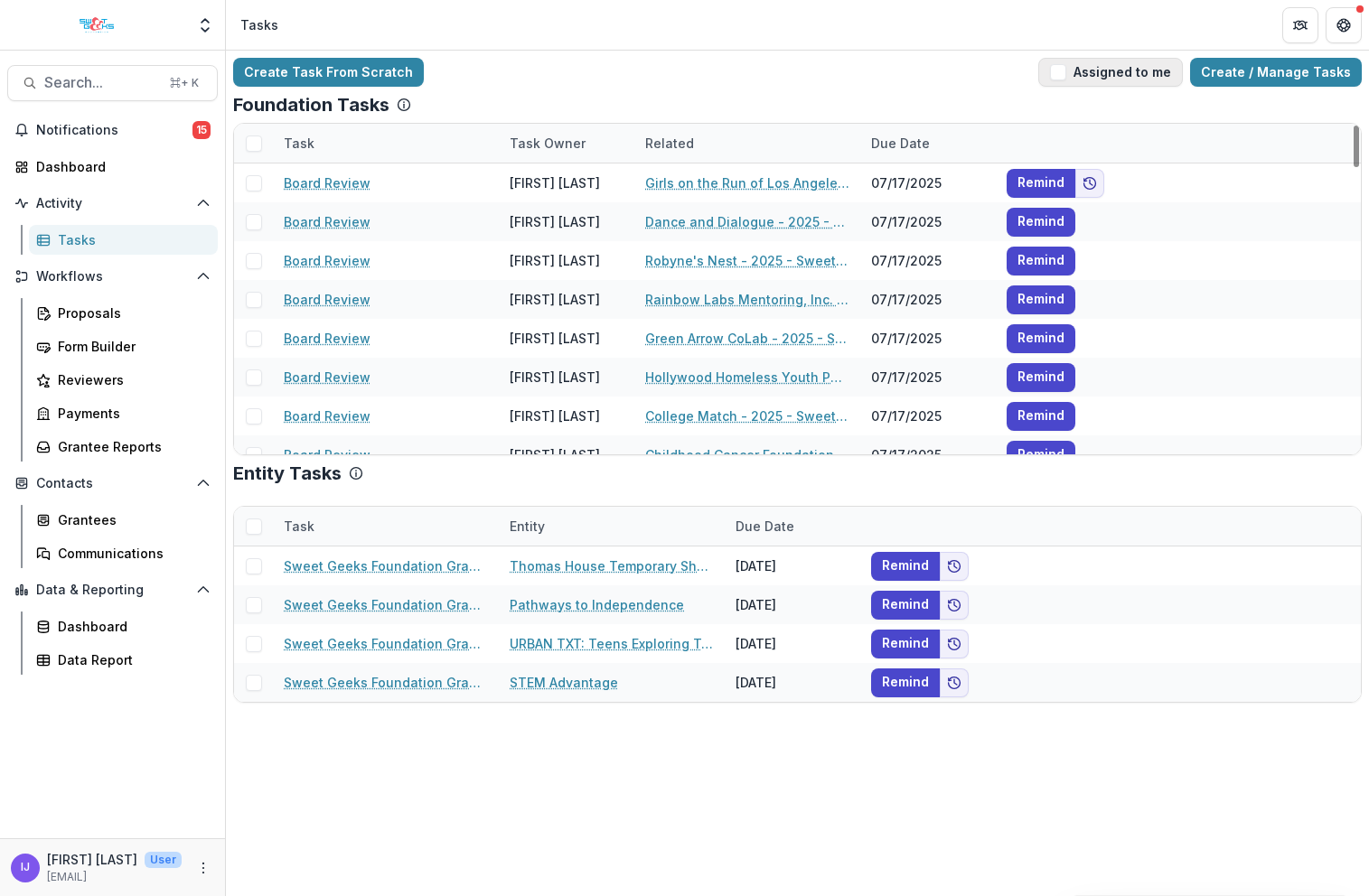 click at bounding box center (1058, 72) 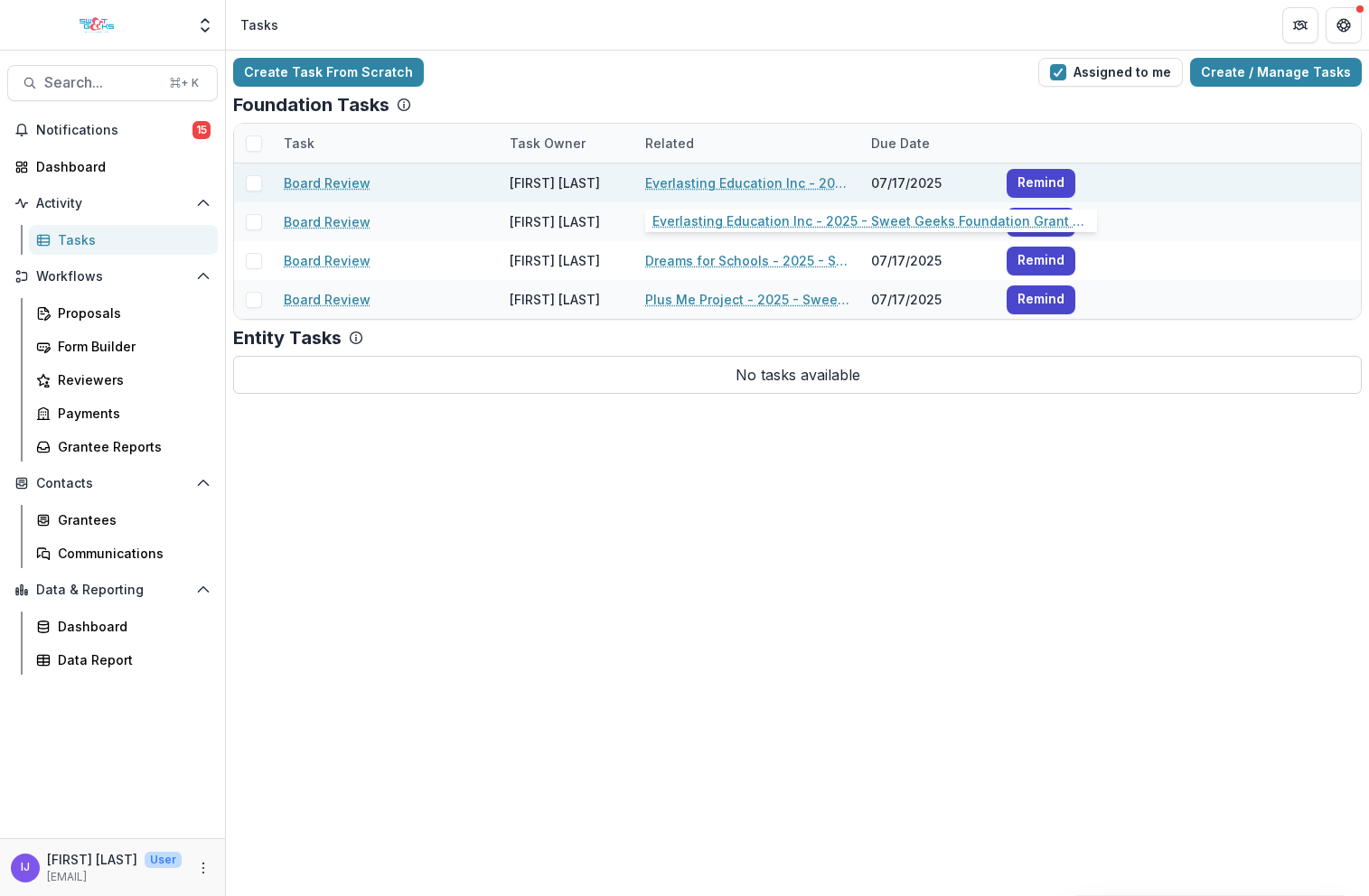 click on "Everlasting Education Inc - 2025 - Sweet Geeks Foundation Grant Application" at bounding box center (747, 182) 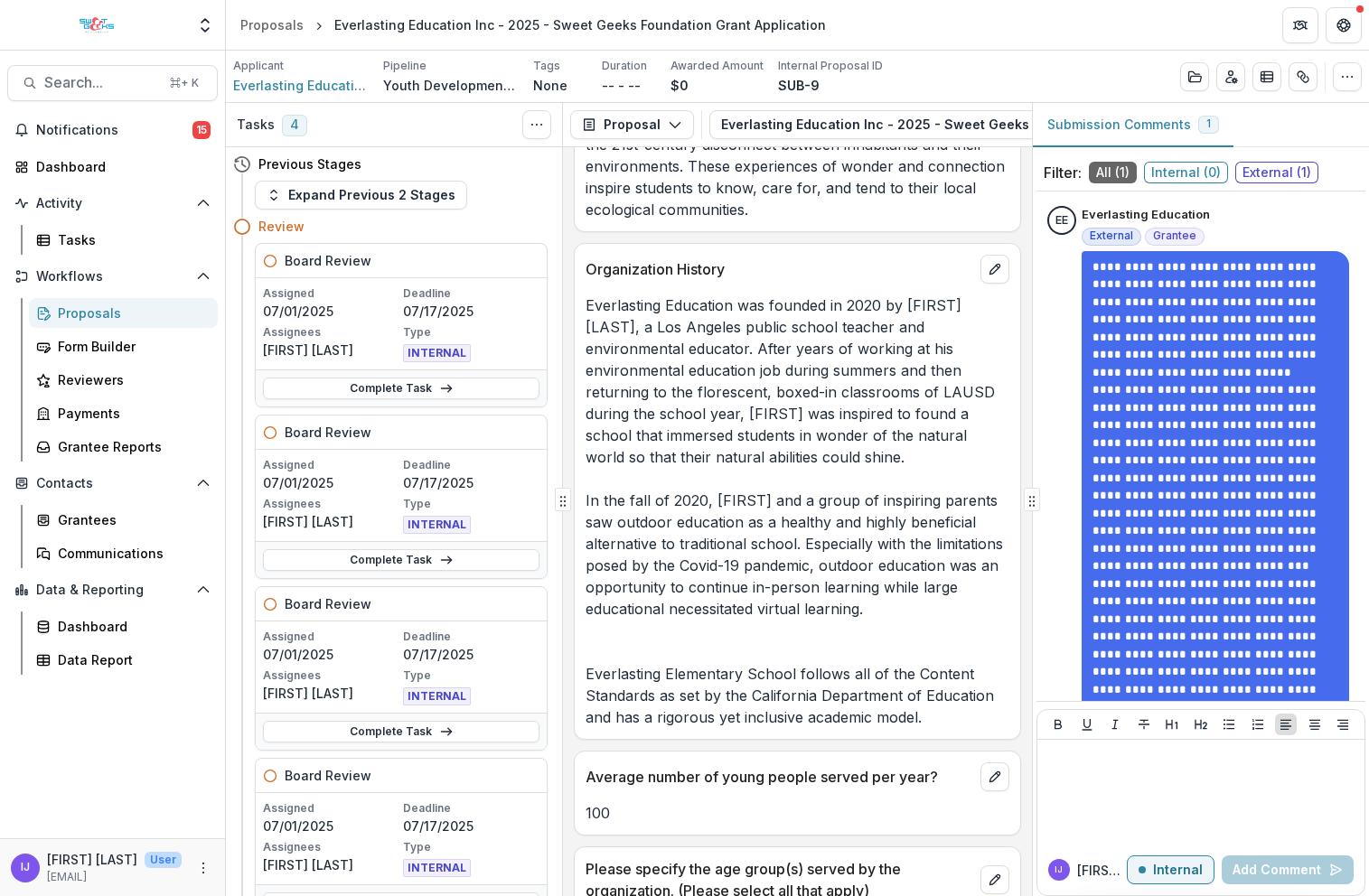 scroll, scrollTop: 1780, scrollLeft: 0, axis: vertical 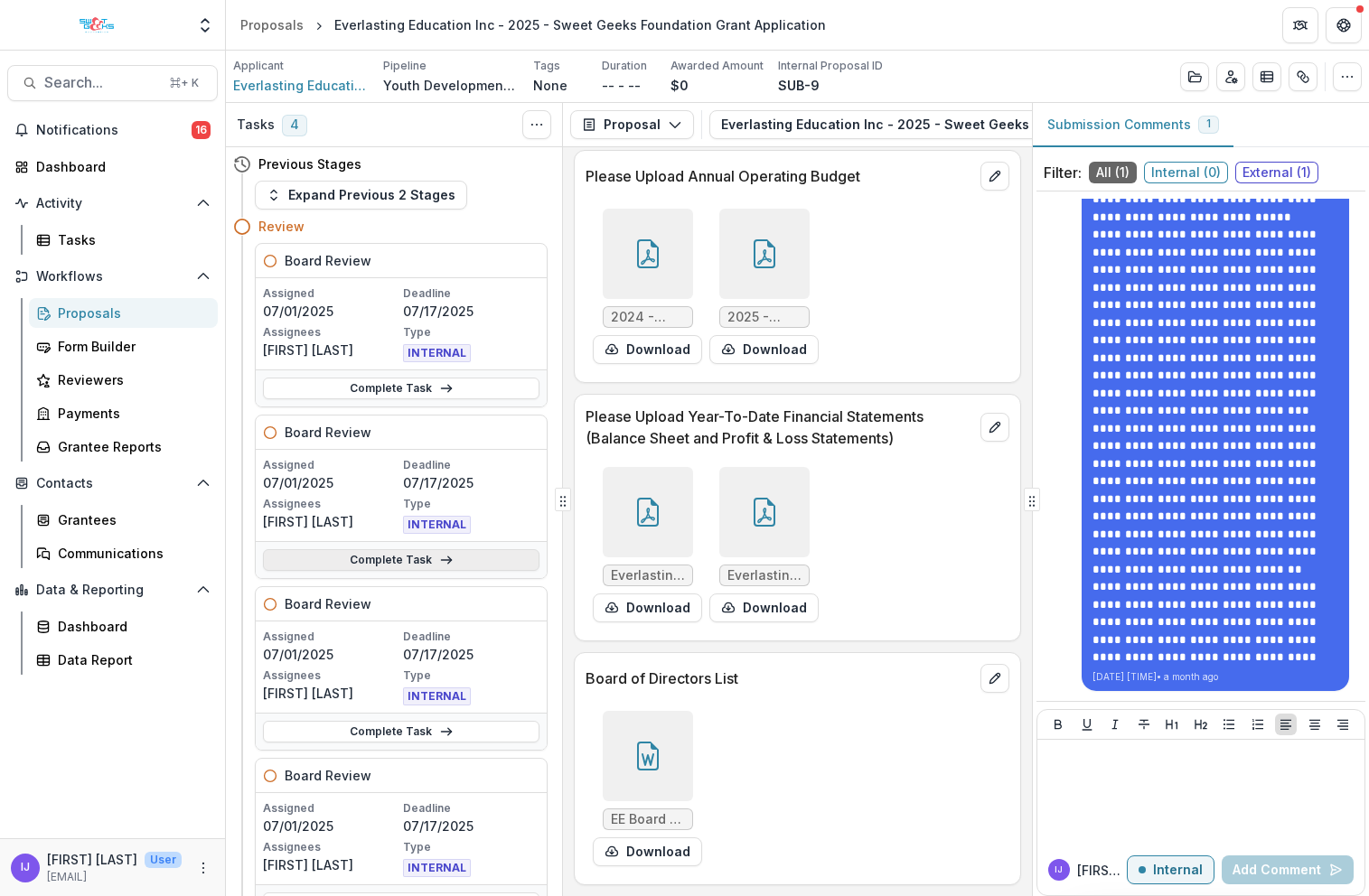 click on "Complete Task" at bounding box center (401, 559) 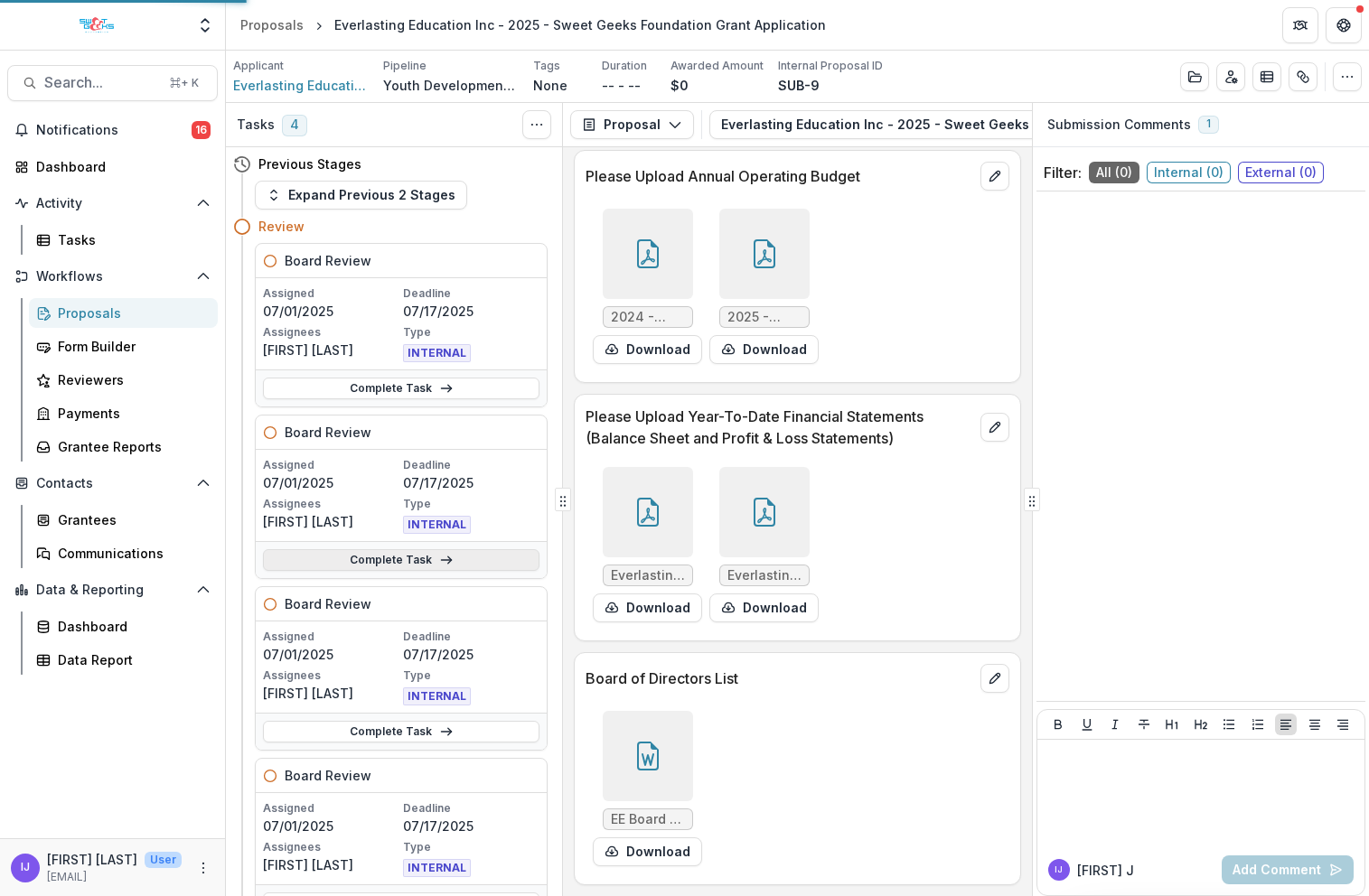 scroll, scrollTop: 0, scrollLeft: 0, axis: both 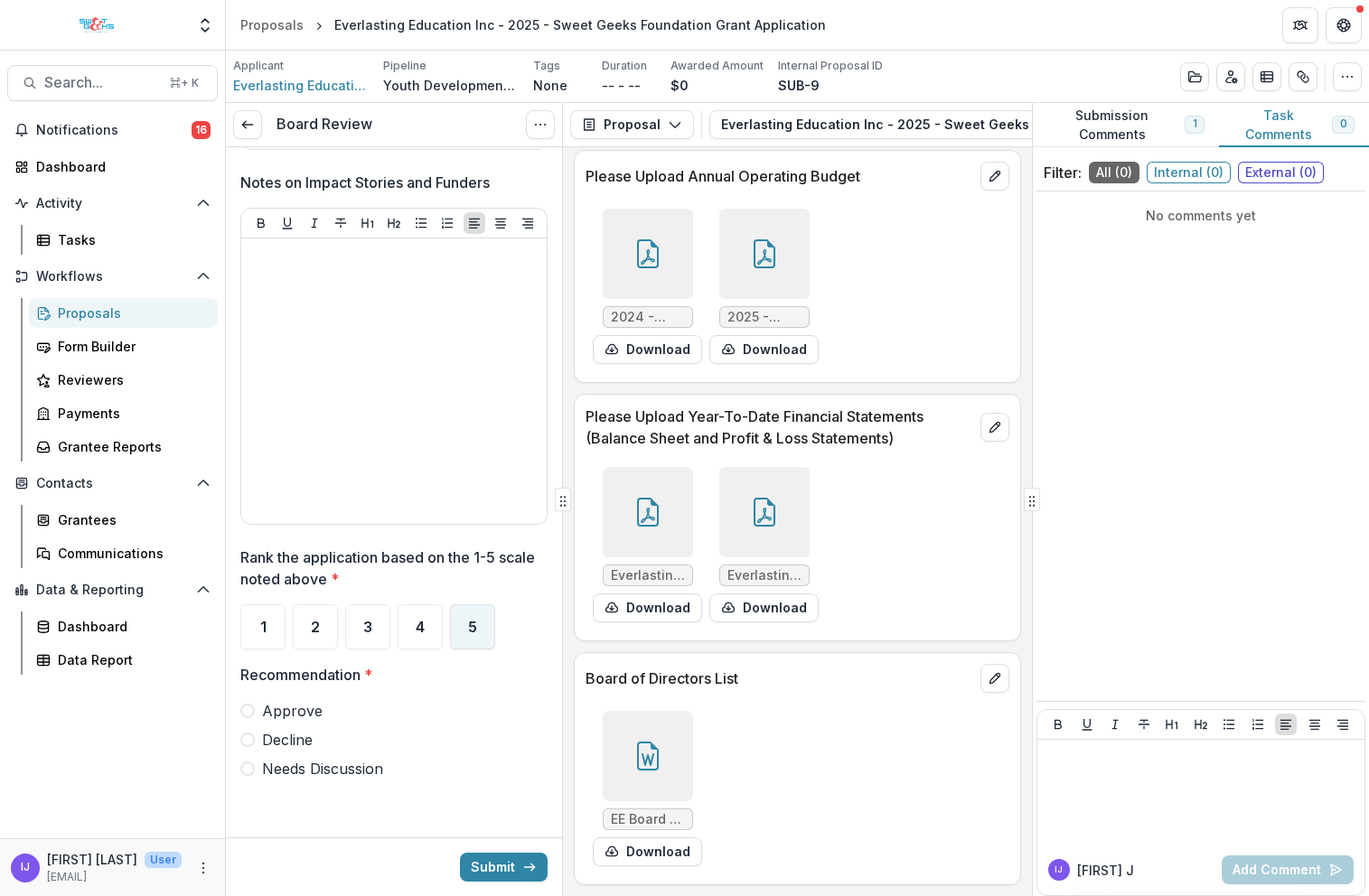 drag, startPoint x: 469, startPoint y: 633, endPoint x: 404, endPoint y: 669, distance: 74.30343 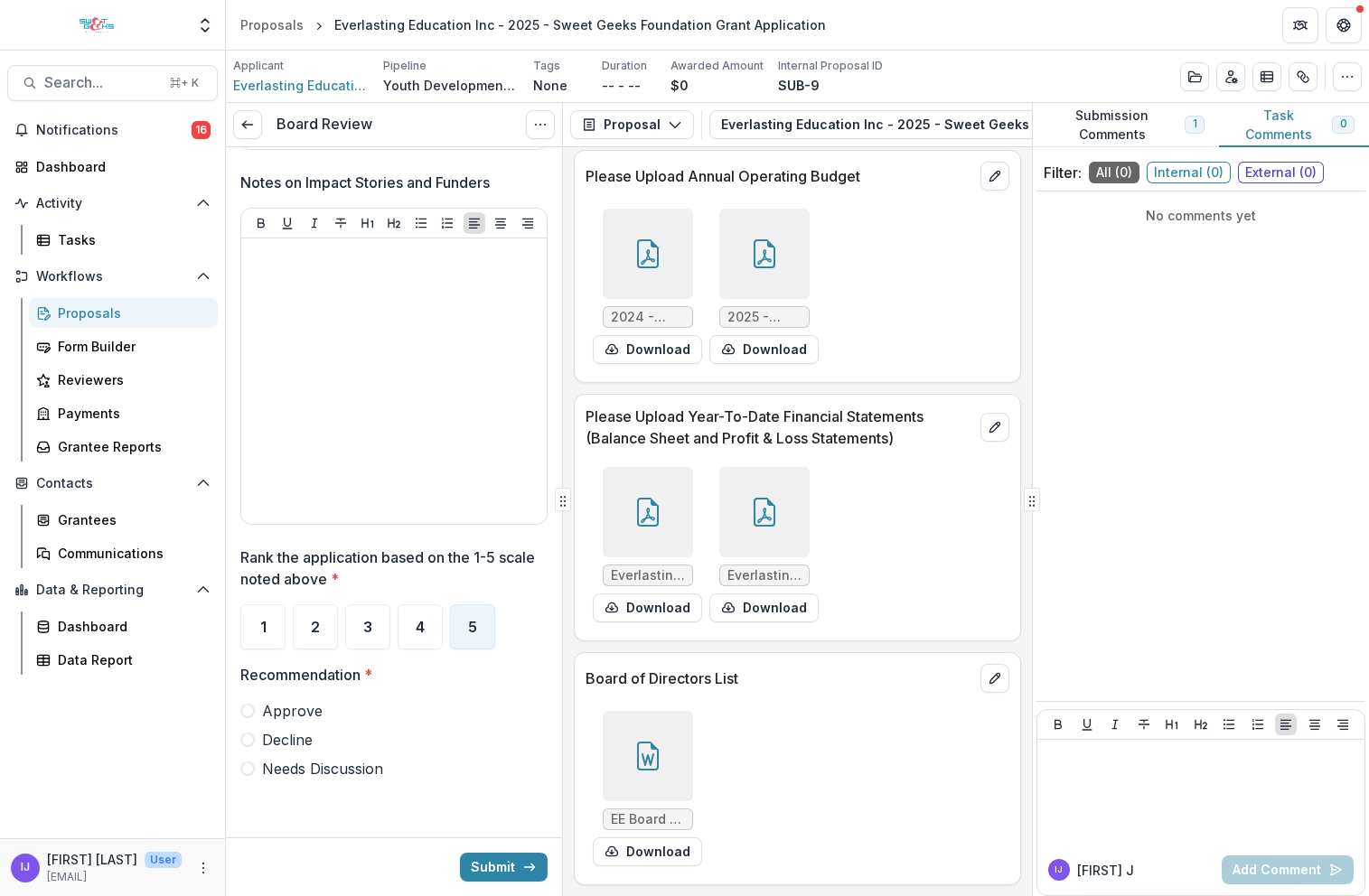 drag, startPoint x: 247, startPoint y: 710, endPoint x: 299, endPoint y: 741, distance: 60.53924 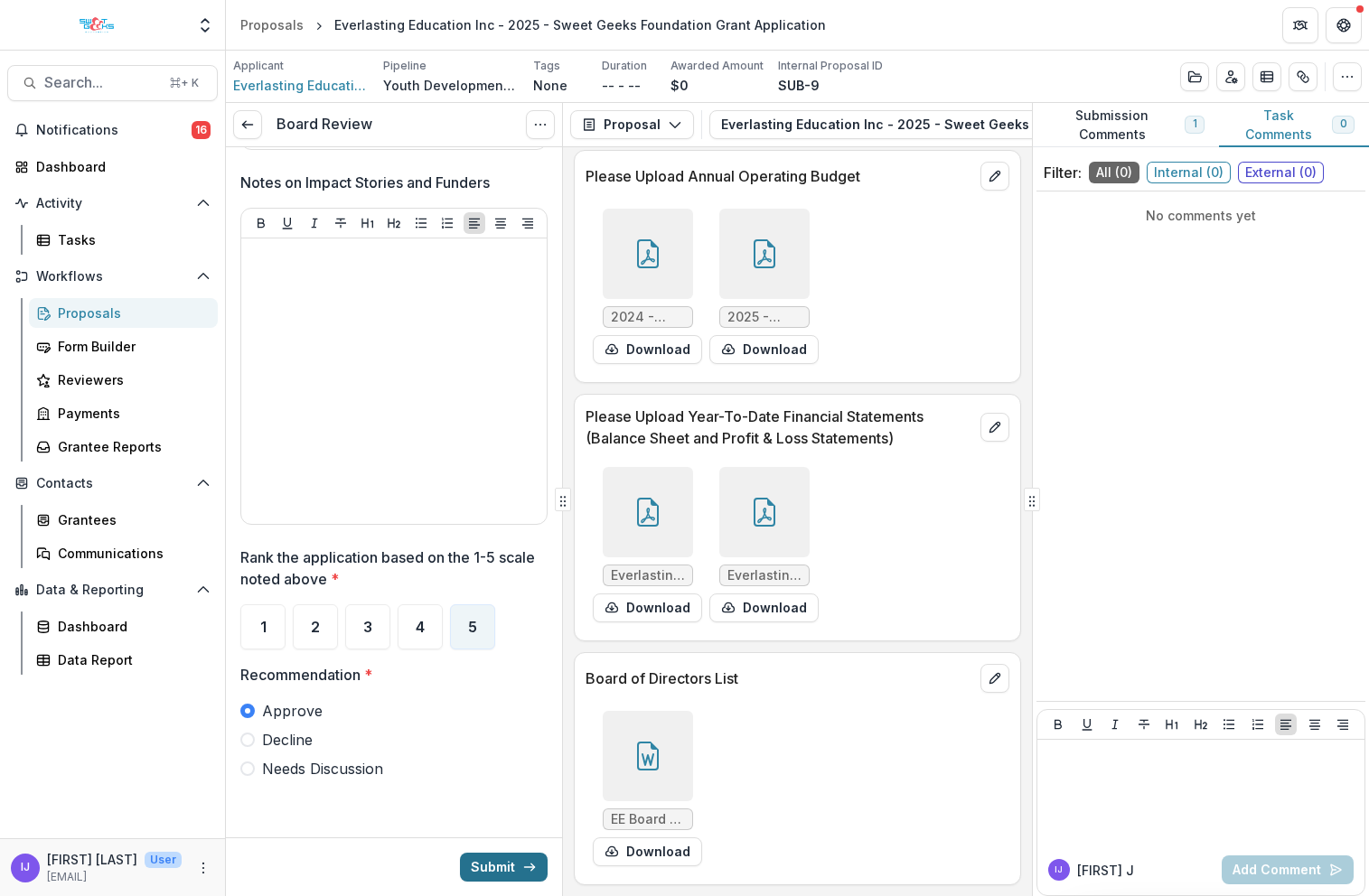 click on "Submit" at bounding box center [503, 867] 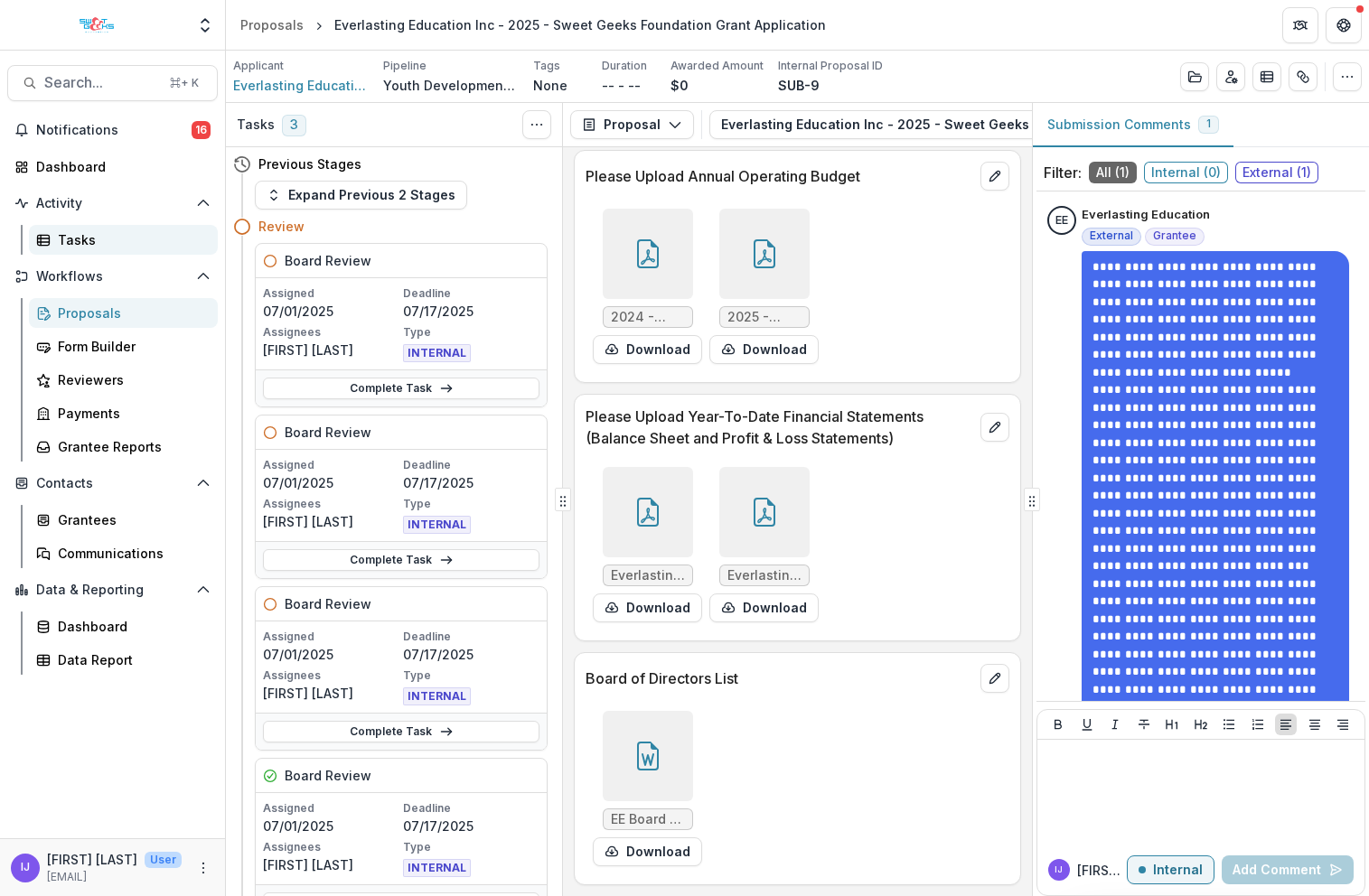 click on "Tasks" at bounding box center [130, 239] 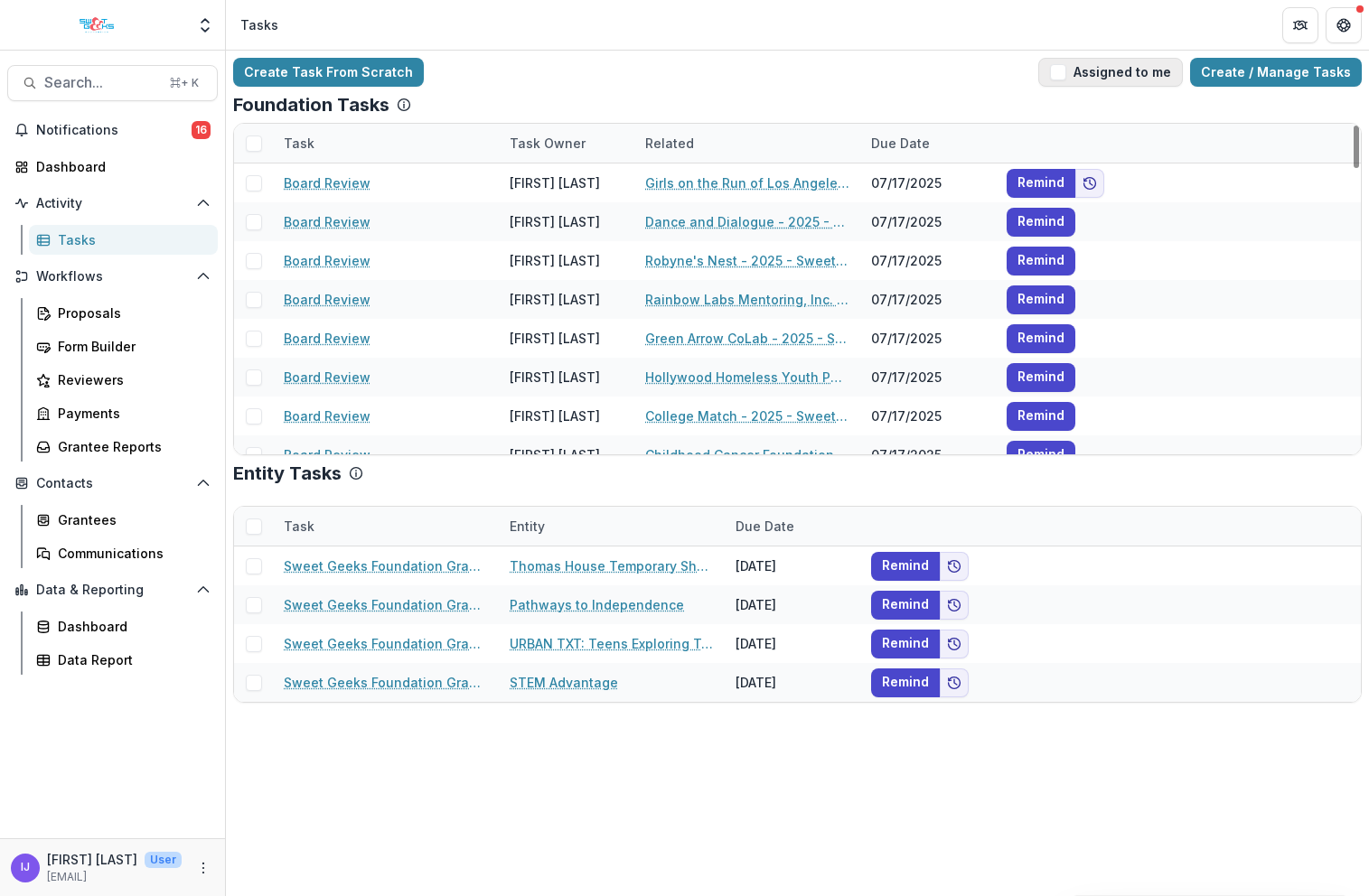 click at bounding box center [1058, 72] 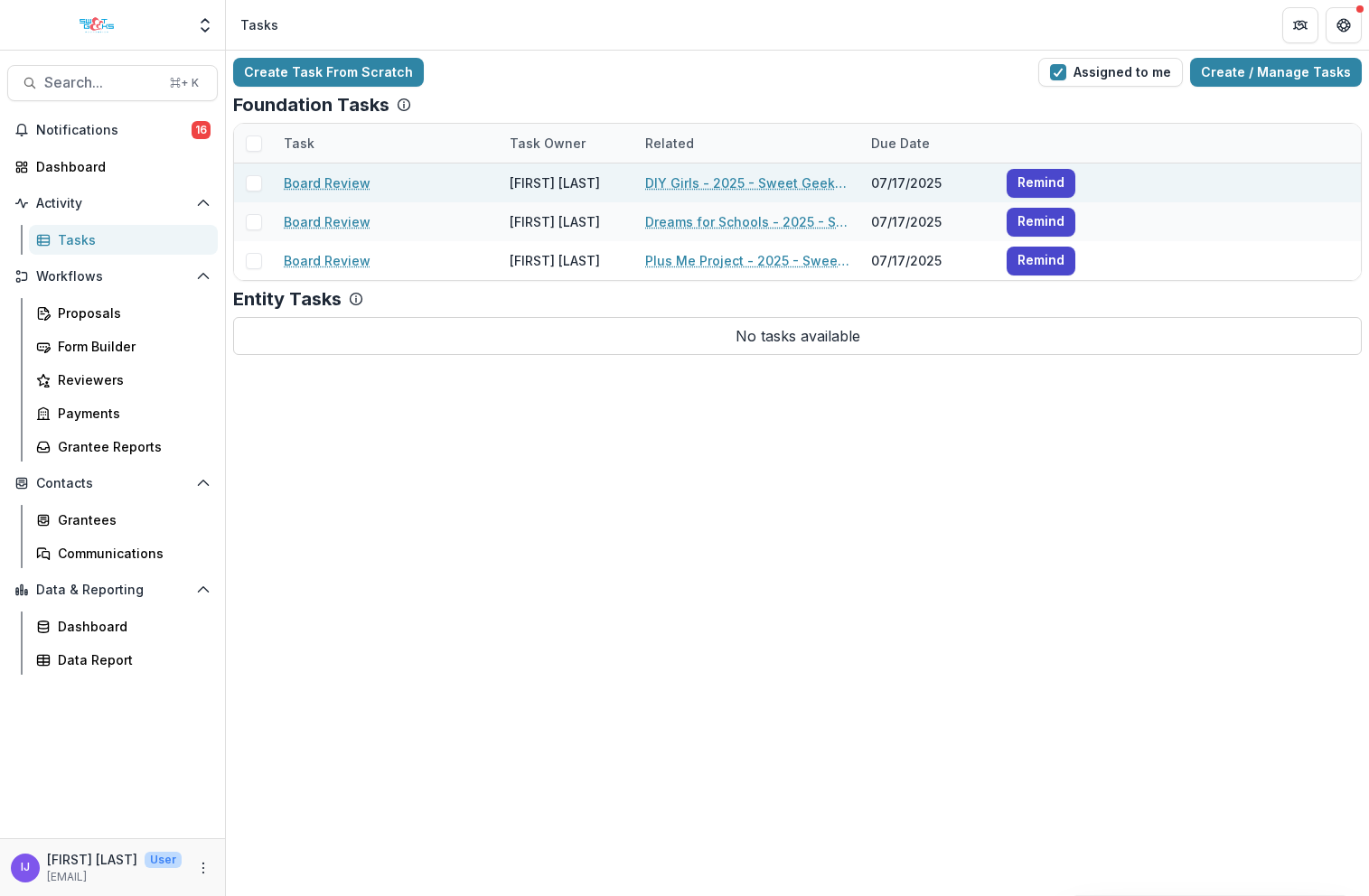 click on "DIY Girls - 2025 - Sweet Geeks Foundation Grant Application" at bounding box center [747, 182] 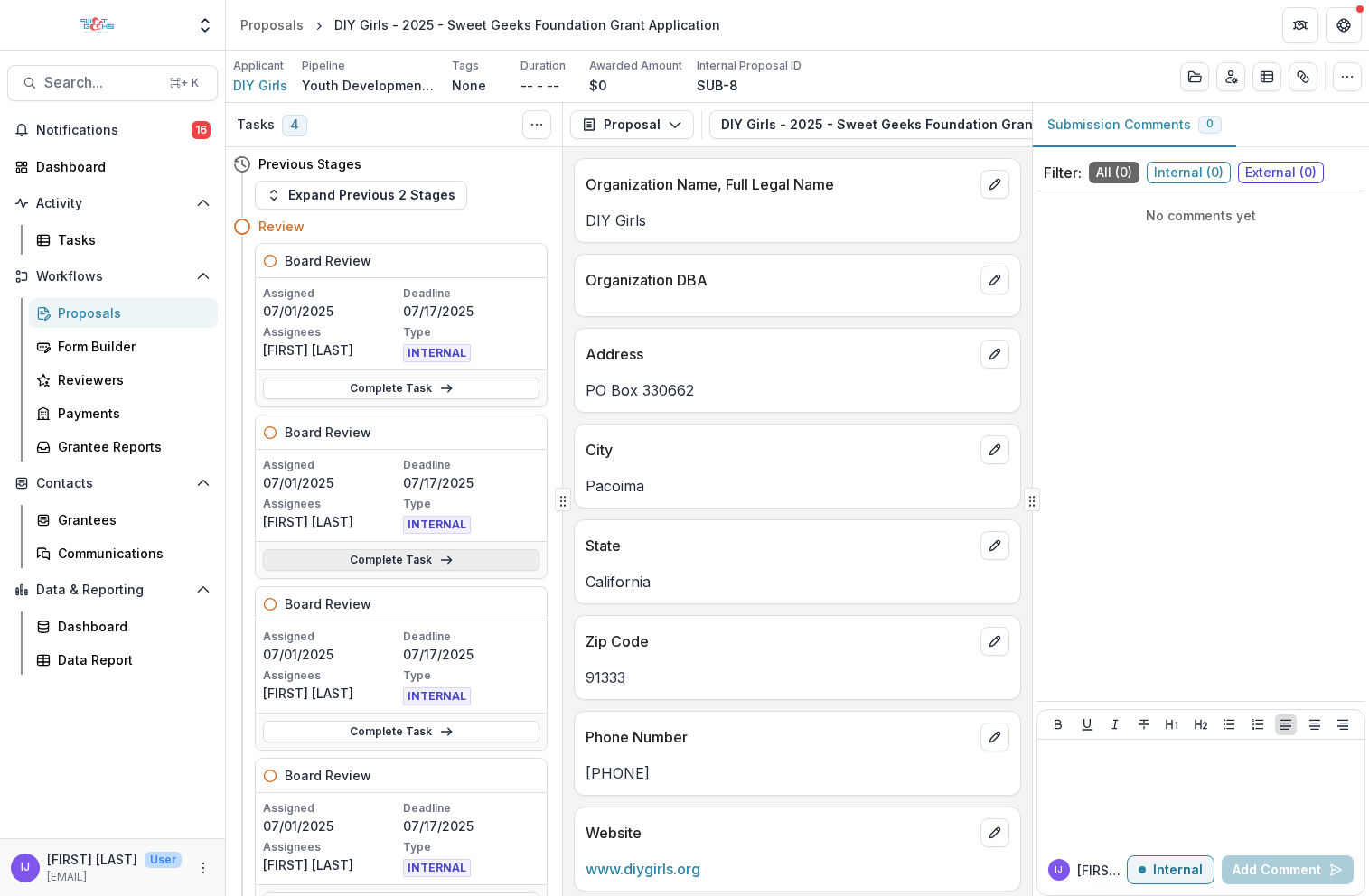 click on "Complete Task" at bounding box center (401, 560) 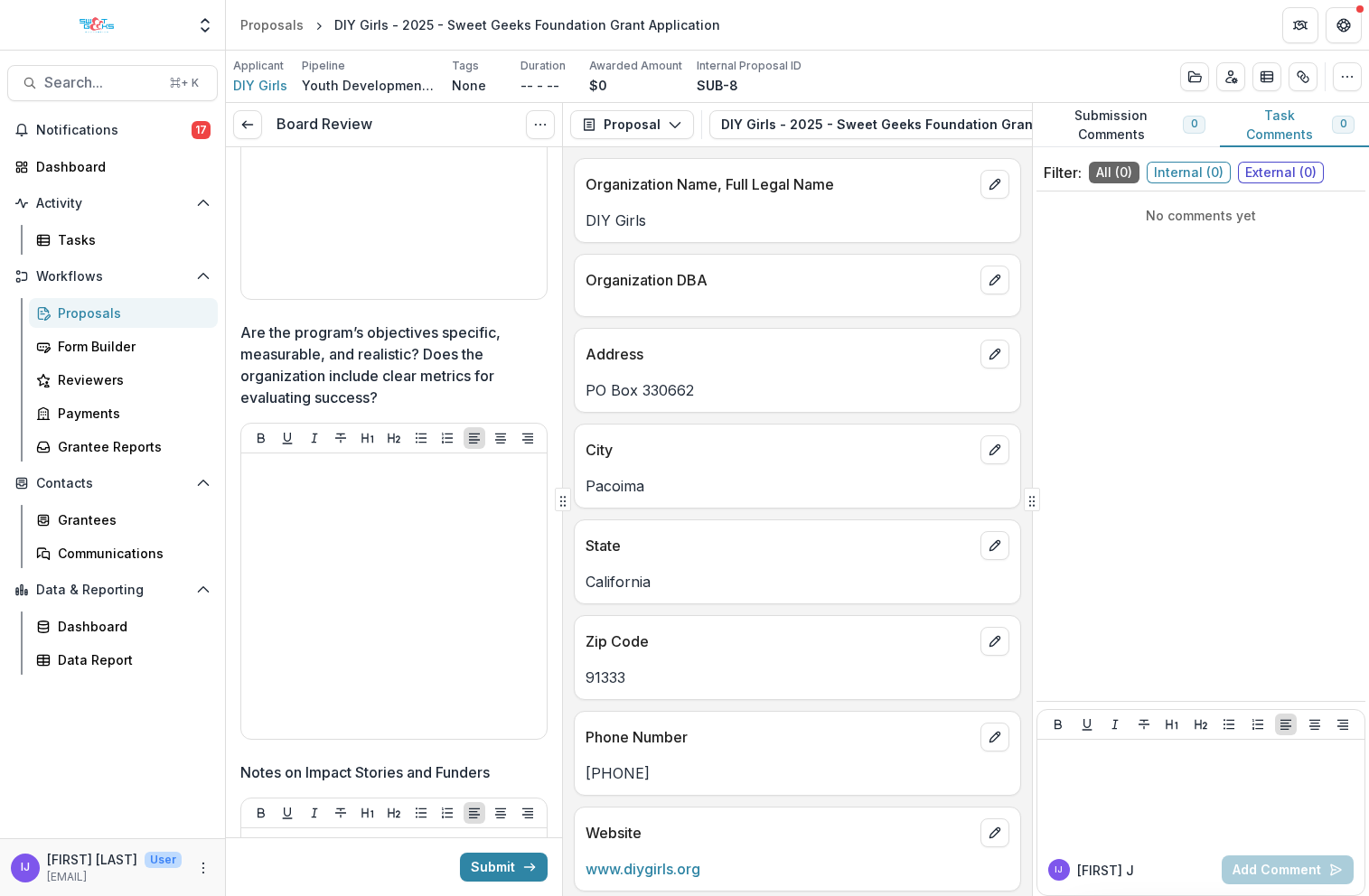 scroll, scrollTop: 2789, scrollLeft: 0, axis: vertical 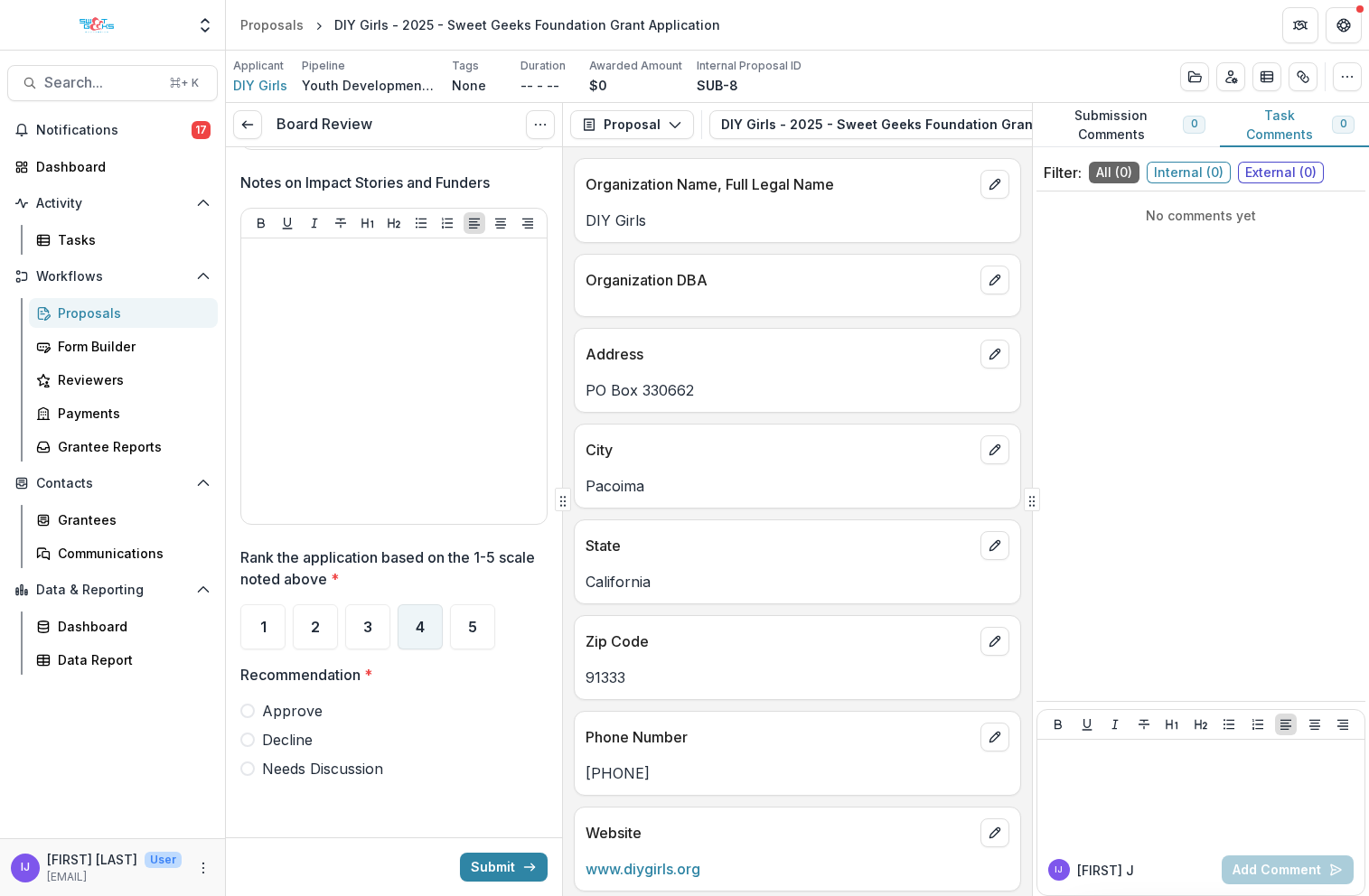 click on "4" at bounding box center [420, 627] 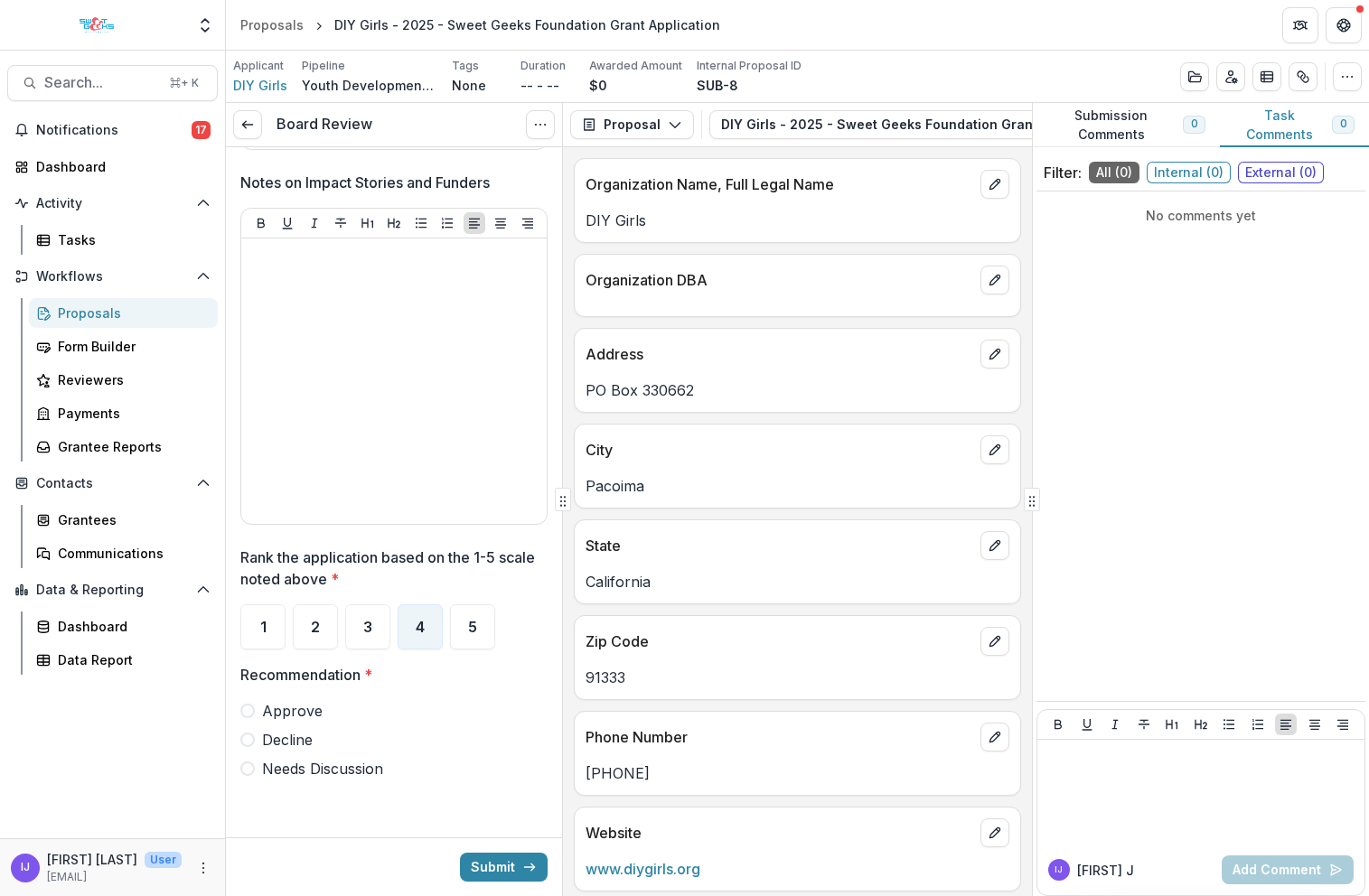 click at bounding box center [248, 769] 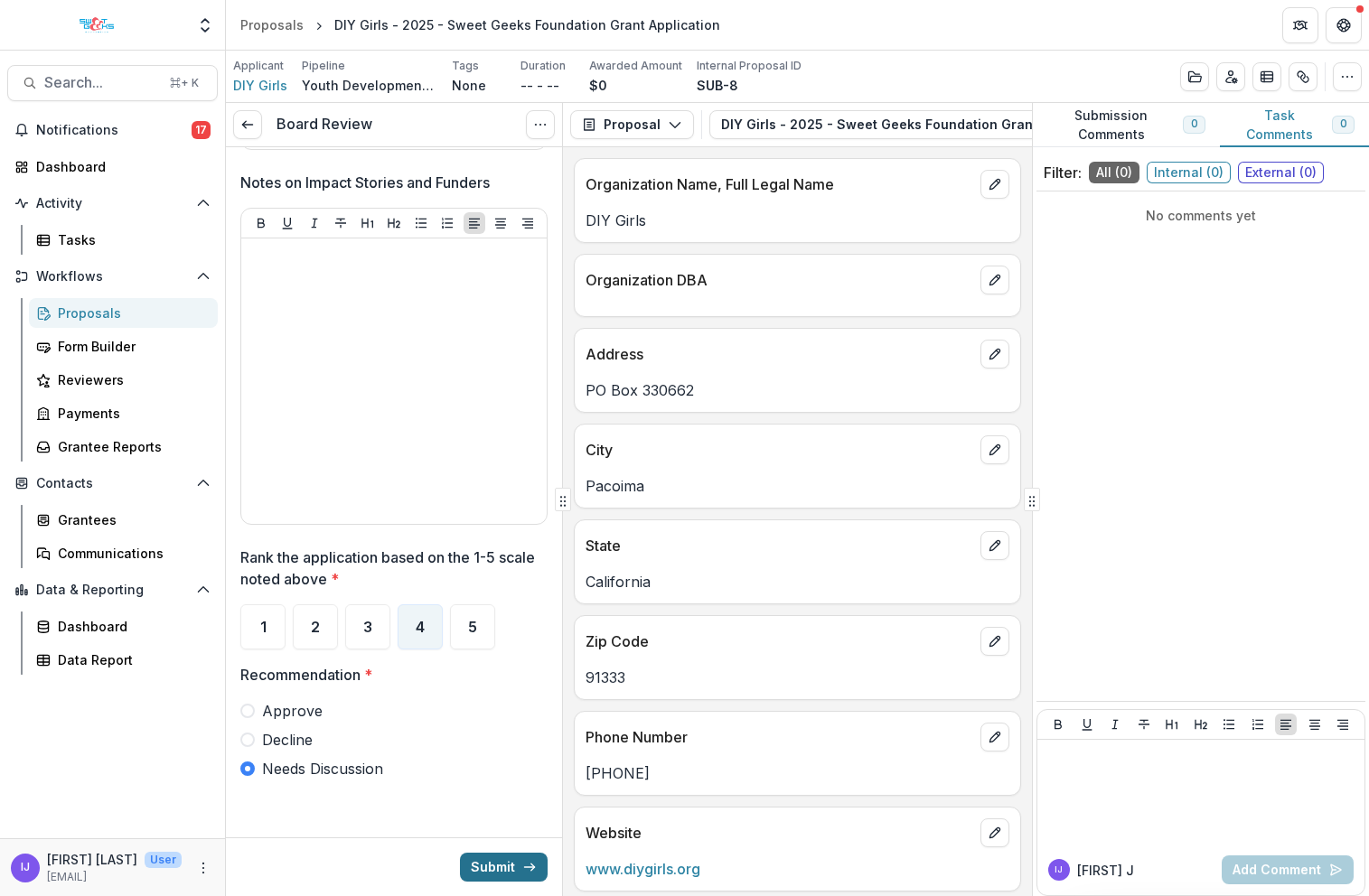 click on "Submit" at bounding box center [503, 867] 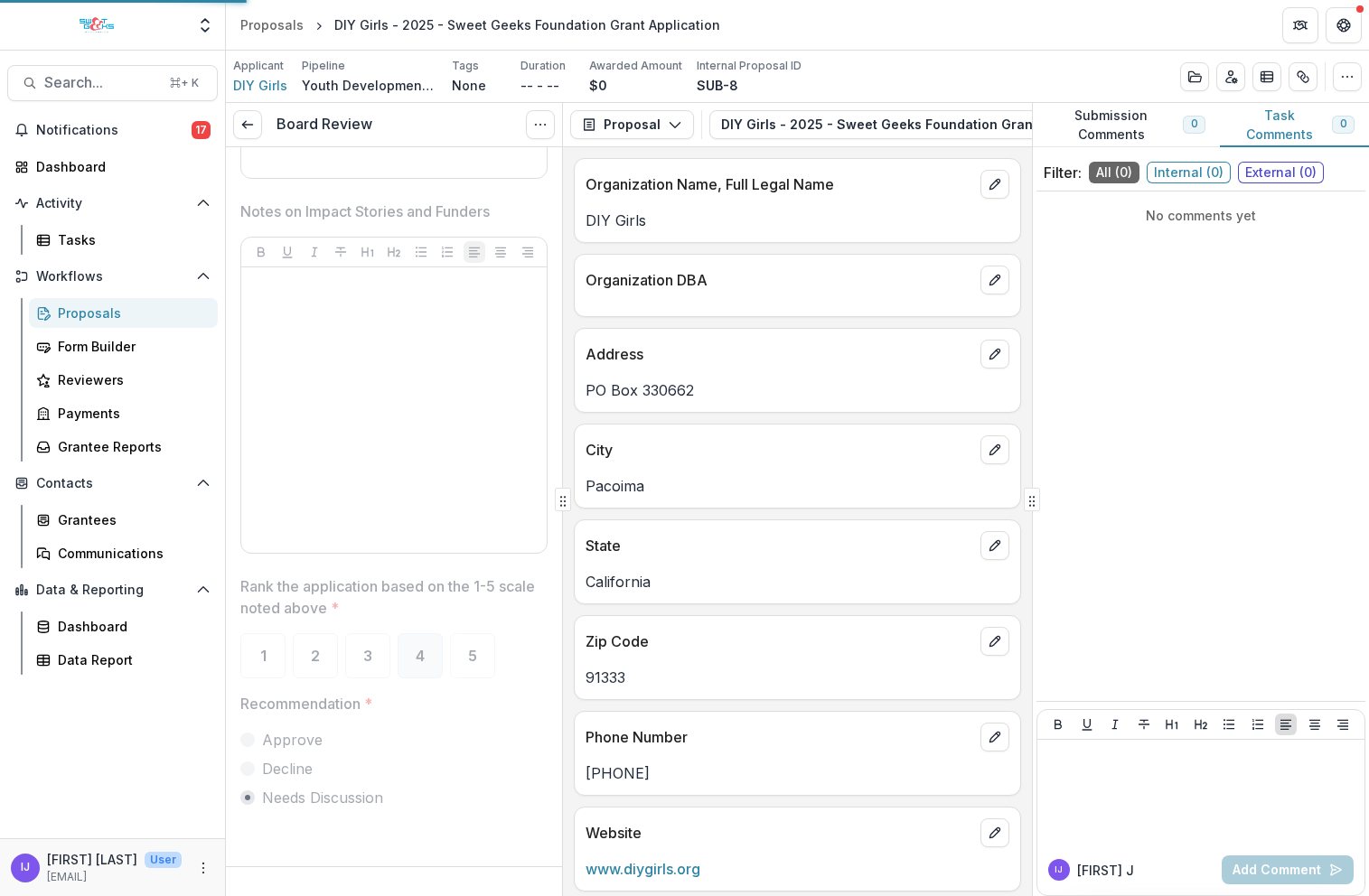 scroll, scrollTop: 2760, scrollLeft: 0, axis: vertical 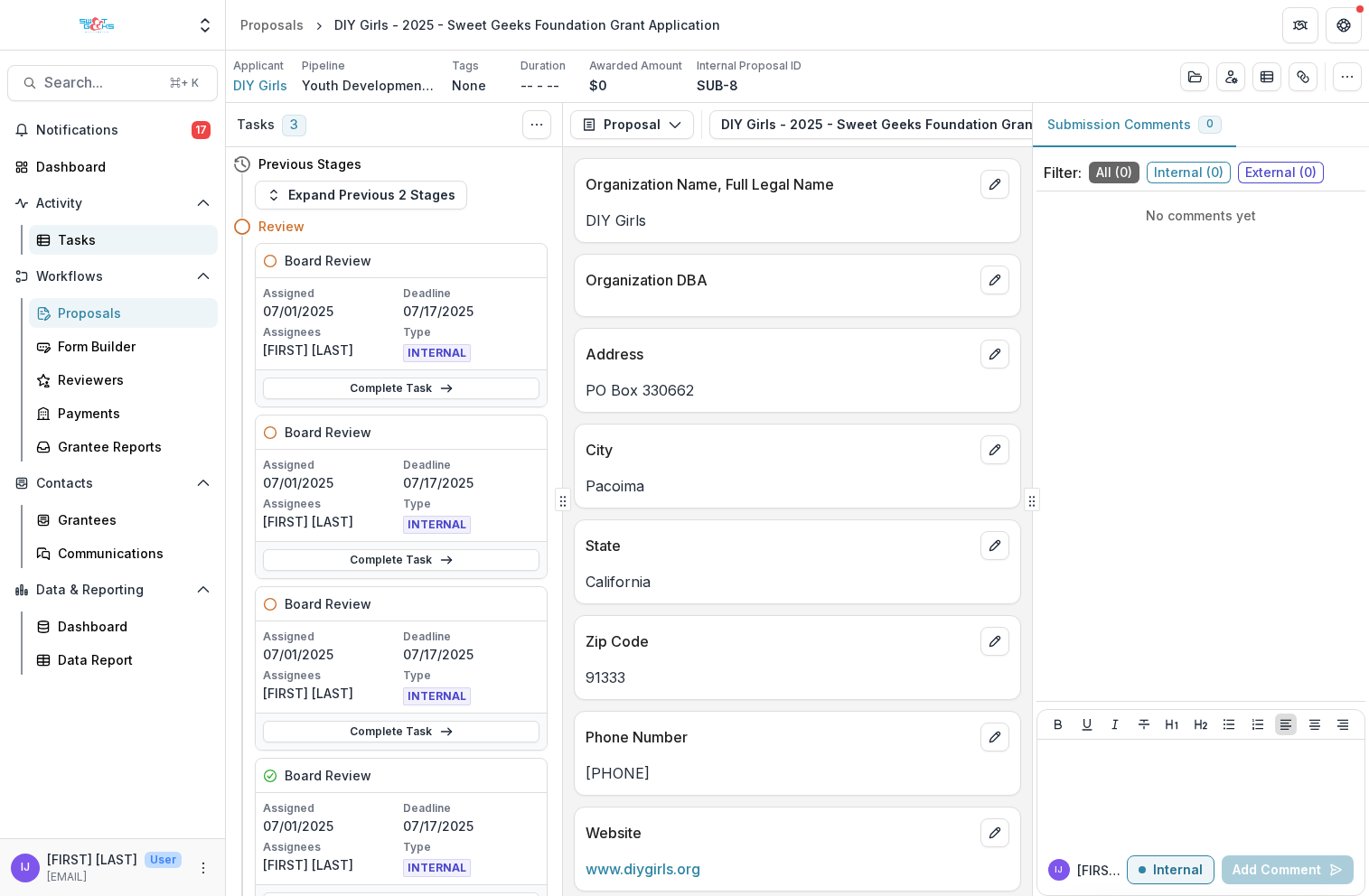 click on "Tasks" at bounding box center (130, 239) 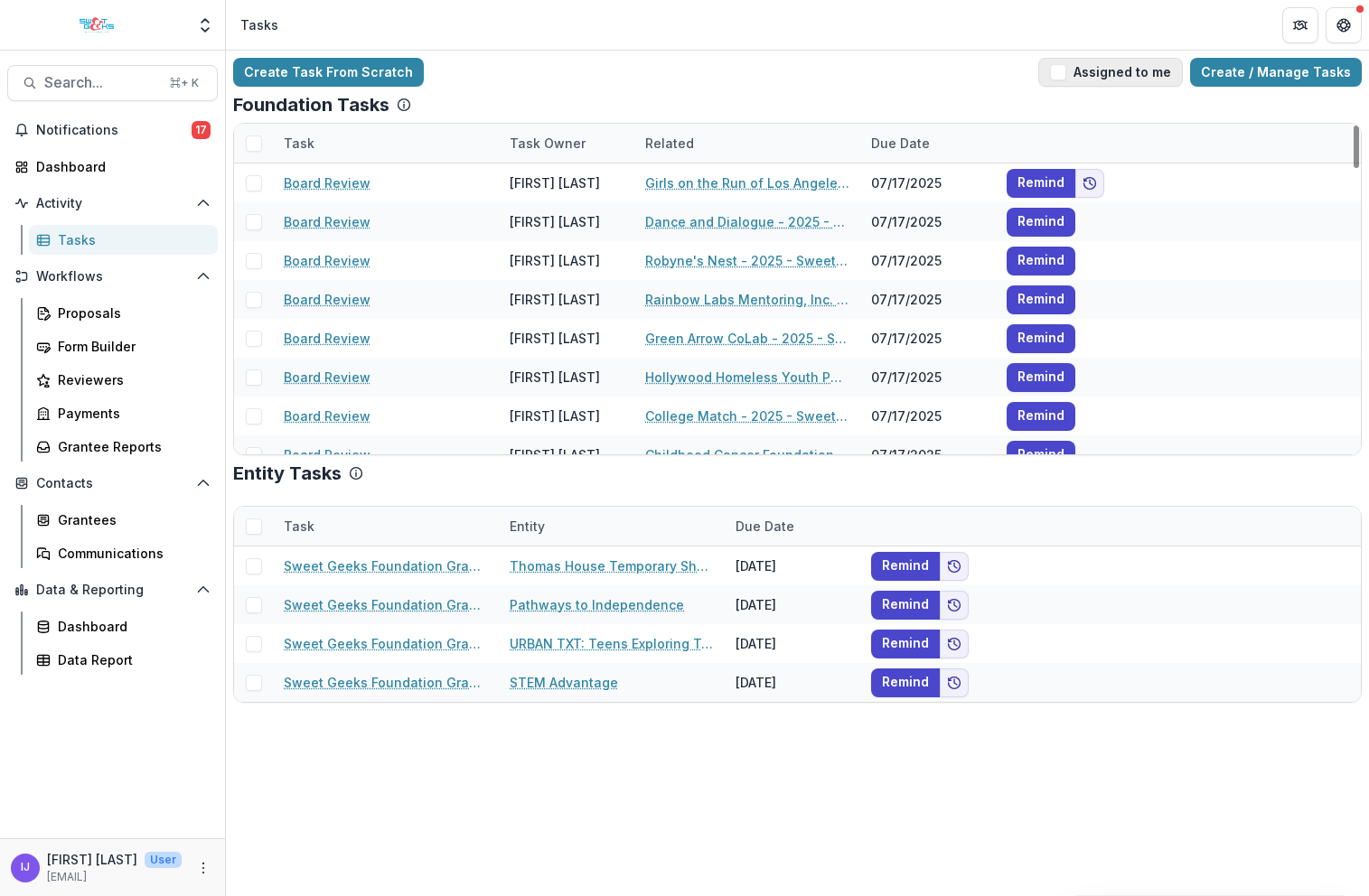 click on "Assigned to me" at bounding box center (1111, 72) 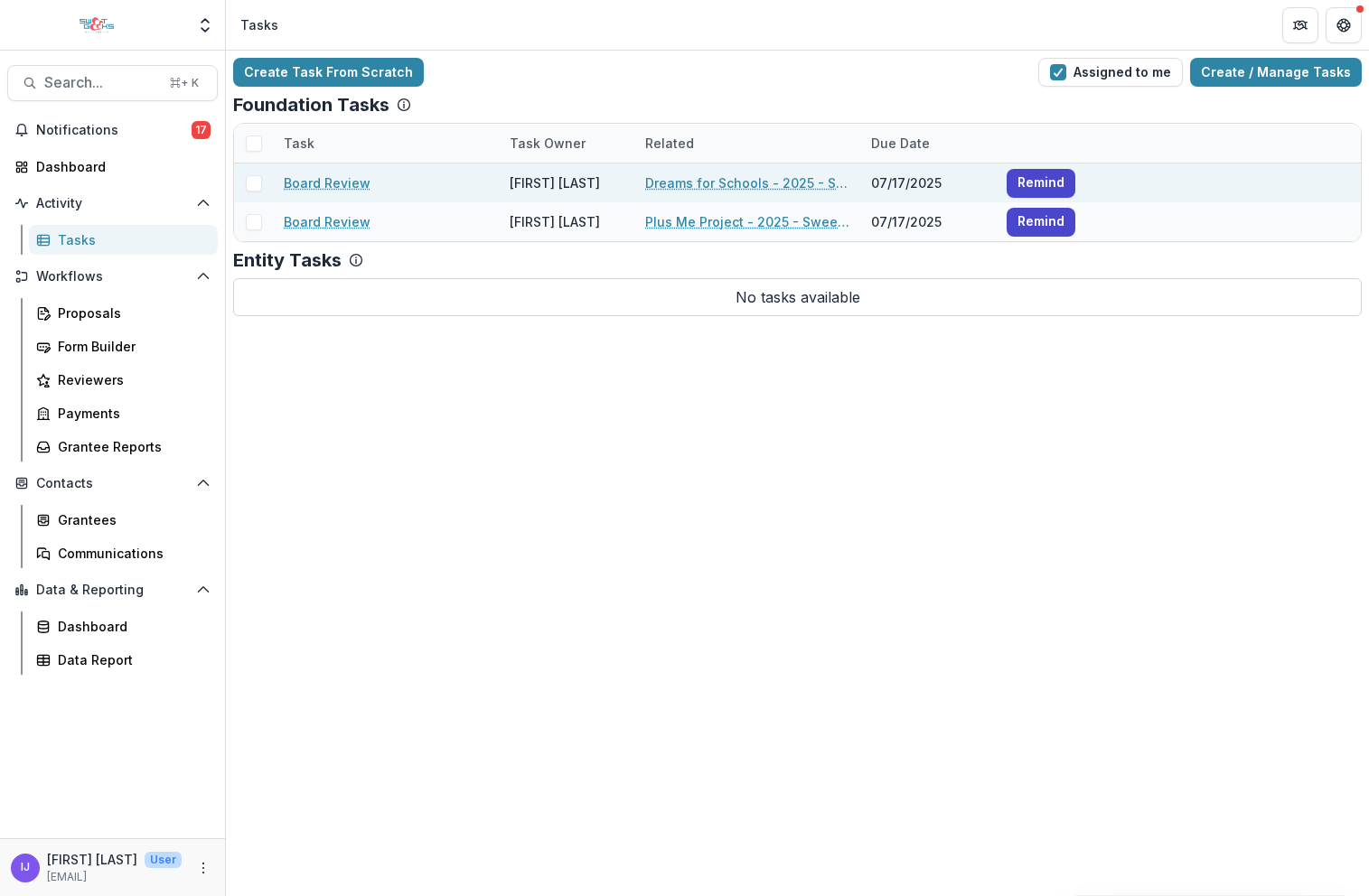 click on "Dreams for Schools - 2025 - Sweet Geeks Foundation Grant Application" at bounding box center (747, 182) 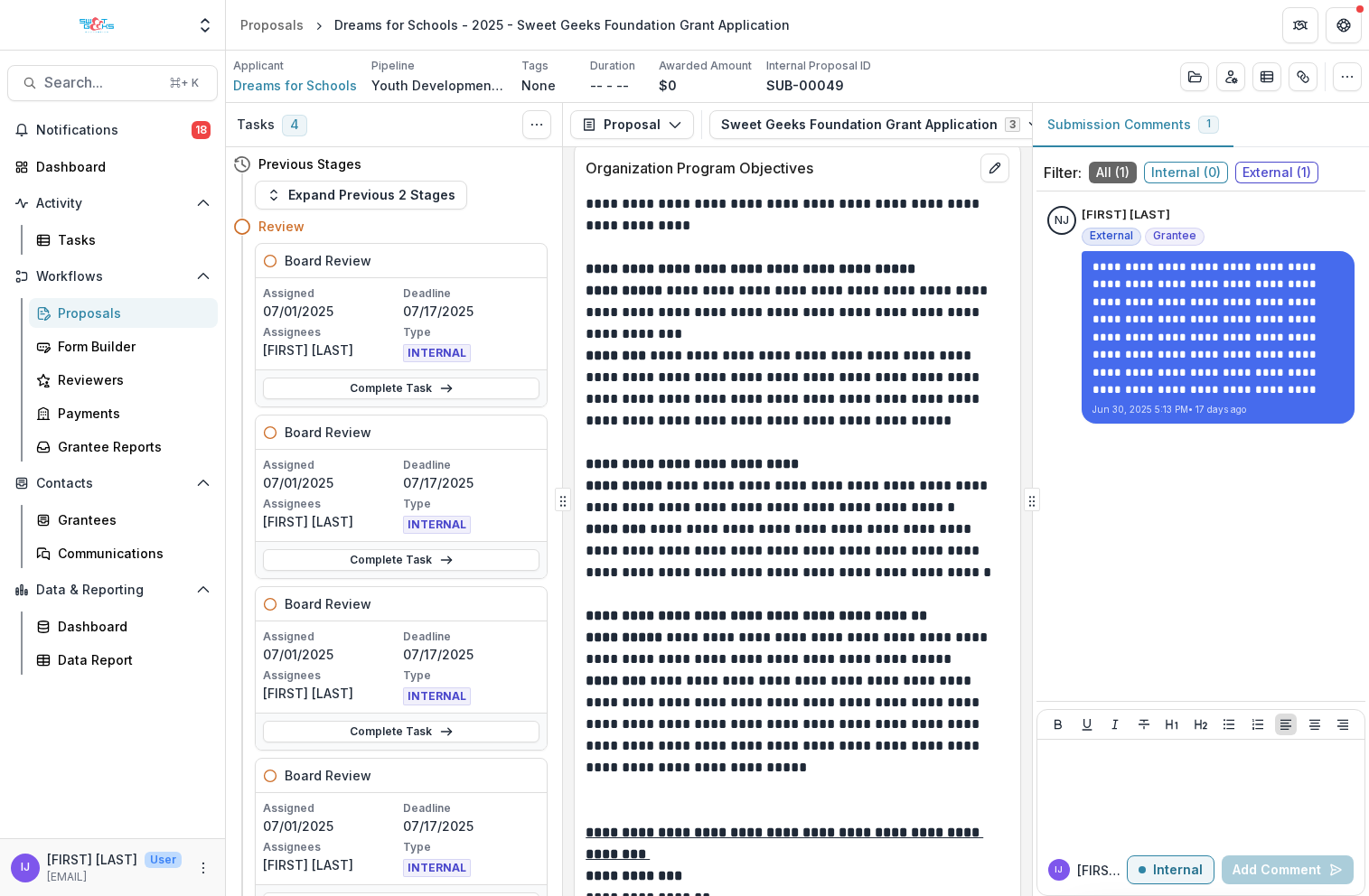 scroll, scrollTop: 4009, scrollLeft: 0, axis: vertical 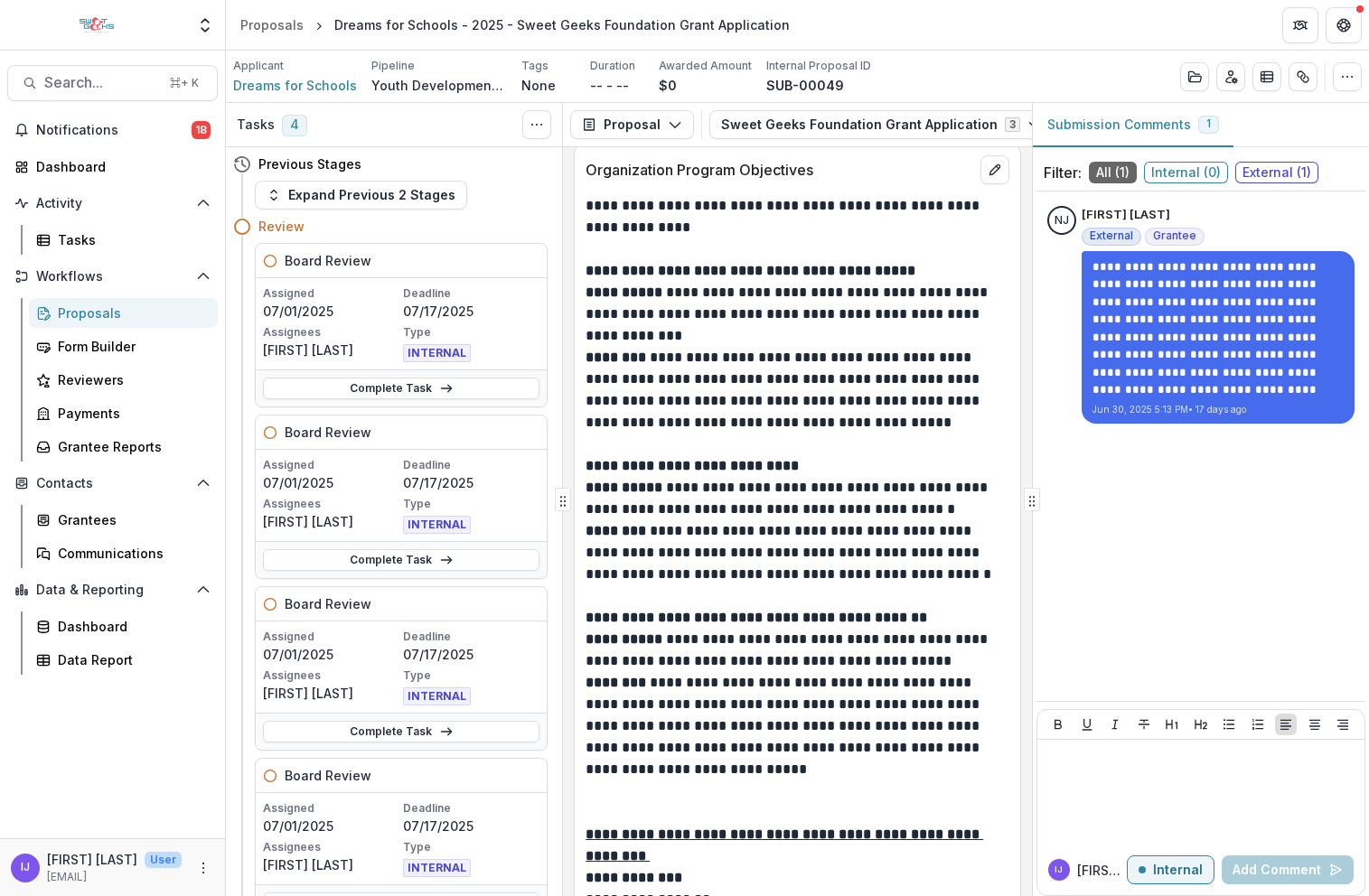 click on "Internal ( 0 )" at bounding box center (1186, 173) 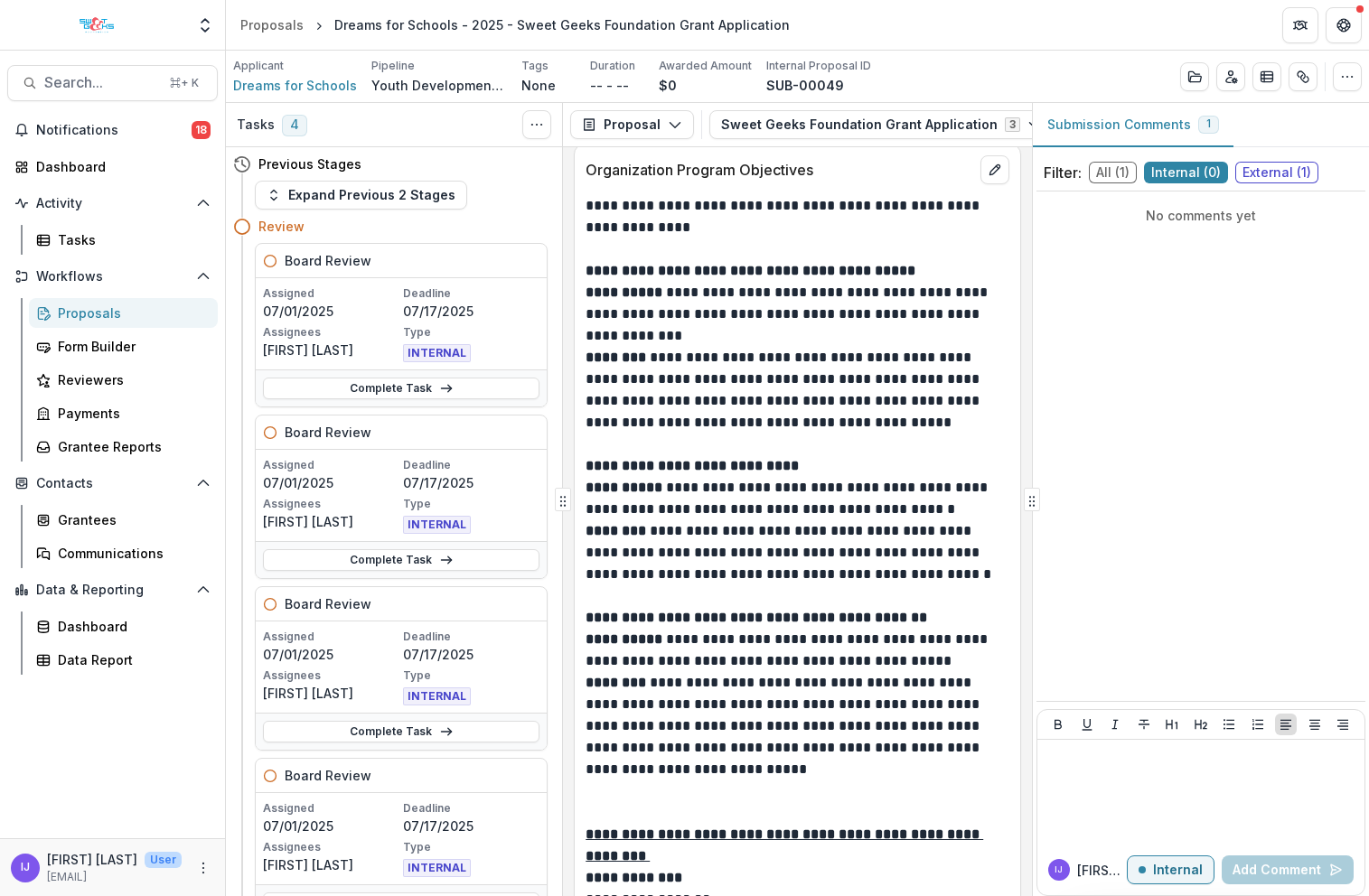 click on "All ( 1 )" at bounding box center (1112, 173) 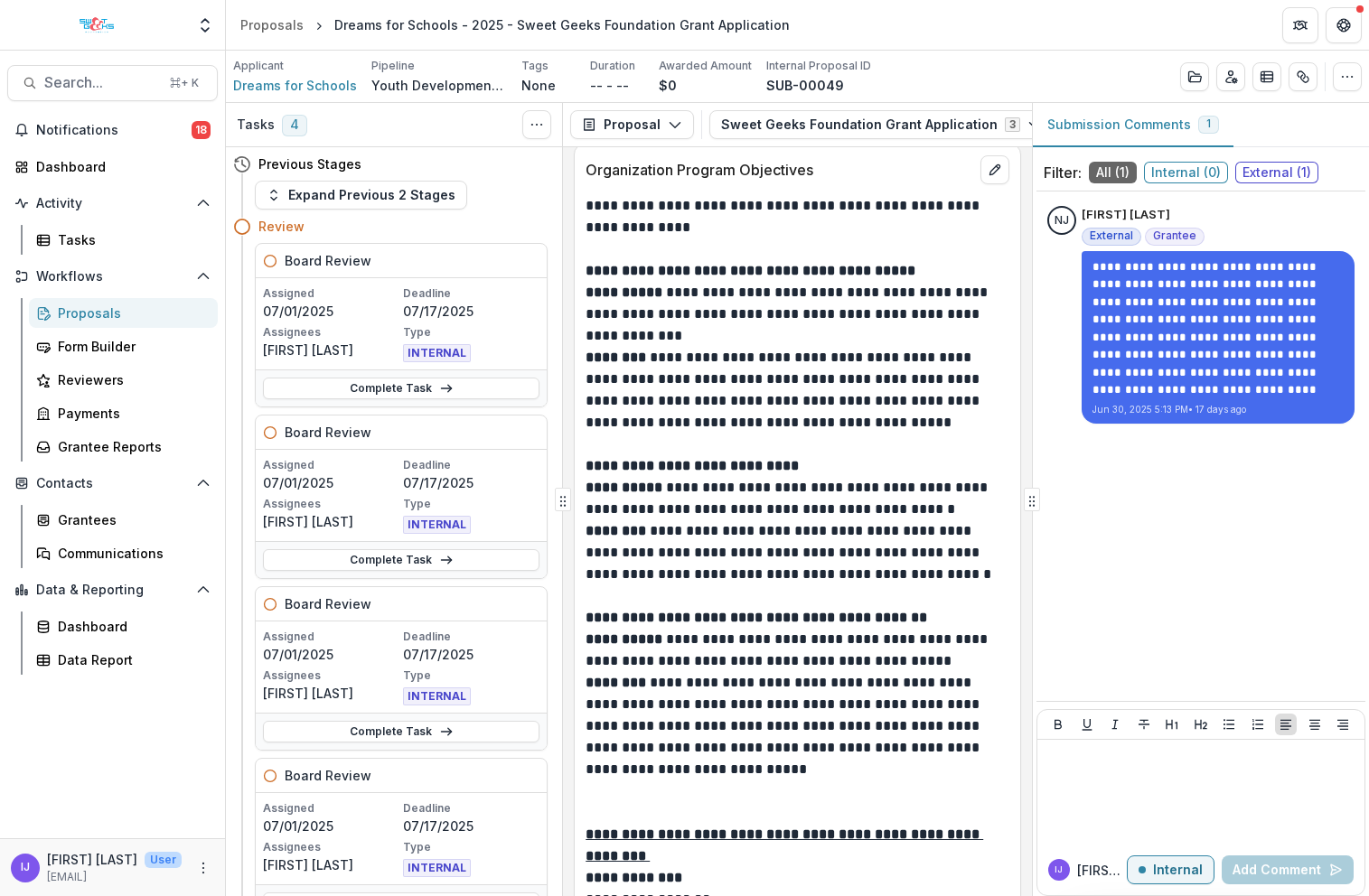 click on "External ( 1 )" at bounding box center [1277, 173] 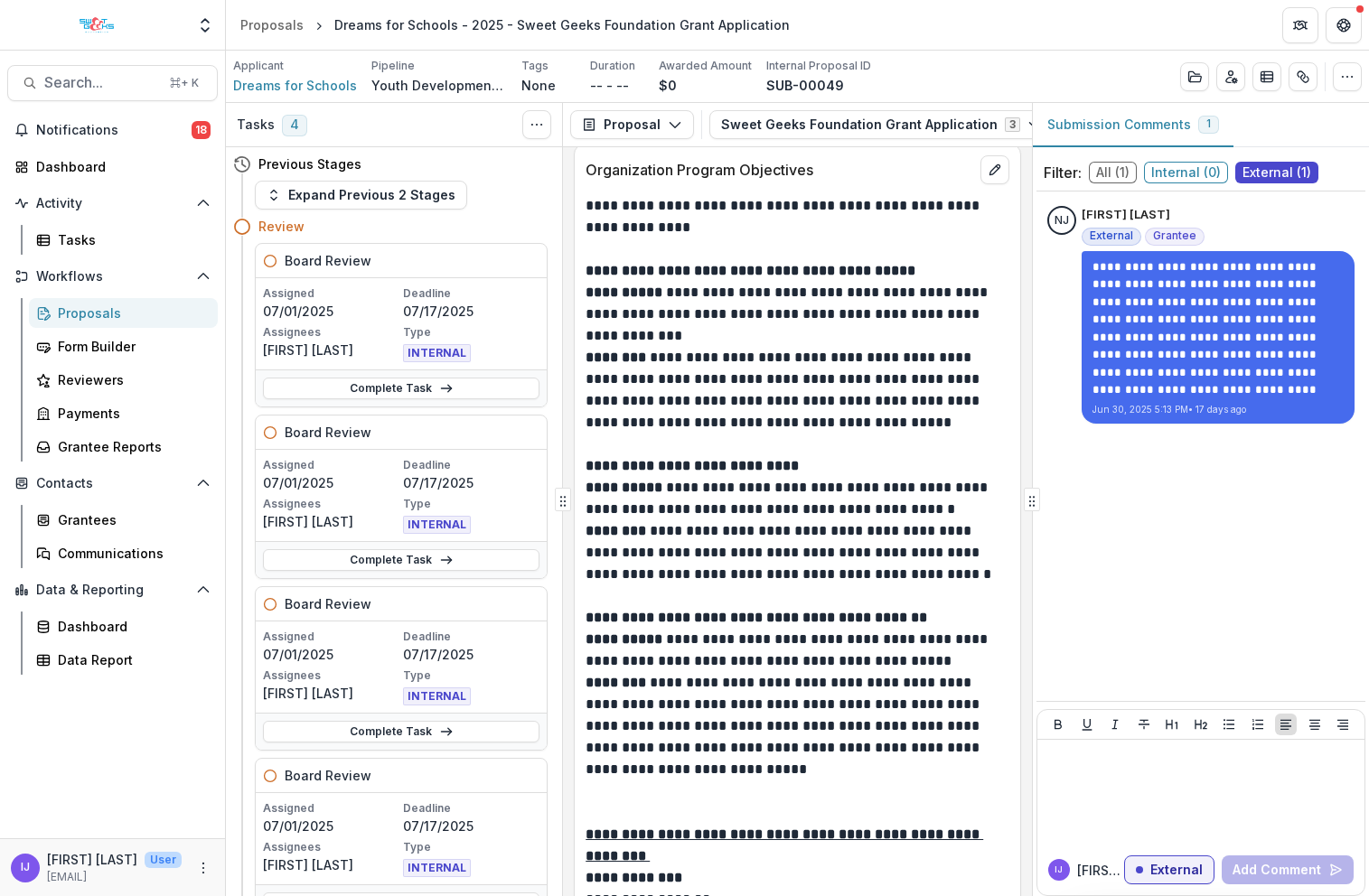 click on "All ( 1 )" at bounding box center (1112, 173) 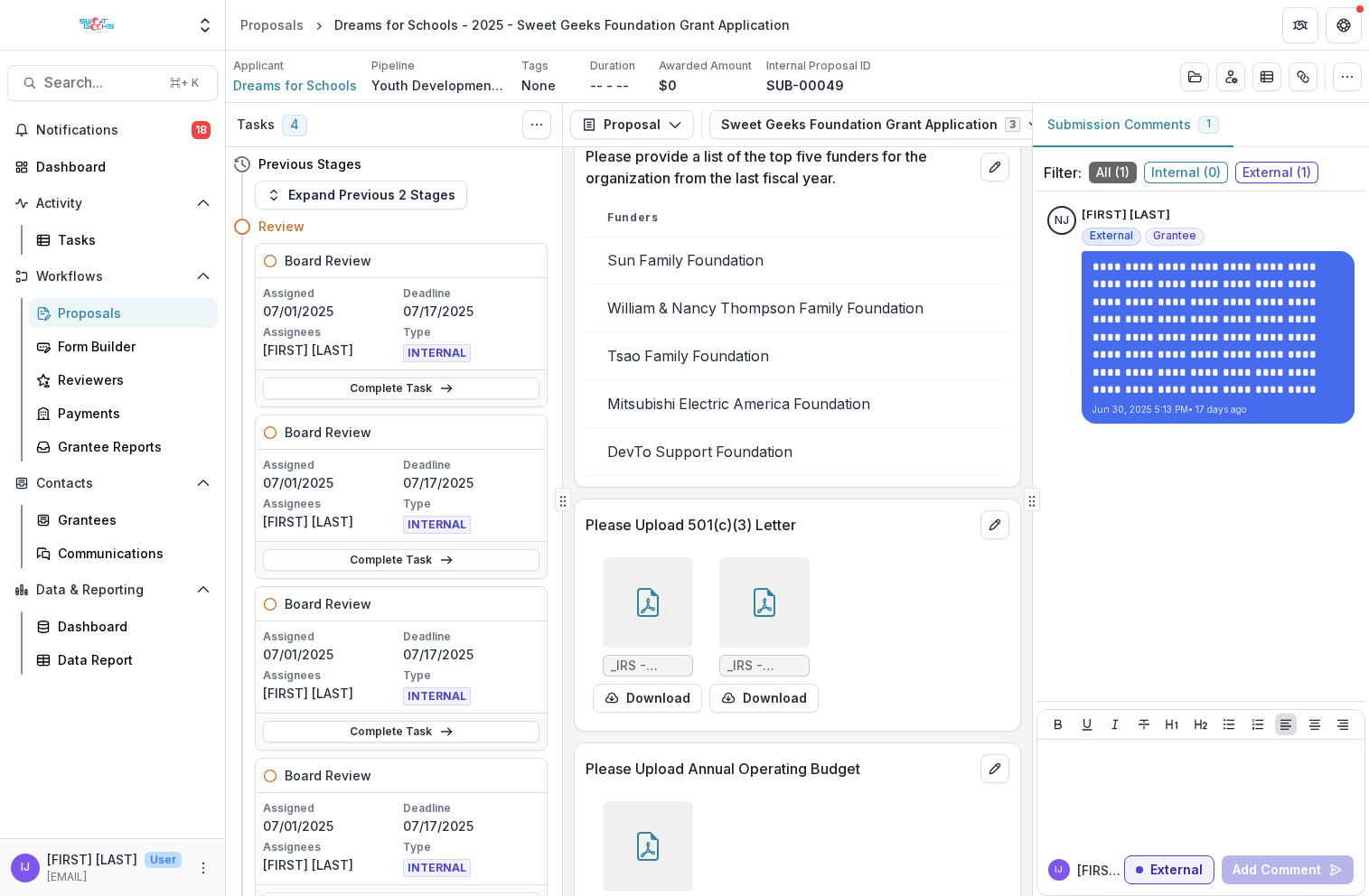scroll, scrollTop: 6183, scrollLeft: 0, axis: vertical 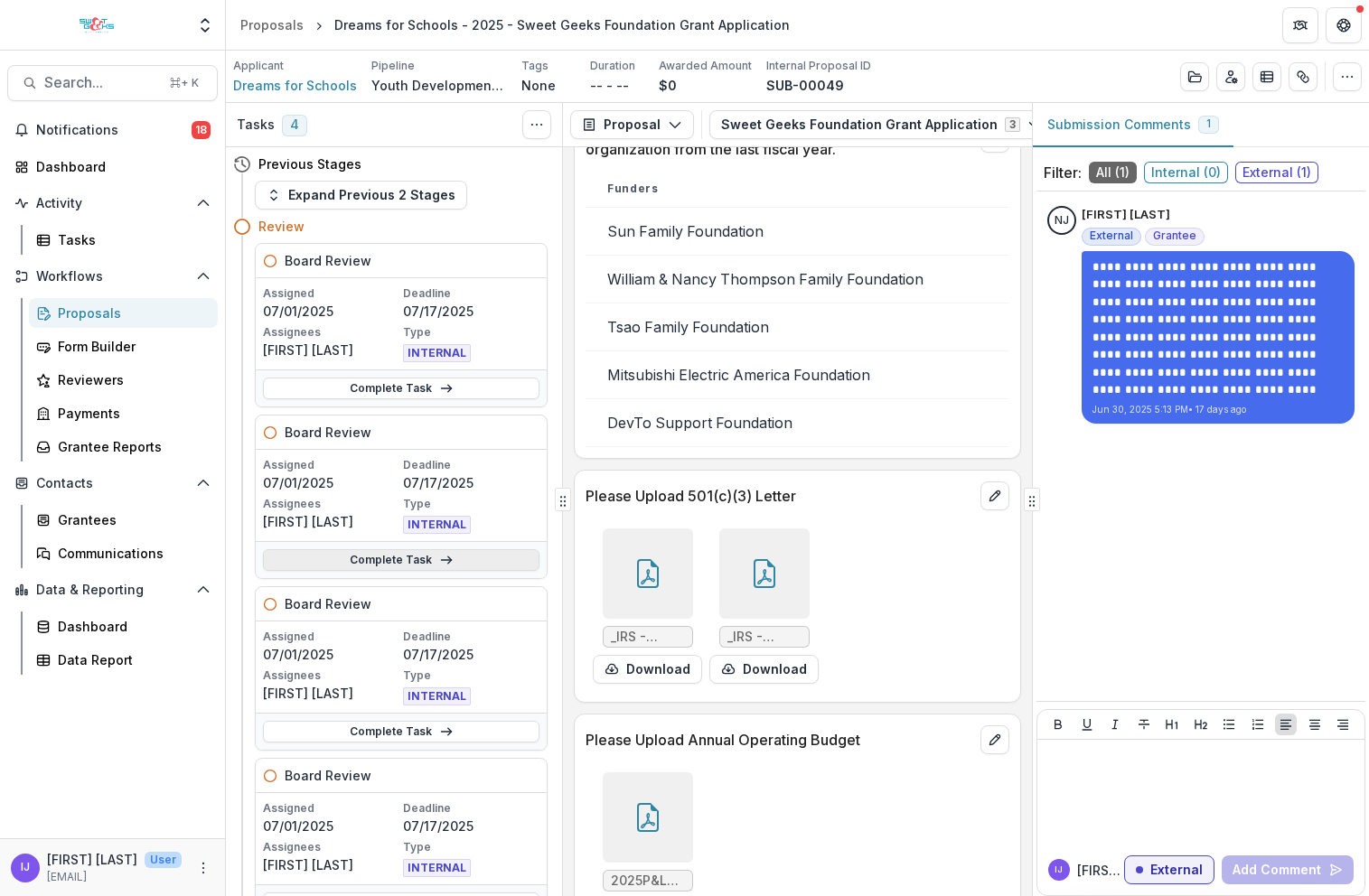 click on "Complete Task" at bounding box center (401, 560) 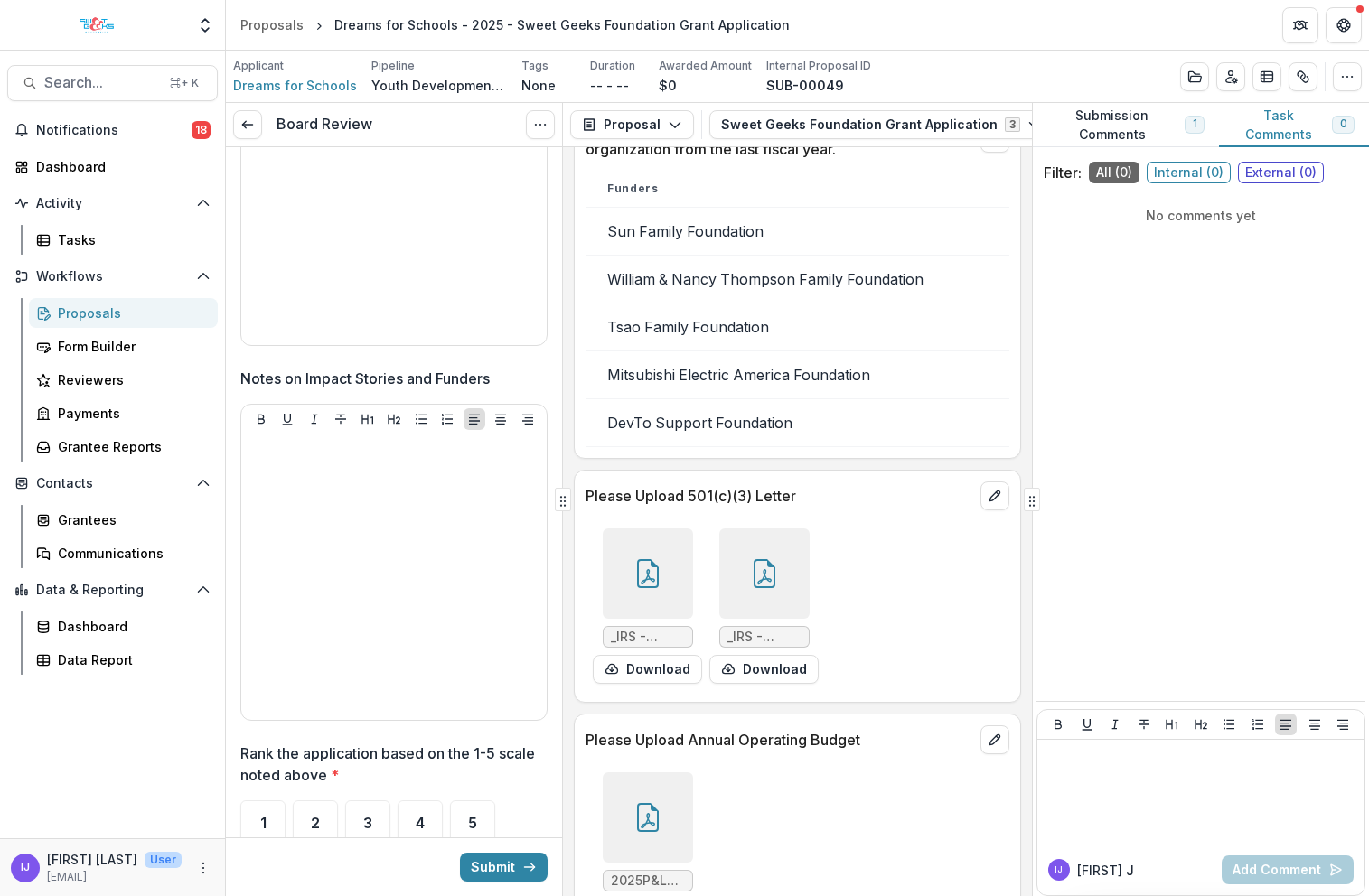 scroll, scrollTop: 2789, scrollLeft: 0, axis: vertical 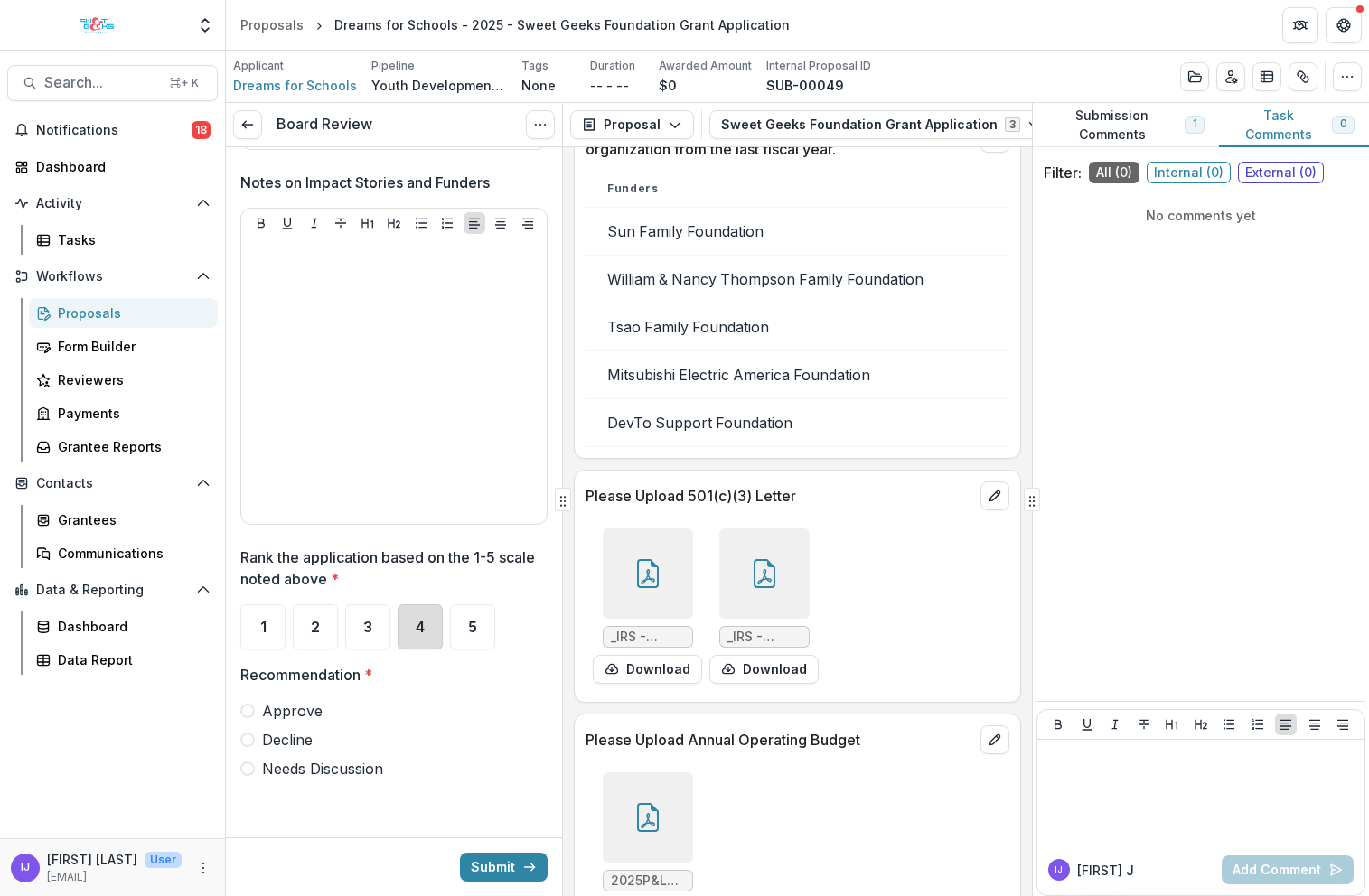click on "4" at bounding box center (420, 627) 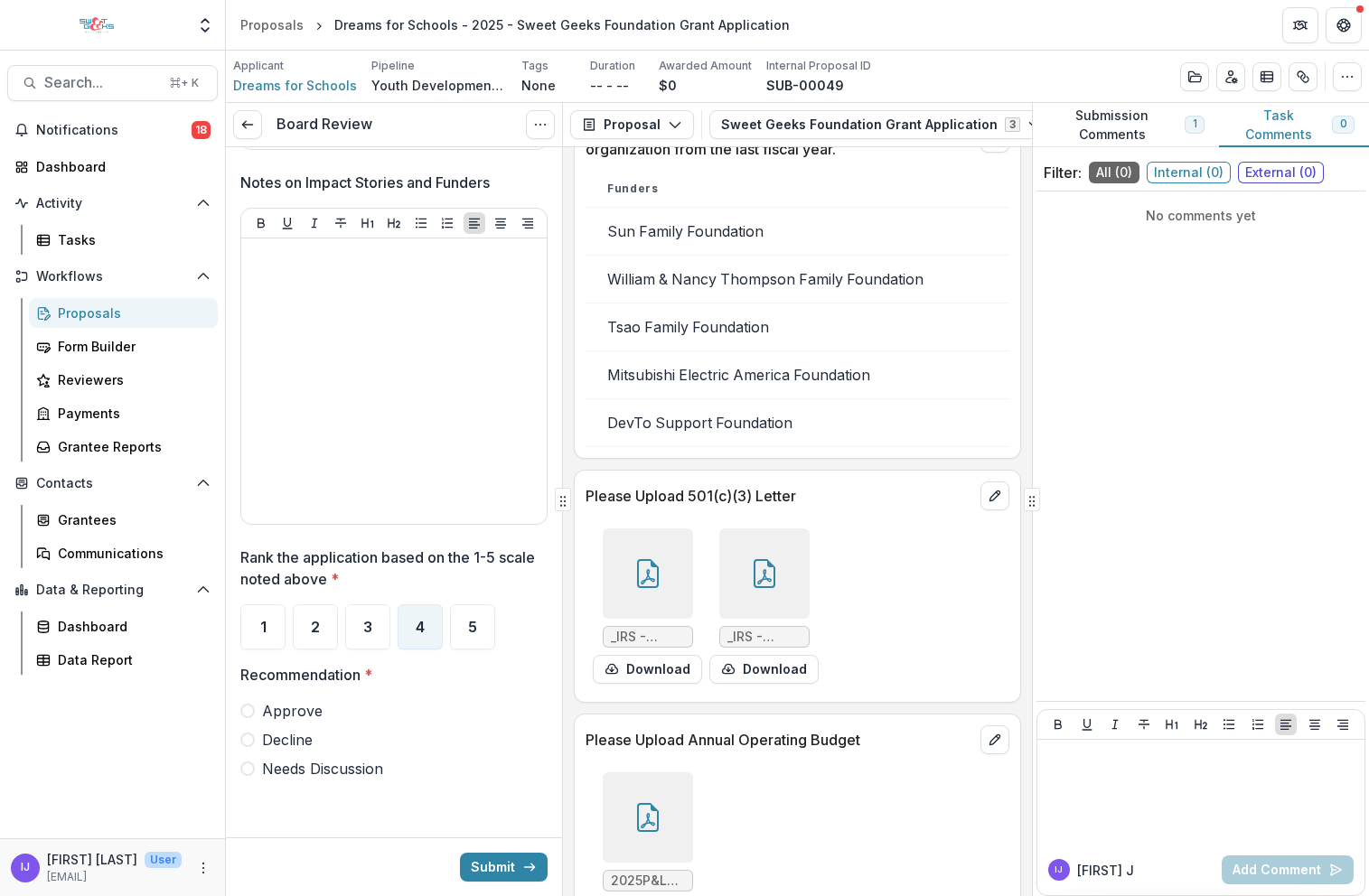 click at bounding box center [248, 769] 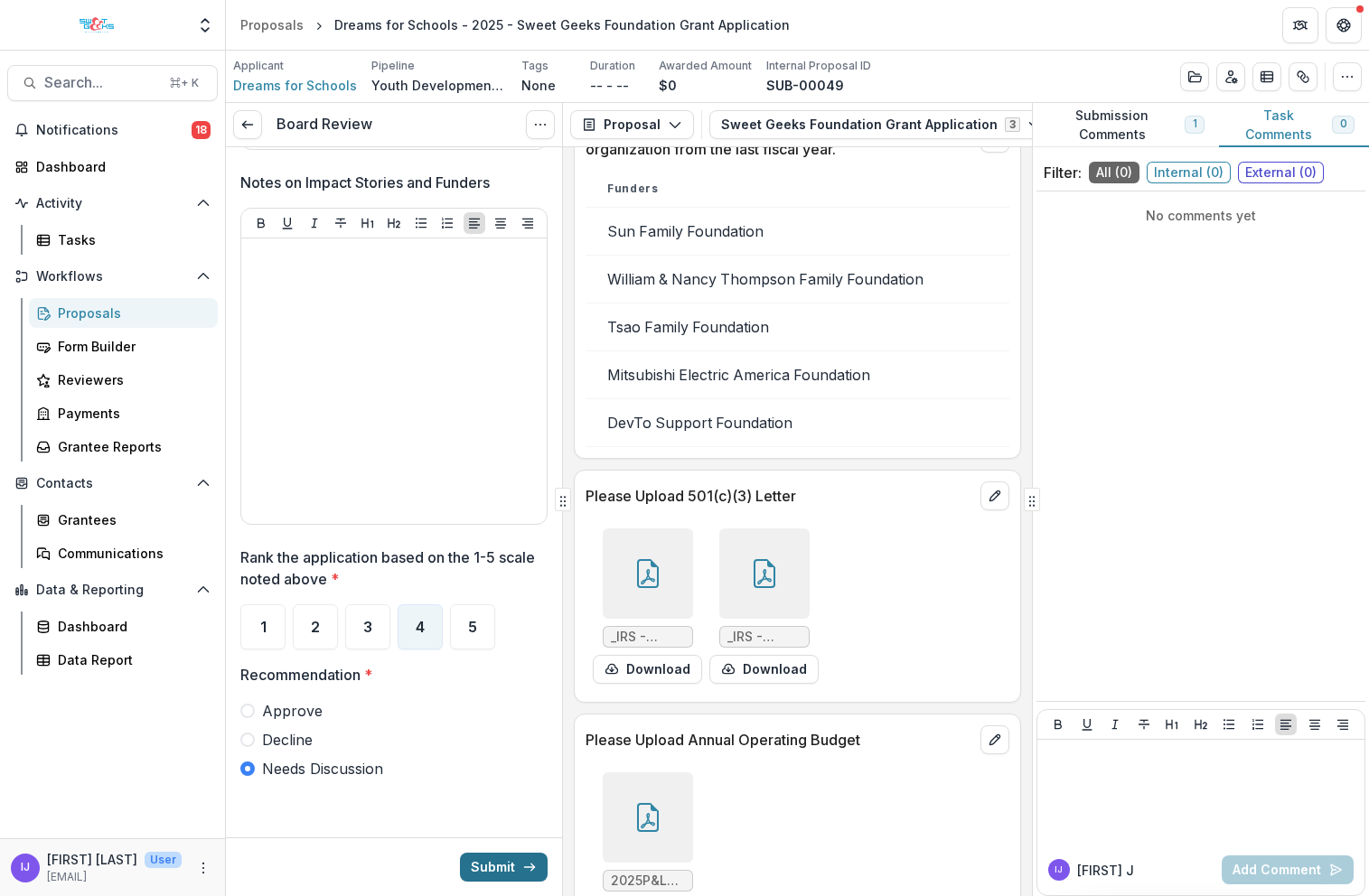 click on "Submit" at bounding box center (503, 867) 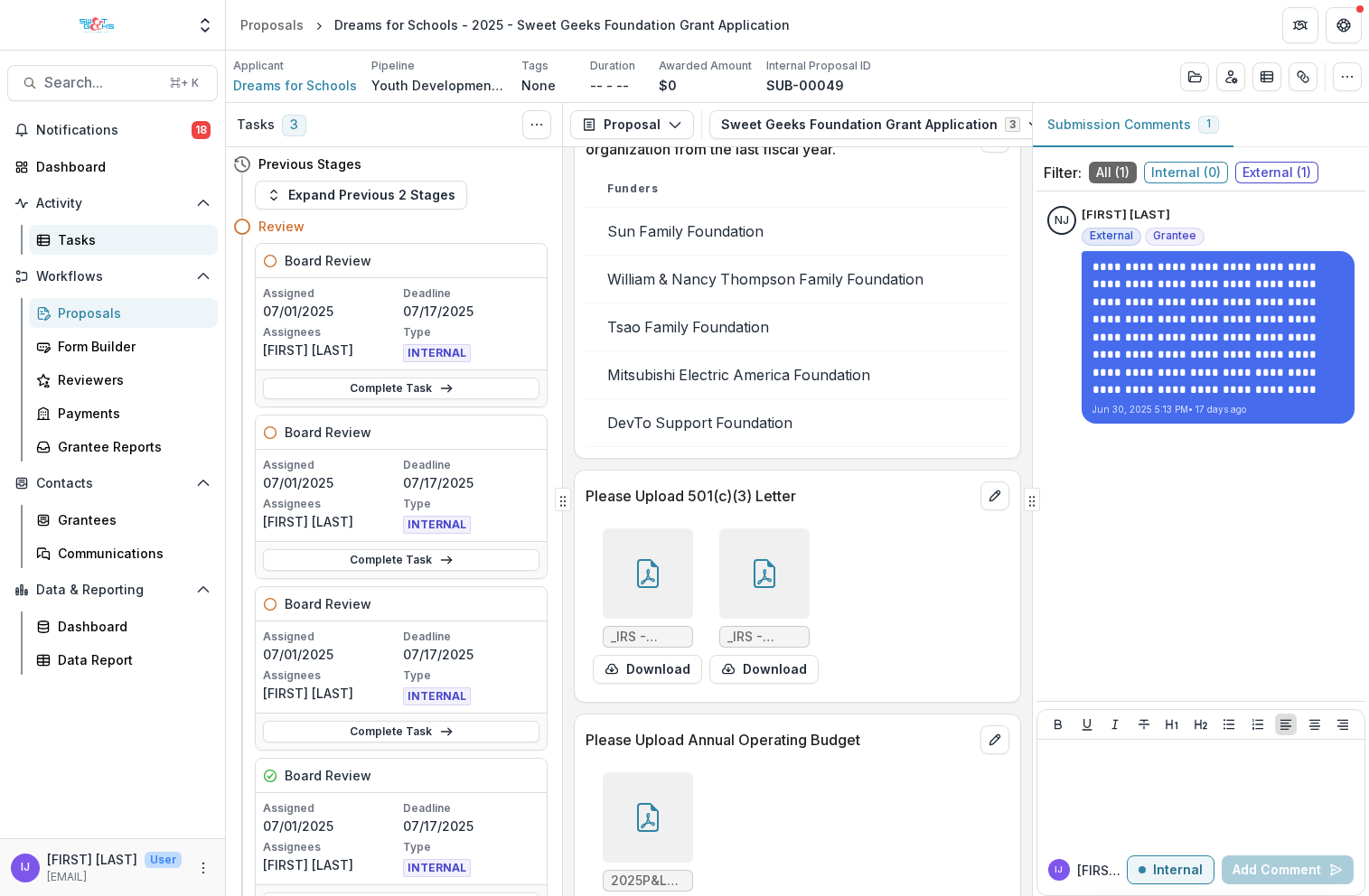 click on "Tasks" at bounding box center [123, 239] 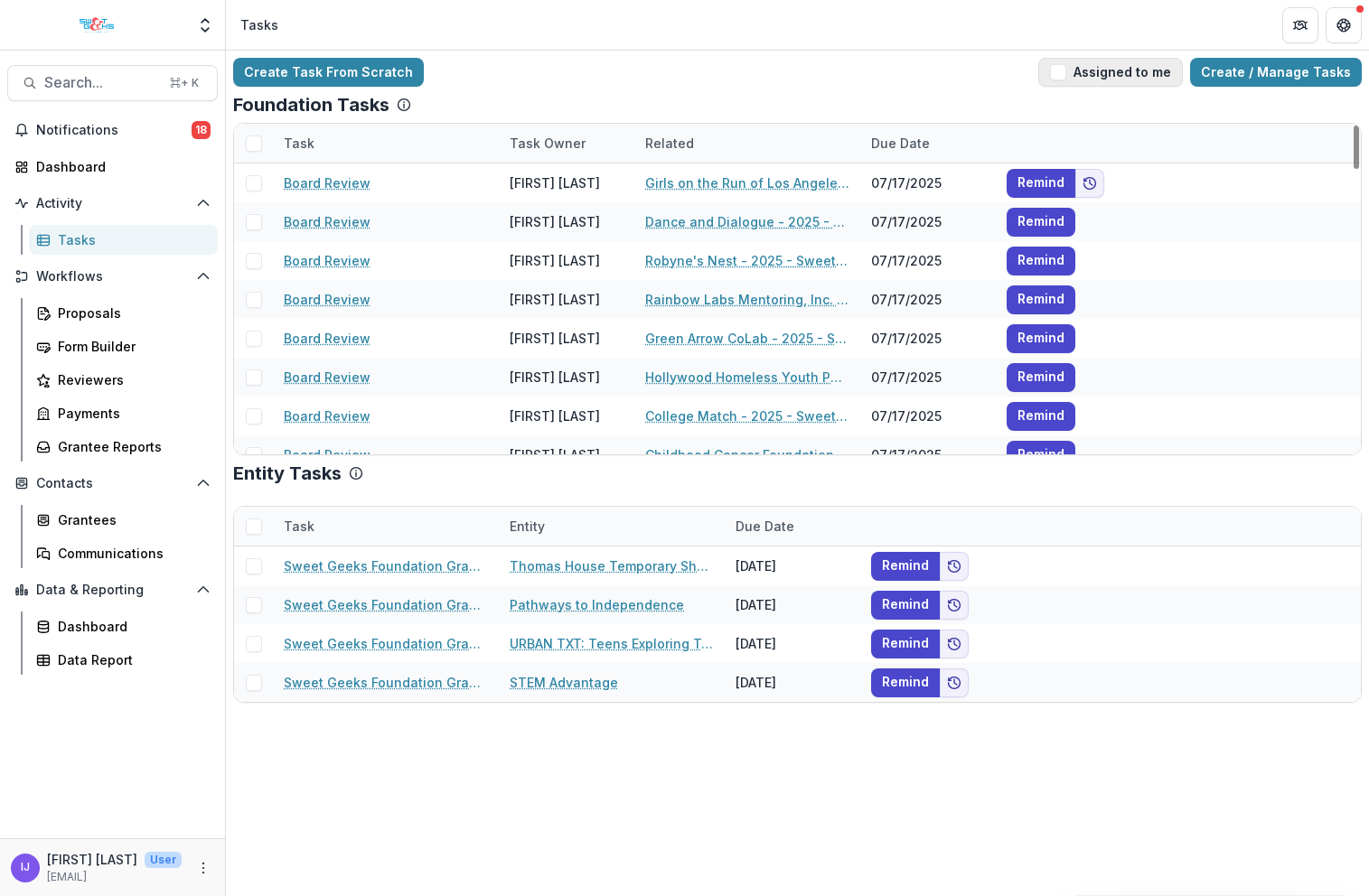 click on "Assigned to me" at bounding box center [1111, 72] 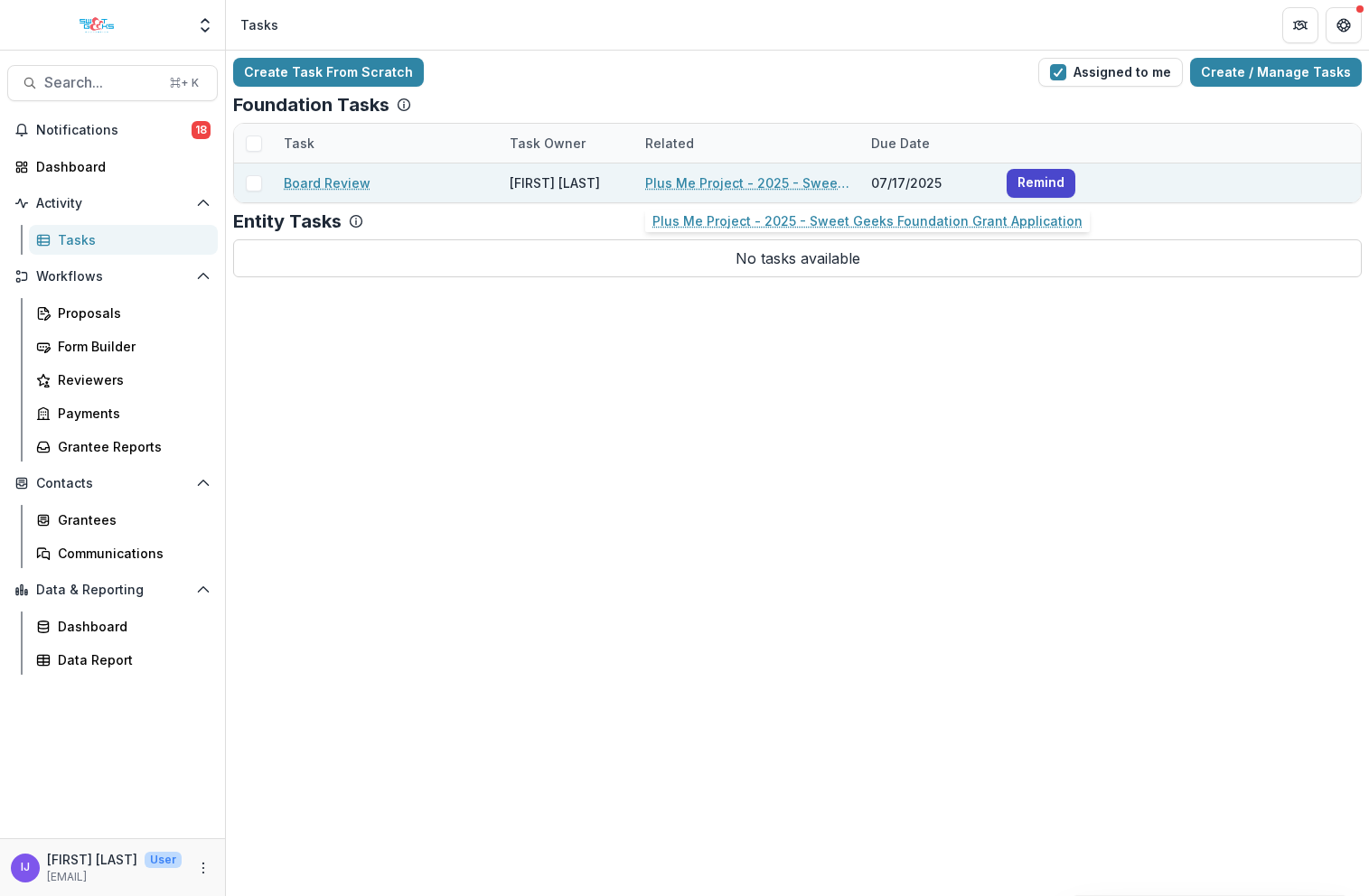 click on "Plus Me Project - 2025 - Sweet Geeks Foundation Grant Application" at bounding box center (747, 182) 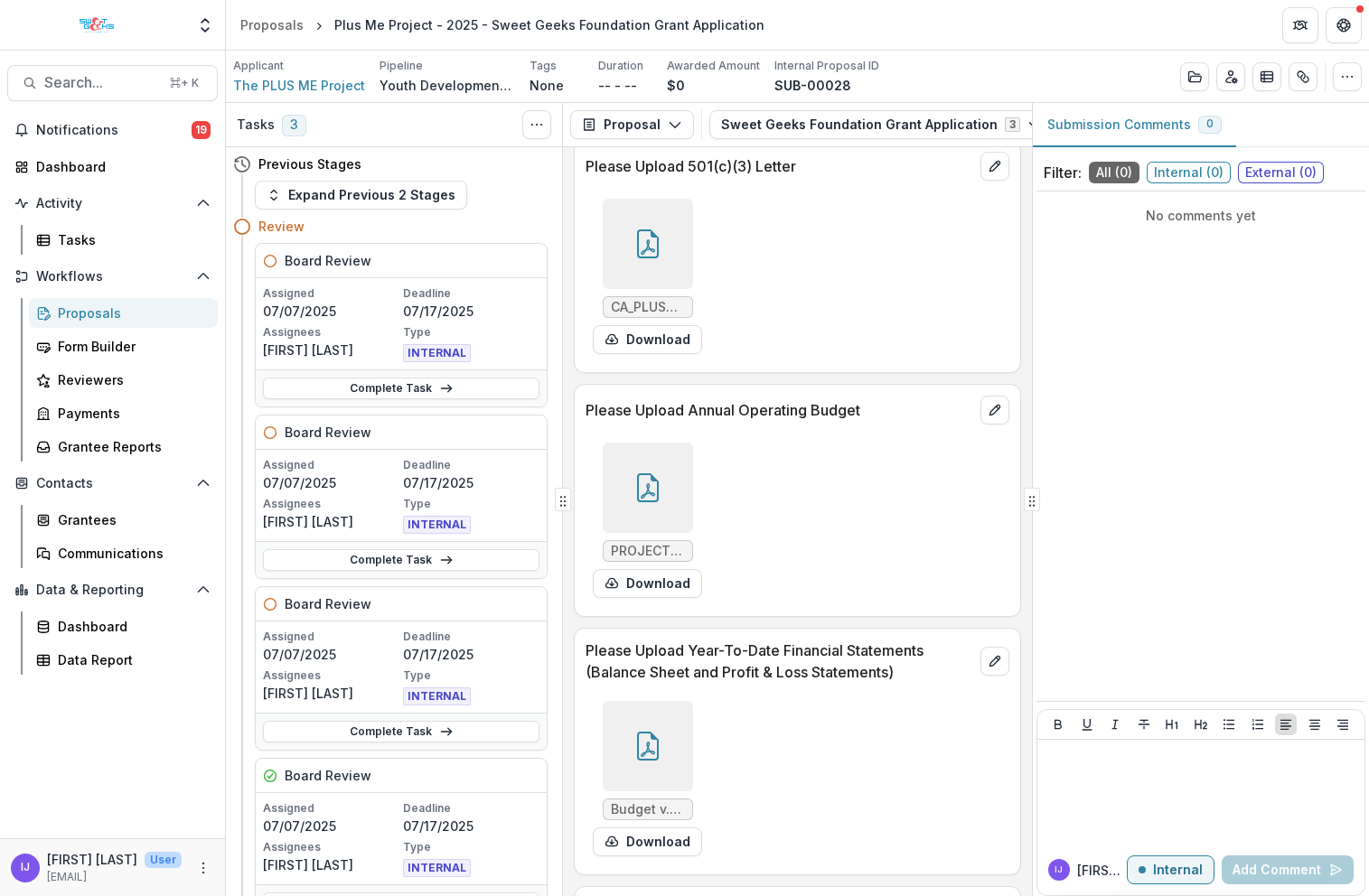 scroll, scrollTop: 7204, scrollLeft: 0, axis: vertical 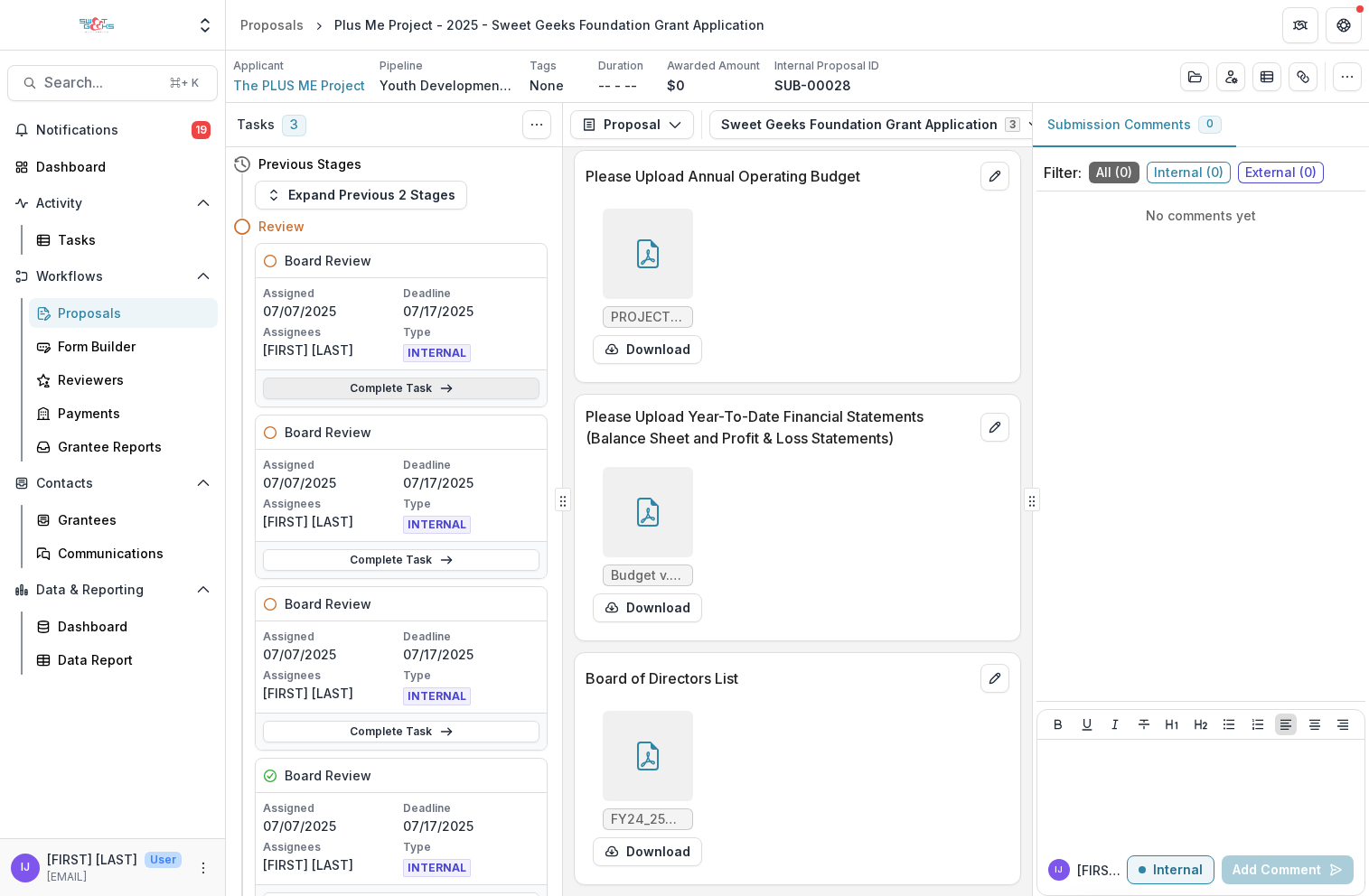click 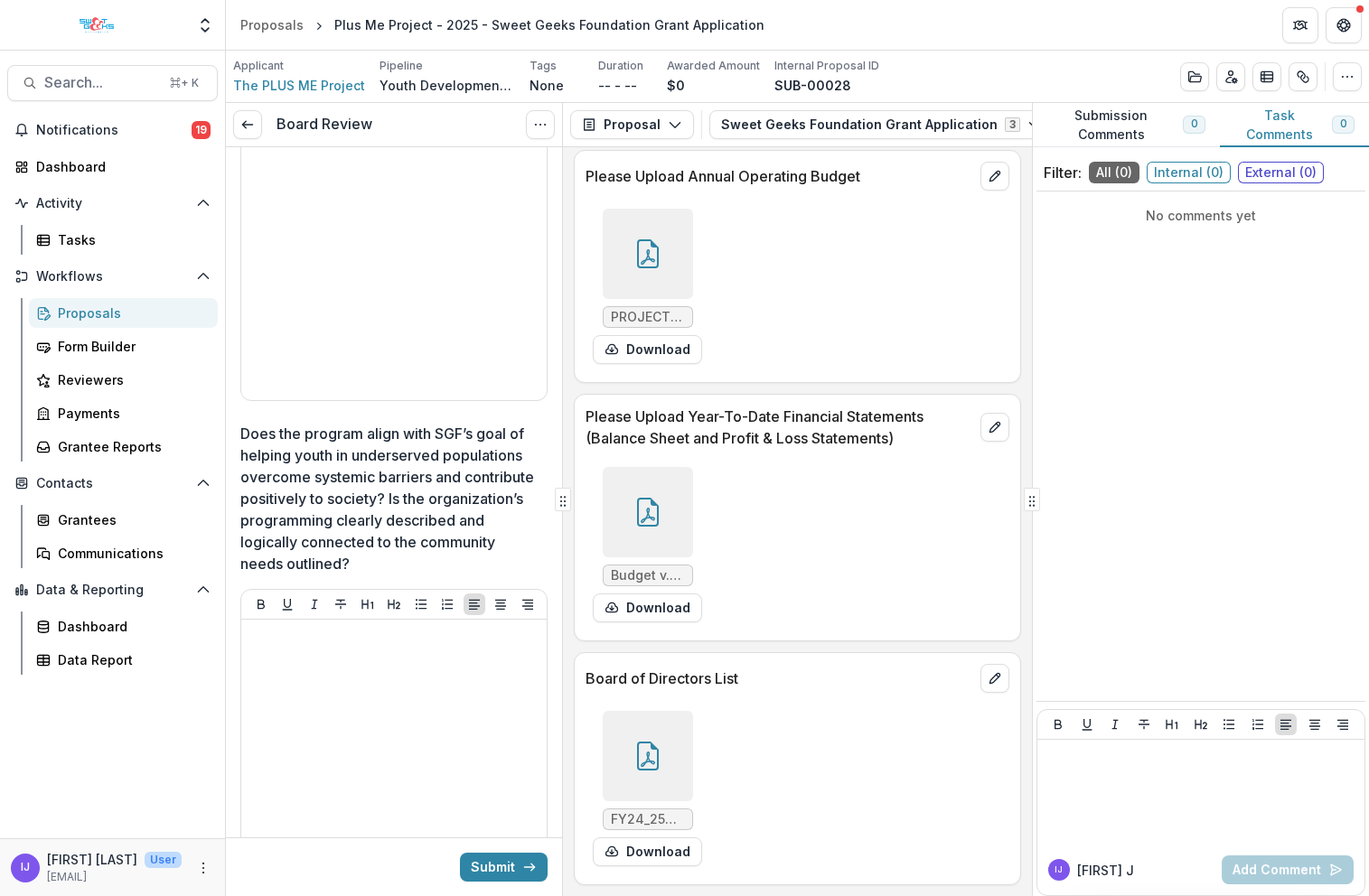 scroll, scrollTop: 2789, scrollLeft: 0, axis: vertical 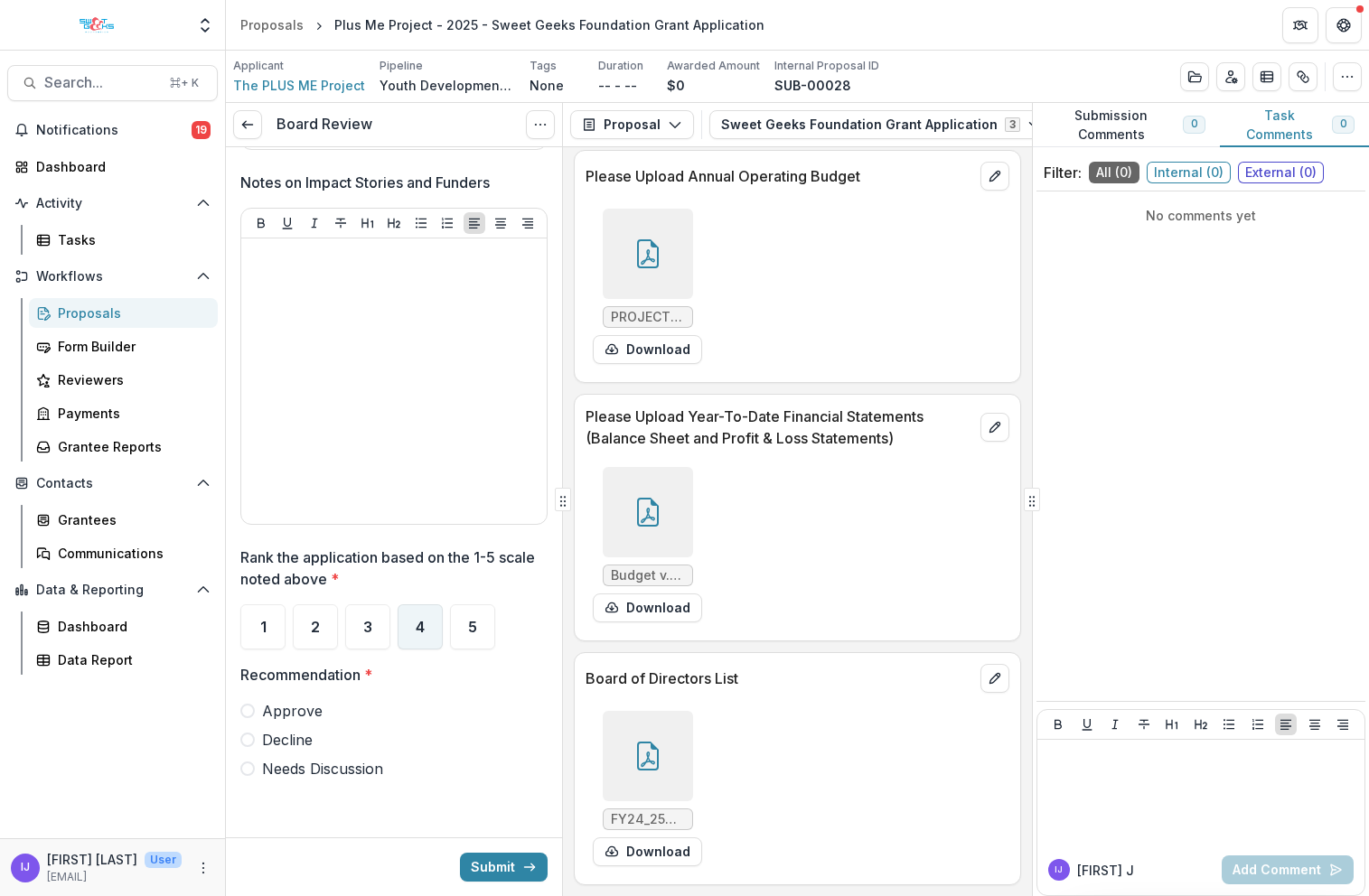 click on "4" at bounding box center [420, 627] 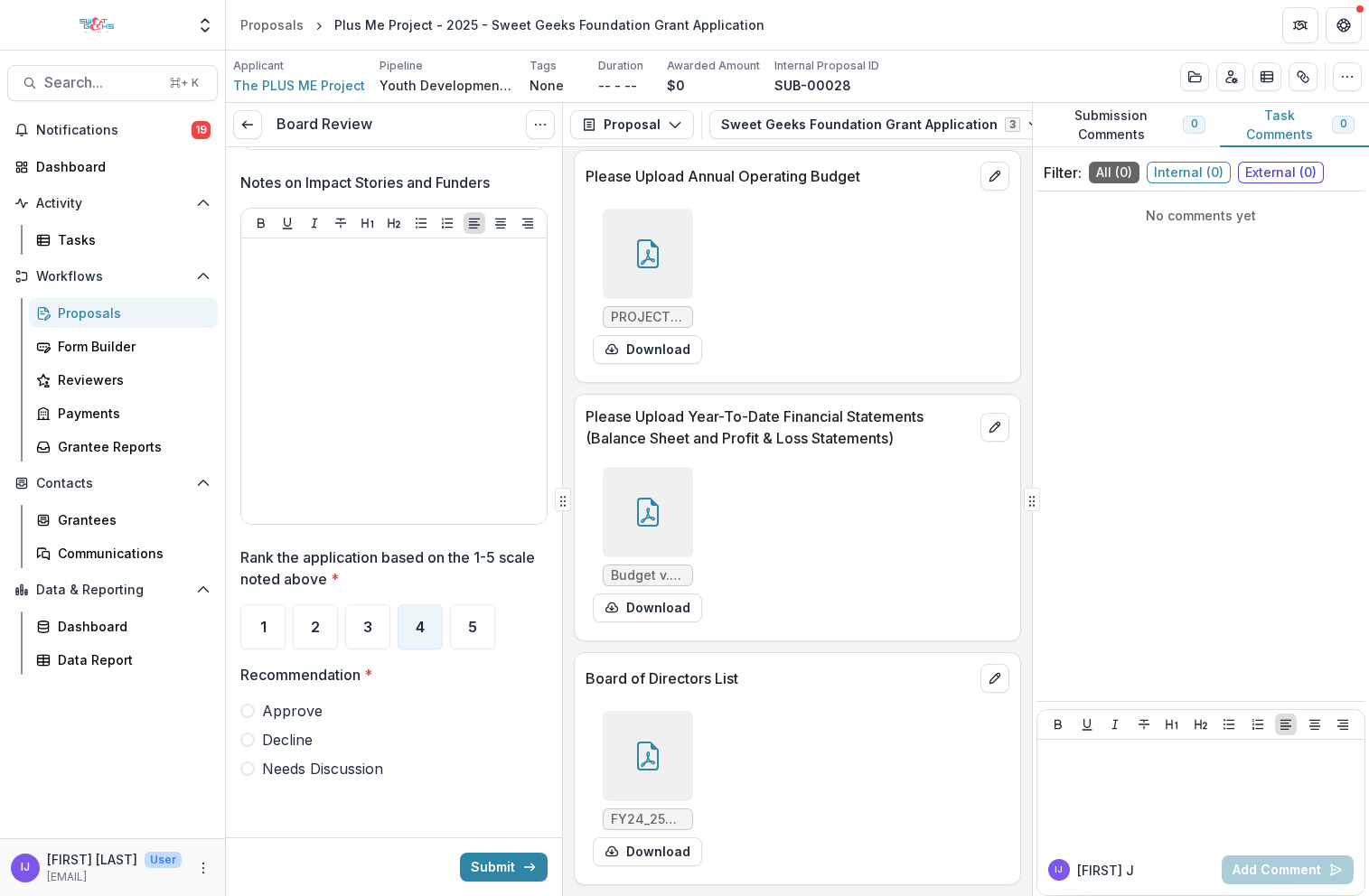click at bounding box center (248, 711) 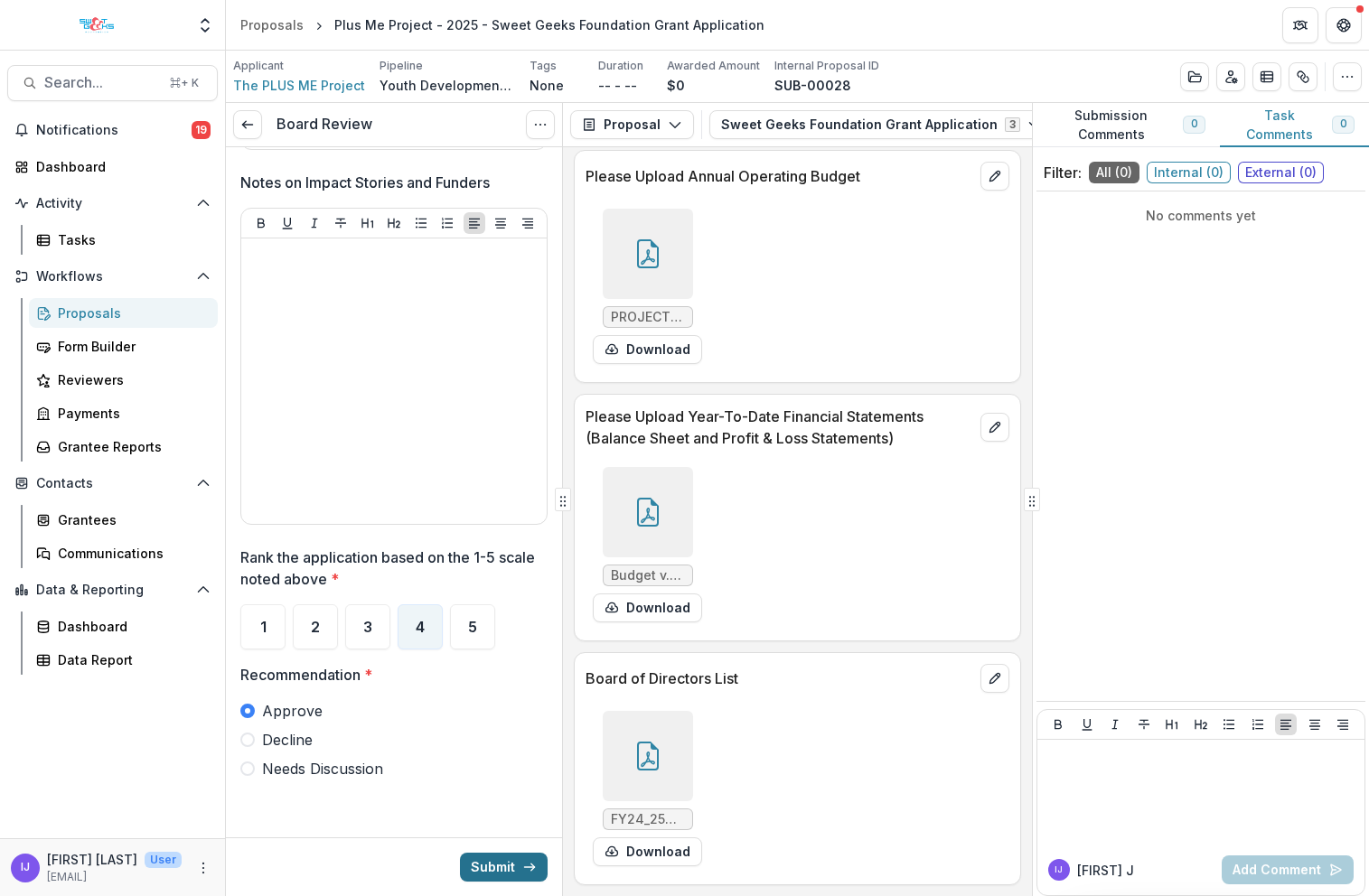 click on "Submit" at bounding box center (503, 867) 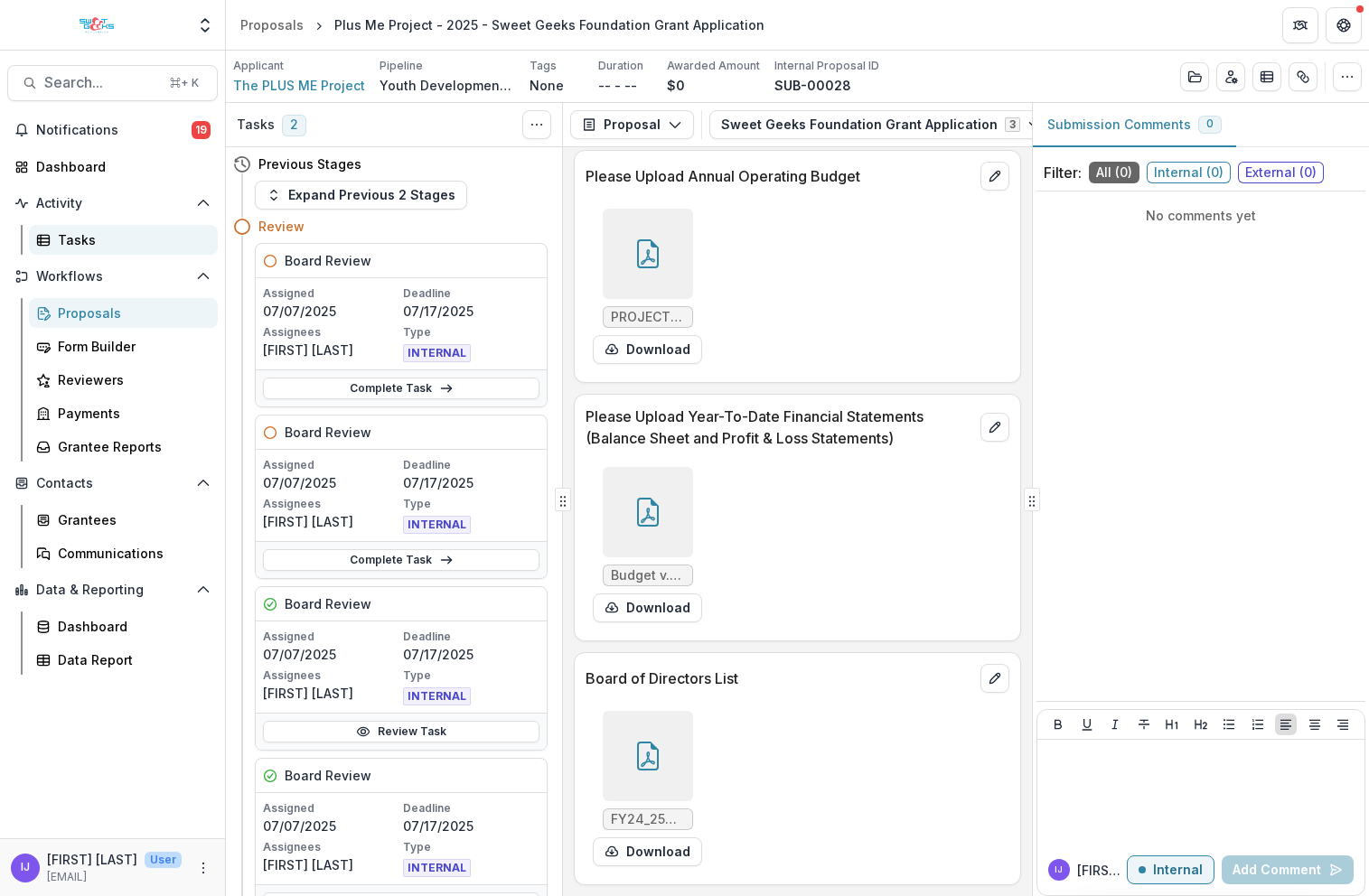 click on "Tasks" at bounding box center (130, 239) 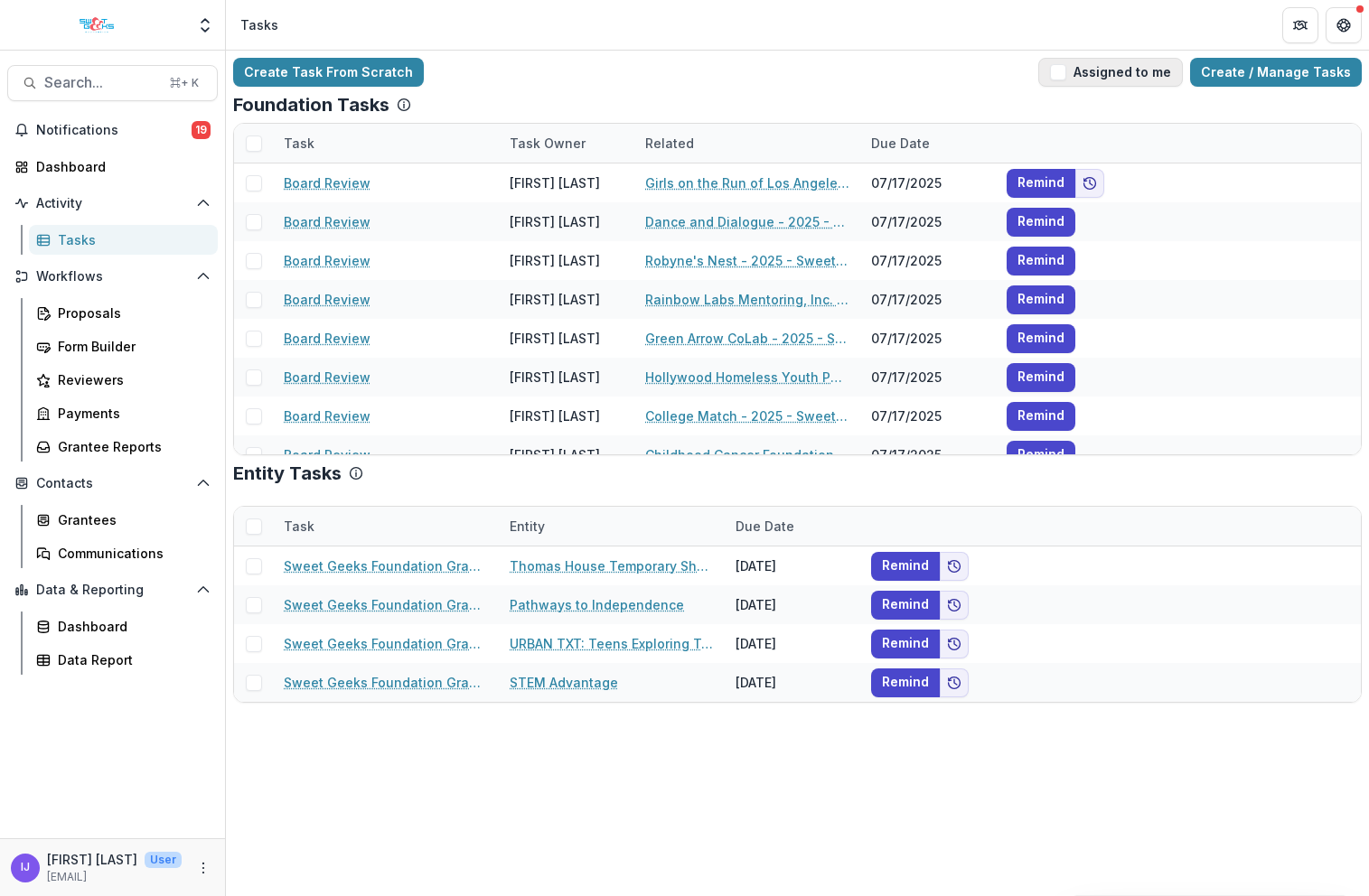 click on "Assigned to me" at bounding box center [1111, 72] 